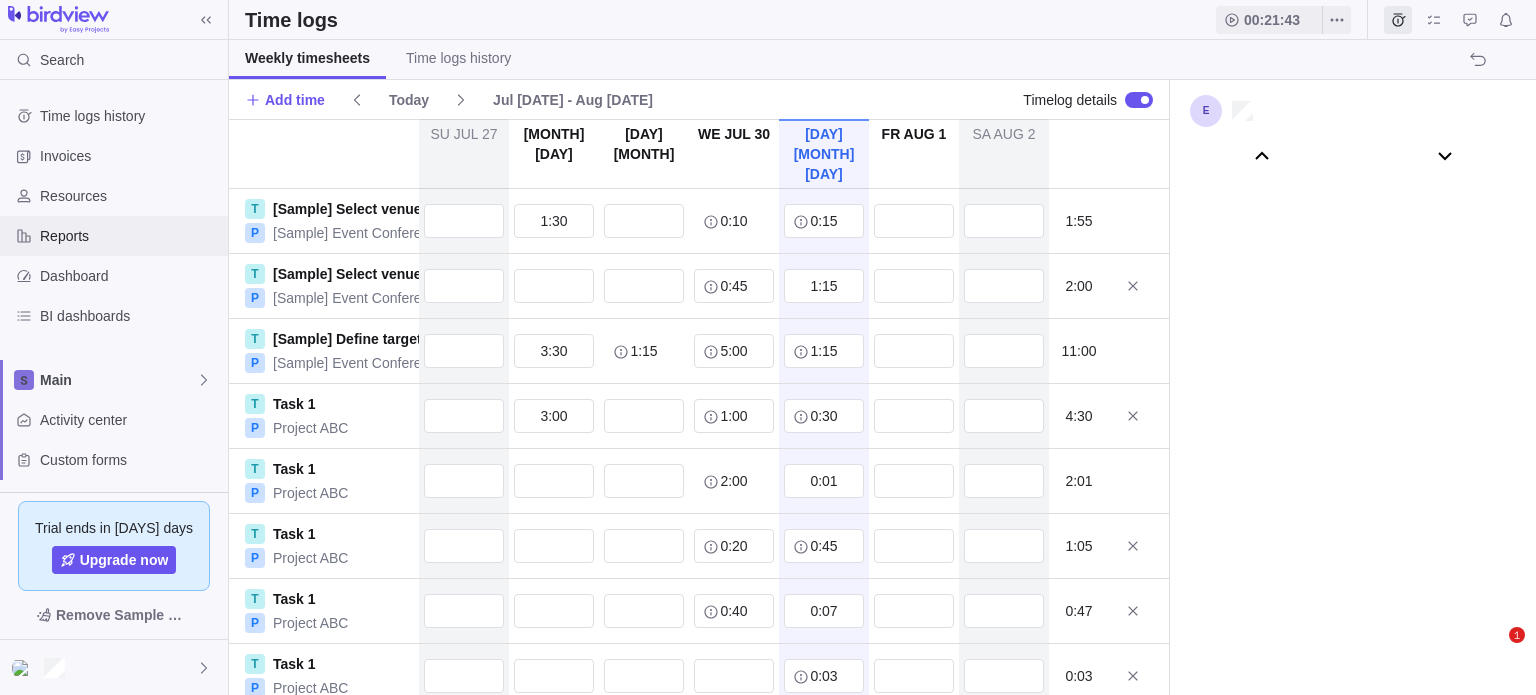 scroll, scrollTop: 0, scrollLeft: 0, axis: both 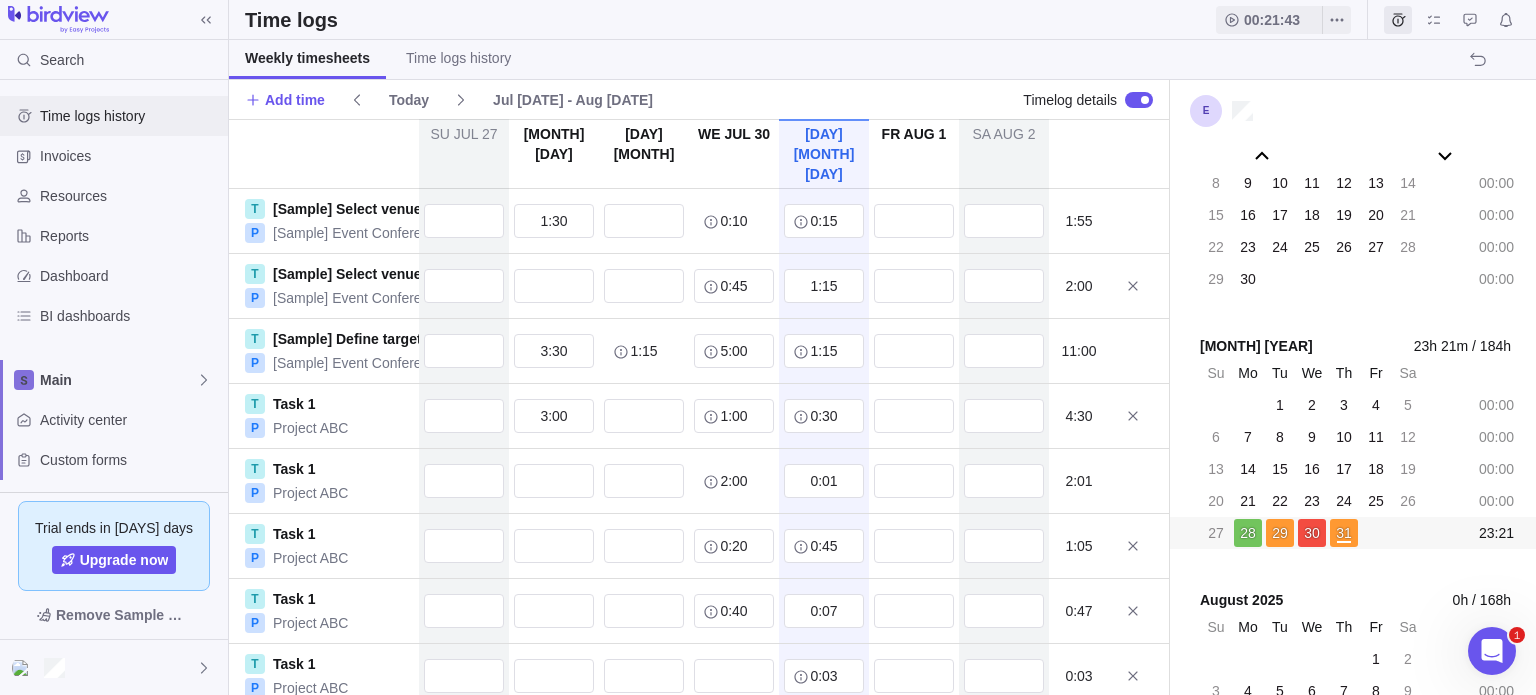 click on "Time logs history" at bounding box center (130, 116) 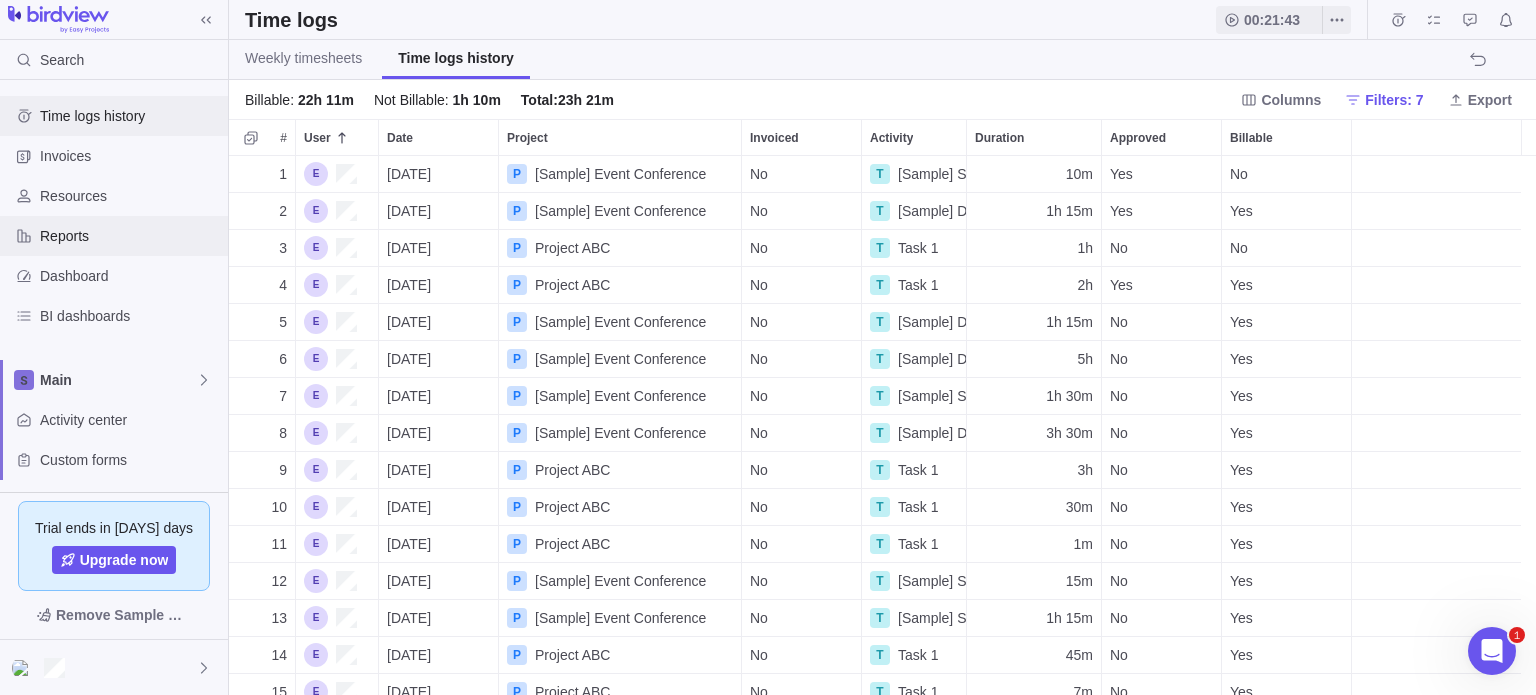 scroll, scrollTop: 16, scrollLeft: 16, axis: both 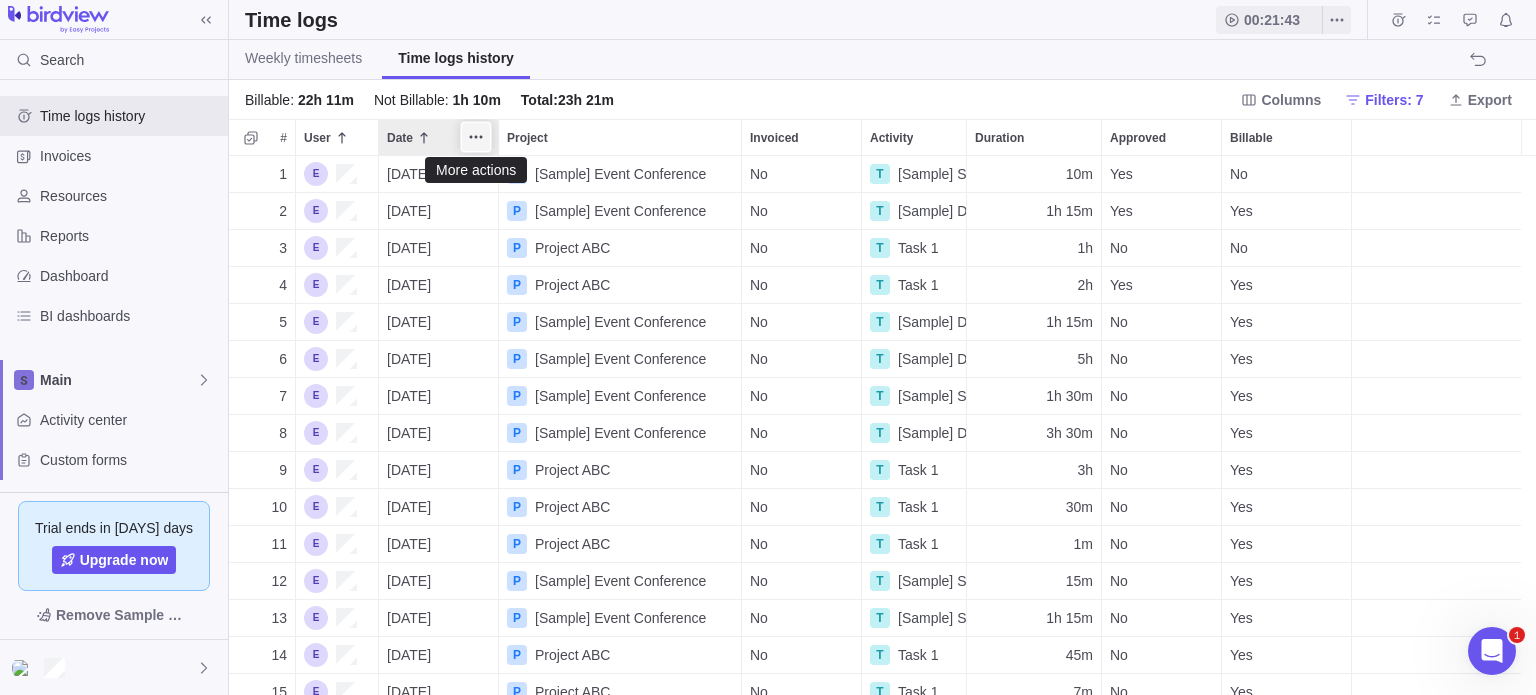click 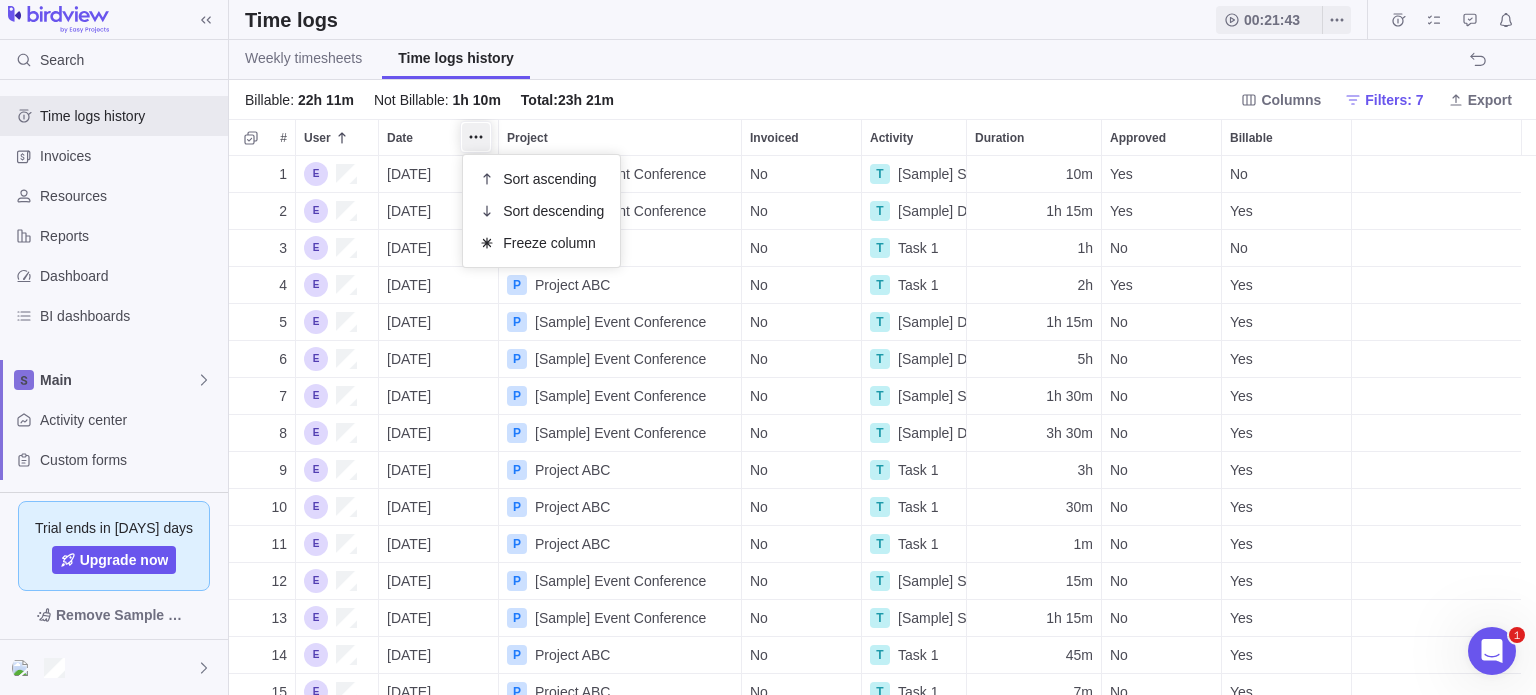 click on "Reports | Birdview" at bounding box center (768, 347) 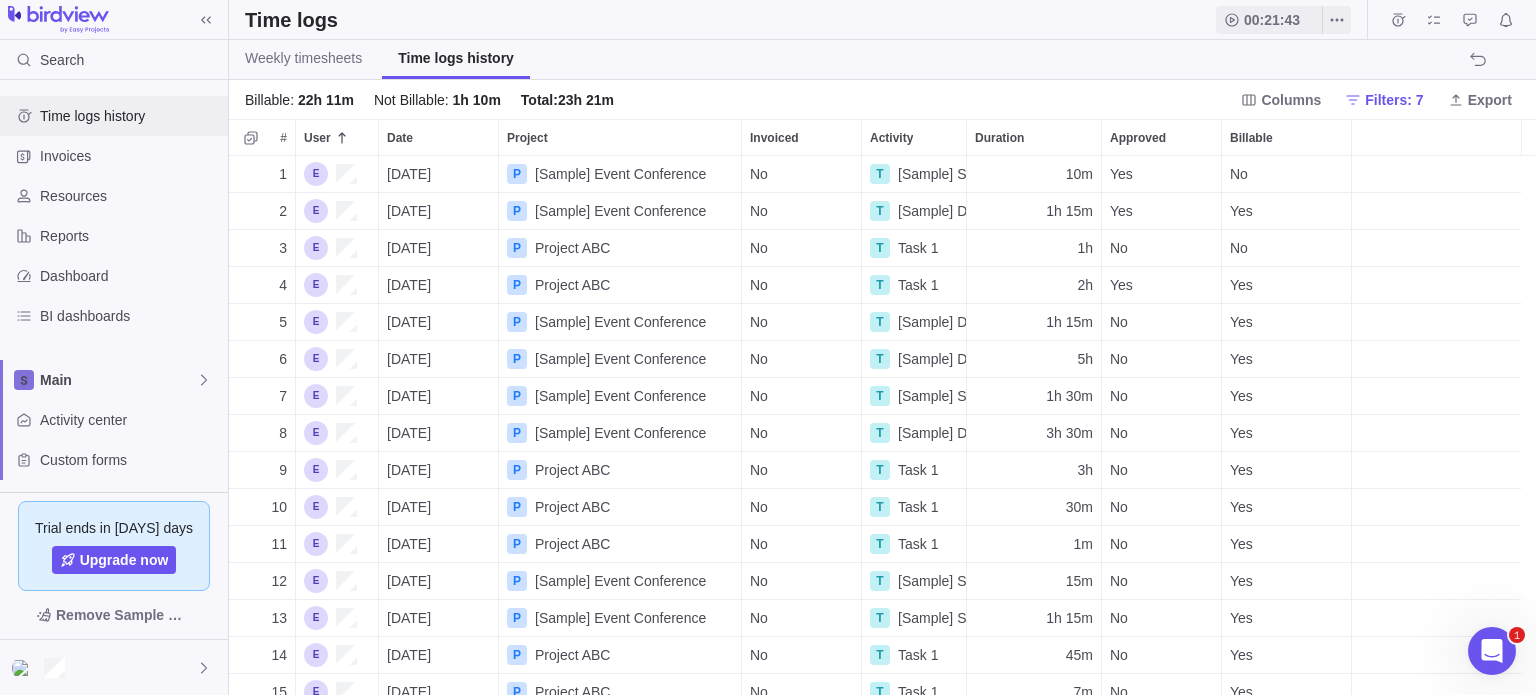 click on "Time logs history" at bounding box center (130, 116) 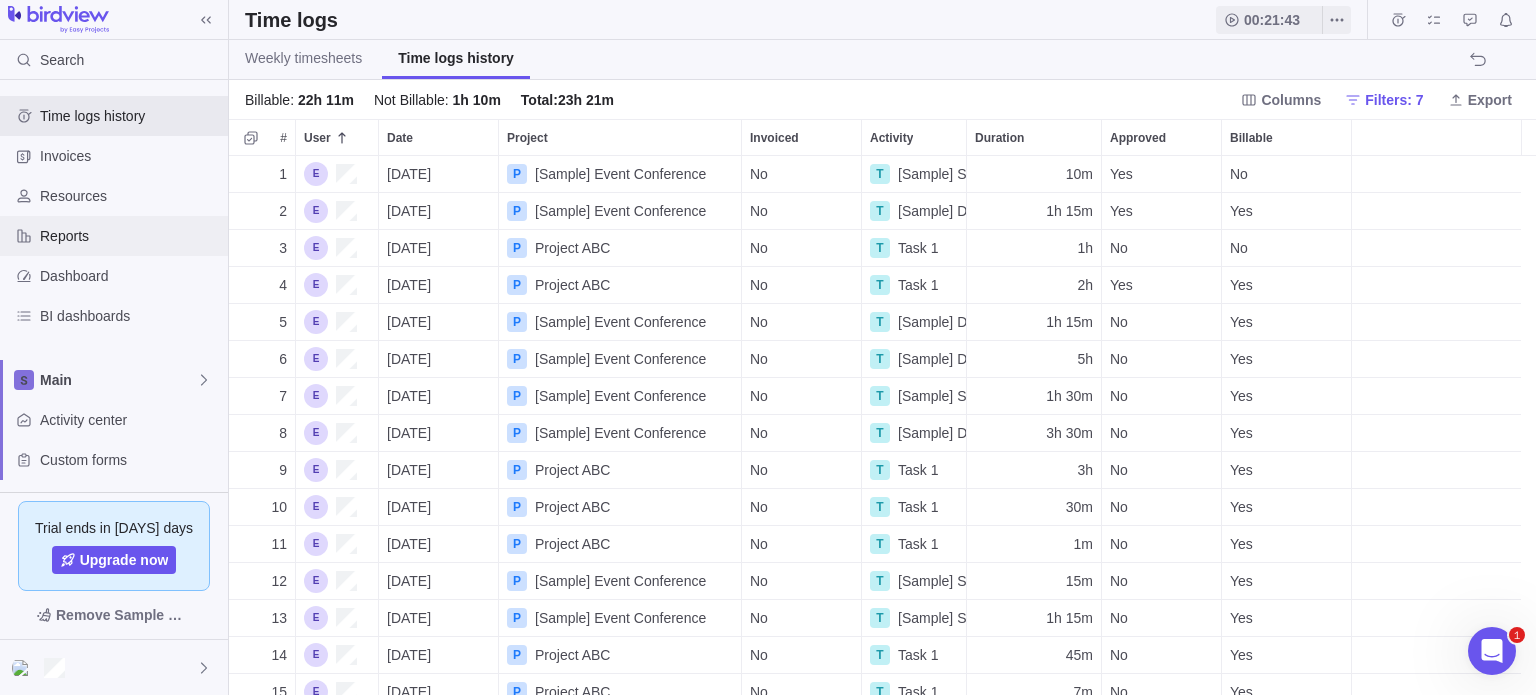 click on "Reports" at bounding box center (130, 236) 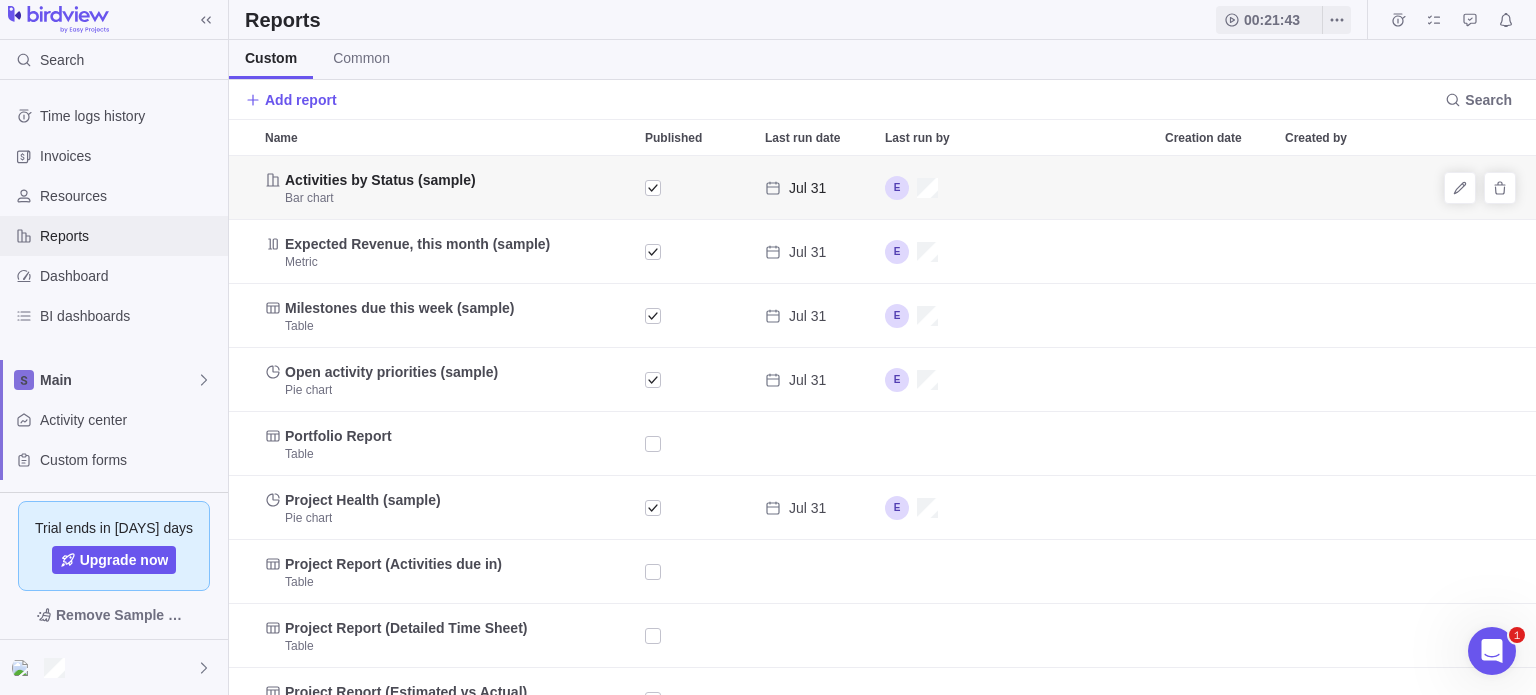scroll, scrollTop: 16, scrollLeft: 16, axis: both 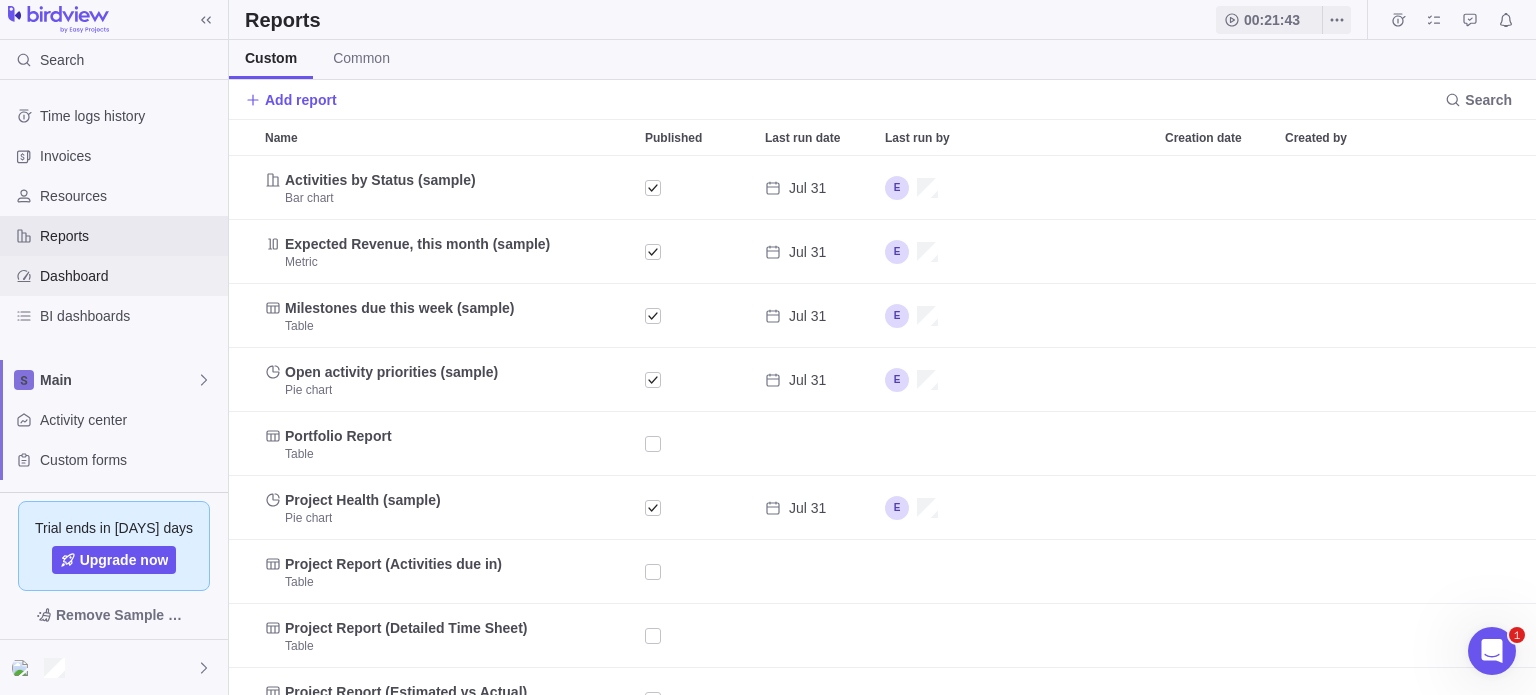 click on "Dashboard" at bounding box center (130, 276) 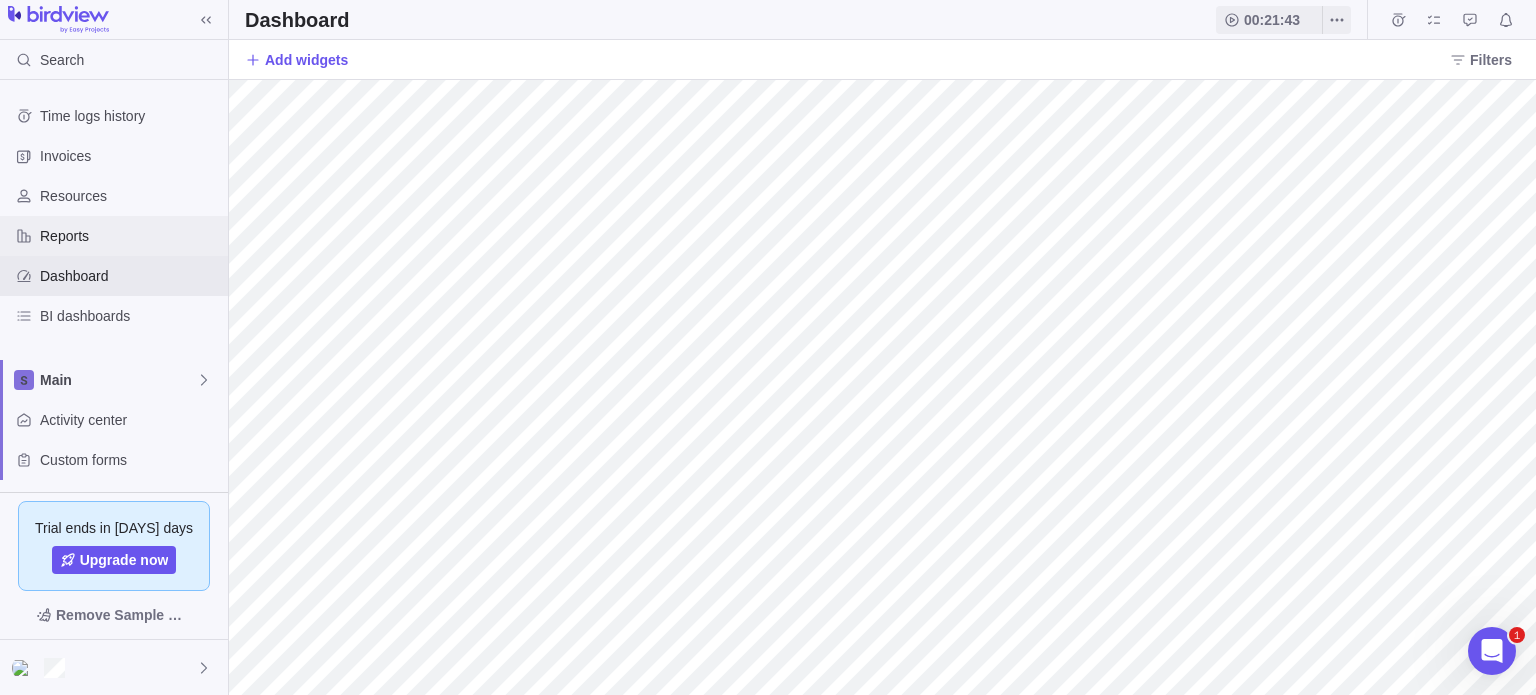 click on "Reports" at bounding box center [130, 236] 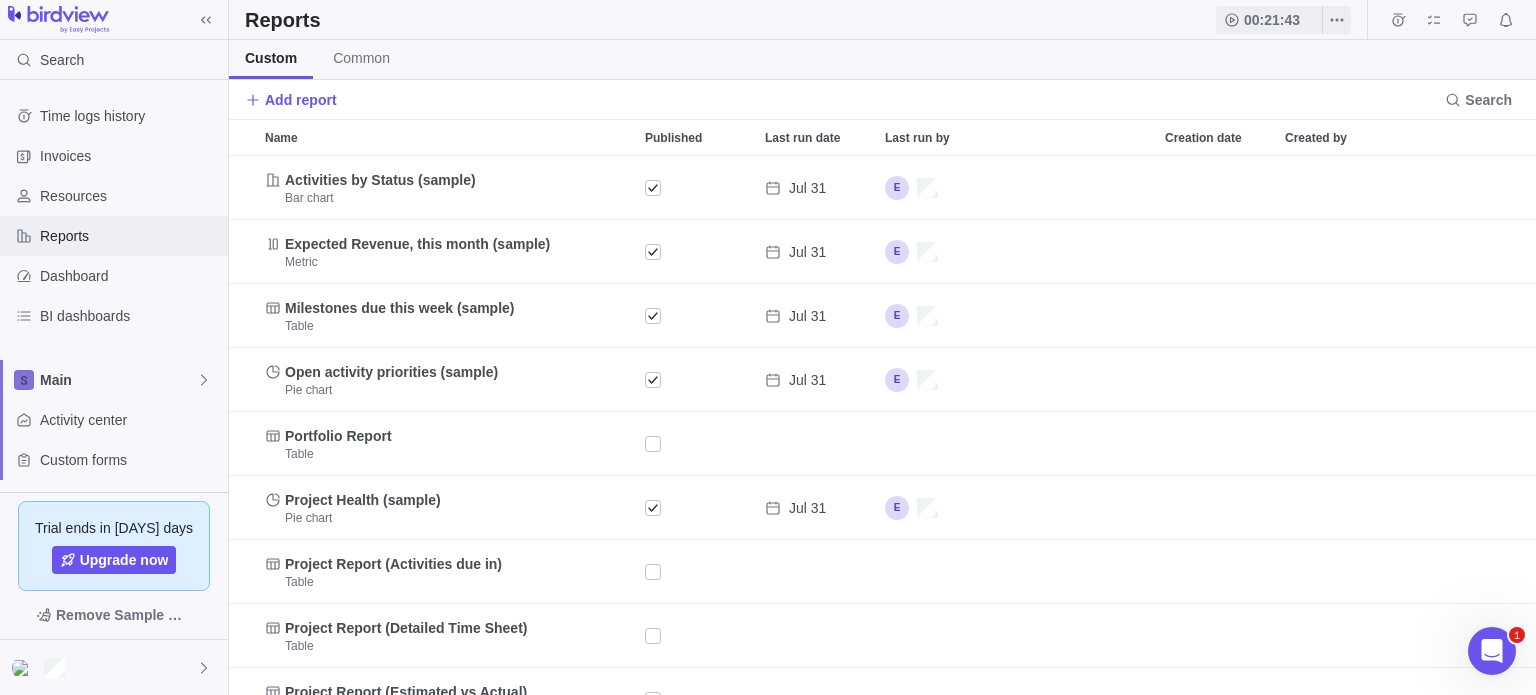 scroll, scrollTop: 16, scrollLeft: 16, axis: both 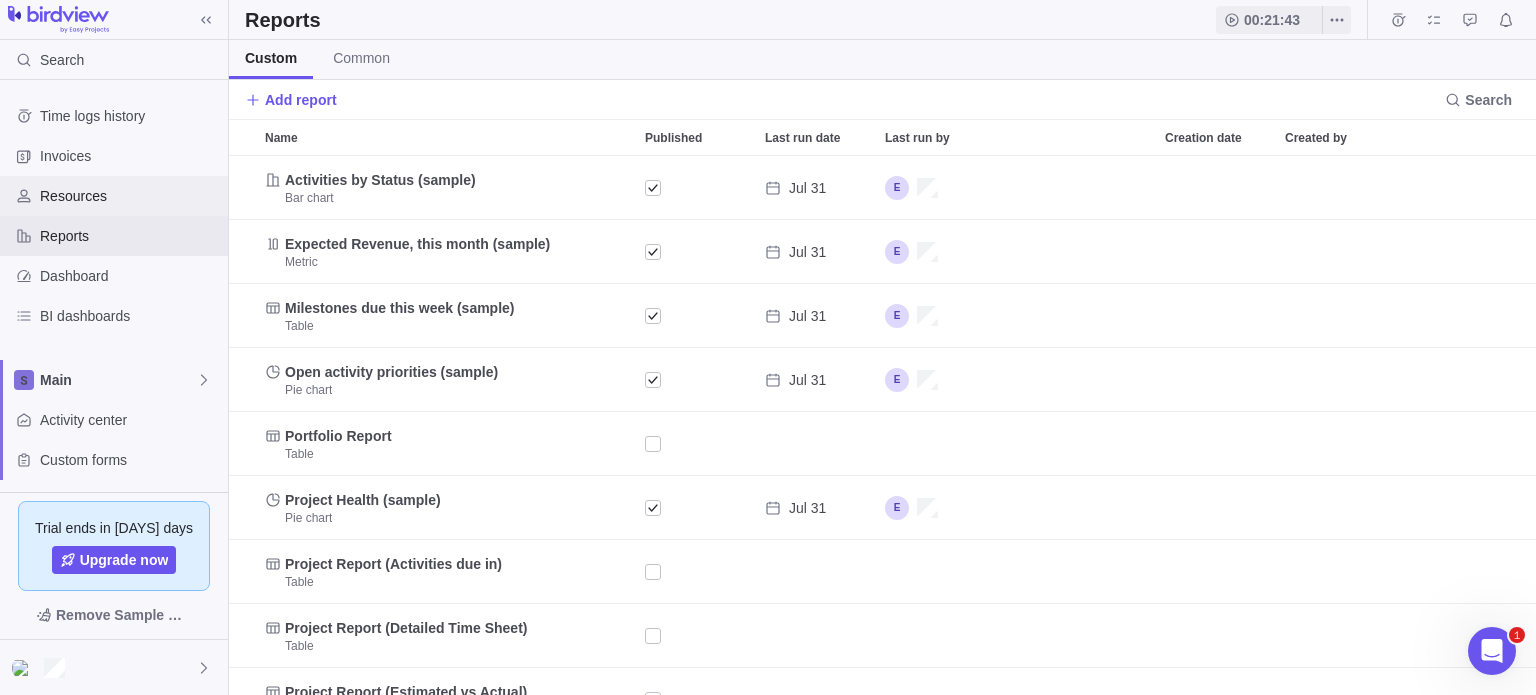 click on "Resources" at bounding box center [130, 196] 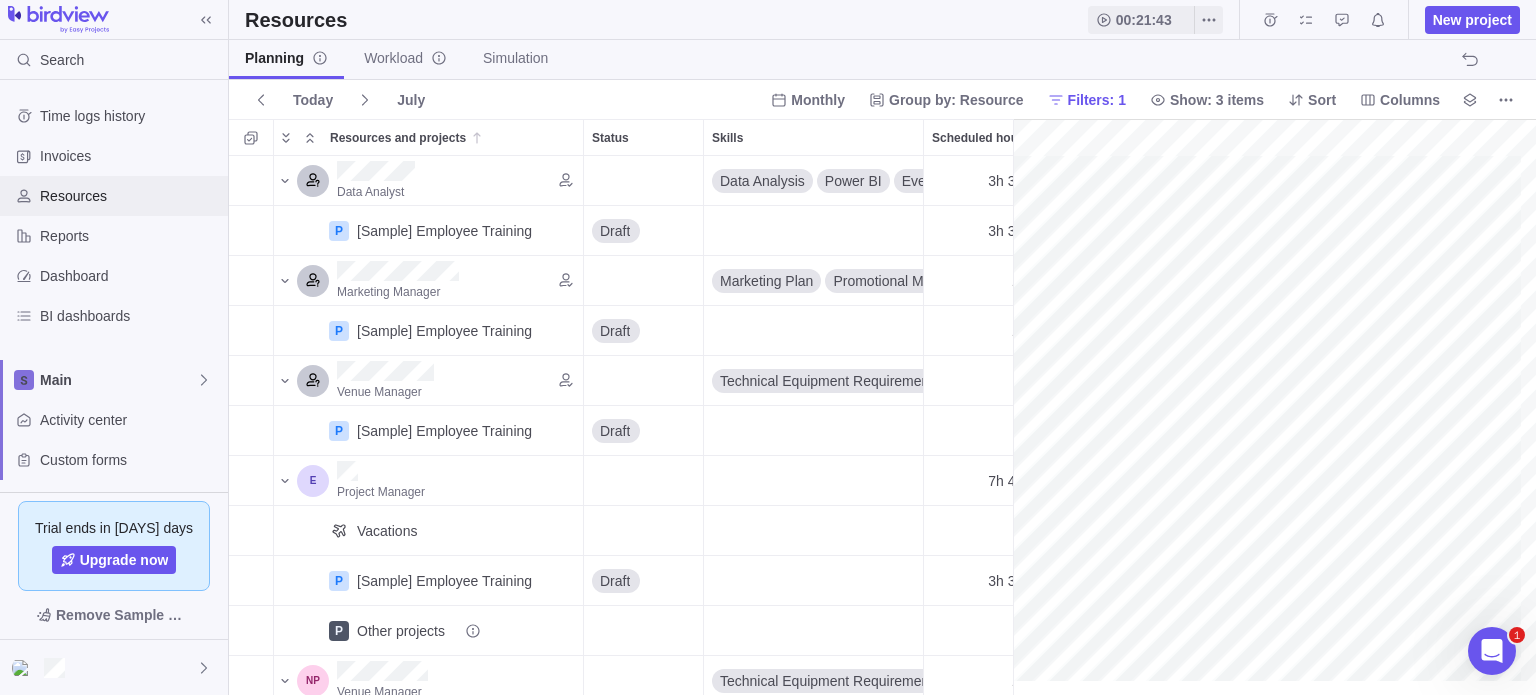 scroll, scrollTop: 16, scrollLeft: 16, axis: both 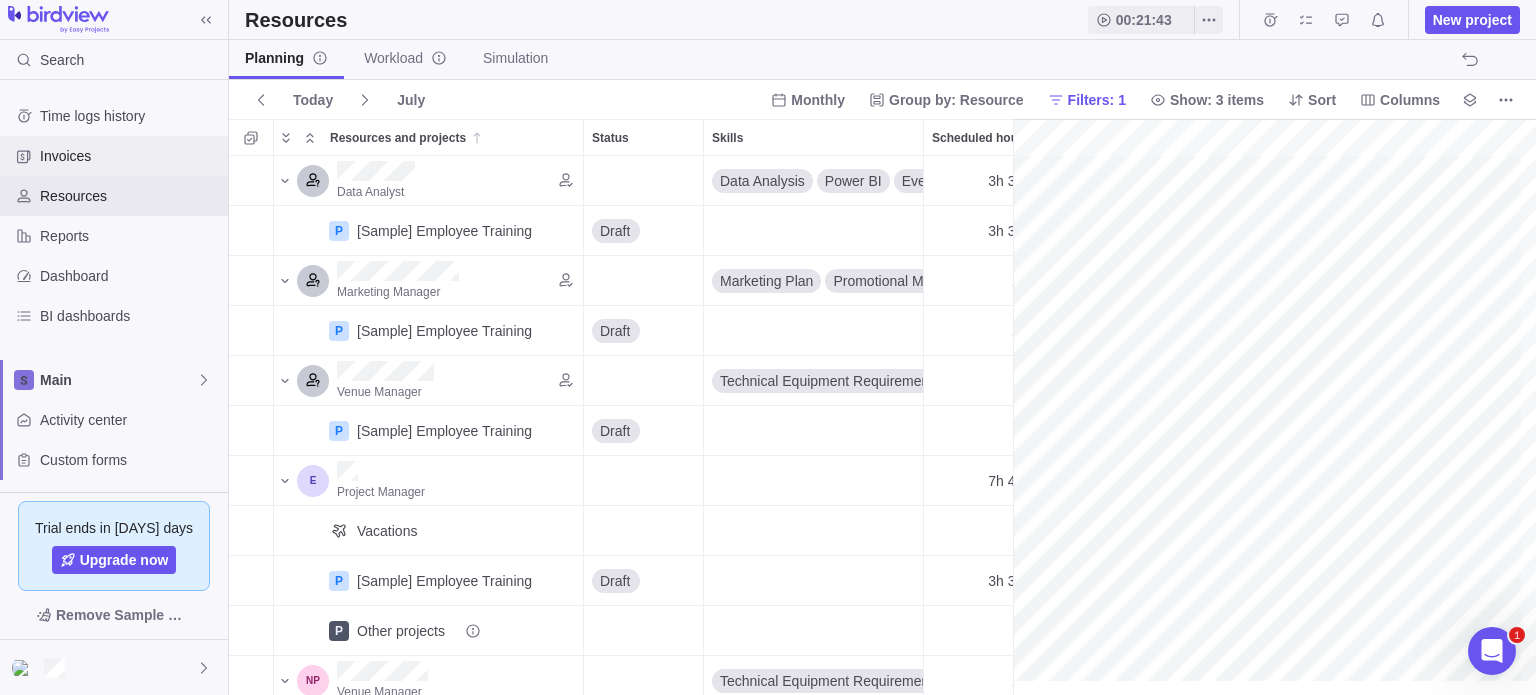 click on "Invoices" at bounding box center (130, 156) 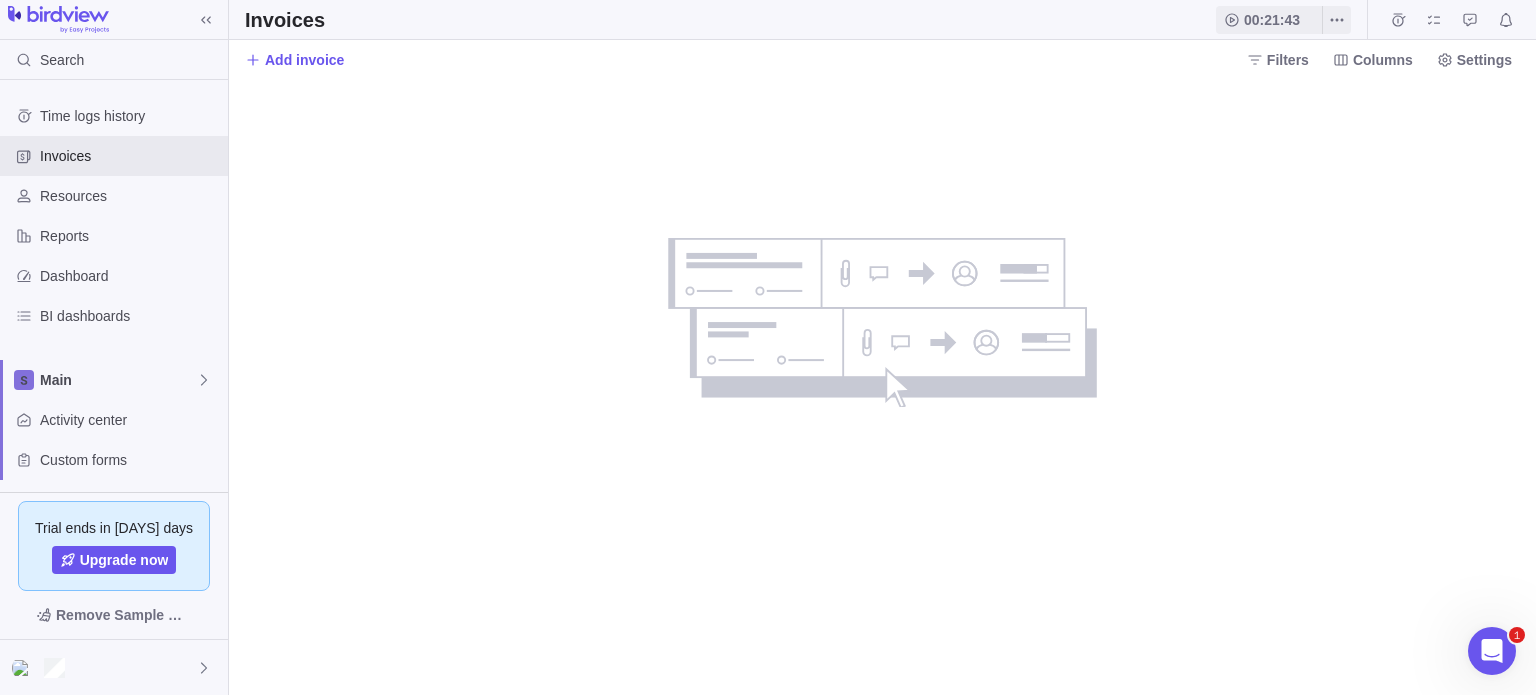 drag, startPoint x: 1476, startPoint y: 1, endPoint x: 1056, endPoint y: 127, distance: 438.49286 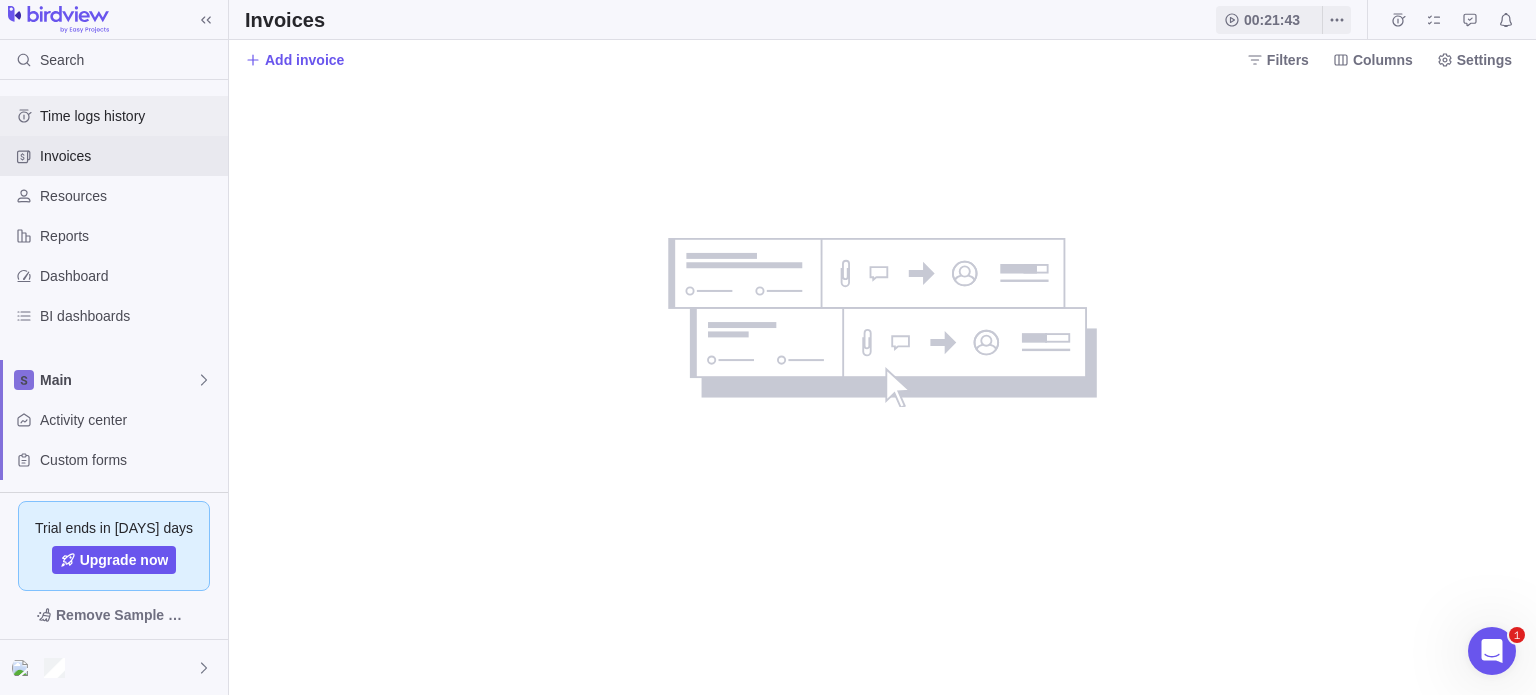 click on "Time logs history" at bounding box center [130, 116] 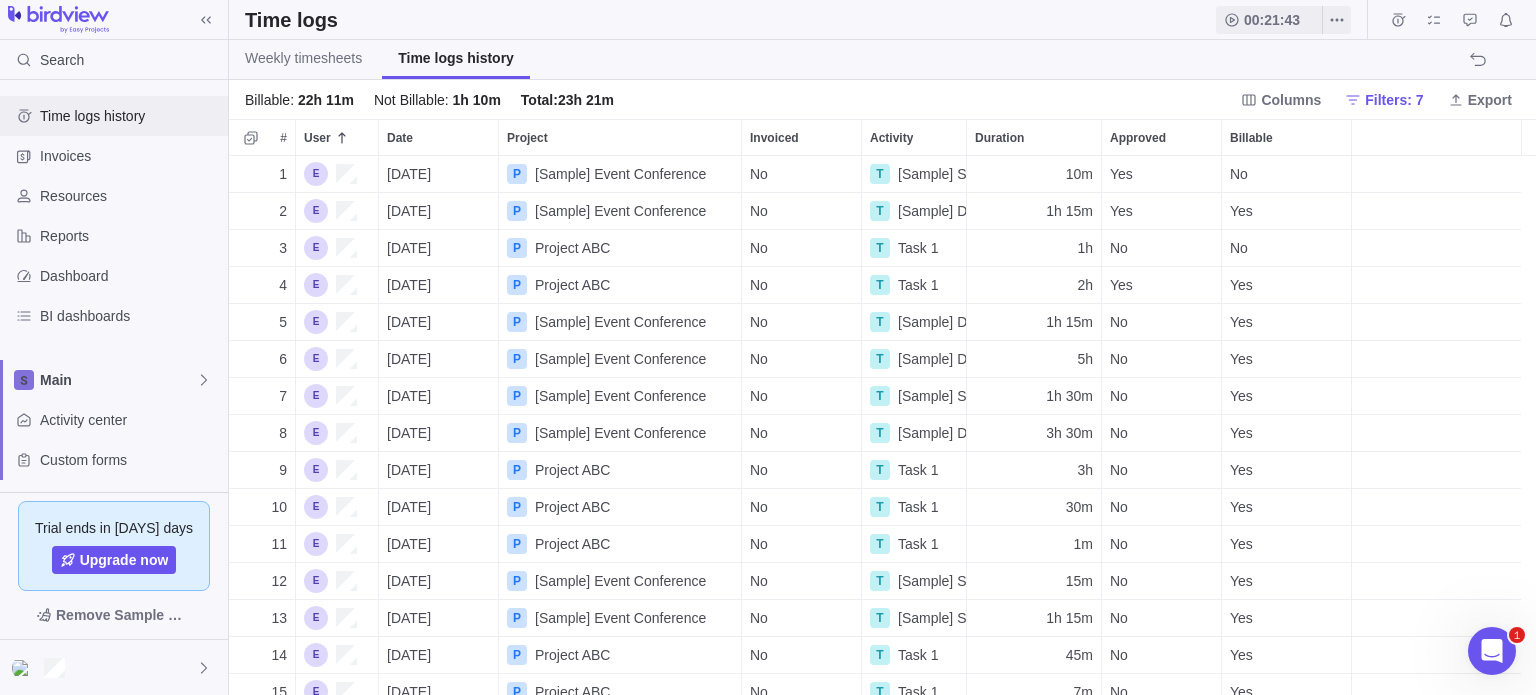 scroll, scrollTop: 16, scrollLeft: 16, axis: both 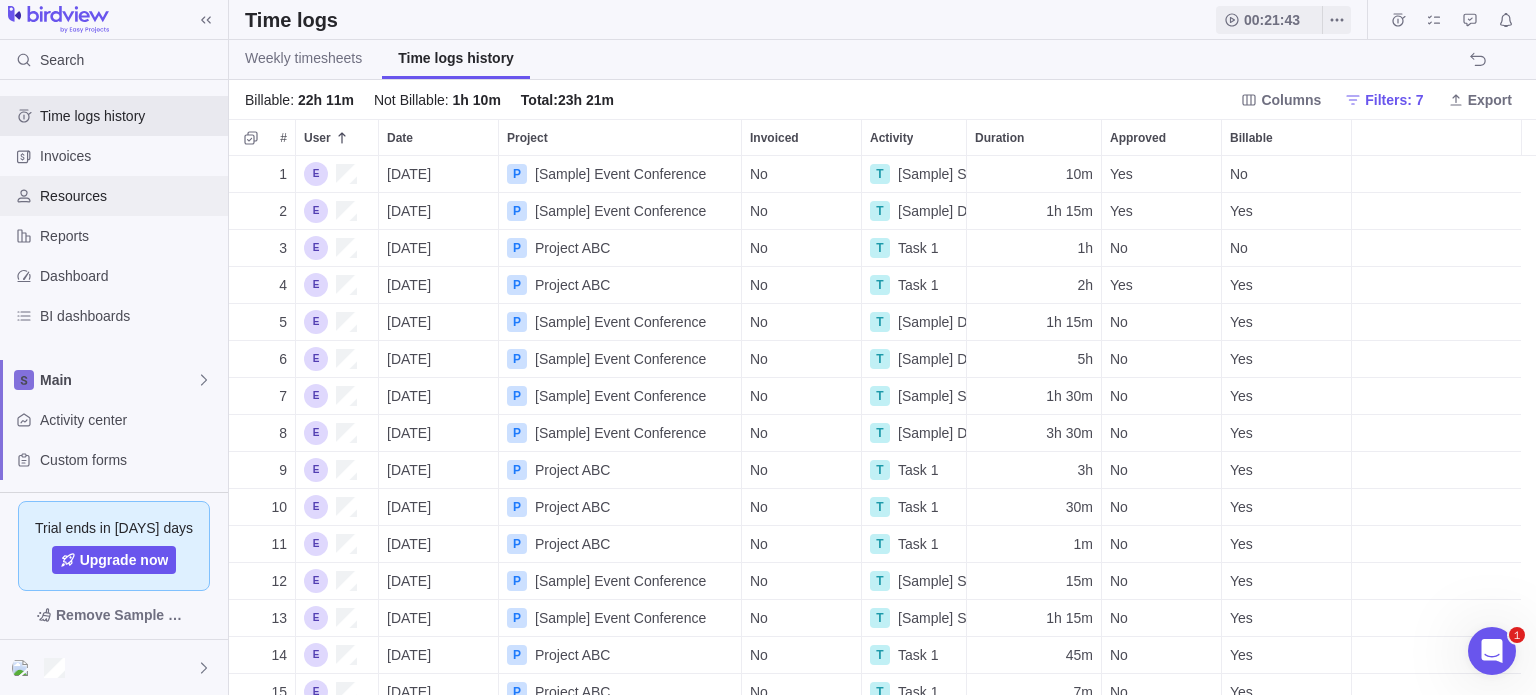 click on "Resources" at bounding box center [130, 196] 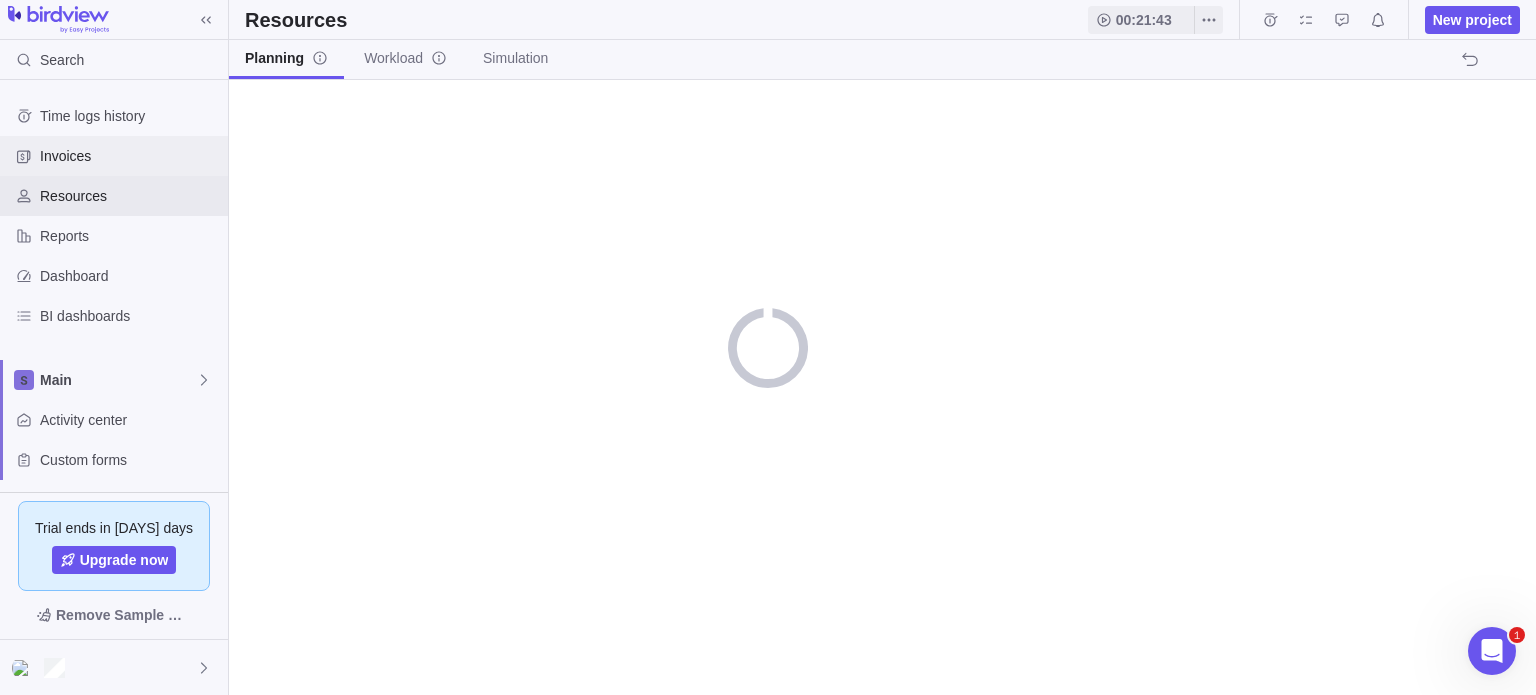 click on "Invoices" at bounding box center [130, 156] 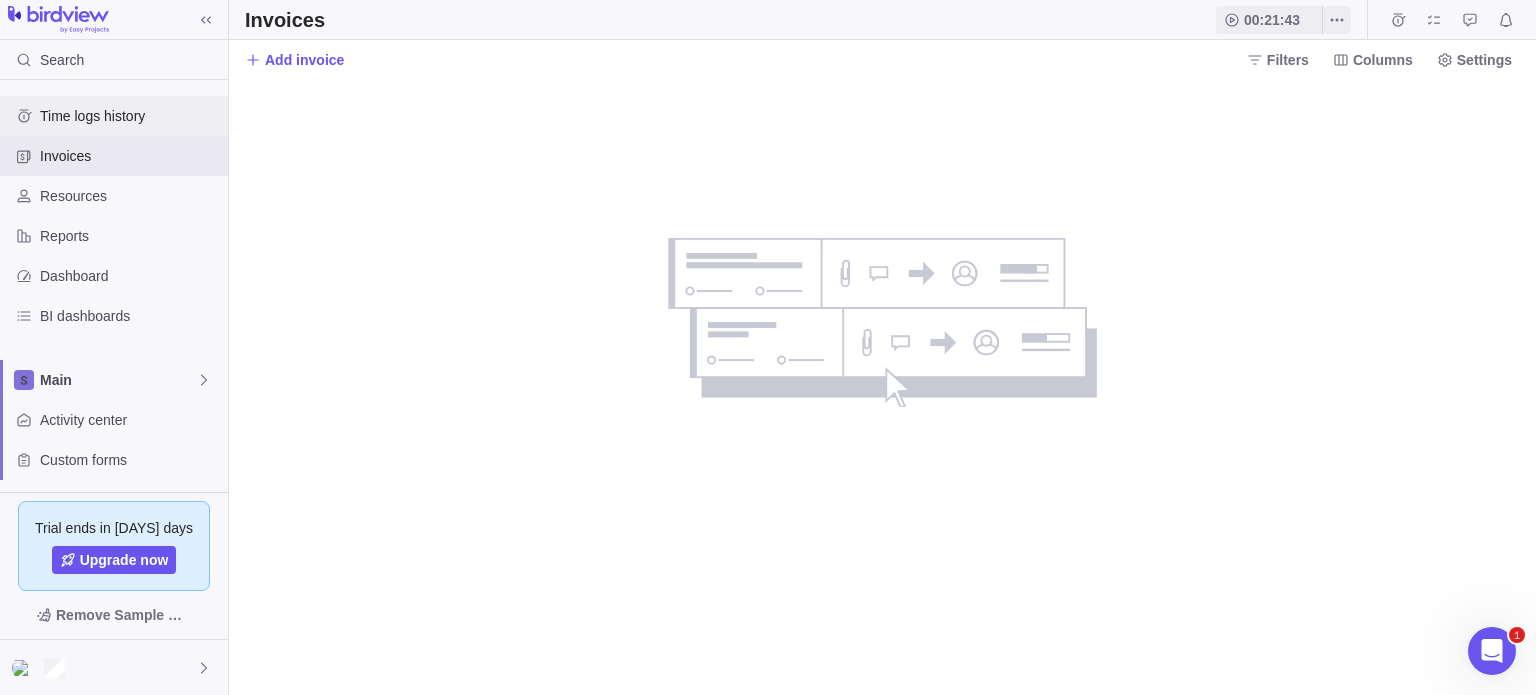 click on "Time logs history" at bounding box center (130, 116) 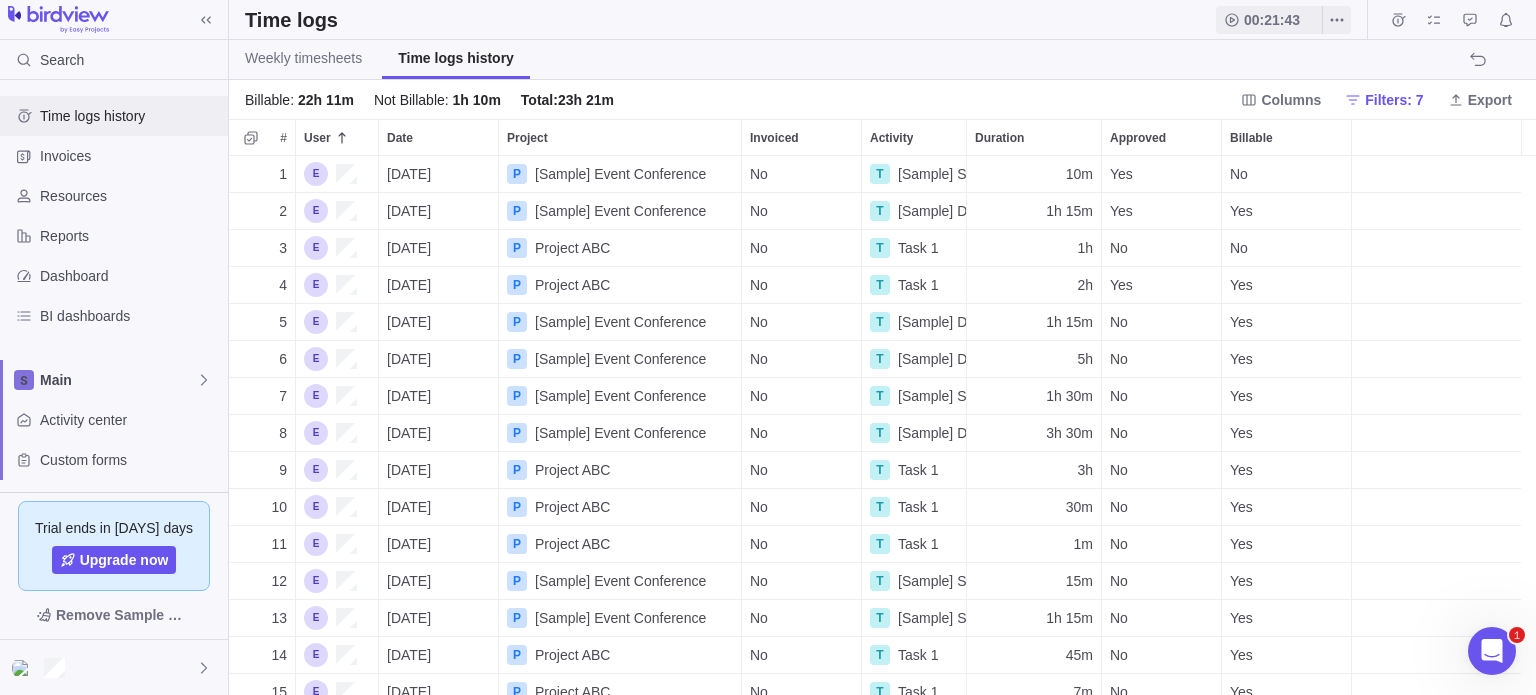 scroll, scrollTop: 16, scrollLeft: 16, axis: both 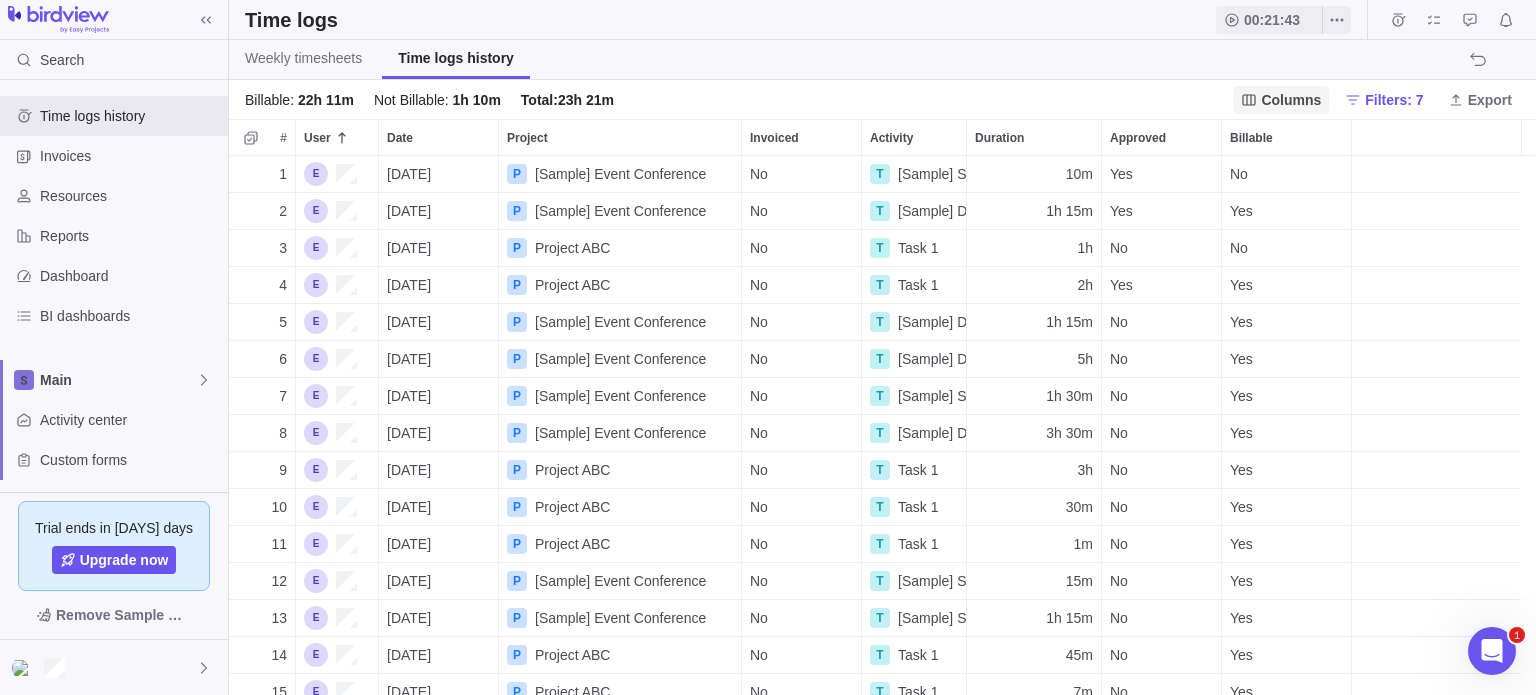 click on "Columns" at bounding box center [1291, 100] 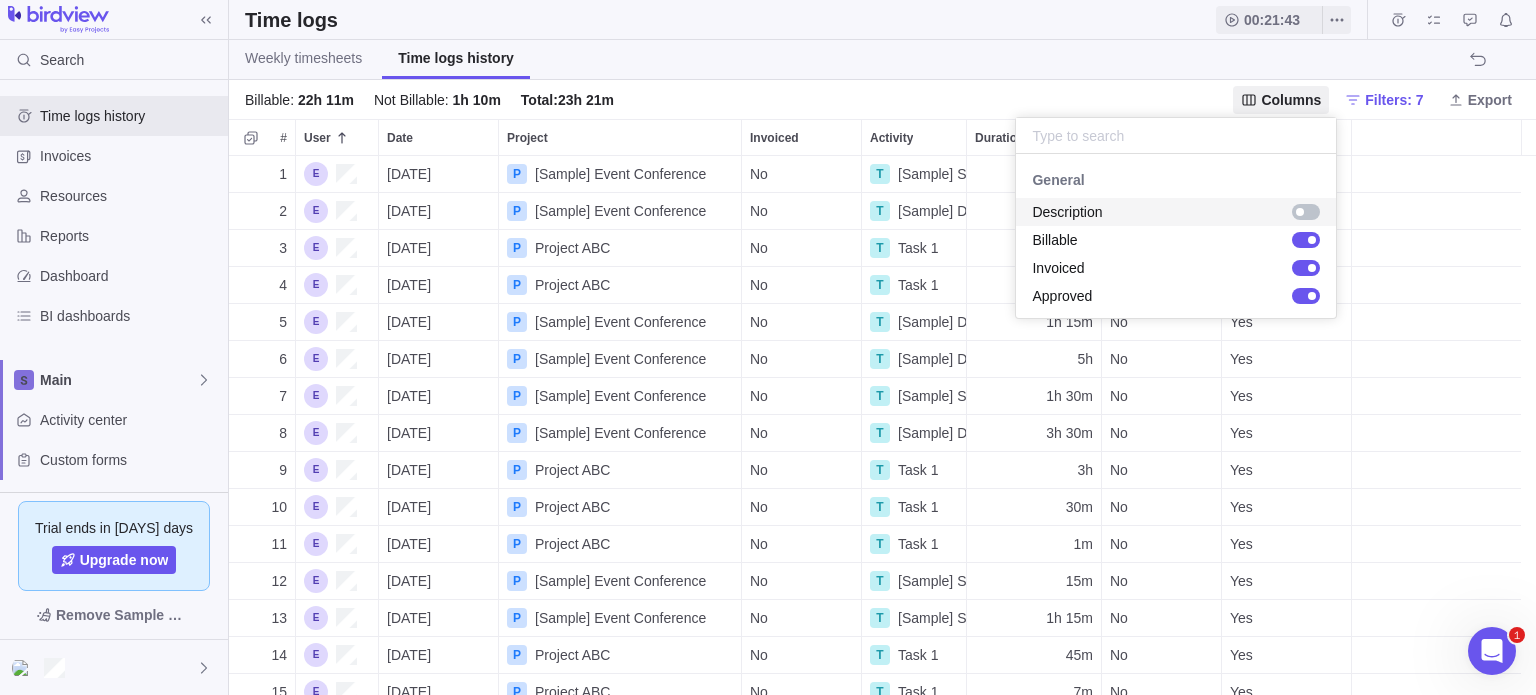 click at bounding box center (1300, 212) 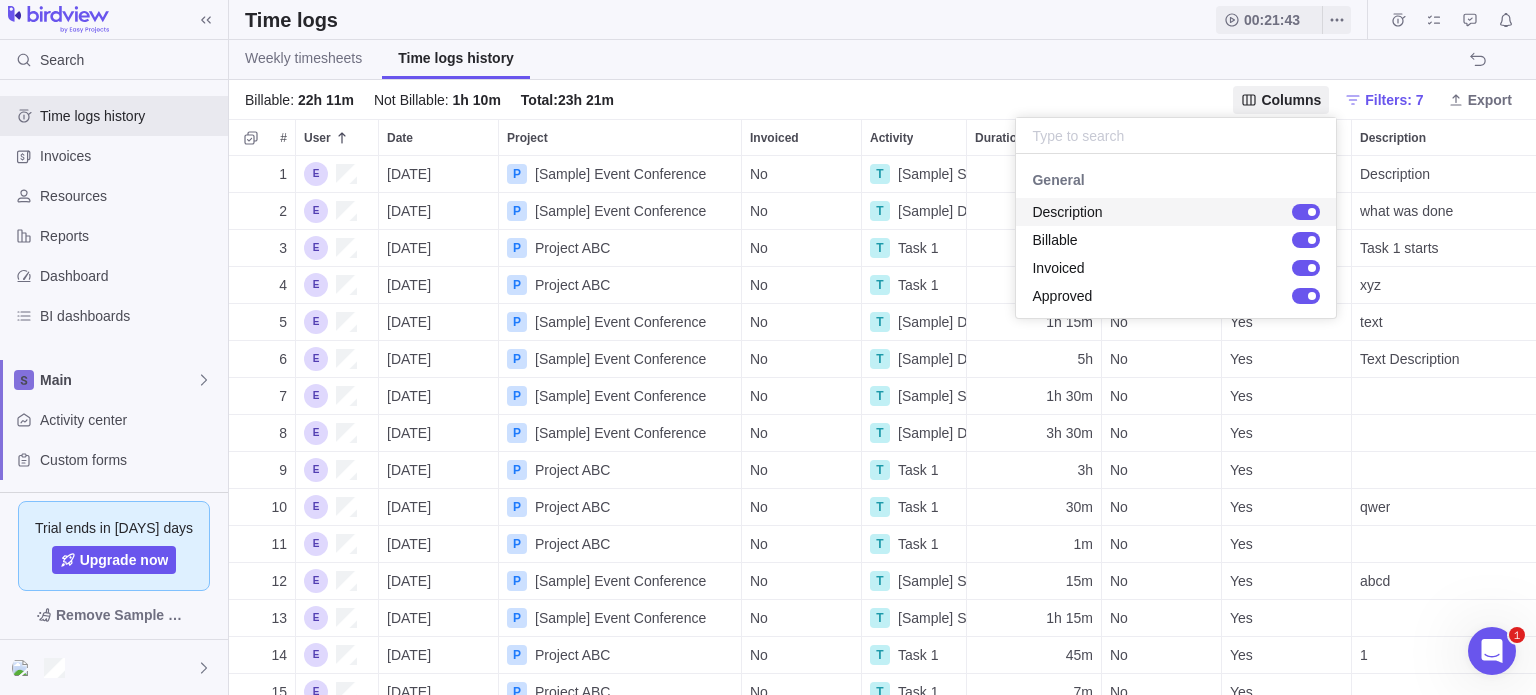 click on "Search Time logs history Invoices Resources Reports Dashboard BI dashboards Main Activity center Custom forms Saved views Get Started Project Financials Flat Fee Project Financials T&M Upcoming Milestones Trial ends in 13 days Upgrade now Remove Sample Data Time logs 00:21:43 Weekly timesheets Time logs history Billable :   22h 11m Not Billable :   1h 10m Total :  23h 21m Columns Filters: 7 Export # User Date Project Invoiced Activity Duration Approved Billable Description 1 07/30/2025 P [Sample] Event Conference No T [Sample] Select venue 10m Yes No Description  2 07/29/2025 P [Sample] Event Conference No T [Sample] Define target audience 1h 15m Yes Yes what was done 3 07/30/2025 P Project ABC No T Task 1 1h No No Task 1 starts 4 07/30/2025 P Project ABC No T Task 1 2h Yes Yes xyz 5 07/31/2025 P [Sample] Event Conference No T [Sample] Define target audience 1h 15m No Yes text 6 07/30/2025 P [Sample] Event Conference No T [Sample] Define target audience 5h No Yes Text Description 7 07/28/2025 P No" at bounding box center [768, 347] 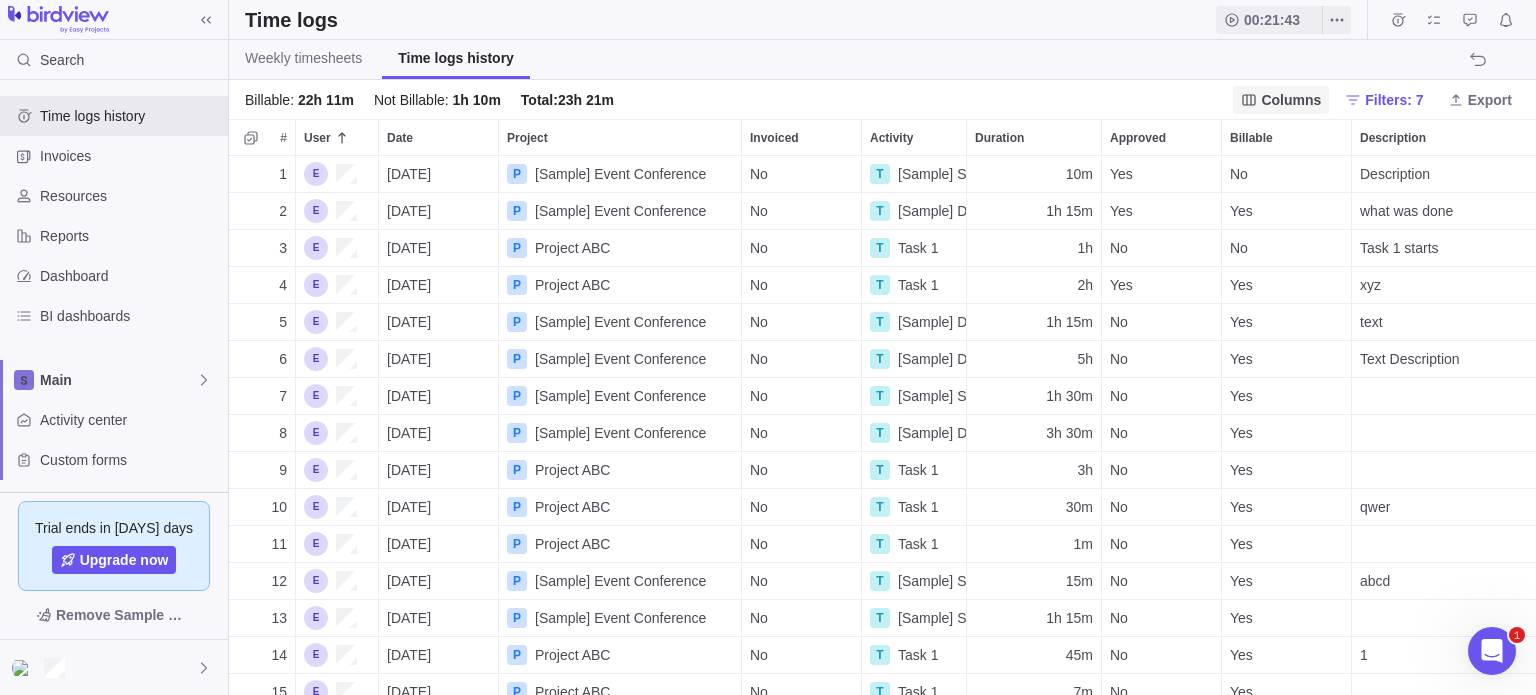 click on "Columns" at bounding box center (1291, 100) 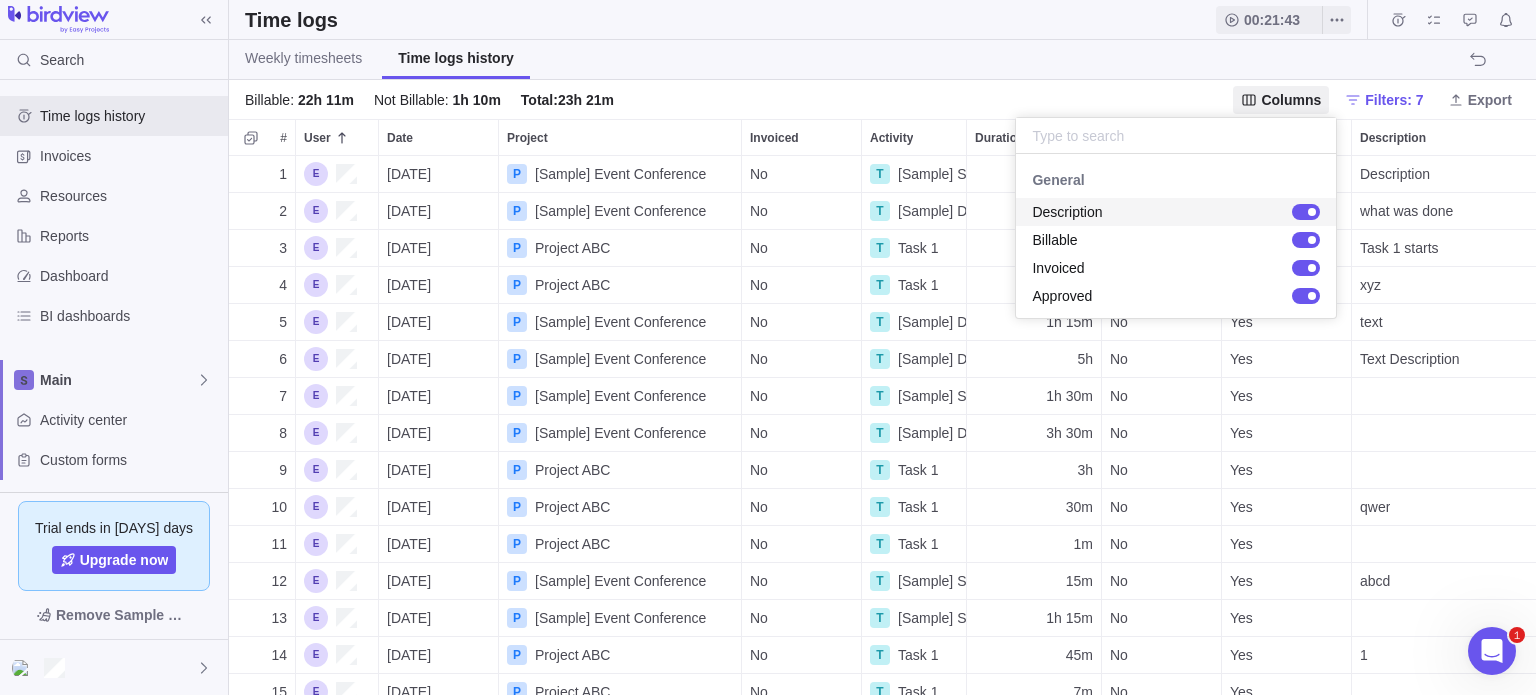 click at bounding box center [1306, 212] 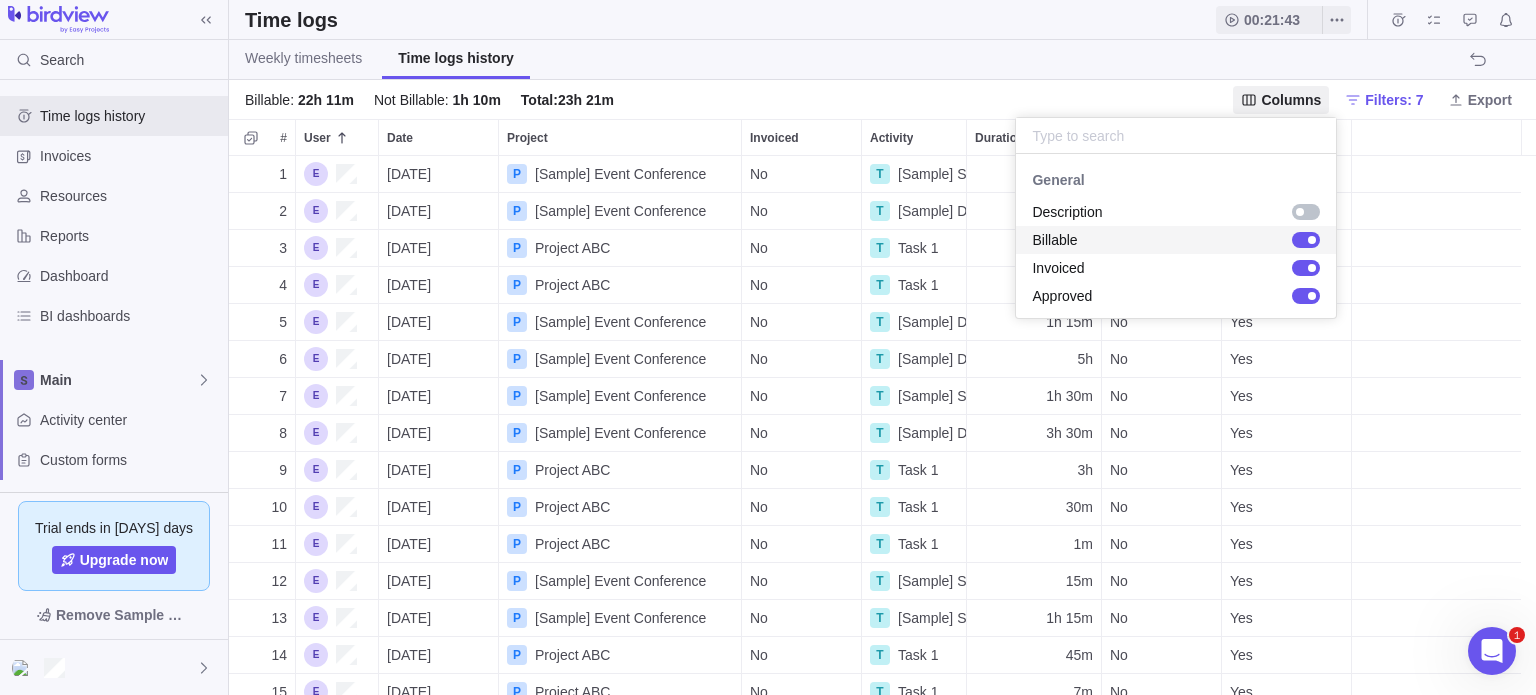 click at bounding box center [1312, 240] 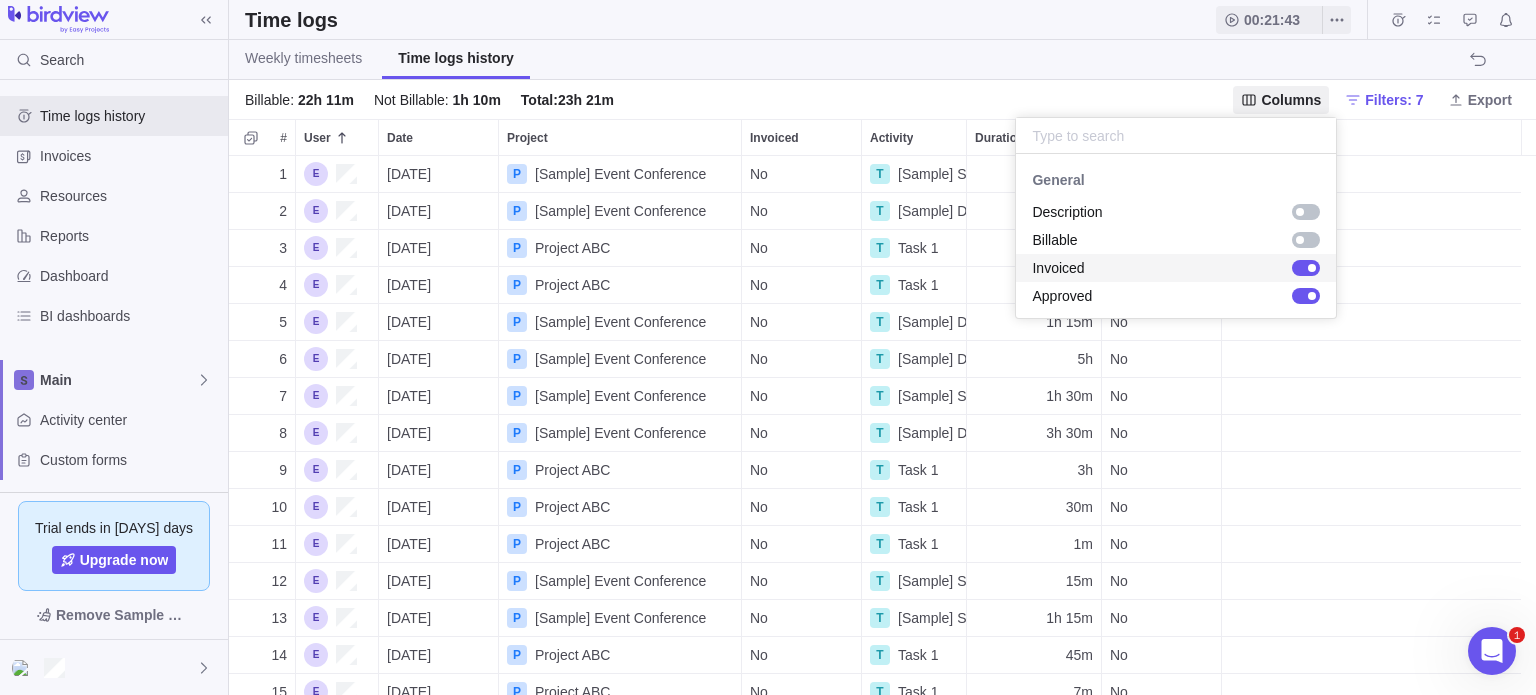 click at bounding box center [1312, 268] 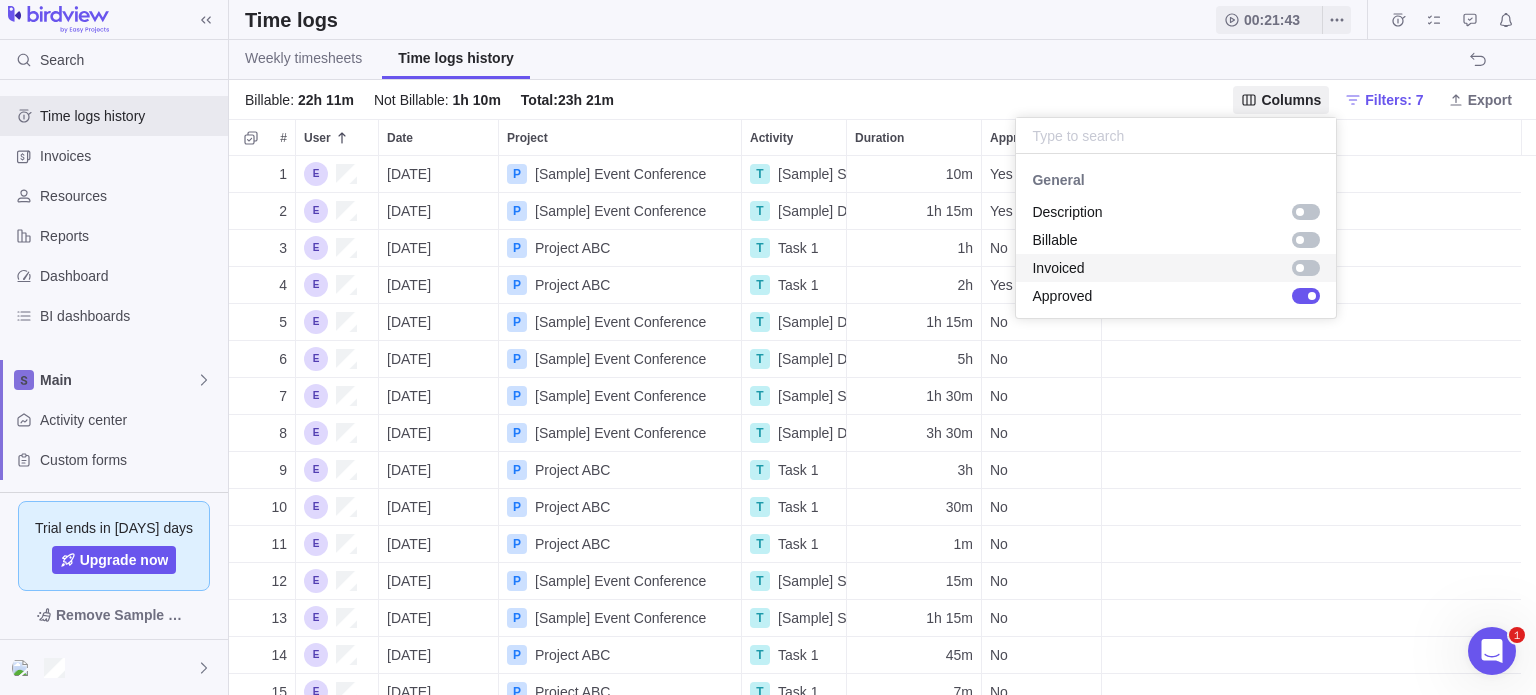click at bounding box center (1306, 268) 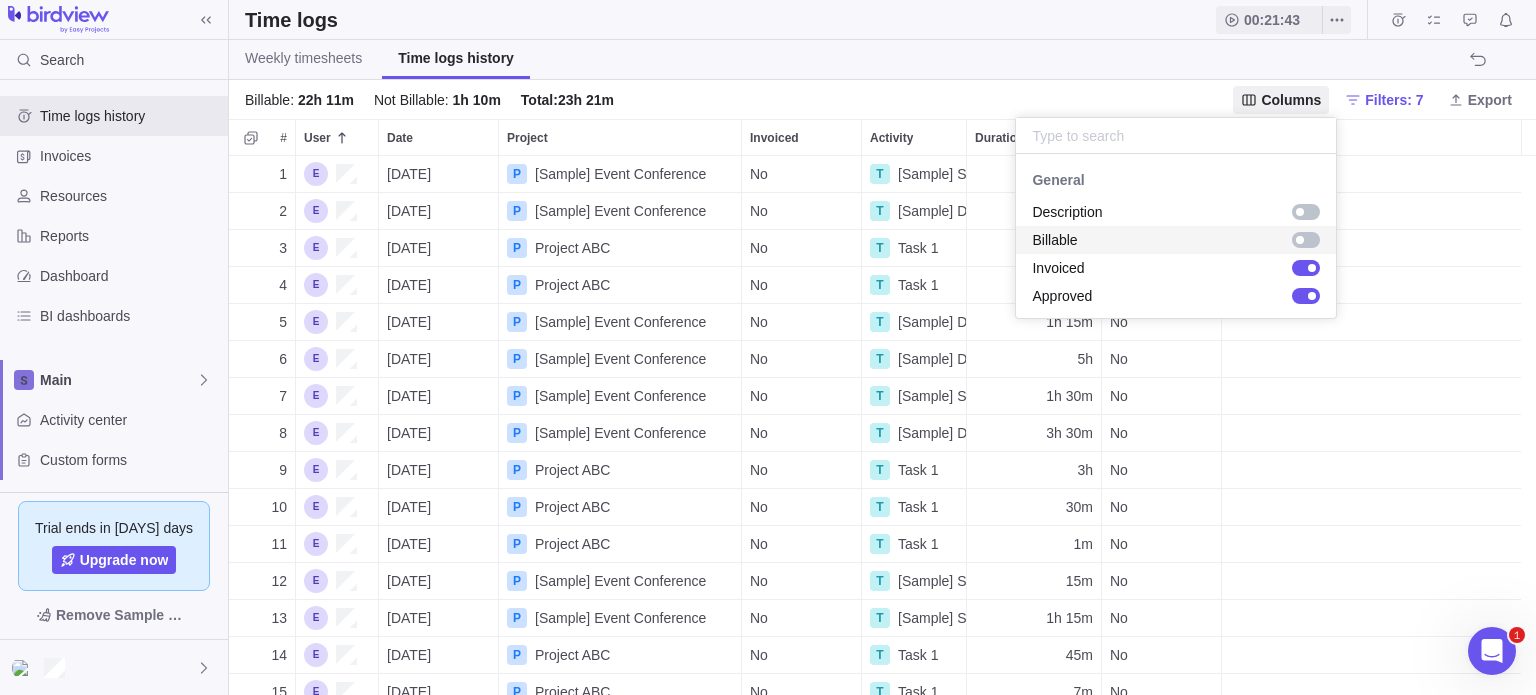 click at bounding box center [1306, 240] 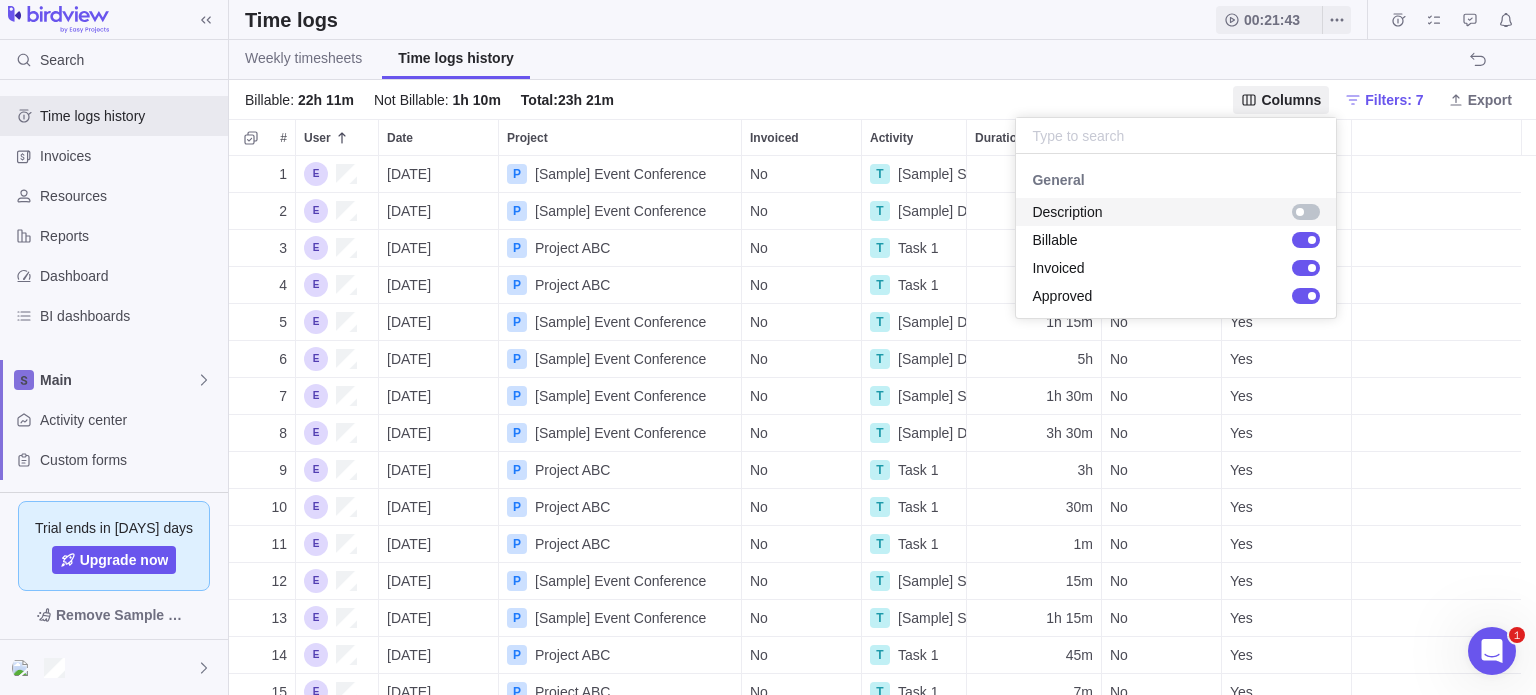 click at bounding box center [1306, 212] 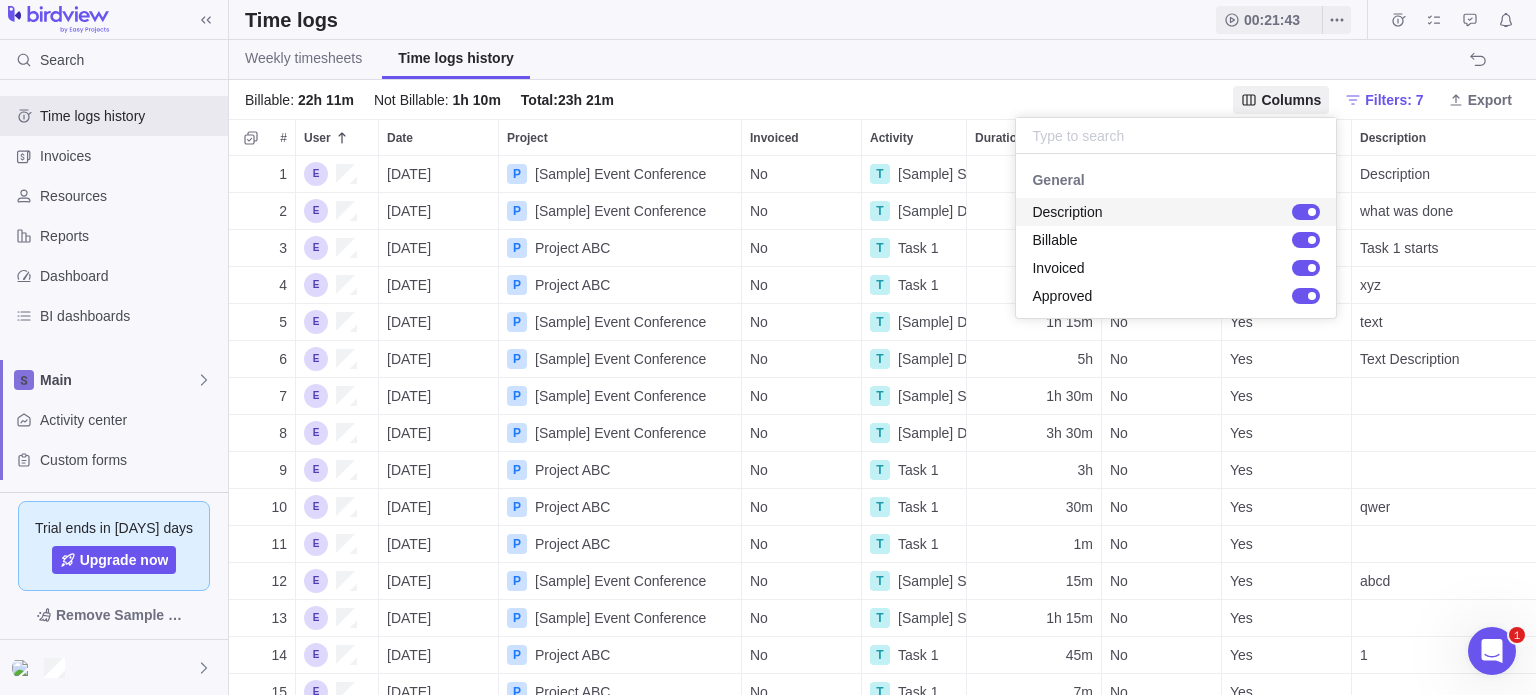 click on "Search Time logs history Invoices Resources Reports Dashboard BI dashboards Main Activity center Custom forms Saved views Get Started Project Financials Flat Fee Project Financials T&M Upcoming Milestones Trial ends in 13 days Upgrade now Remove Sample Data Time logs 00:21:43 Weekly timesheets Time logs history Billable :   22h 11m Not Billable :   1h 10m Total :  23h 21m Columns Filters: 7 Export # User Date Project Invoiced Activity Duration Approved Billable Description 1 07/30/2025 P [Sample] Event Conference No T [Sample] Select venue 10m Yes No Description  2 07/29/2025 P [Sample] Event Conference No T [Sample] Define target audience 1h 15m Yes Yes what was done 3 07/30/2025 P Project ABC No T Task 1 1h No No Task 1 starts 4 07/30/2025 P Project ABC No T Task 1 2h Yes Yes xyz 5 07/31/2025 P [Sample] Event Conference No T [Sample] Define target audience 1h 15m No Yes text 6 07/30/2025 P [Sample] Event Conference No T [Sample] Define target audience 5h No Yes Text Description 7 07/28/2025 P No" at bounding box center (768, 347) 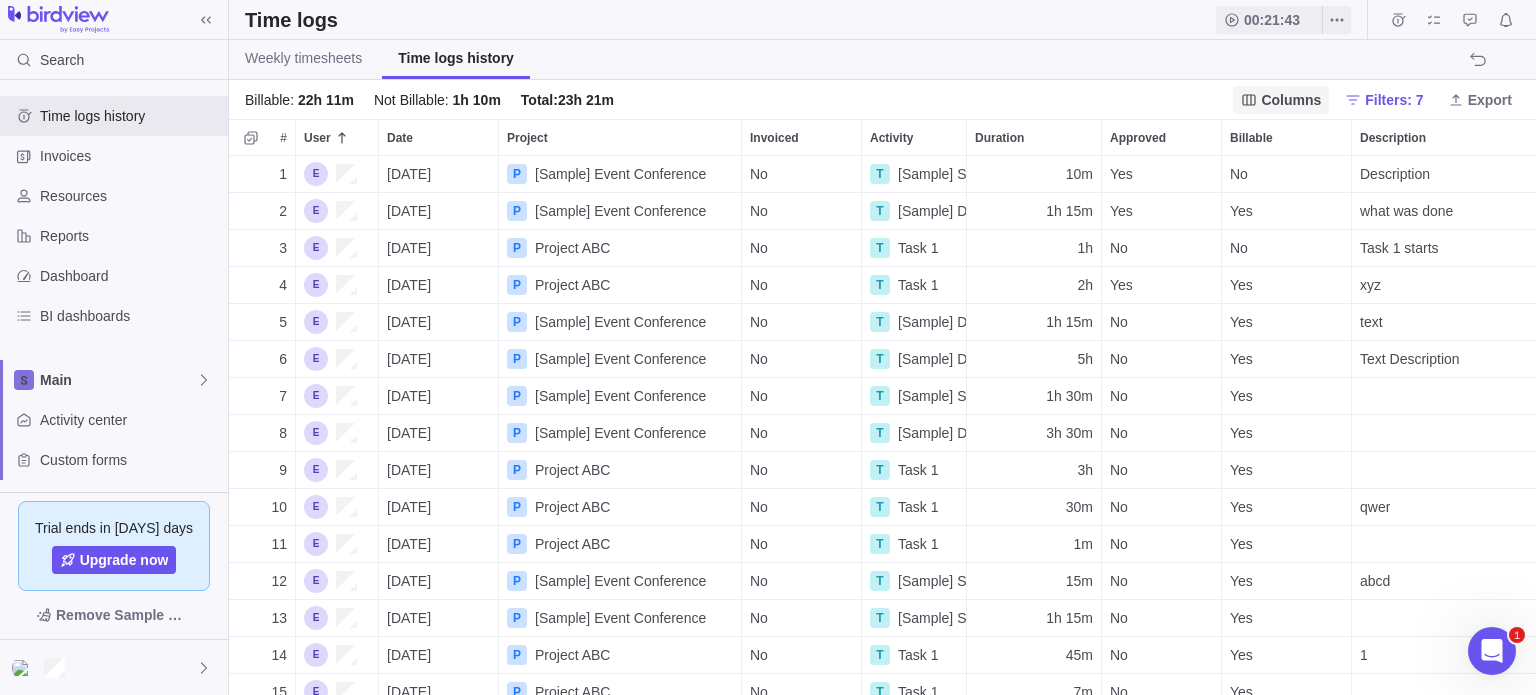 click on "Columns" at bounding box center [1291, 100] 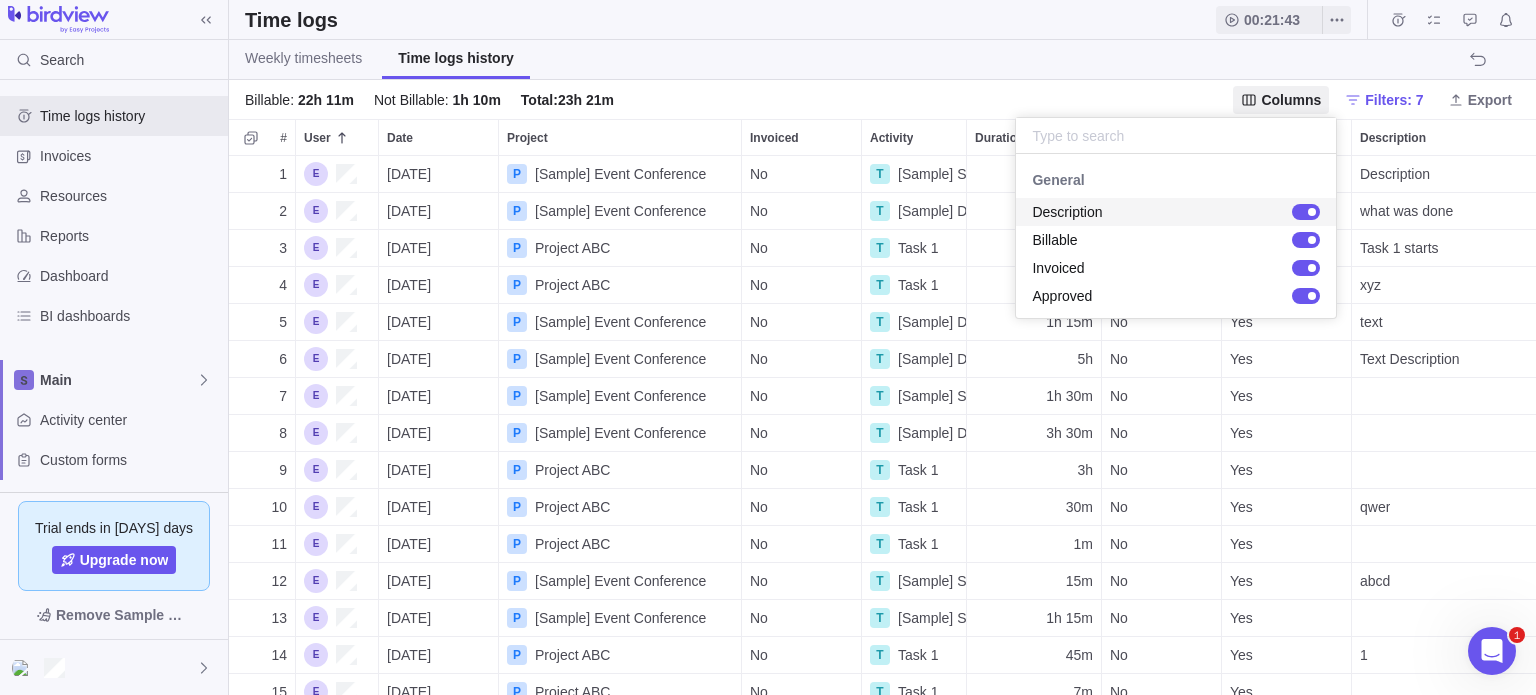 click at bounding box center [1306, 212] 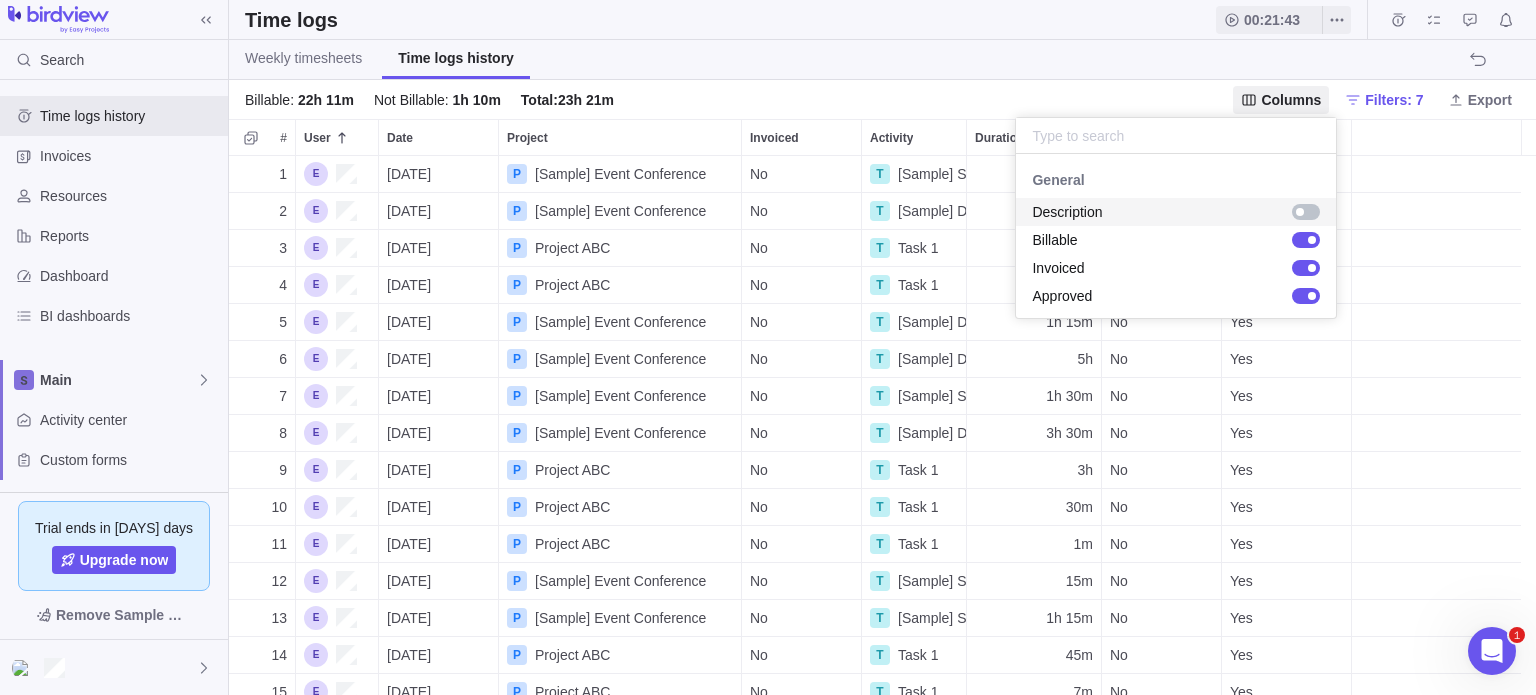 click at bounding box center [1306, 212] 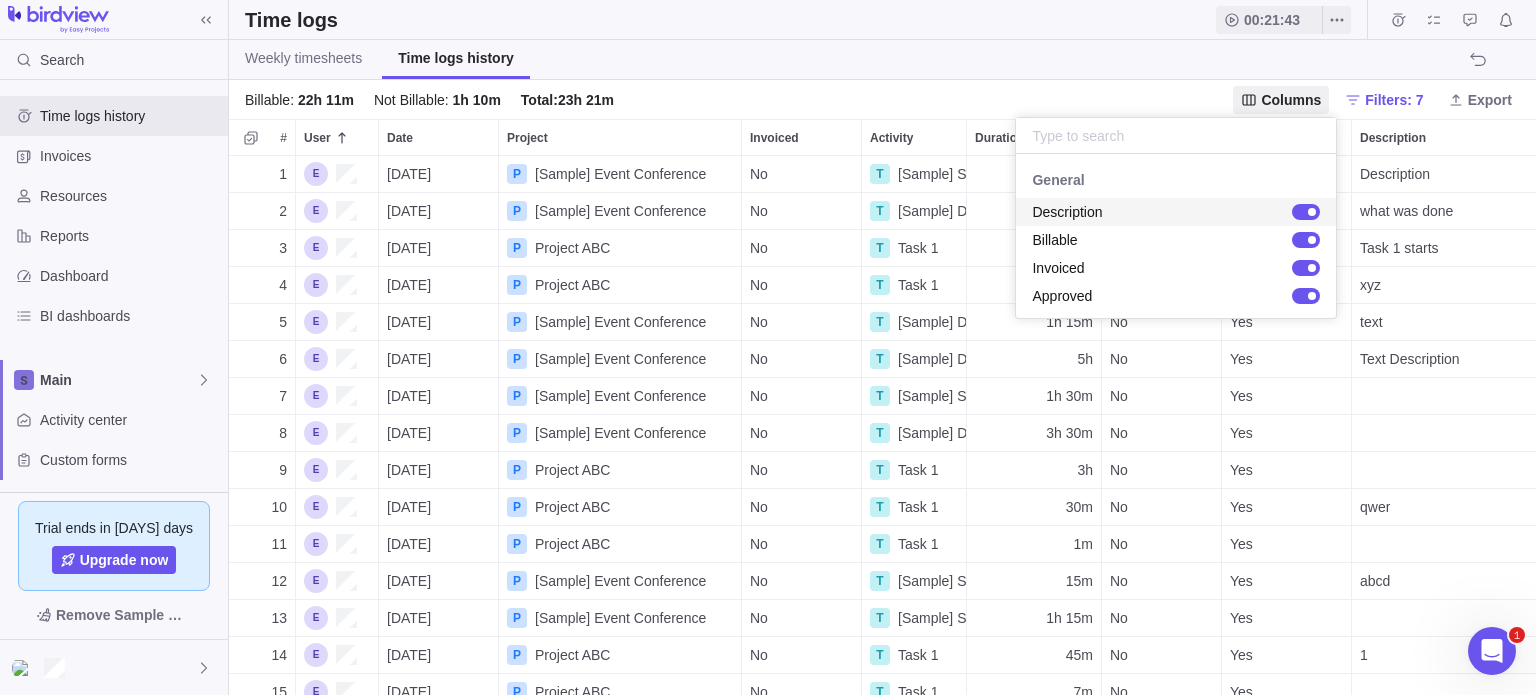 click on "Search Time logs history Invoices Resources Reports Dashboard BI dashboards Main Activity center Custom forms Saved views Get Started Project Financials Flat Fee Project Financials T&M Upcoming Milestones Trial ends in 13 days Upgrade now Remove Sample Data Time logs 00:21:43 Weekly timesheets Time logs history Billable :   22h 11m Not Billable :   1h 10m Total :  23h 21m Columns Filters: 7 Export # User Date Project Invoiced Activity Duration Approved Billable Description 1 07/30/2025 P [Sample] Event Conference No T [Sample] Select venue 10m Yes No Description  2 07/29/2025 P [Sample] Event Conference No T [Sample] Define target audience 1h 15m Yes Yes what was done 3 07/30/2025 P Project ABC No T Task 1 1h No No Task 1 starts 4 07/30/2025 P Project ABC No T Task 1 2h Yes Yes xyz 5 07/31/2025 P [Sample] Event Conference No T [Sample] Define target audience 1h 15m No Yes text 6 07/30/2025 P [Sample] Event Conference No T [Sample] Define target audience 5h No Yes Text Description 7 07/28/2025 P No" at bounding box center [768, 347] 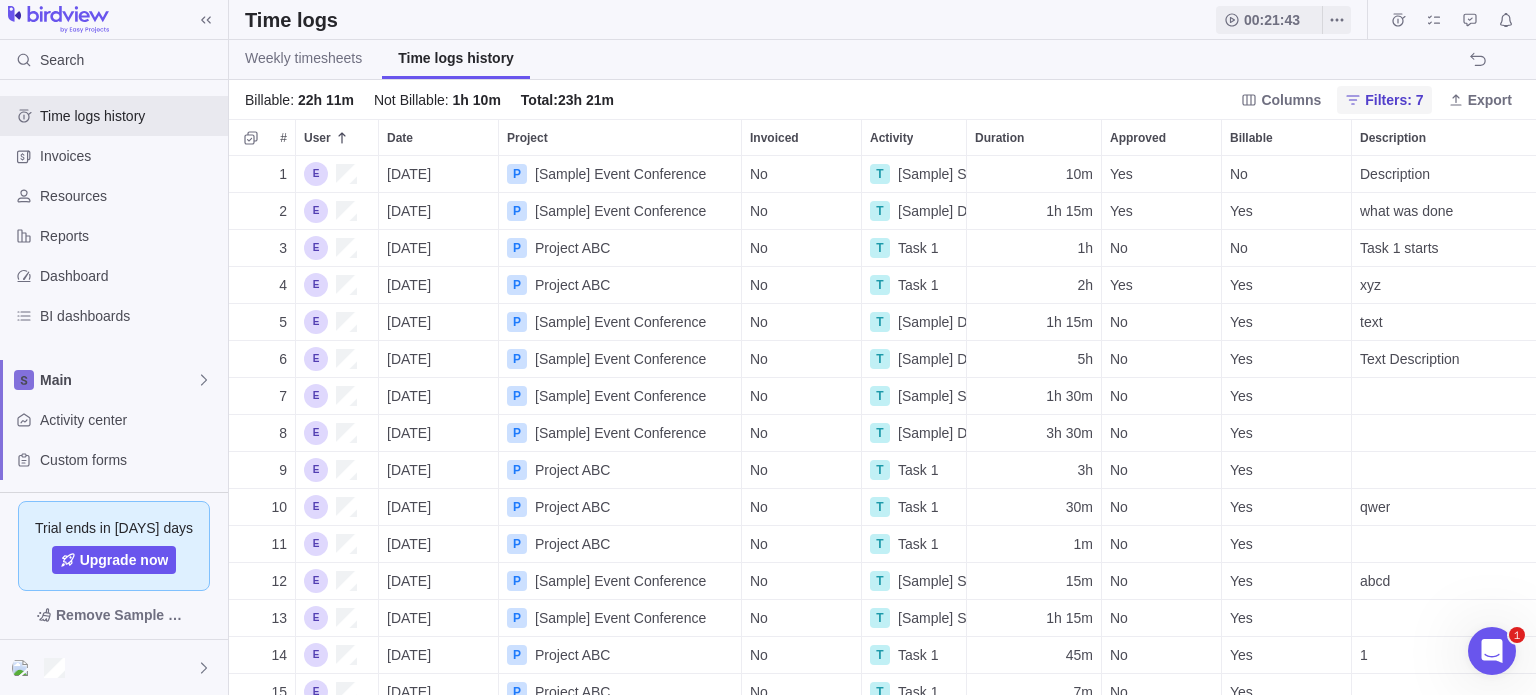 click on "Filters: 7" at bounding box center (1394, 100) 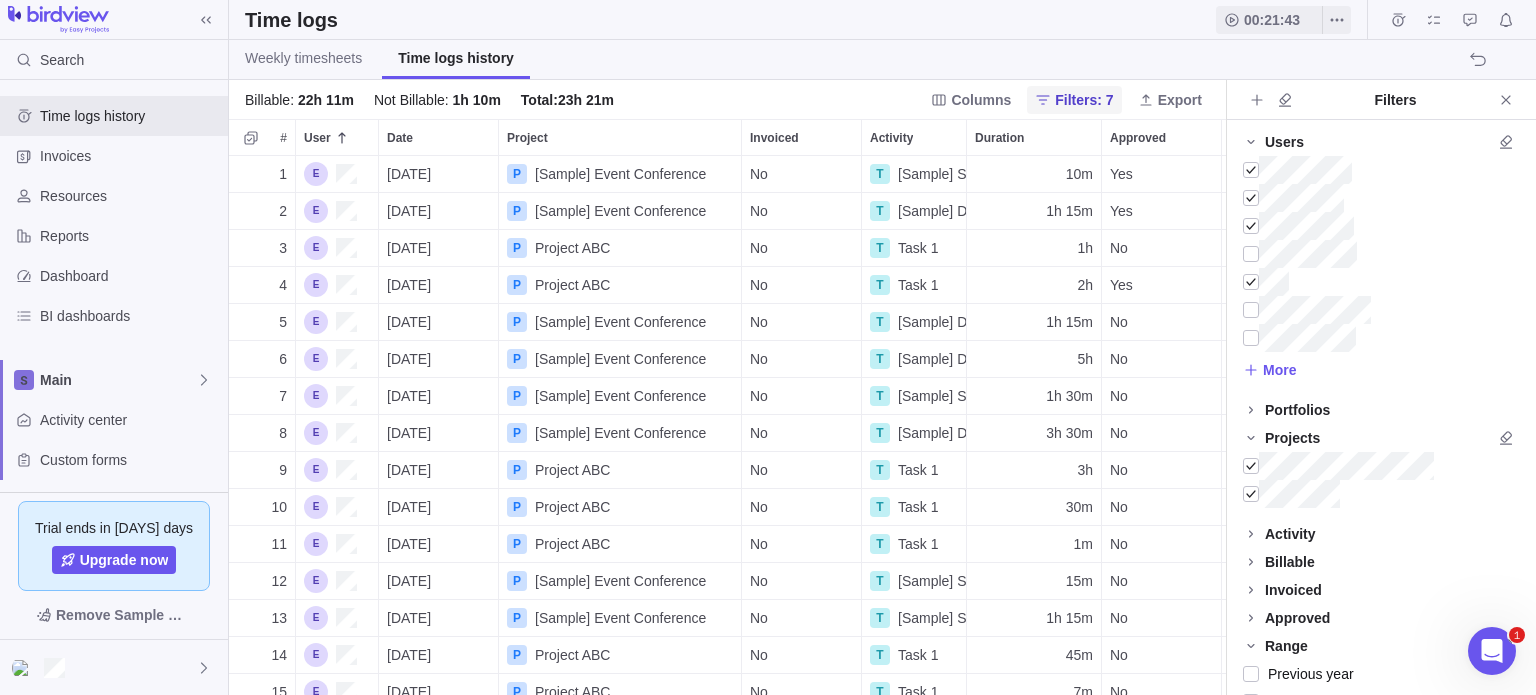 scroll, scrollTop: 524, scrollLeft: 981, axis: both 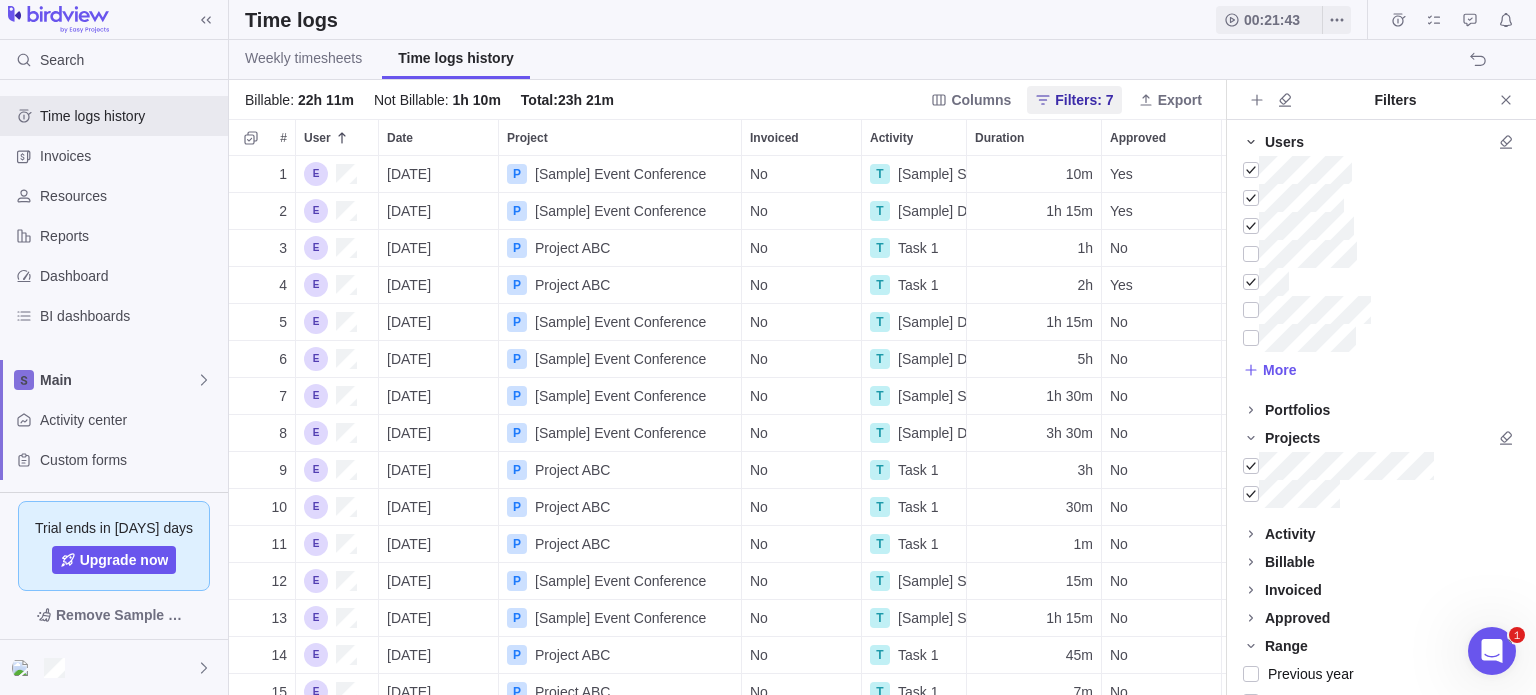 click 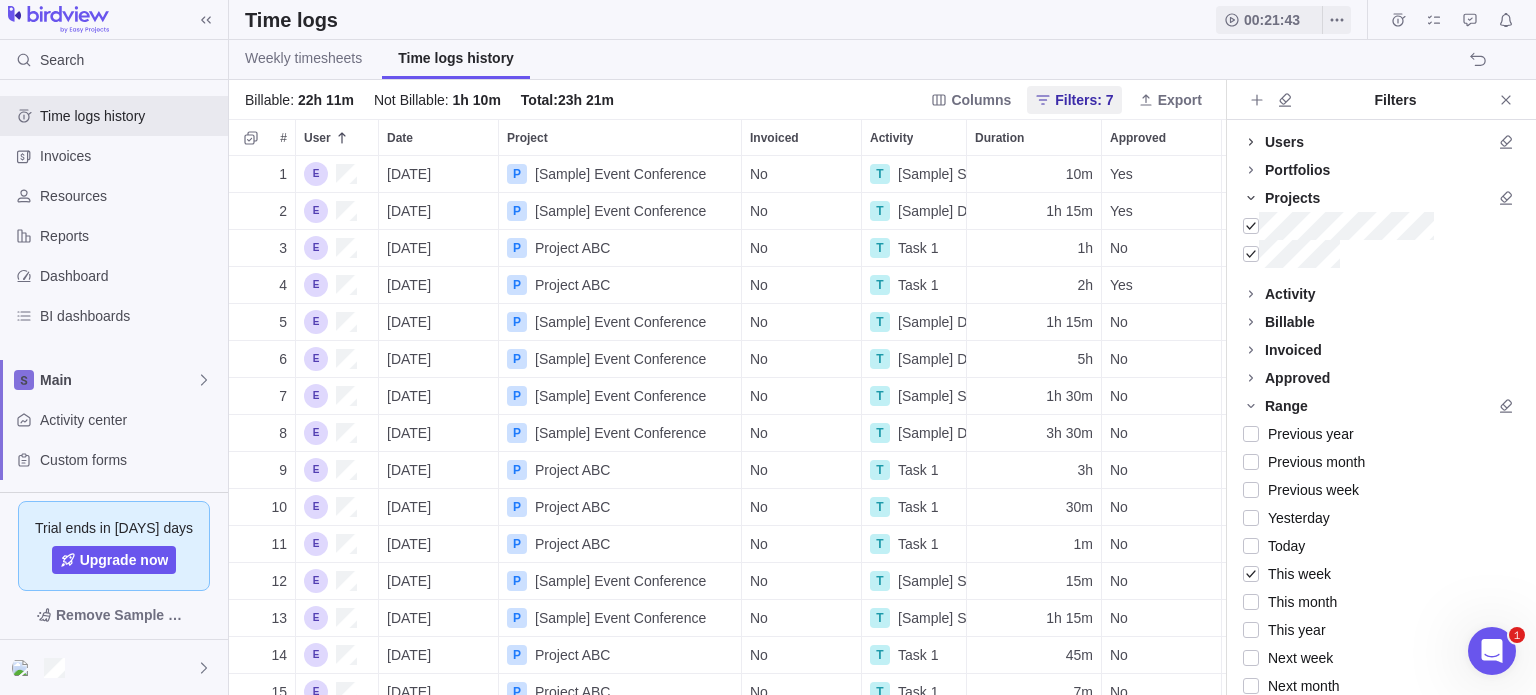 click 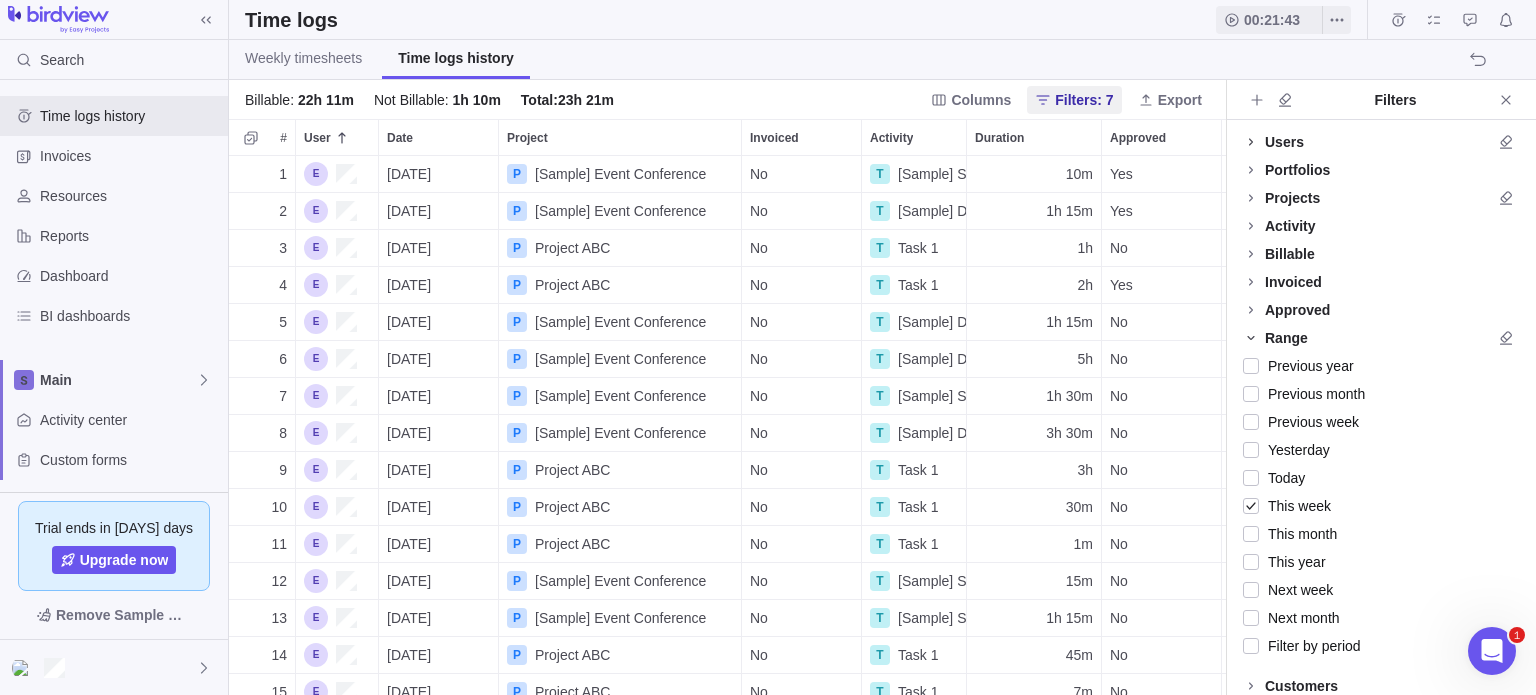 click 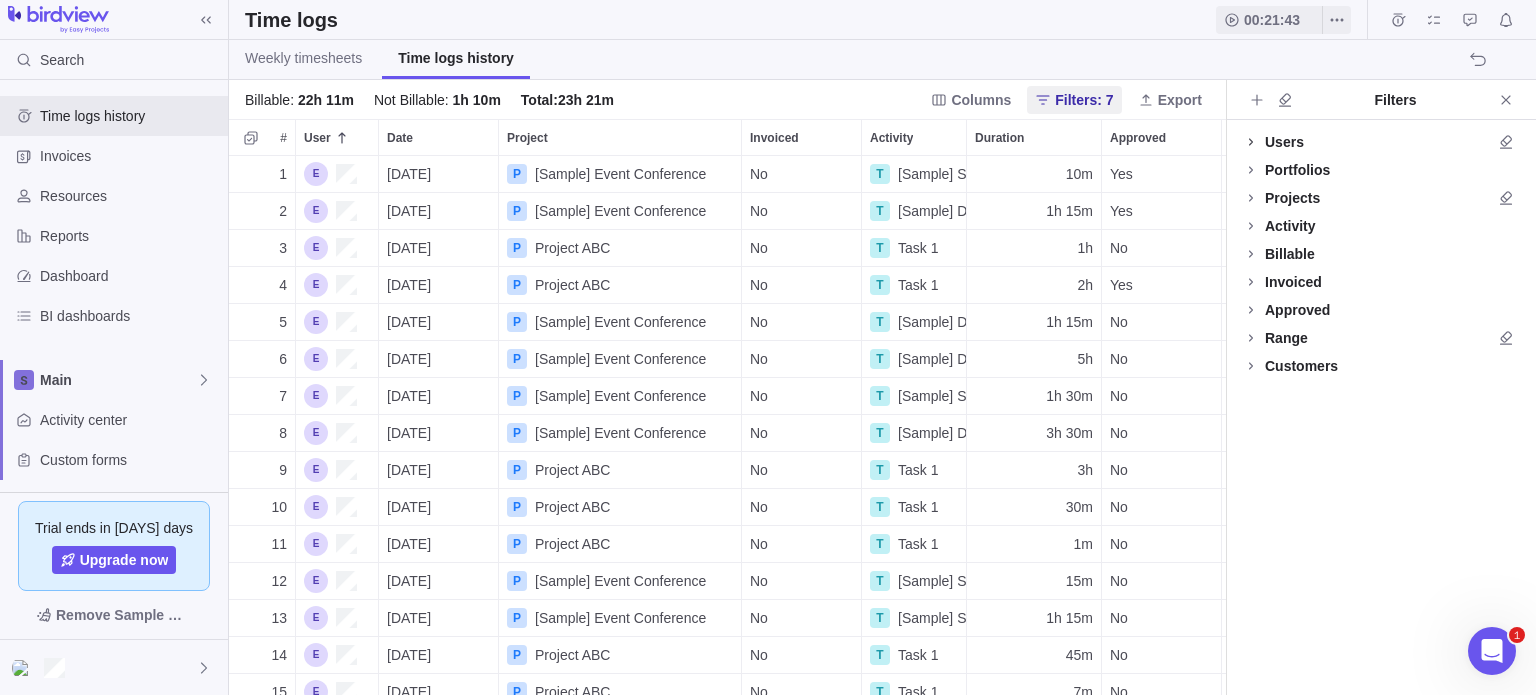 click 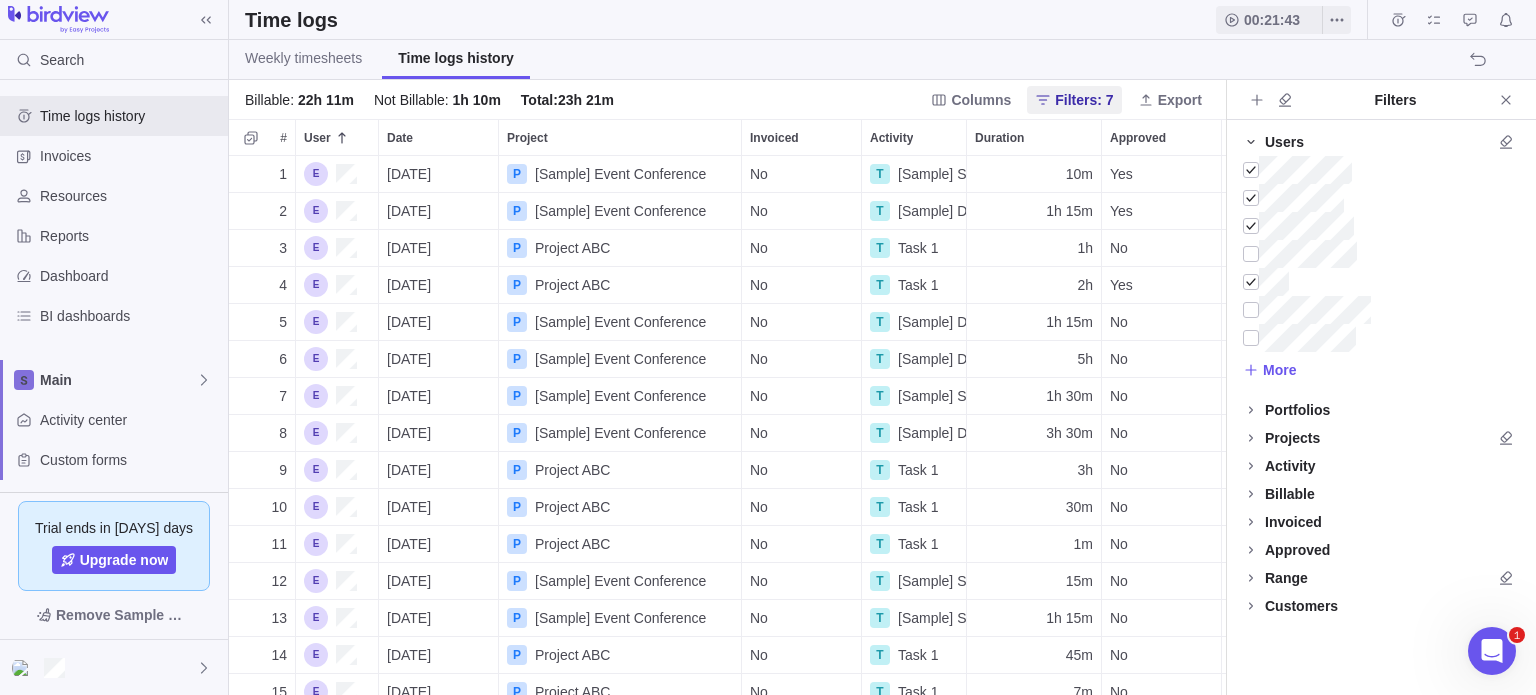 click 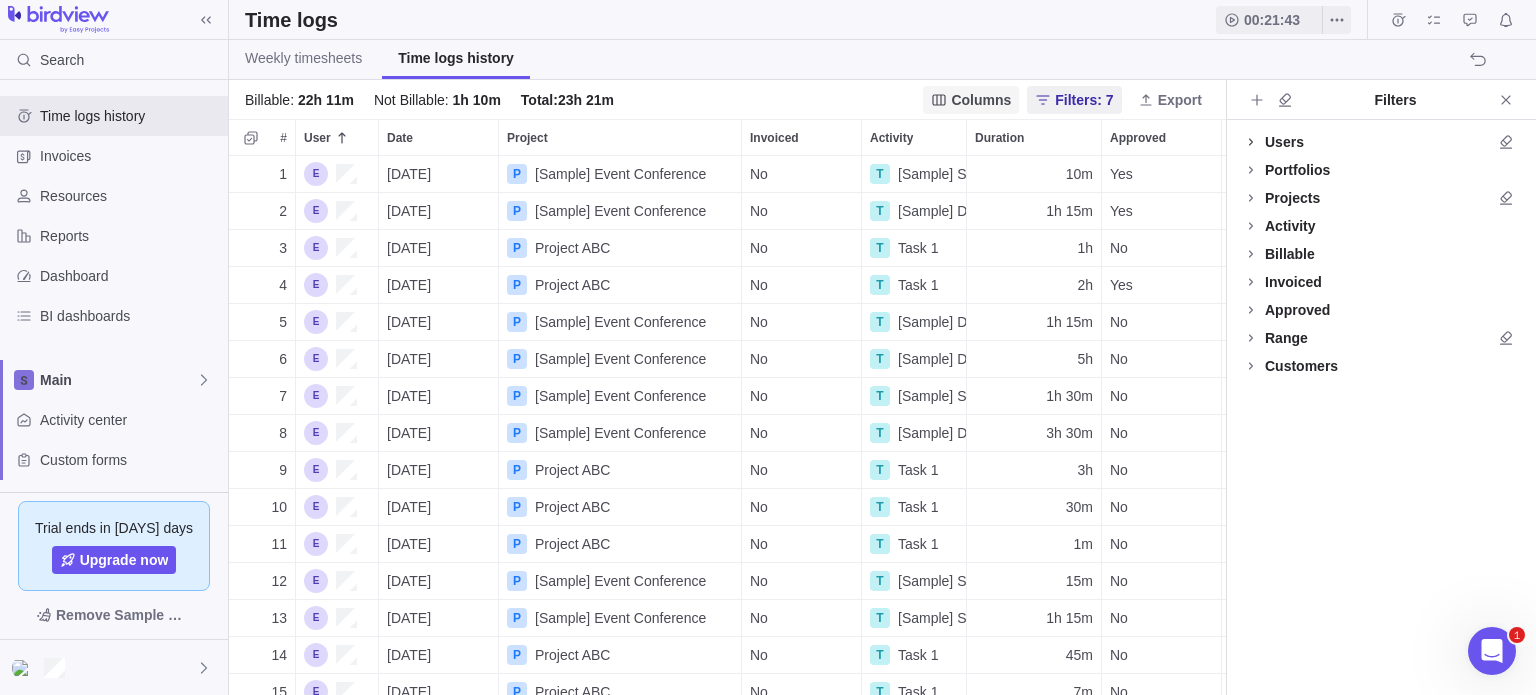 click on "Columns" at bounding box center [981, 100] 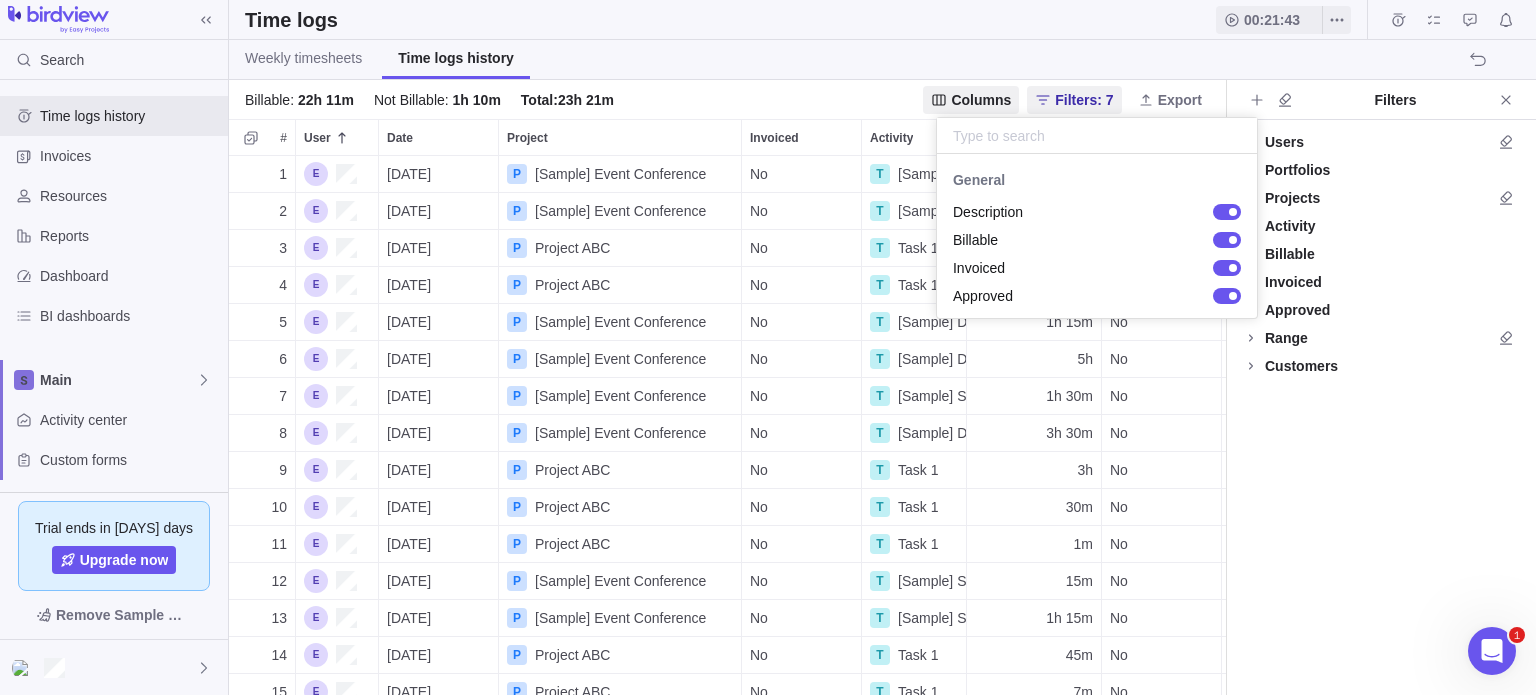click on "Search Time logs history Invoices Resources Reports Dashboard BI dashboards Main Activity center Custom forms Saved views Get Started Project Financials Flat Fee Project Financials T&M Upcoming Milestones Trial ends in 13 days Upgrade now Remove Sample Data Time logs 00:21:43 Weekly timesheets Time logs history Billable :   22h 11m Not Billable :   1h 10m Total :  23h 21m Columns Filters: 7 Export # User Date Project Invoiced Activity Duration Approved Billable Description 1 07/30/2025 P [Sample] Event Conference No T [Sample] Select venue 10m Yes No Description  2 07/29/2025 P [Sample] Event Conference No T [Sample] Define target audience 1h 15m Yes Yes what was done 3 07/30/2025 P Project ABC No T Task 1 1h No No Task 1 starts 4 07/30/2025 P Project ABC No T Task 1 2h Yes Yes xyz 5 07/31/2025 P [Sample] Event Conference No T [Sample] Define target audience 1h 15m No Yes text 6 07/30/2025 P [Sample] Event Conference No T [Sample] Define target audience 5h No Yes Text Description 7 07/28/2025 P No" at bounding box center [768, 347] 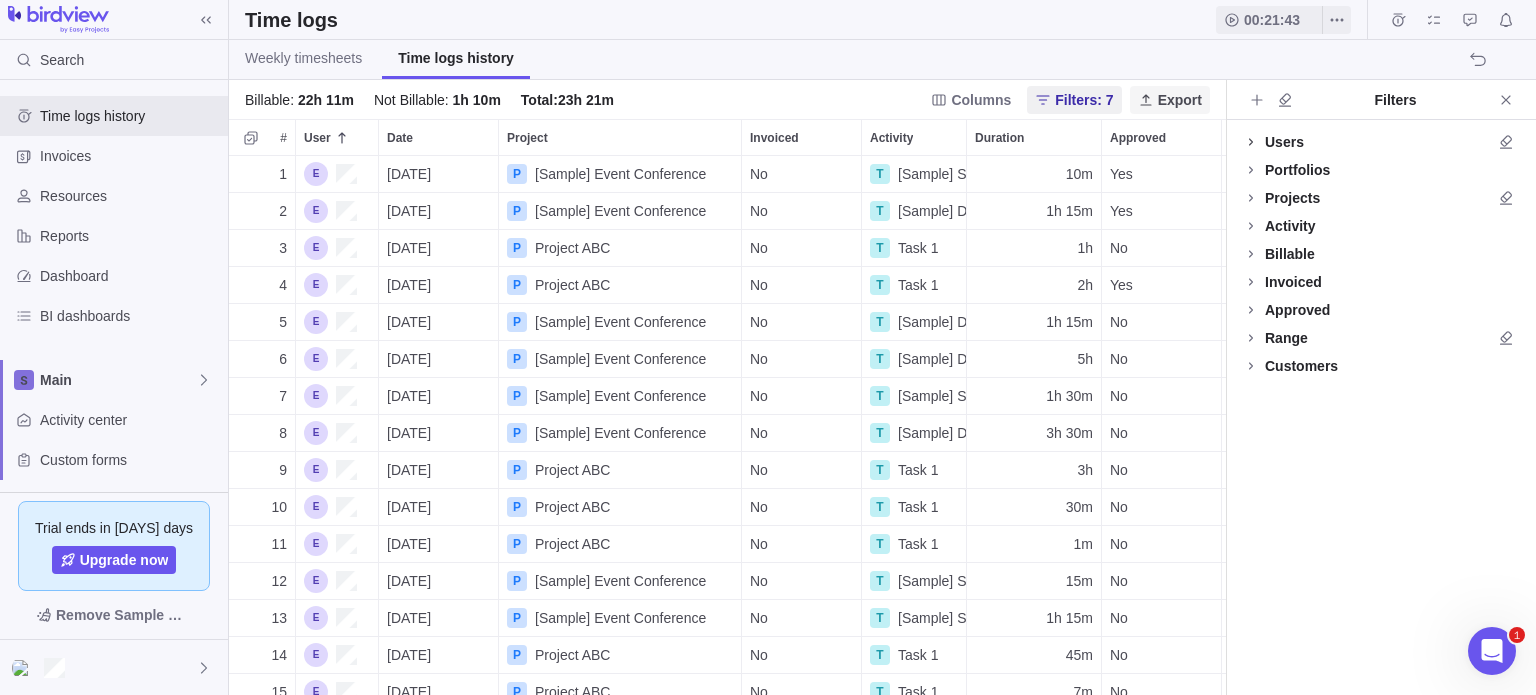 click at bounding box center [1506, 100] 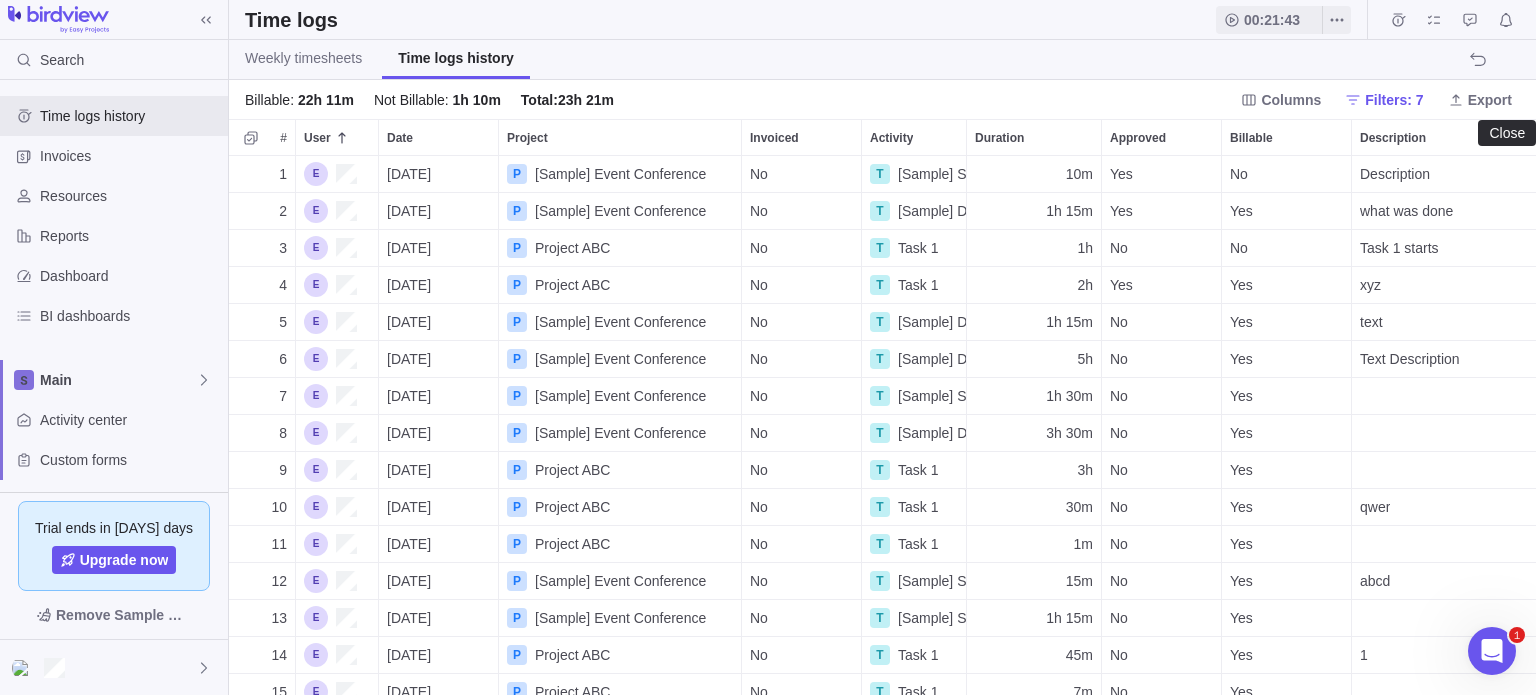scroll, scrollTop: 16, scrollLeft: 16, axis: both 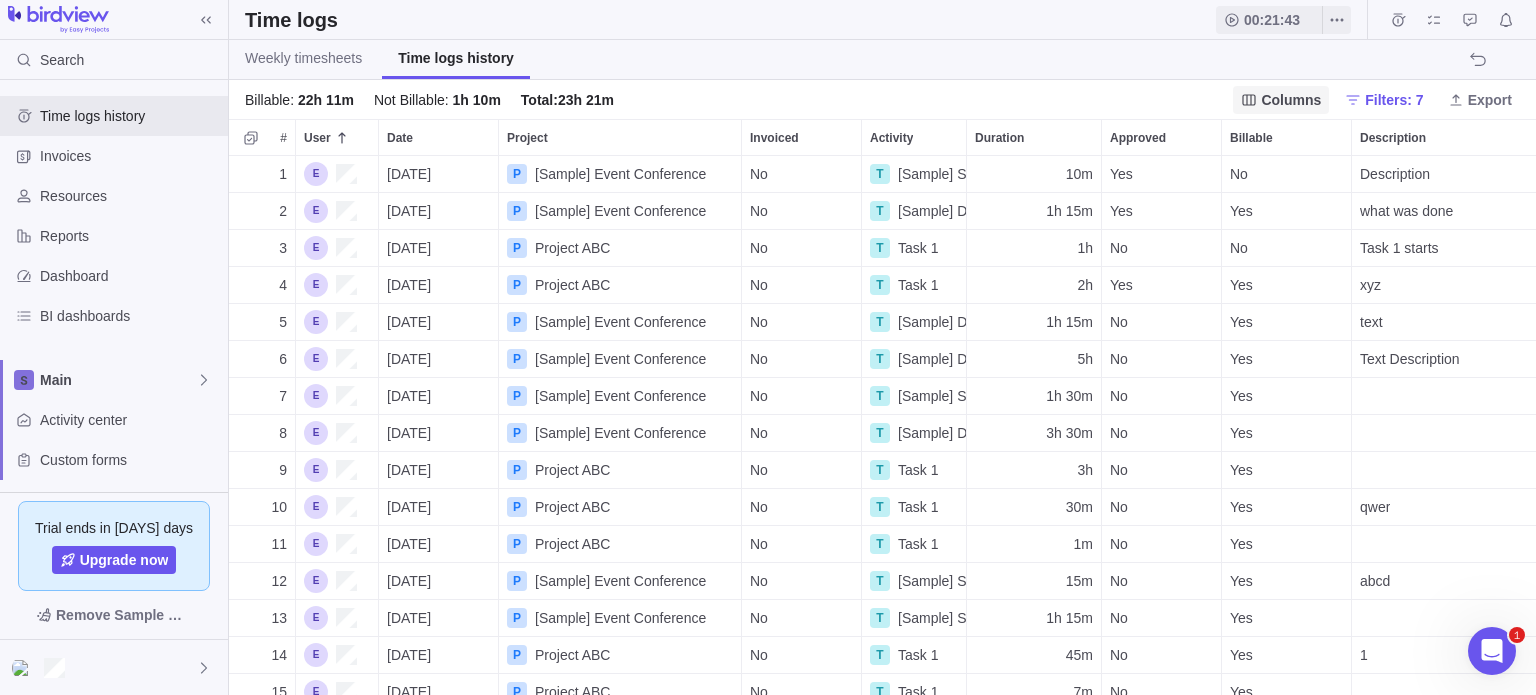 click on "Columns" at bounding box center [1291, 100] 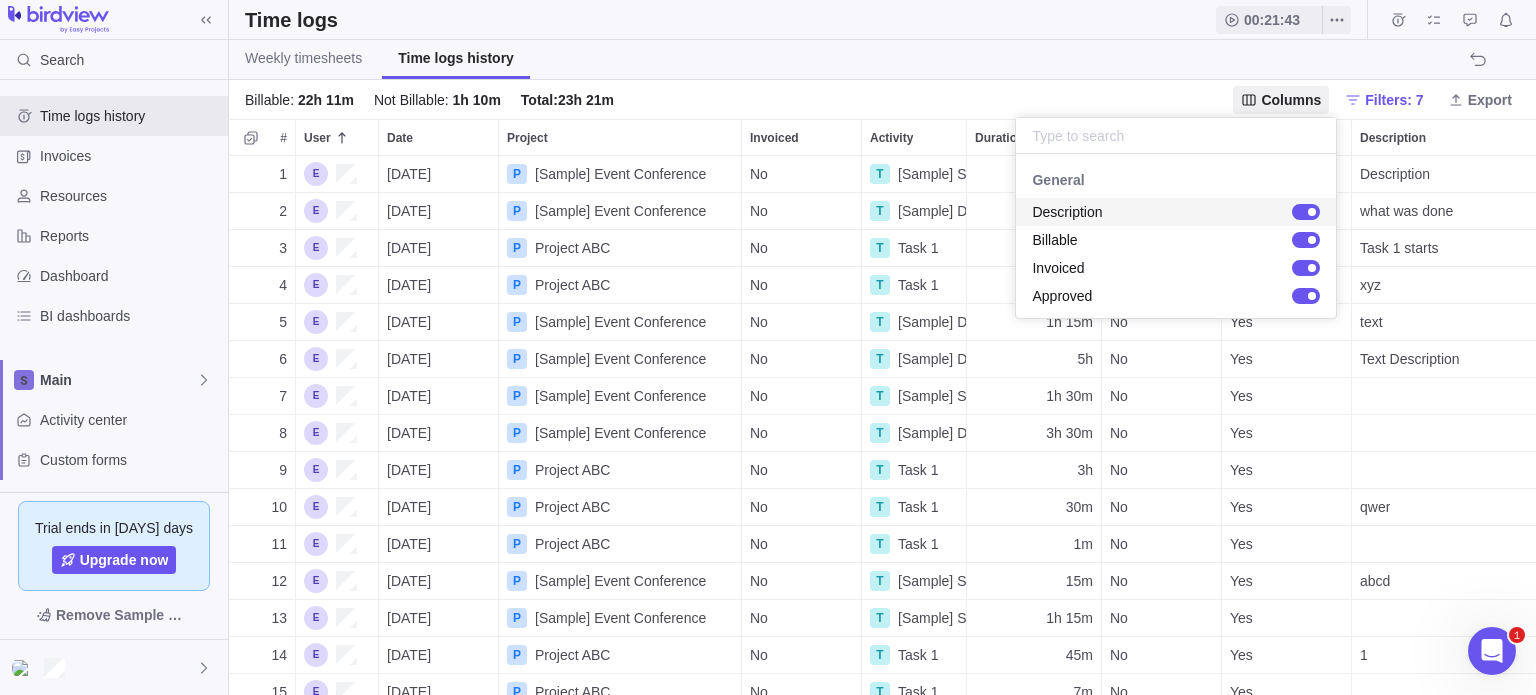 click at bounding box center (1312, 212) 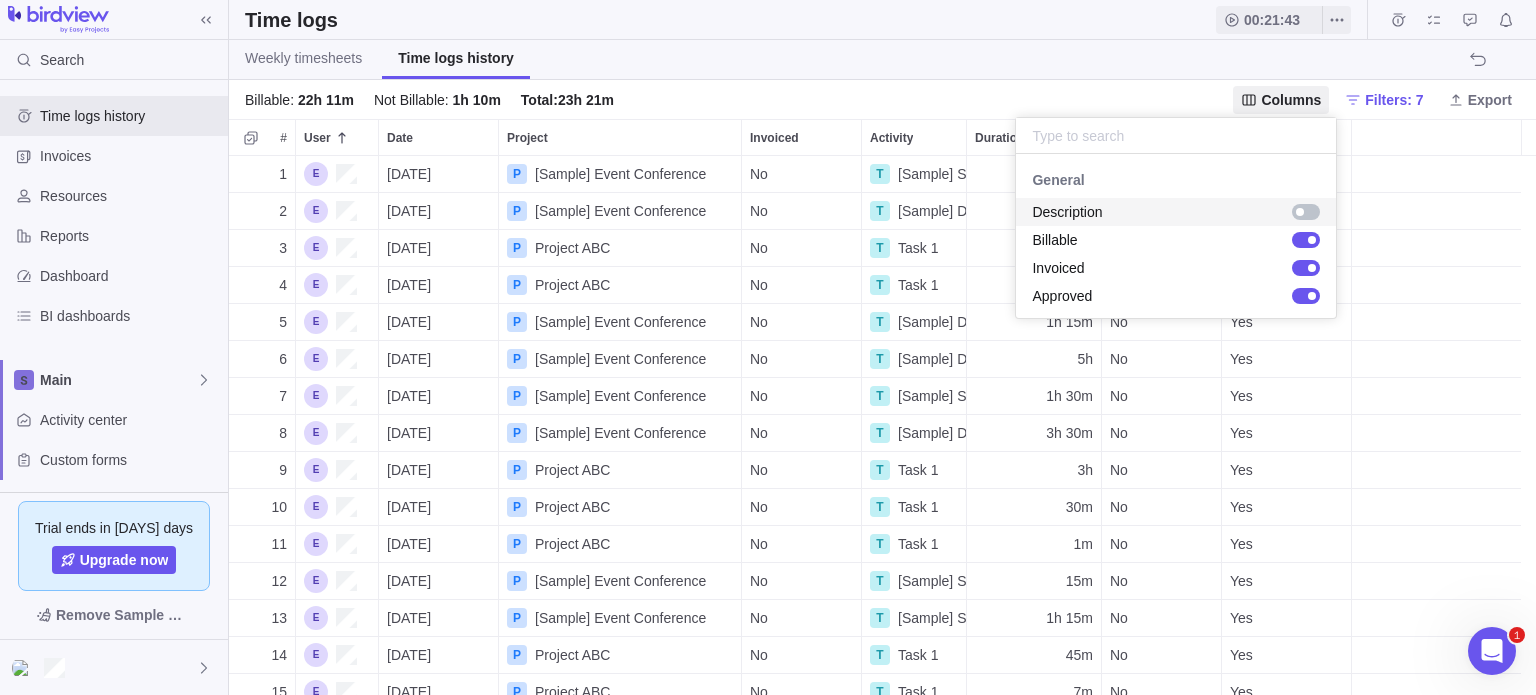 click at bounding box center [1300, 212] 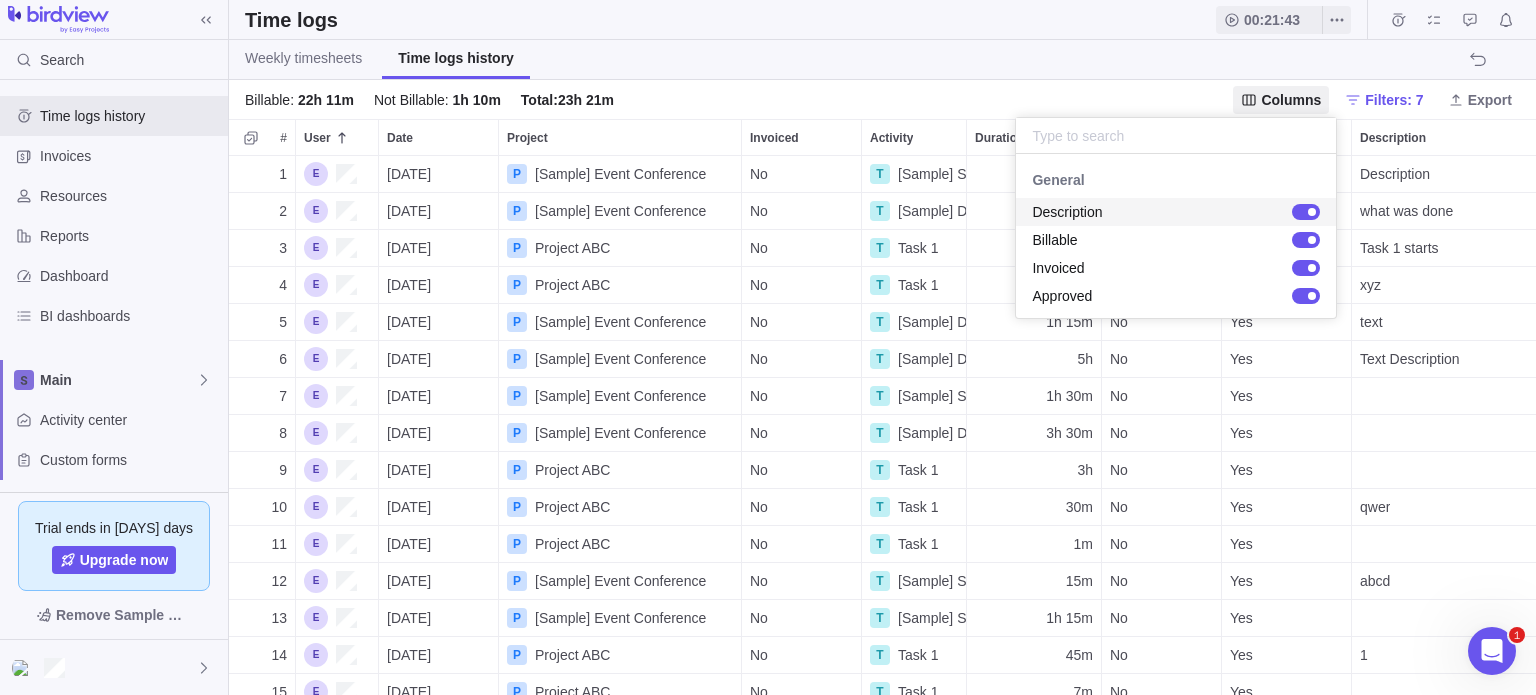 click on "Search Time logs history Invoices Resources Reports Dashboard BI dashboards Main Activity center Custom forms Saved views Get Started Project Financials Flat Fee Project Financials T&M Upcoming Milestones Trial ends in 13 days Upgrade now Remove Sample Data Time logs 00:21:43 Weekly timesheets Time logs history Billable :   22h 11m Not Billable :   1h 10m Total :  23h 21m Columns Filters: 7 Export # User Date Project Invoiced Activity Duration Approved Billable Description 1 07/30/2025 P [Sample] Event Conference No T [Sample] Select venue 10m Yes No Description  2 07/29/2025 P [Sample] Event Conference No T [Sample] Define target audience 1h 15m Yes Yes what was done 3 07/30/2025 P Project ABC No T Task 1 1h No No Task 1 starts 4 07/30/2025 P Project ABC No T Task 1 2h Yes Yes xyz 5 07/31/2025 P [Sample] Event Conference No T [Sample] Define target audience 1h 15m No Yes text 6 07/30/2025 P [Sample] Event Conference No T [Sample] Define target audience 5h No Yes Text Description 7 07/28/2025 P No" at bounding box center (768, 347) 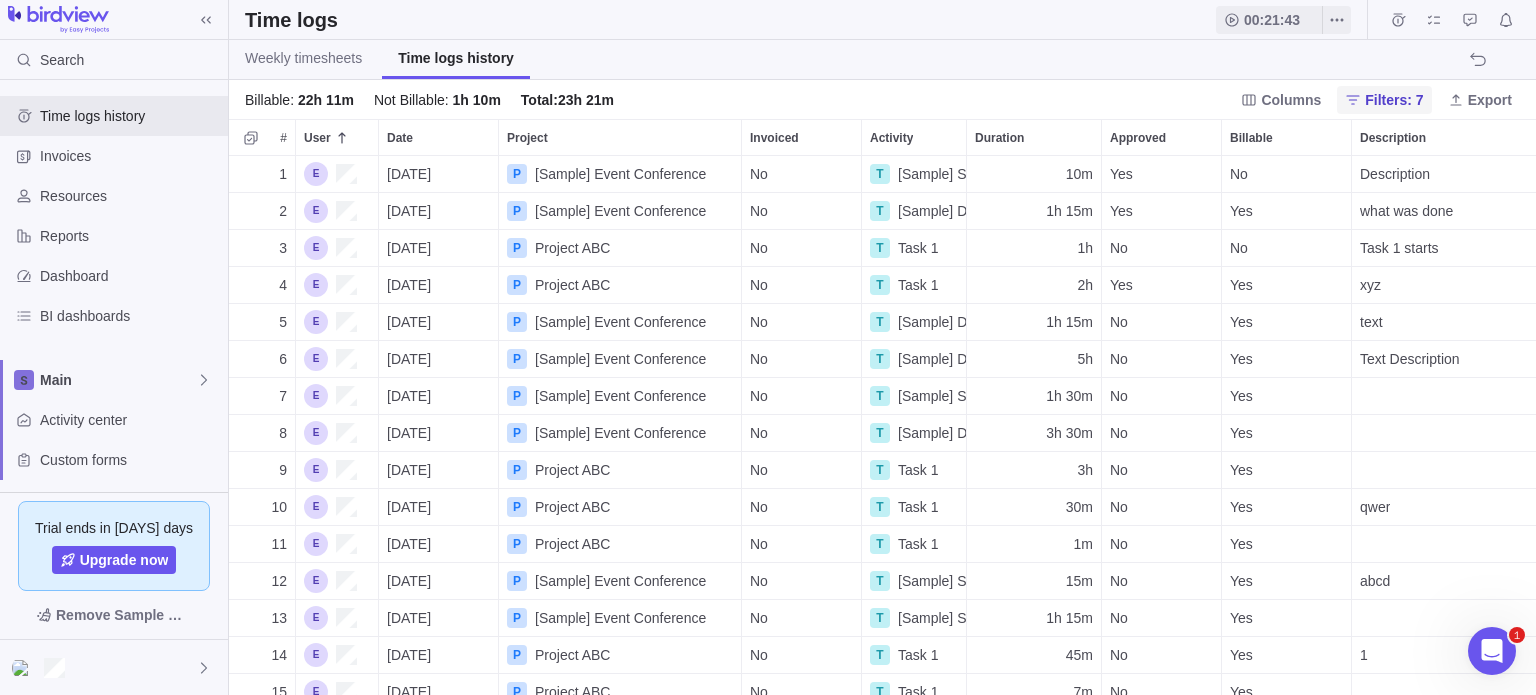 click on "Filters: 7" at bounding box center [1394, 100] 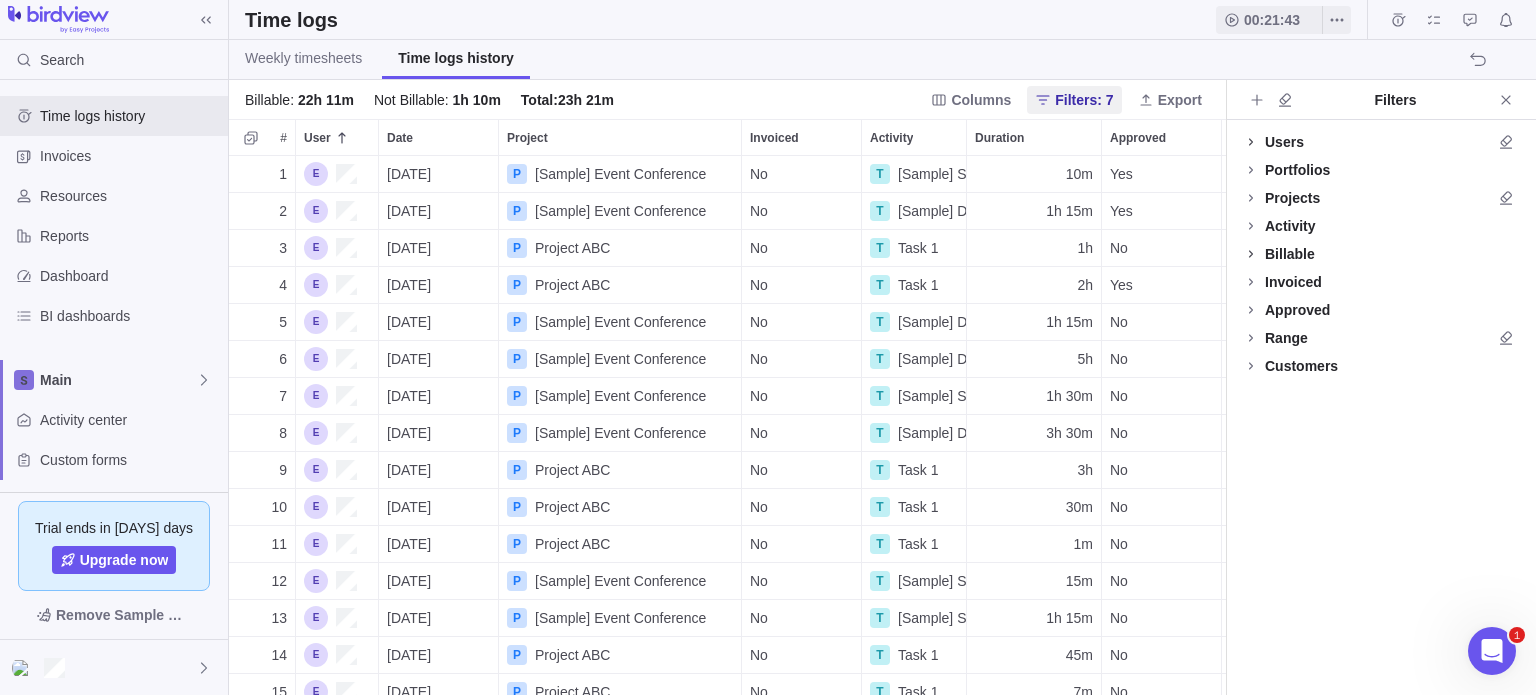 click 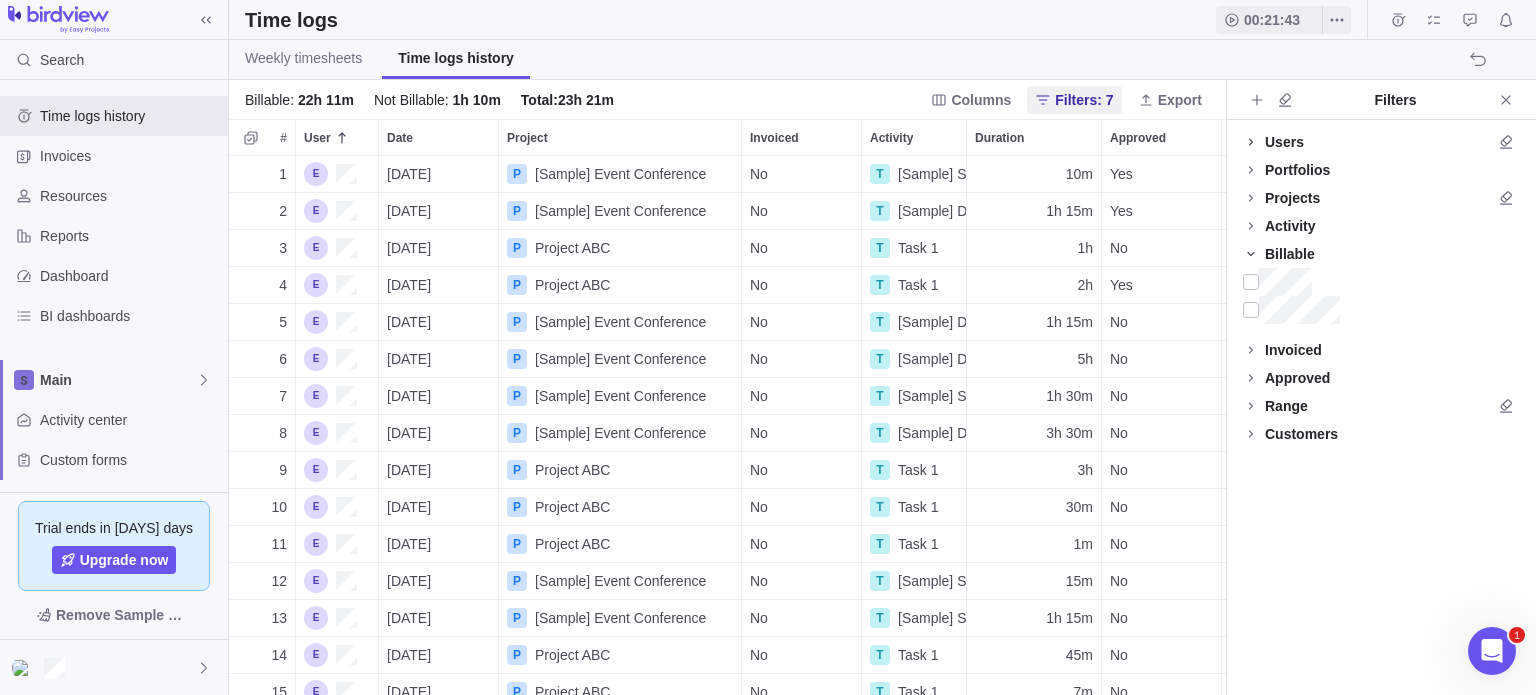 click 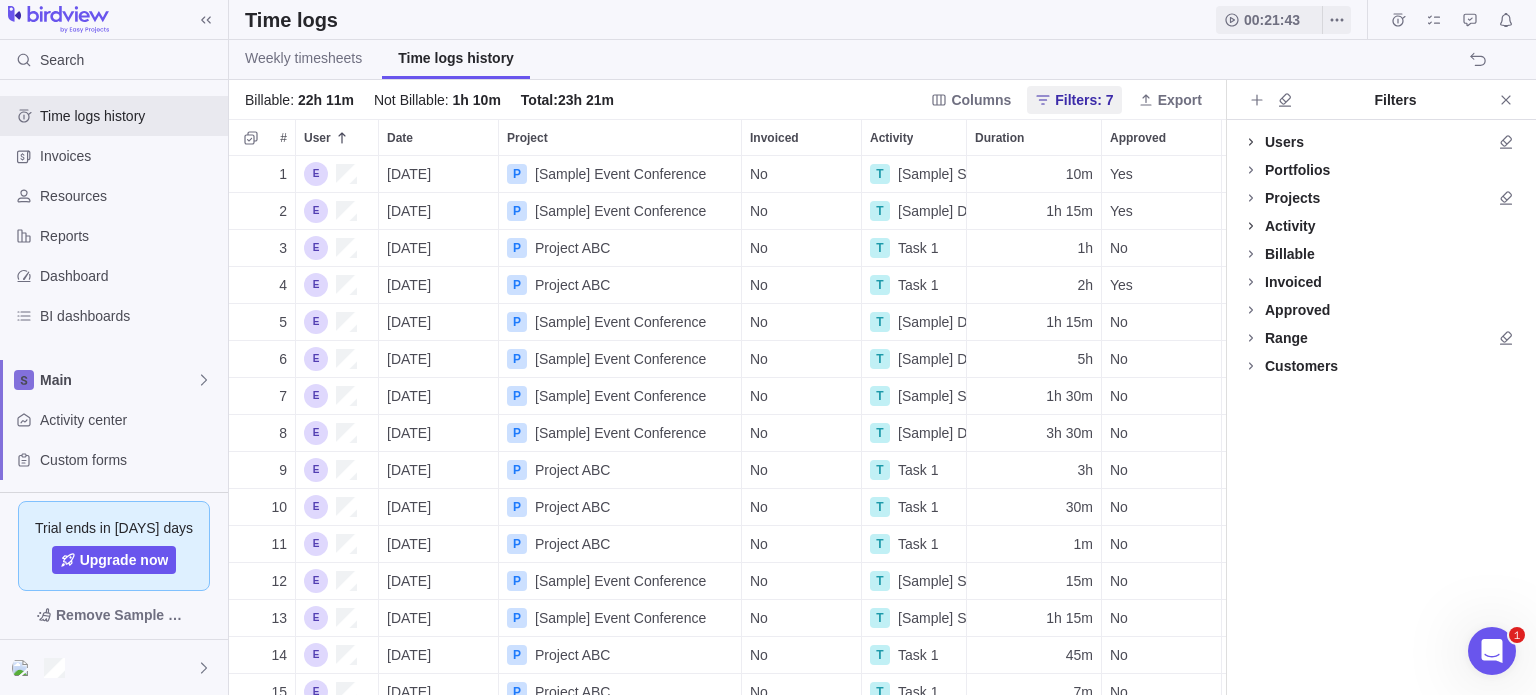 click 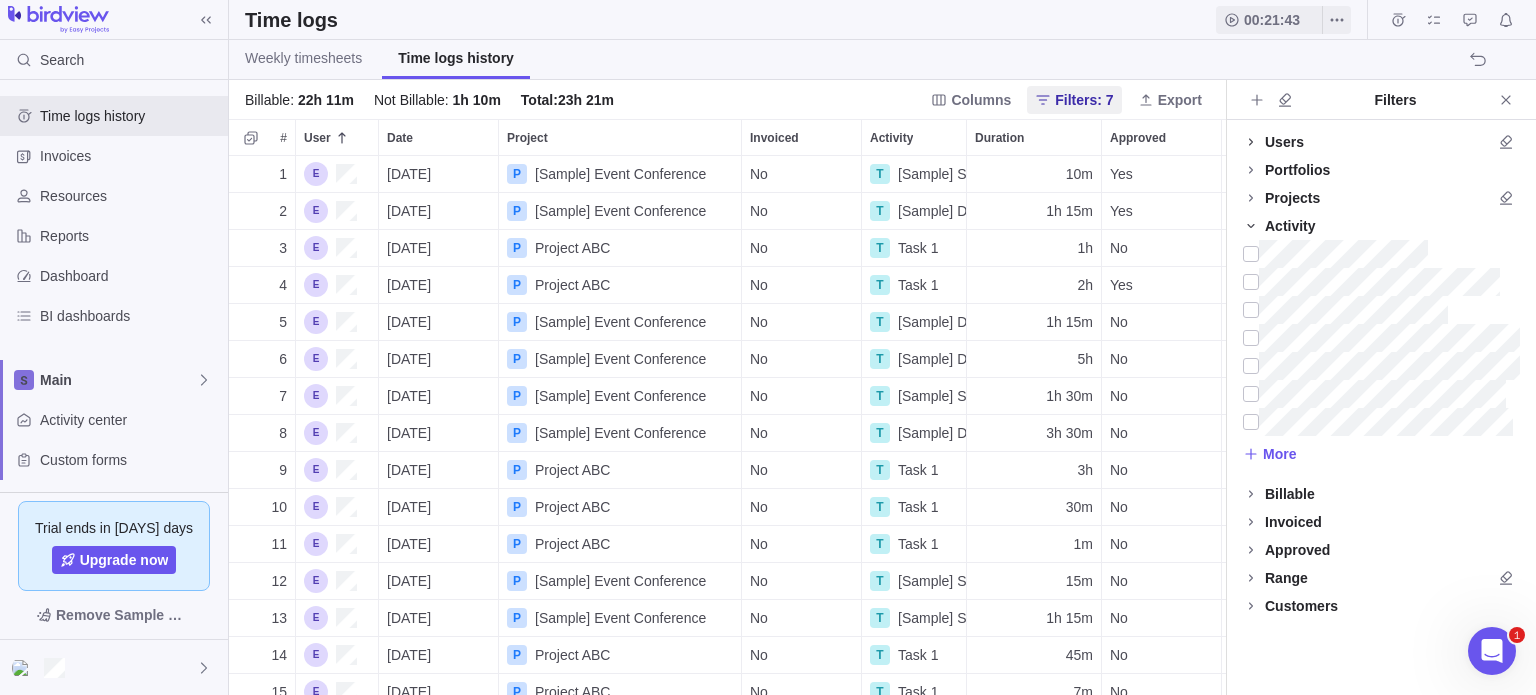 click 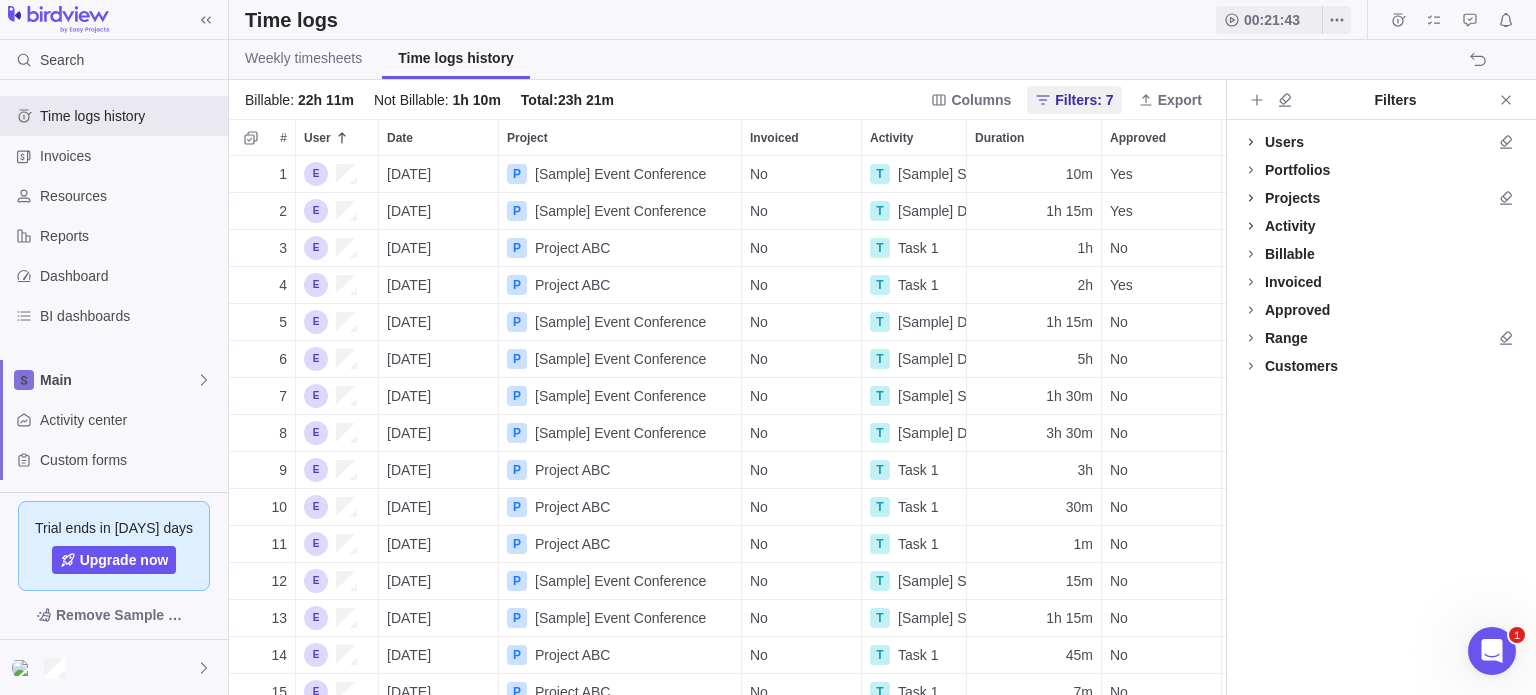 click 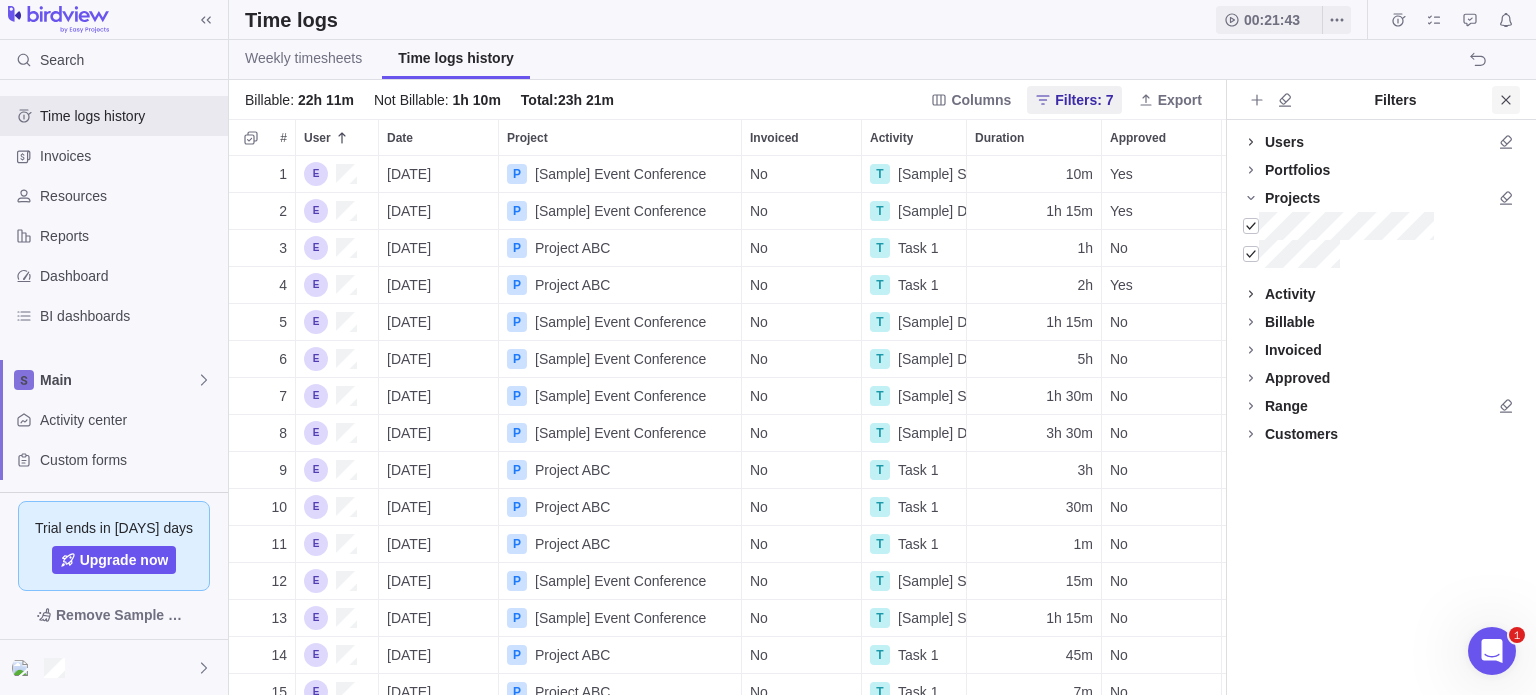 click 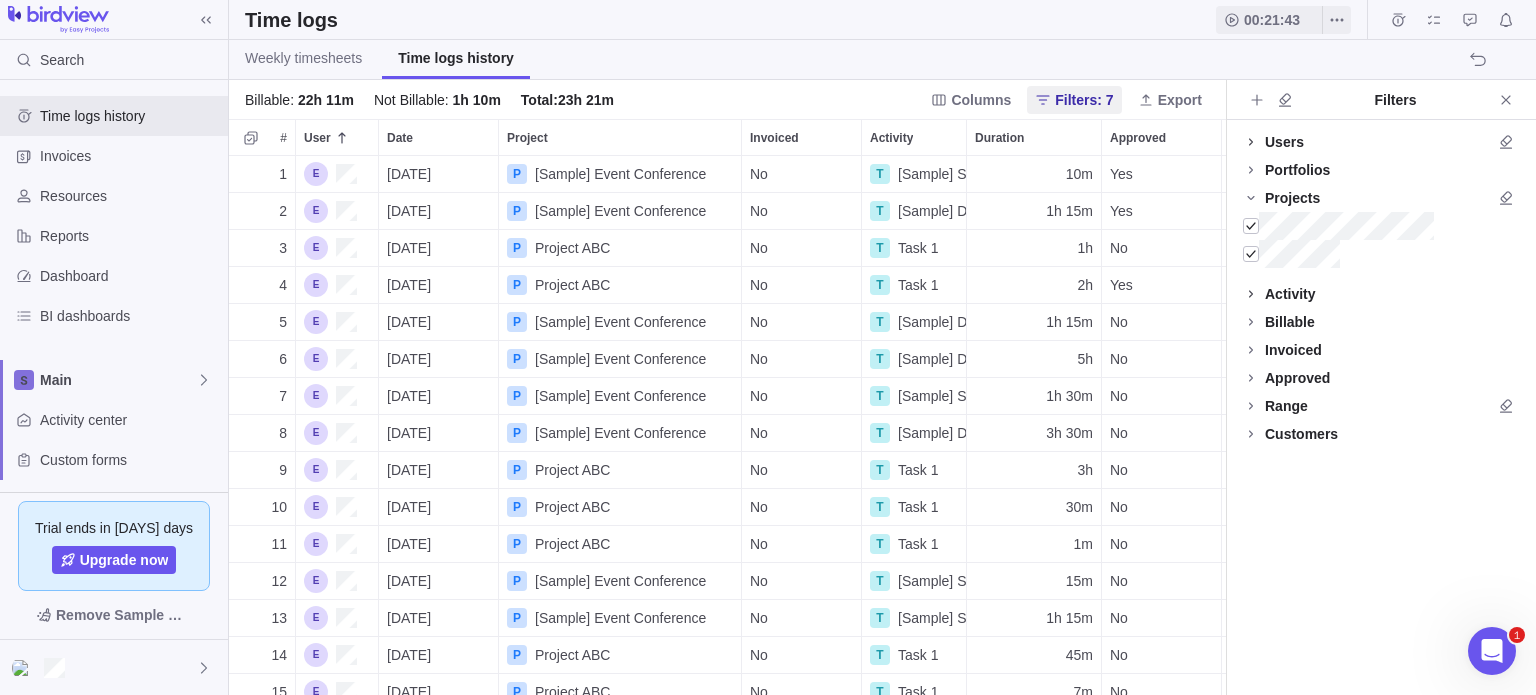 scroll, scrollTop: 16, scrollLeft: 16, axis: both 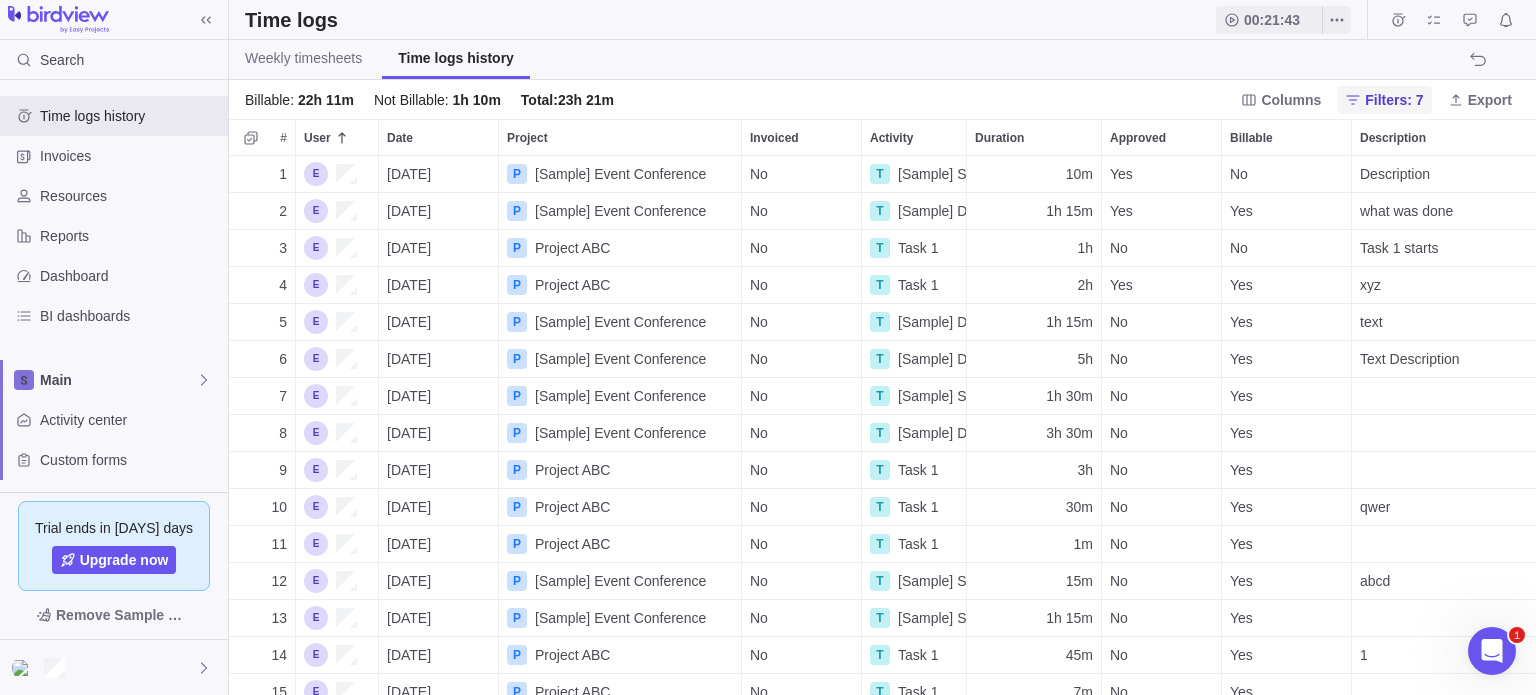 click on "Filters: 7" at bounding box center (1394, 100) 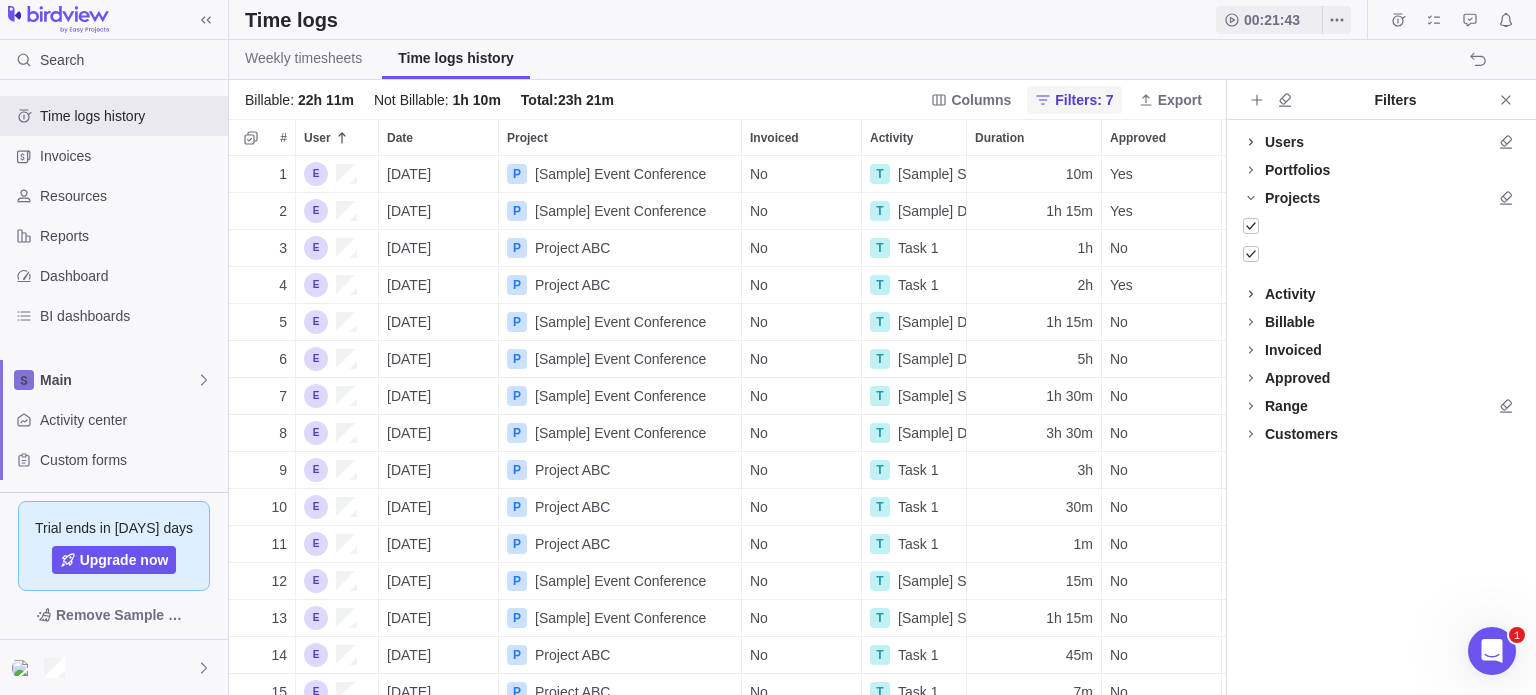 scroll, scrollTop: 524, scrollLeft: 981, axis: both 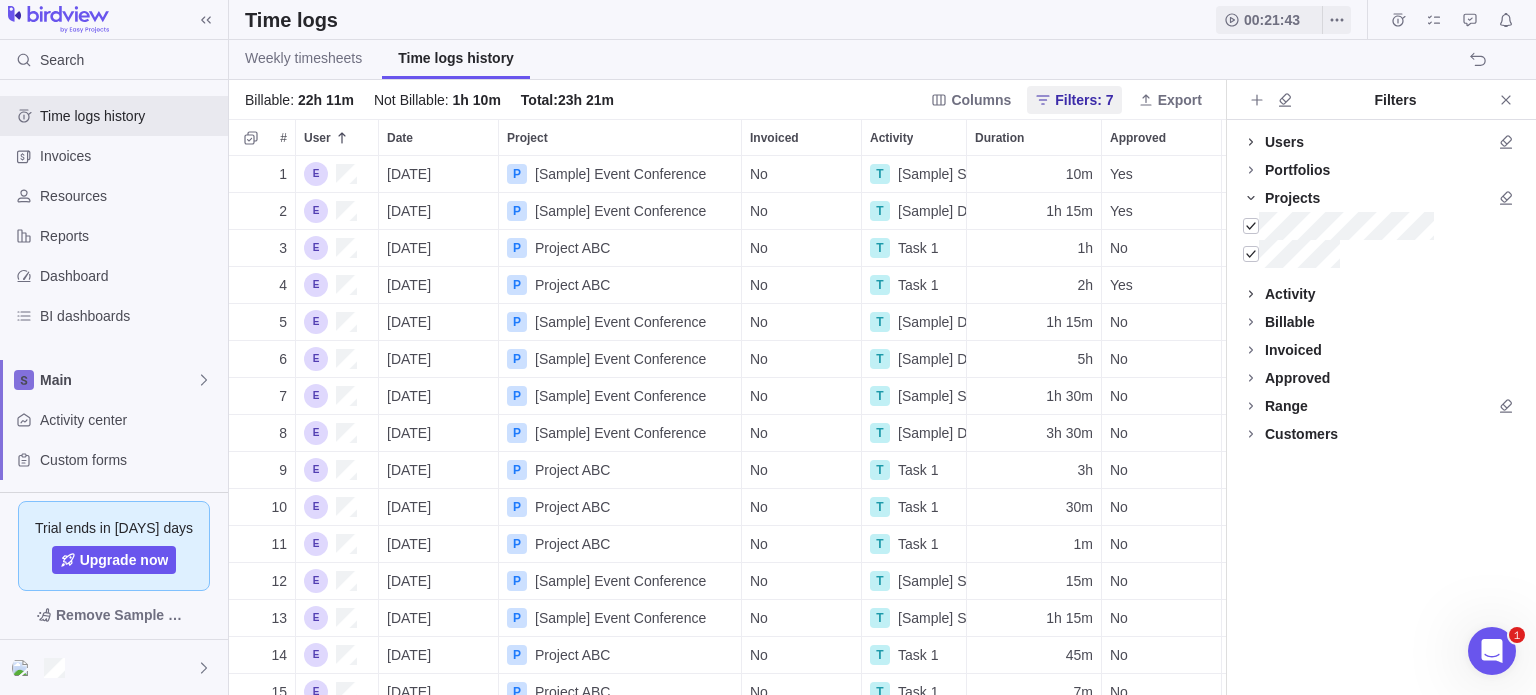 click at bounding box center (1251, 198) 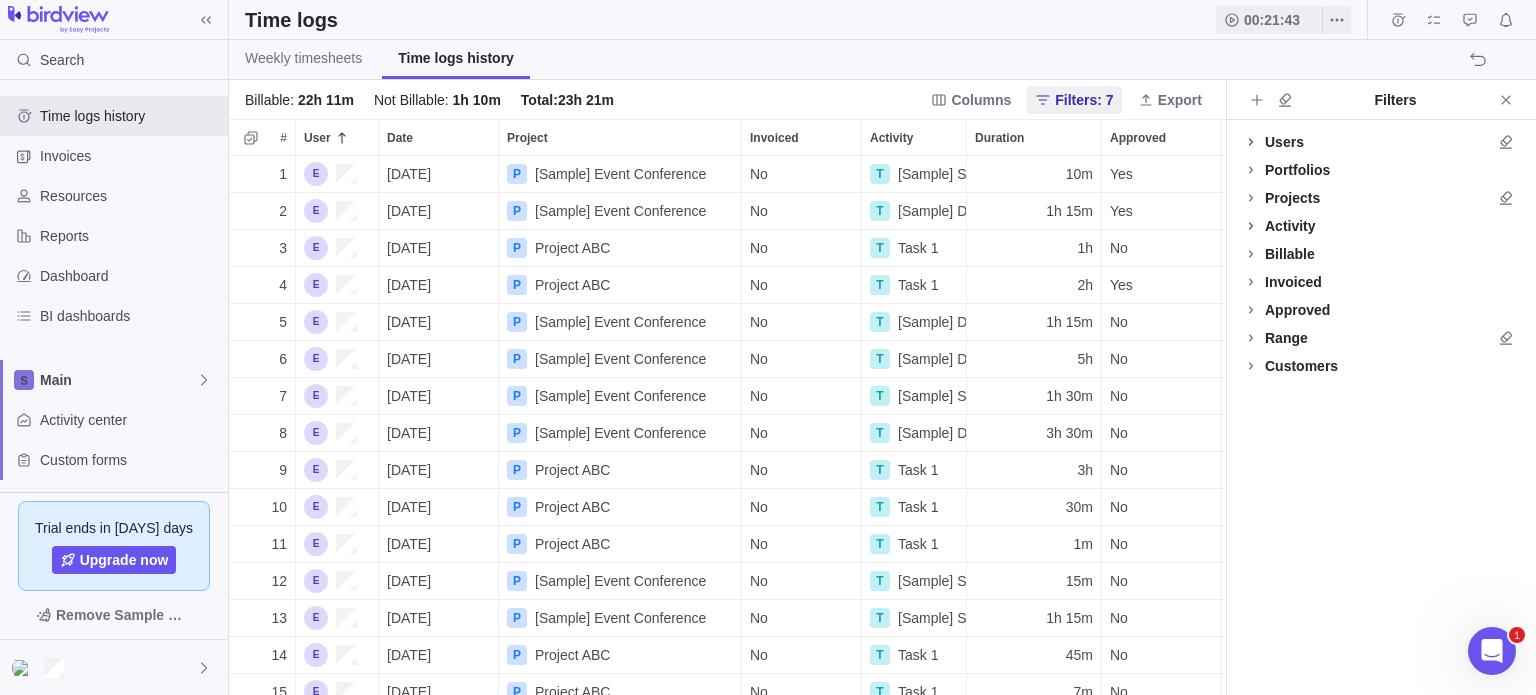 click 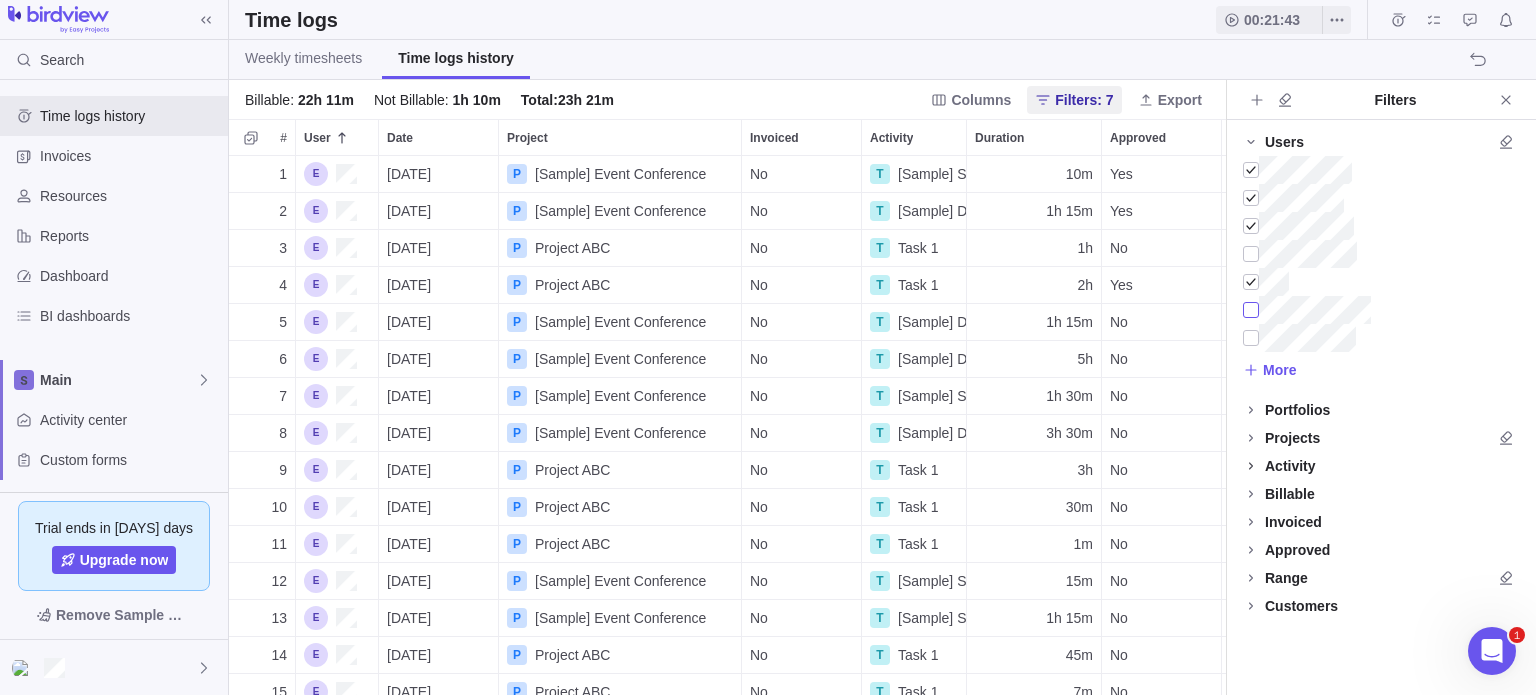 click at bounding box center [1251, 310] 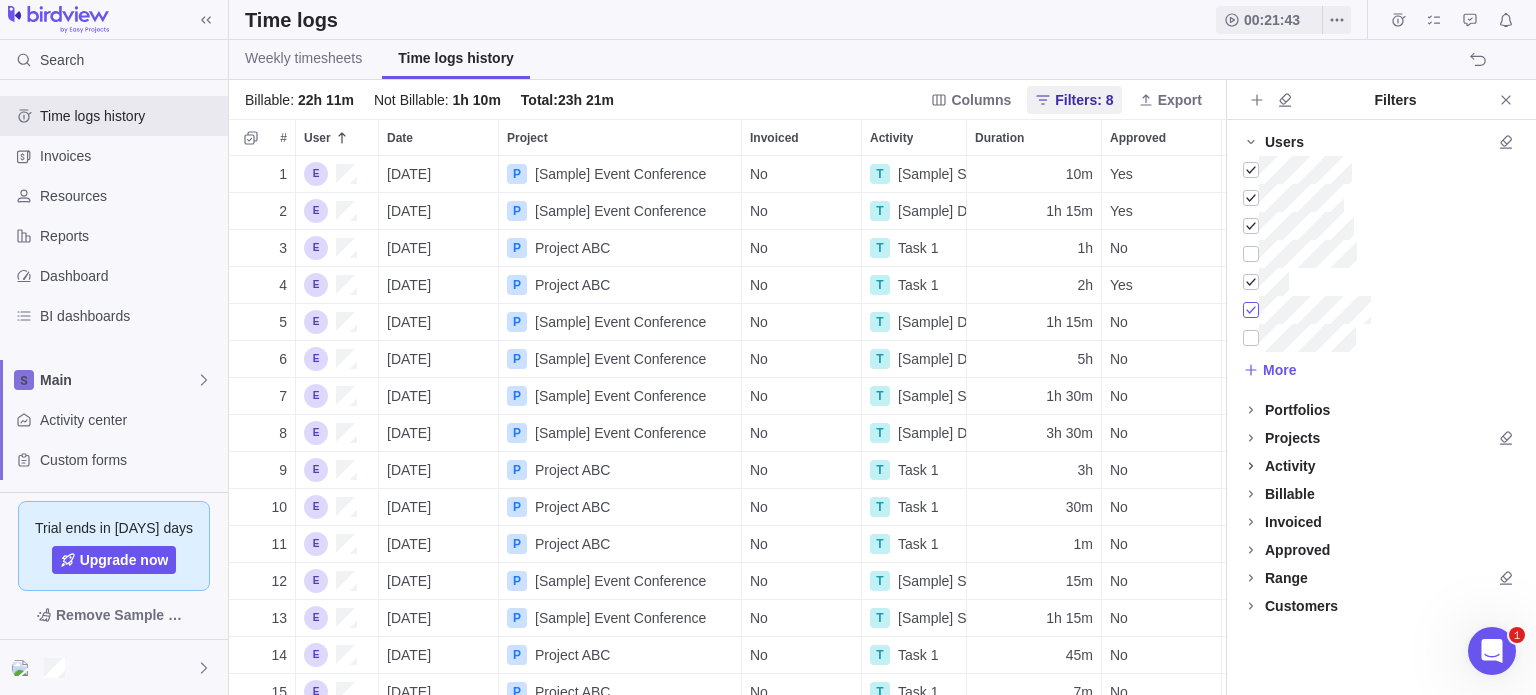 scroll, scrollTop: 16, scrollLeft: 16, axis: both 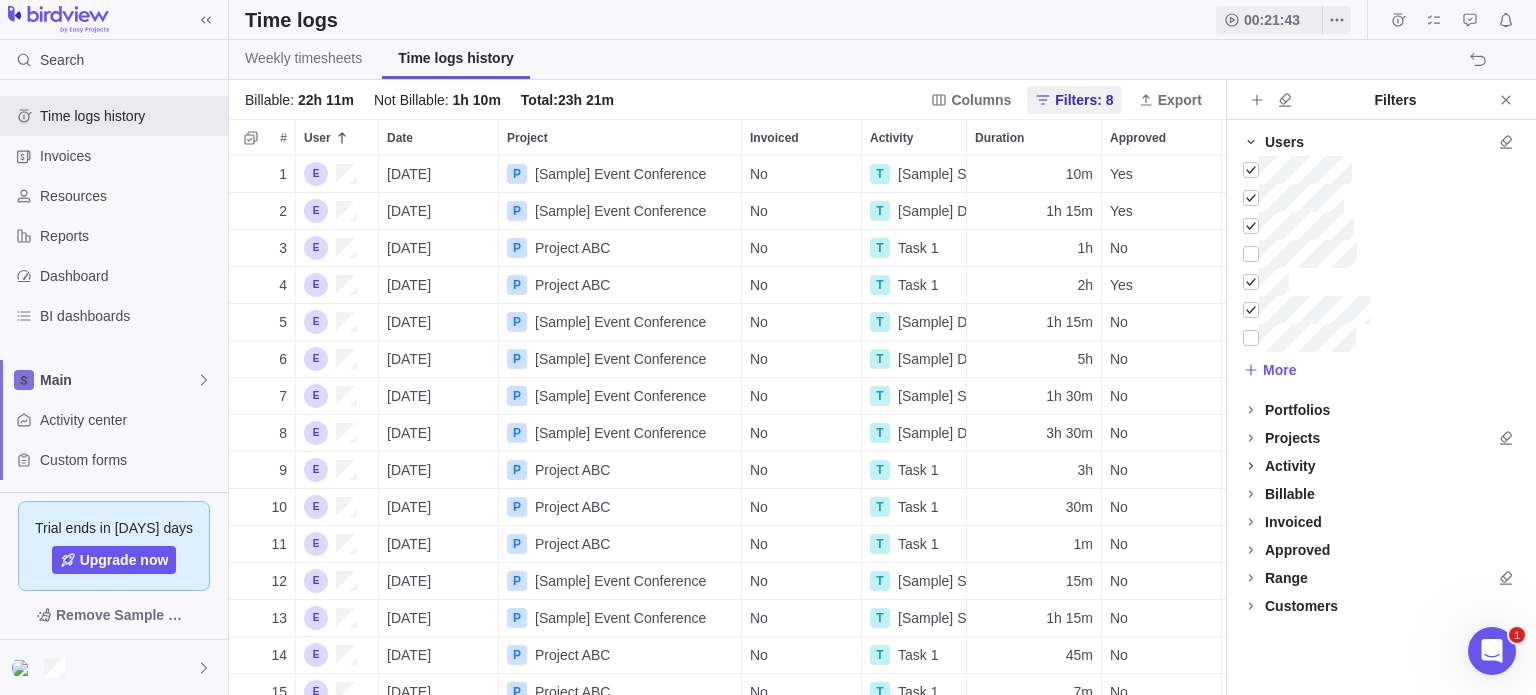 click 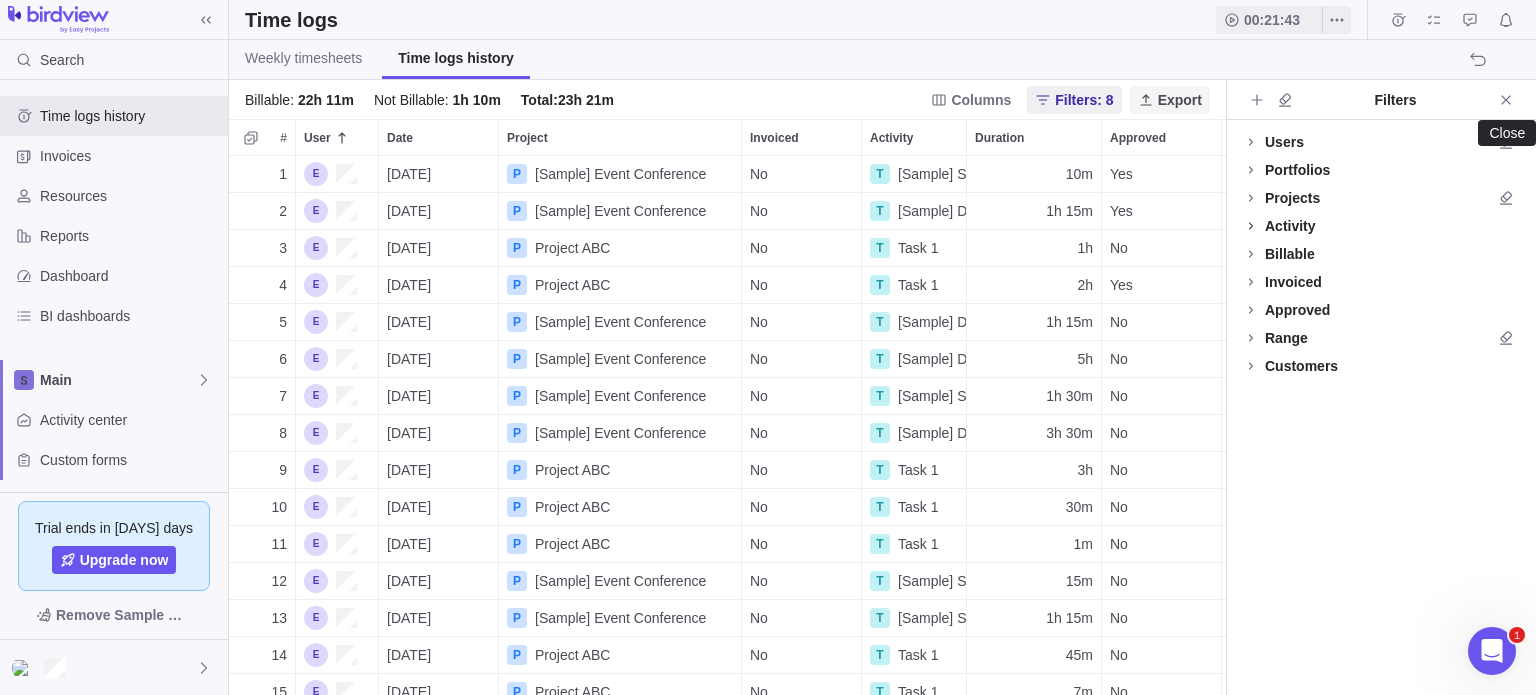 click 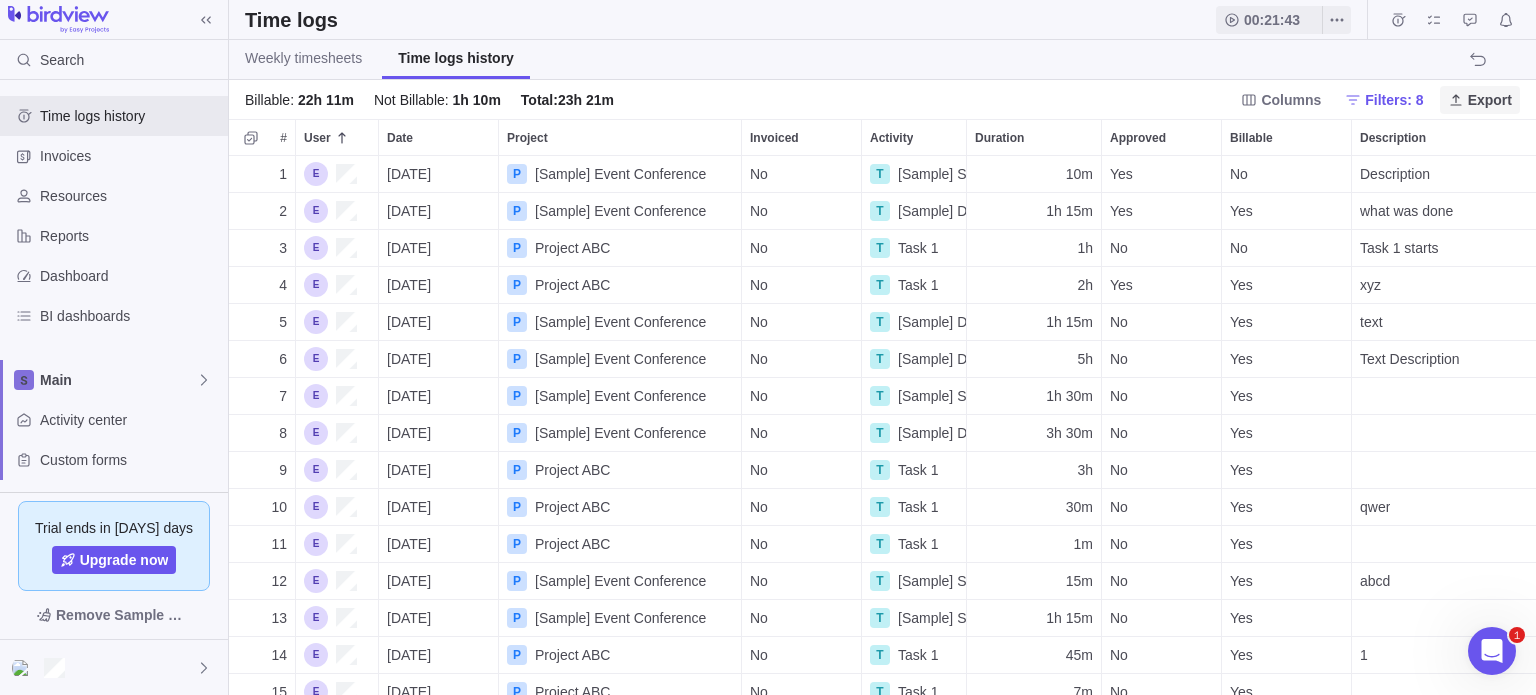 click on "Export" at bounding box center (1490, 100) 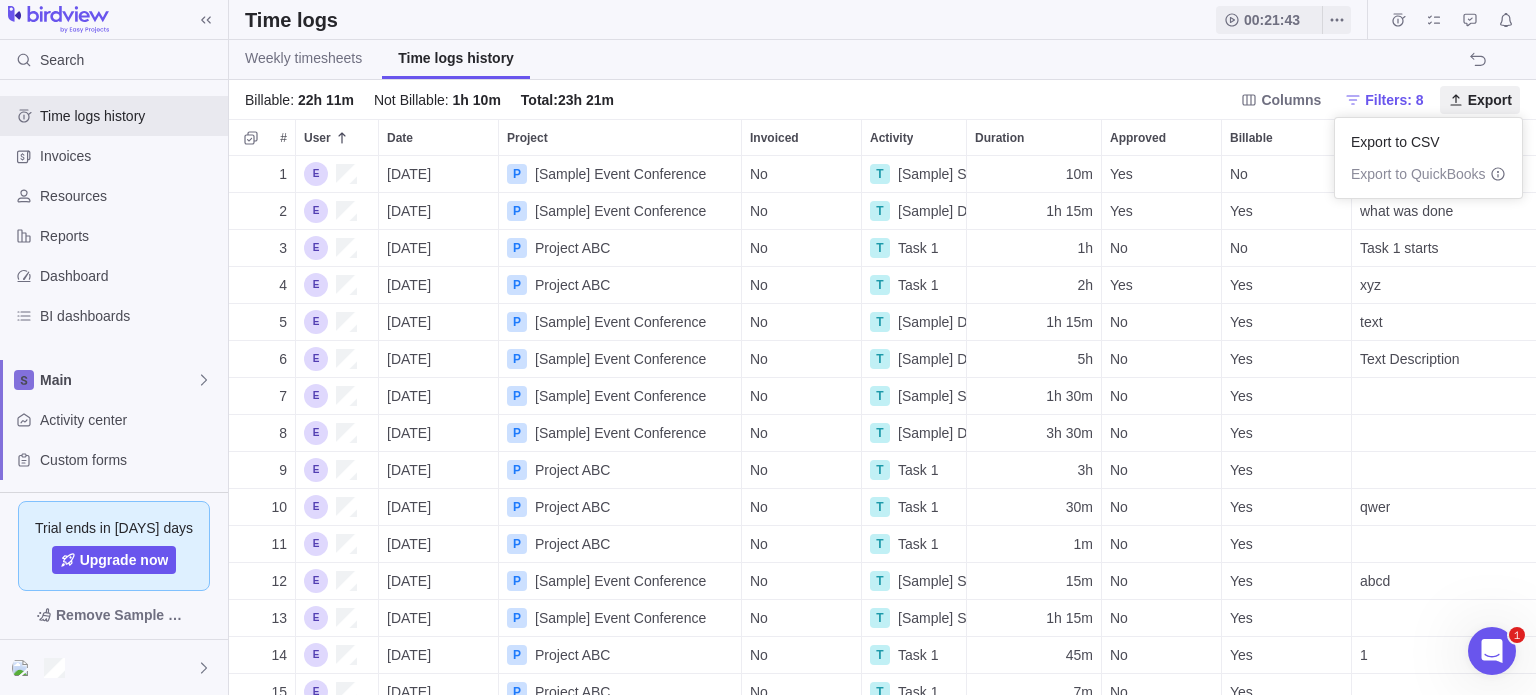 click on "Reports | Birdview" at bounding box center [768, 347] 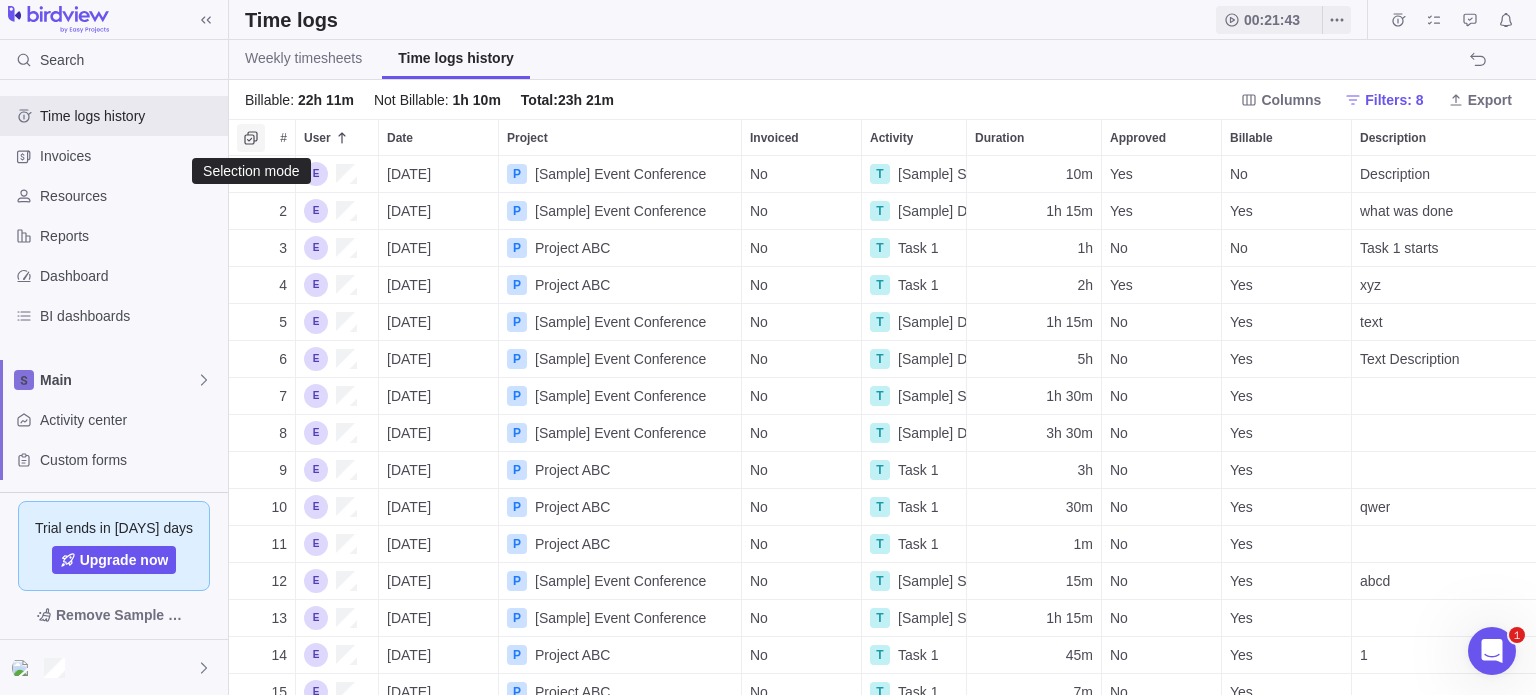 click 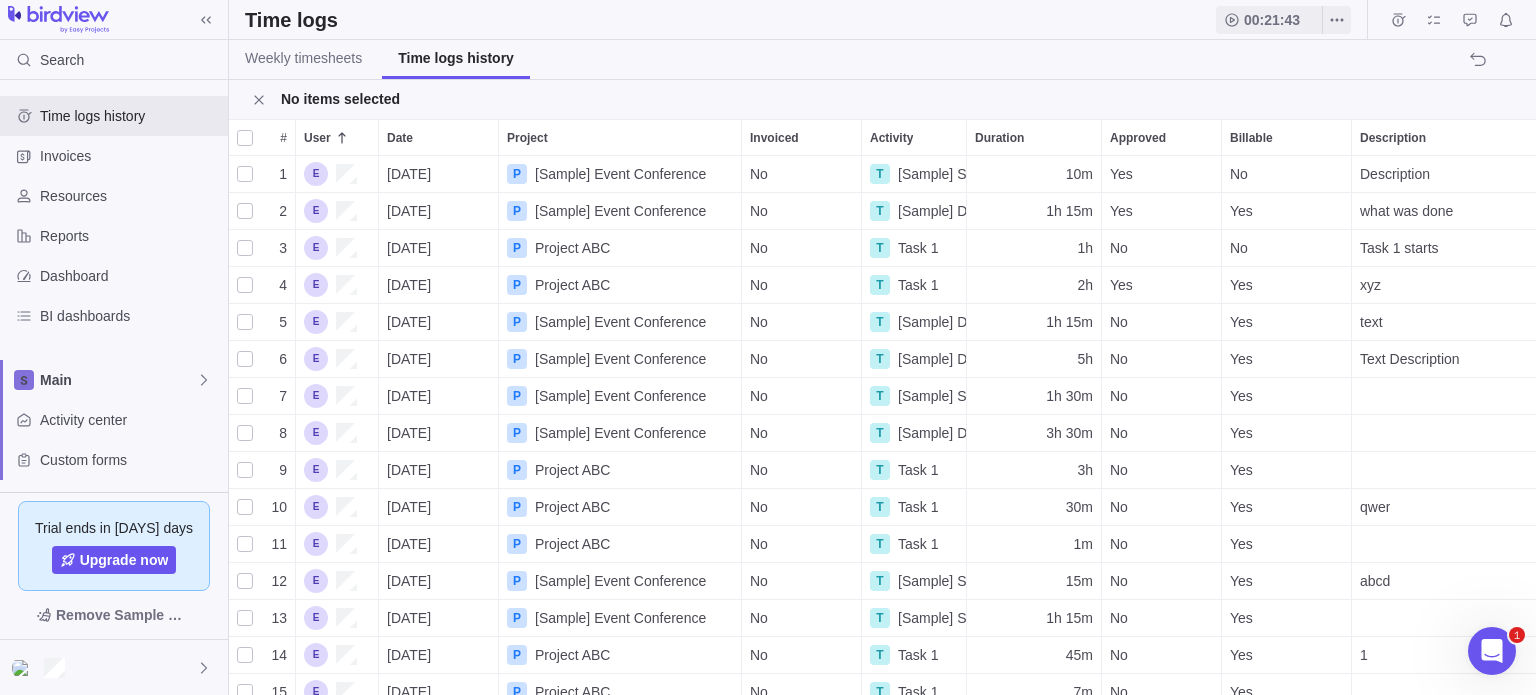 click at bounding box center [245, 138] 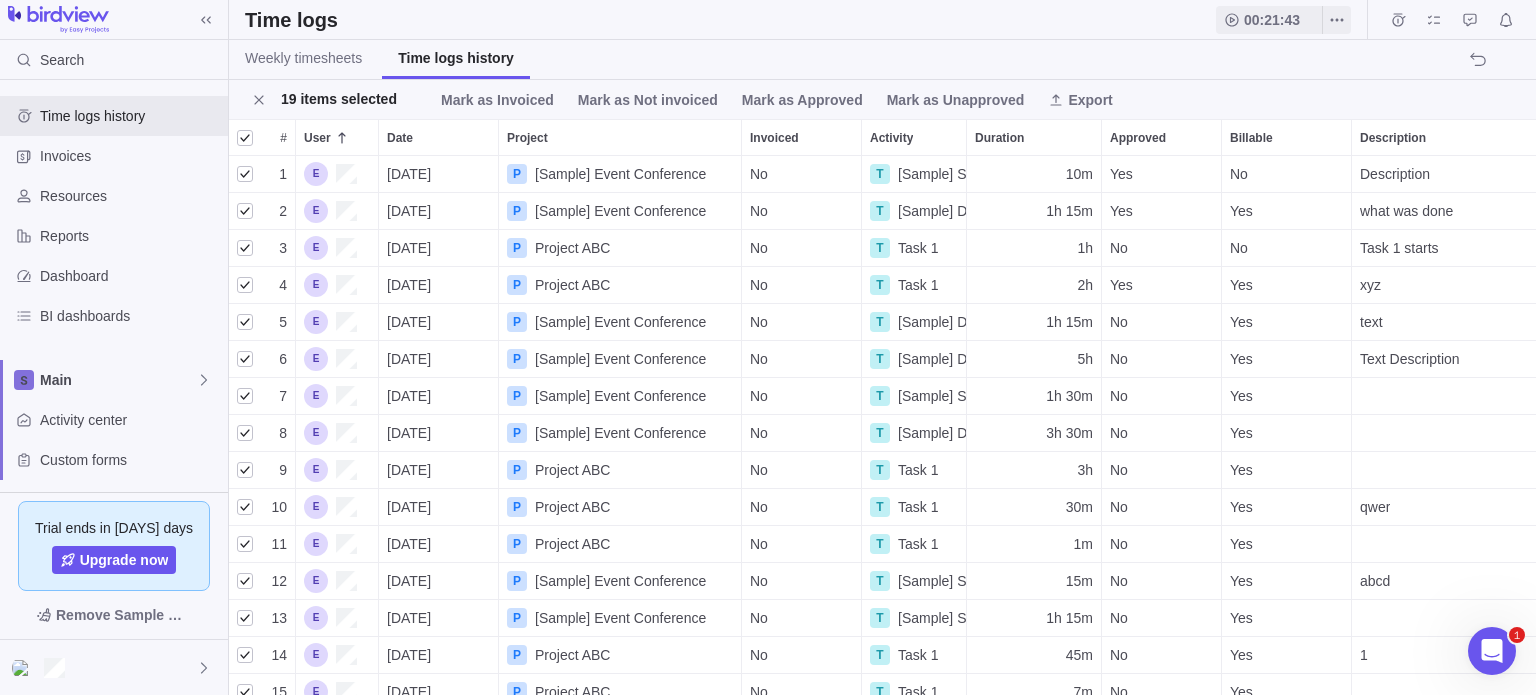 click at bounding box center [245, 396] 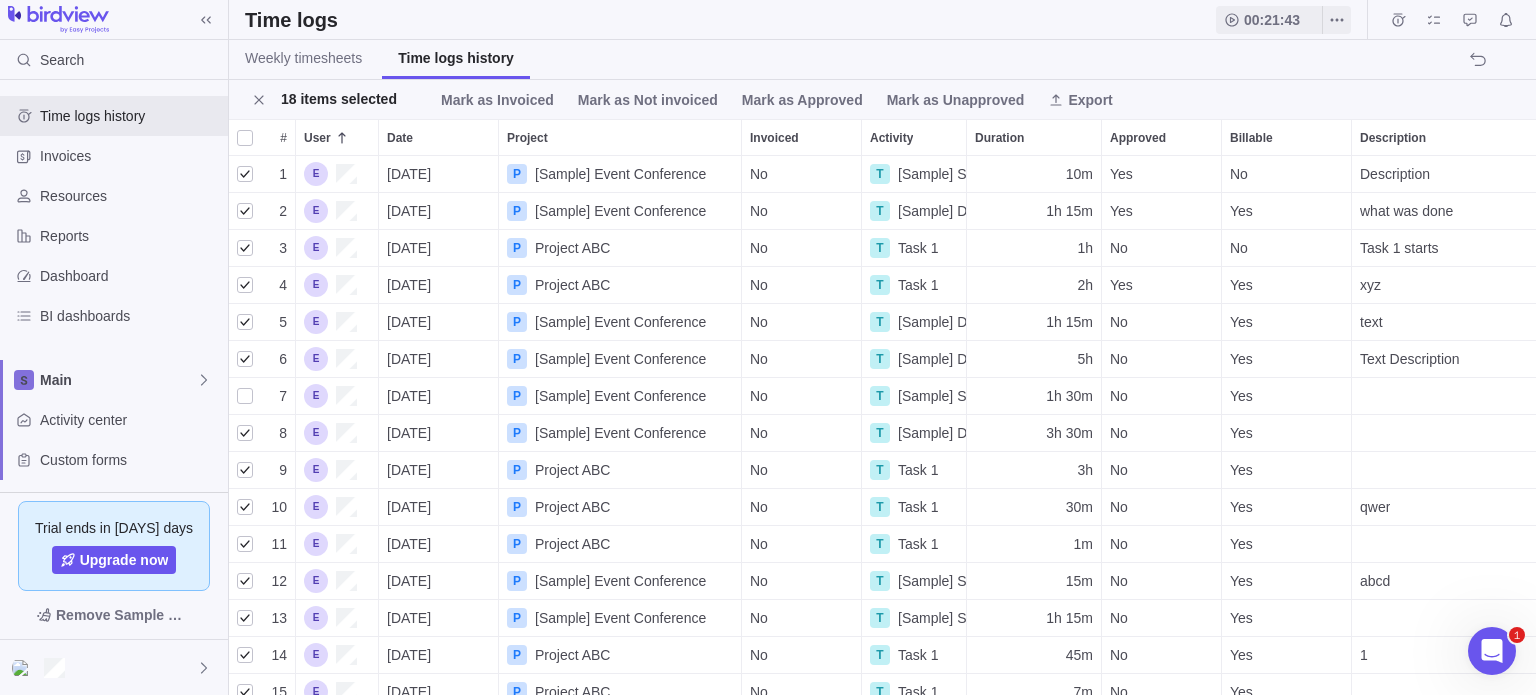 click at bounding box center (245, 138) 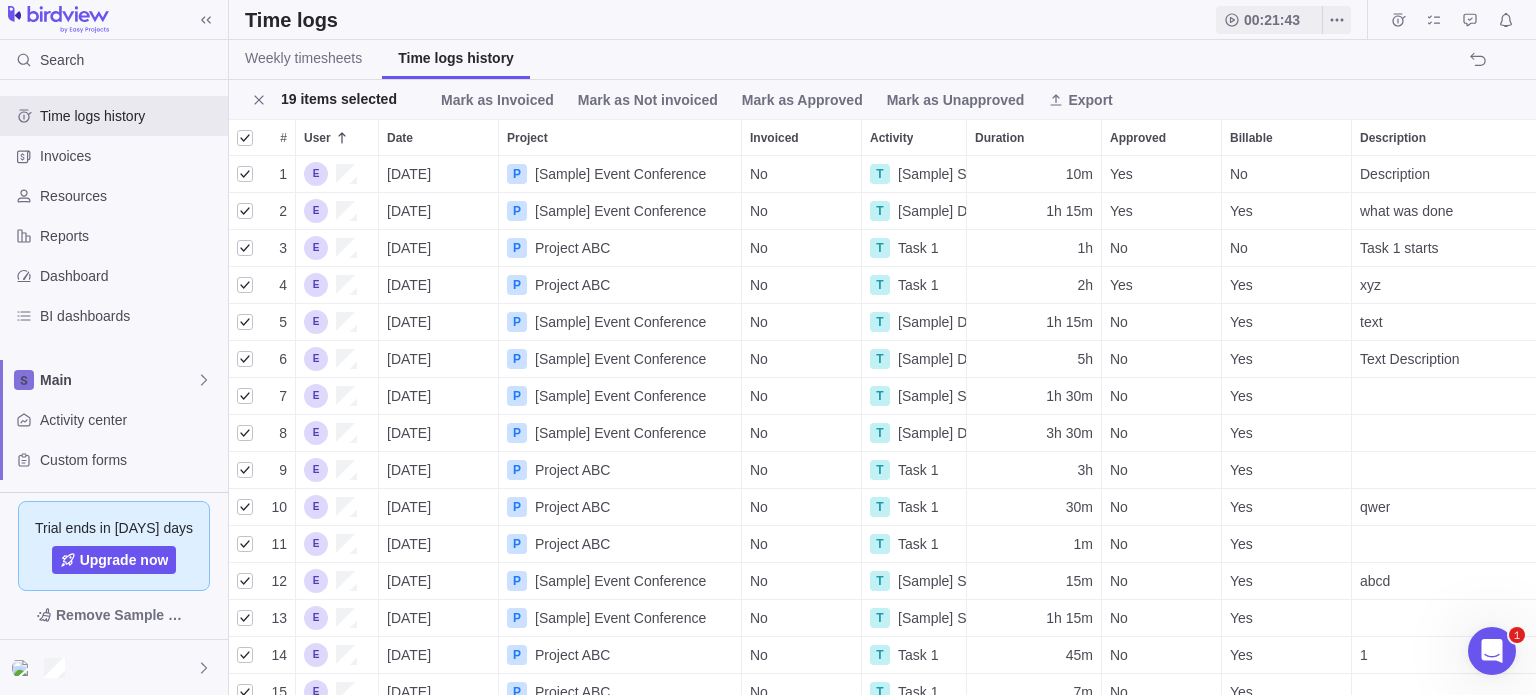 drag, startPoint x: 245, startPoint y: 136, endPoint x: 249, endPoint y: 146, distance: 10.770329 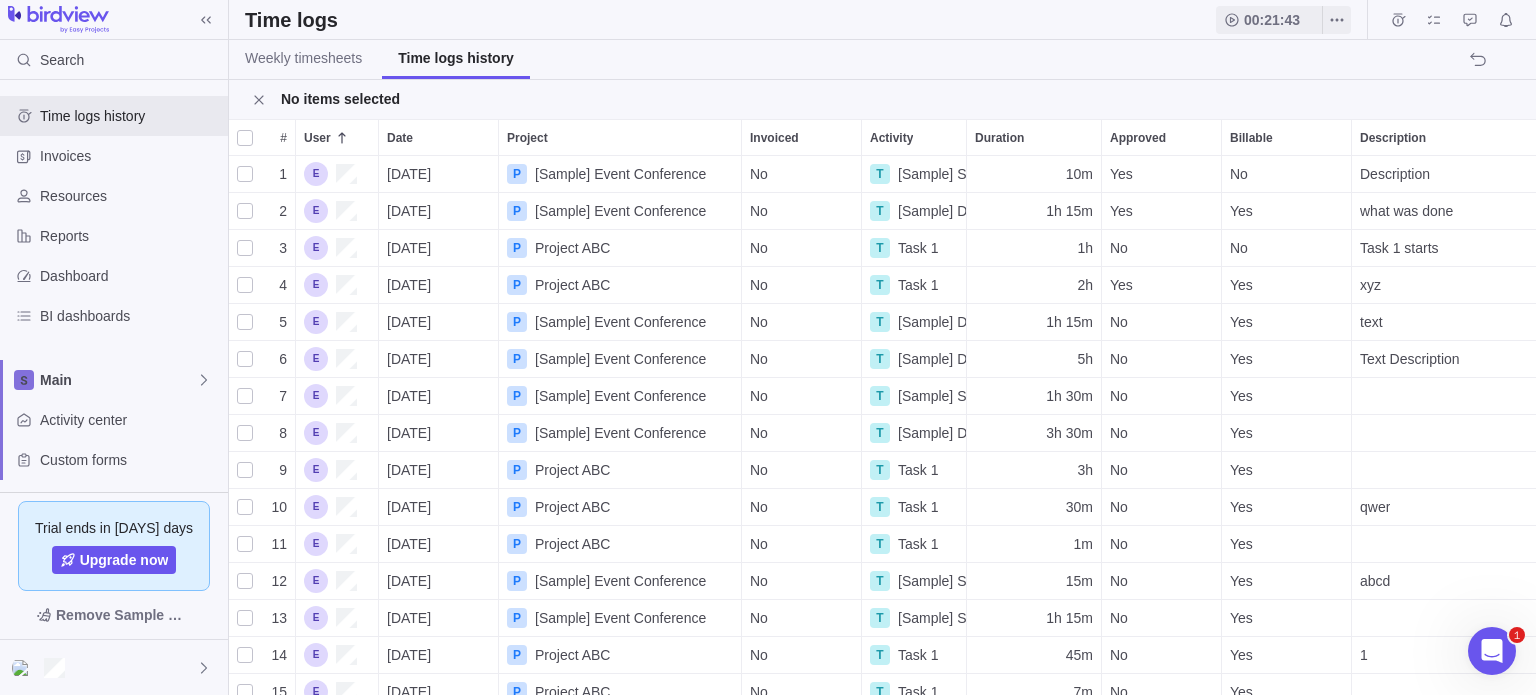 click at bounding box center [245, 211] 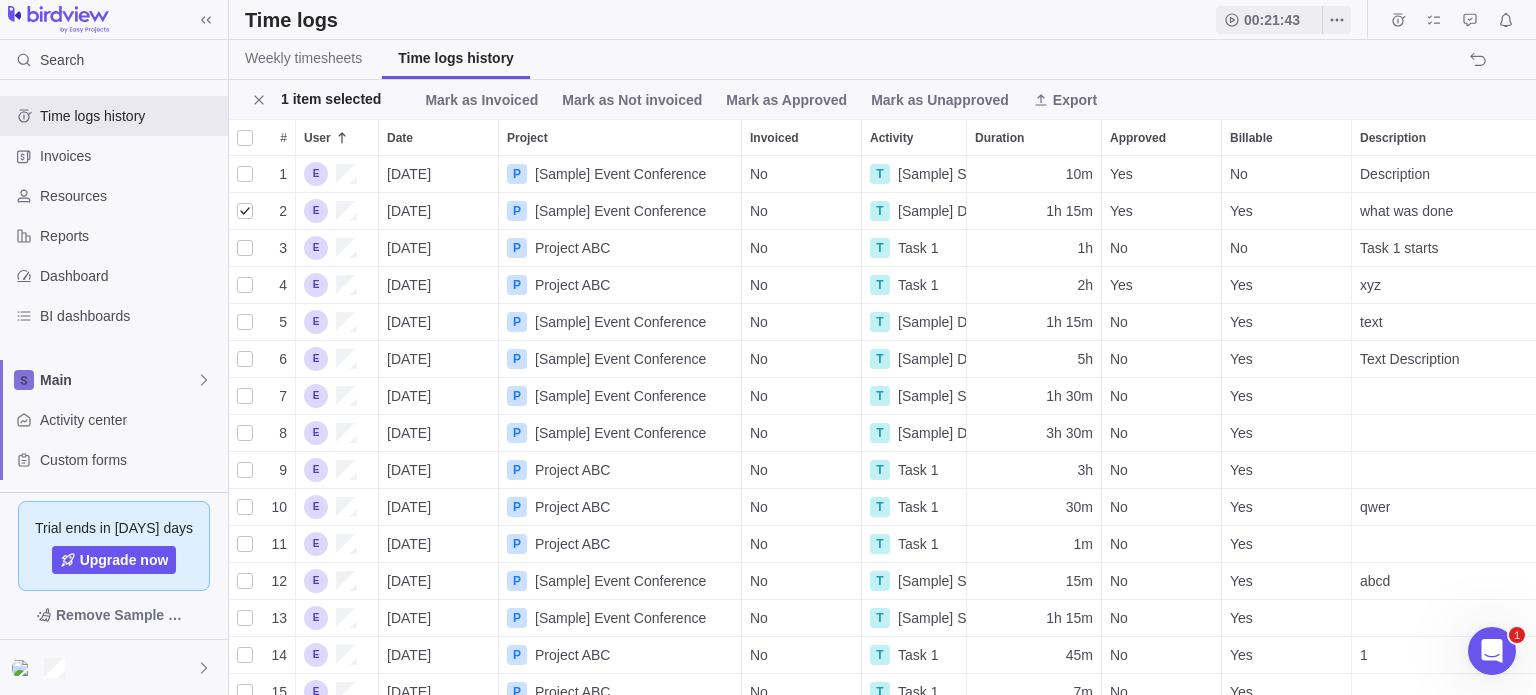 click at bounding box center (245, 322) 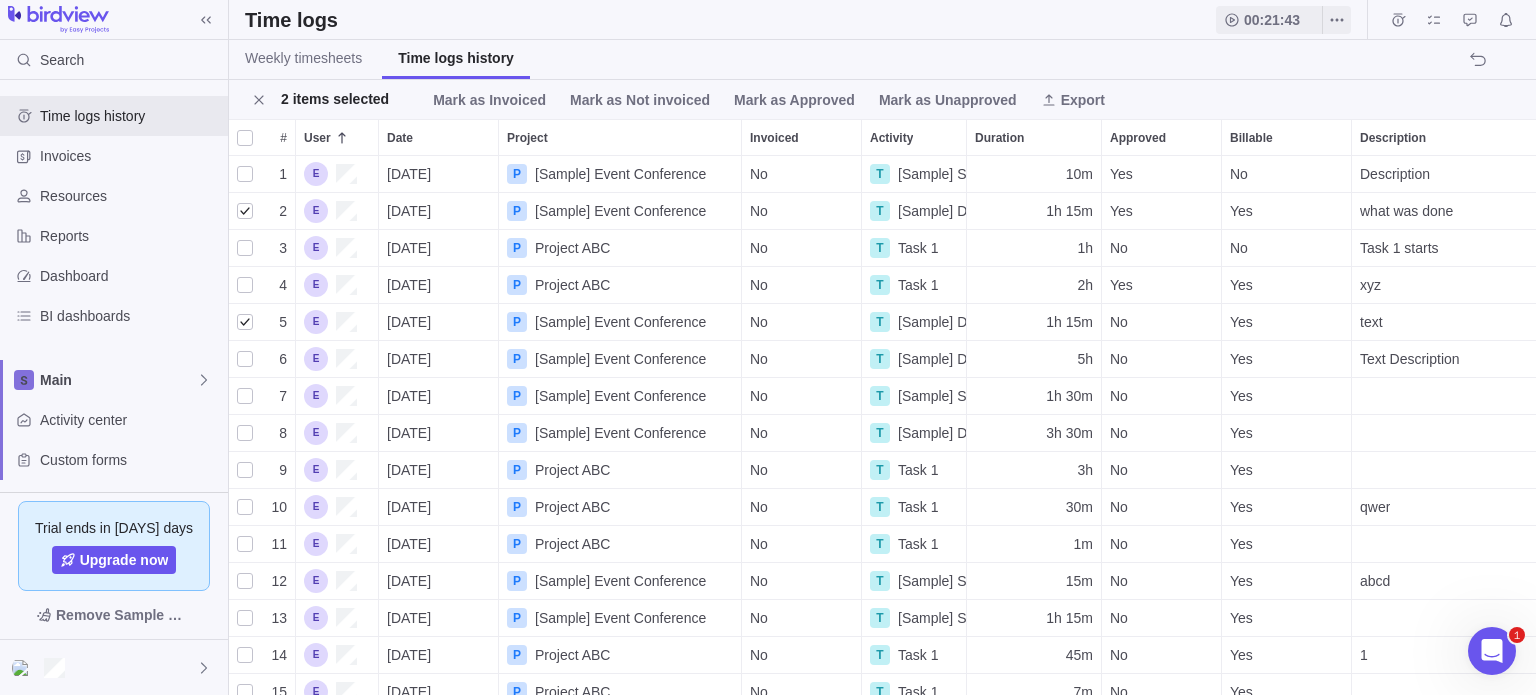 click at bounding box center [245, 470] 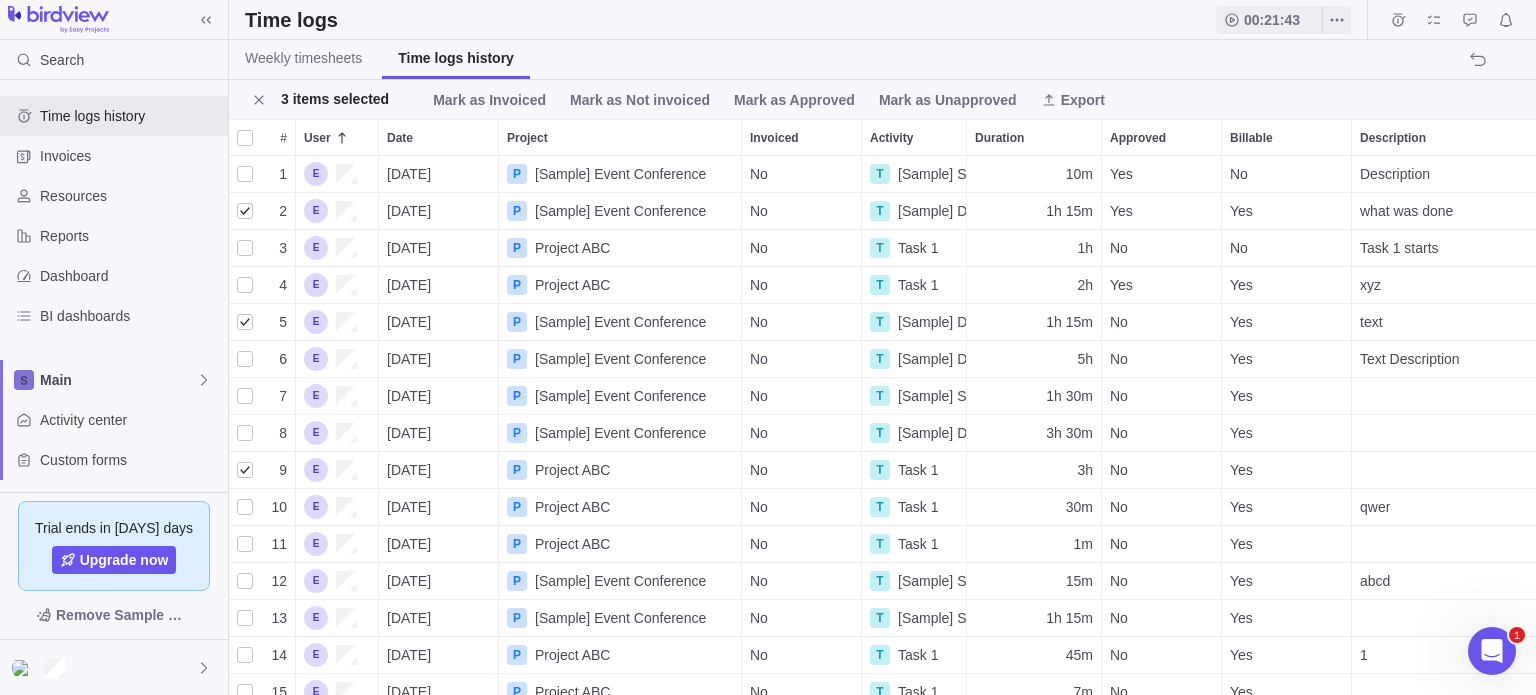 click on "P Project ABC" at bounding box center (620, 248) 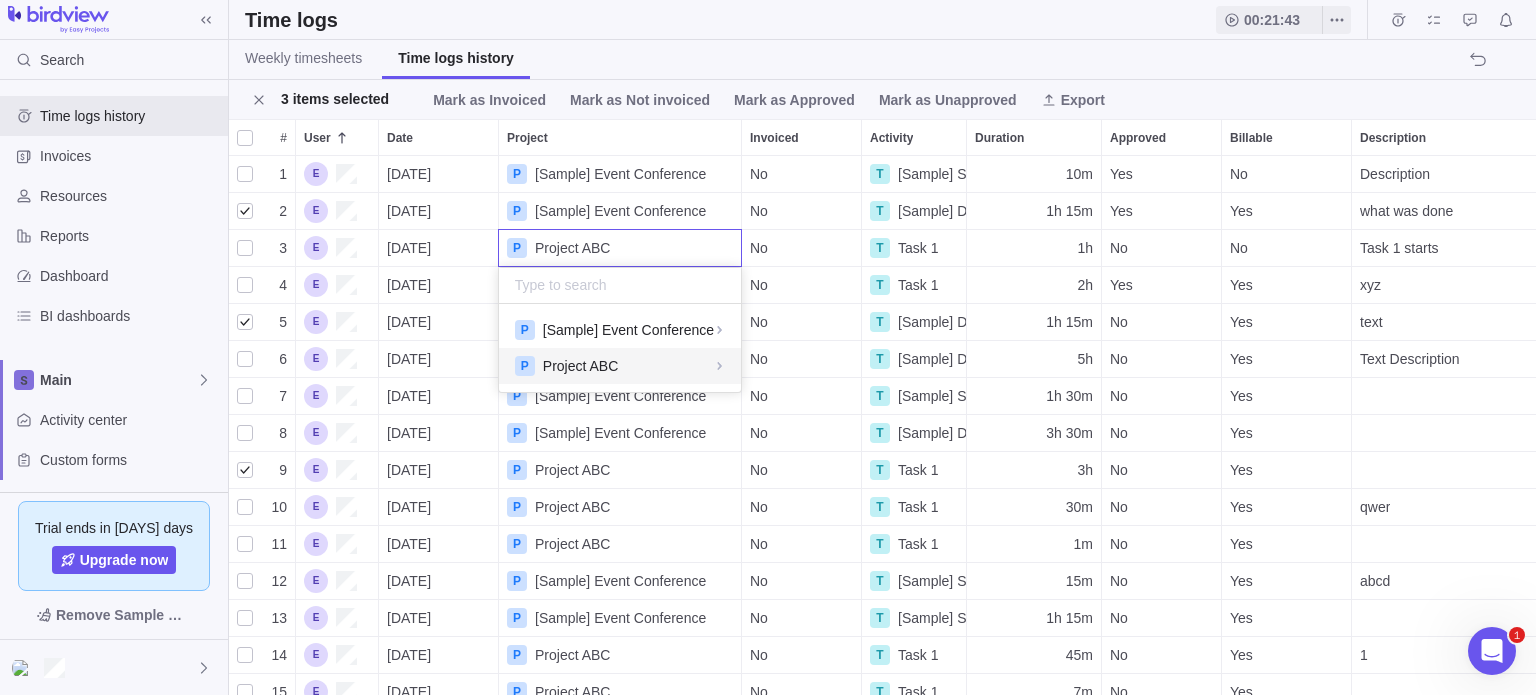 scroll, scrollTop: 16, scrollLeft: 16, axis: both 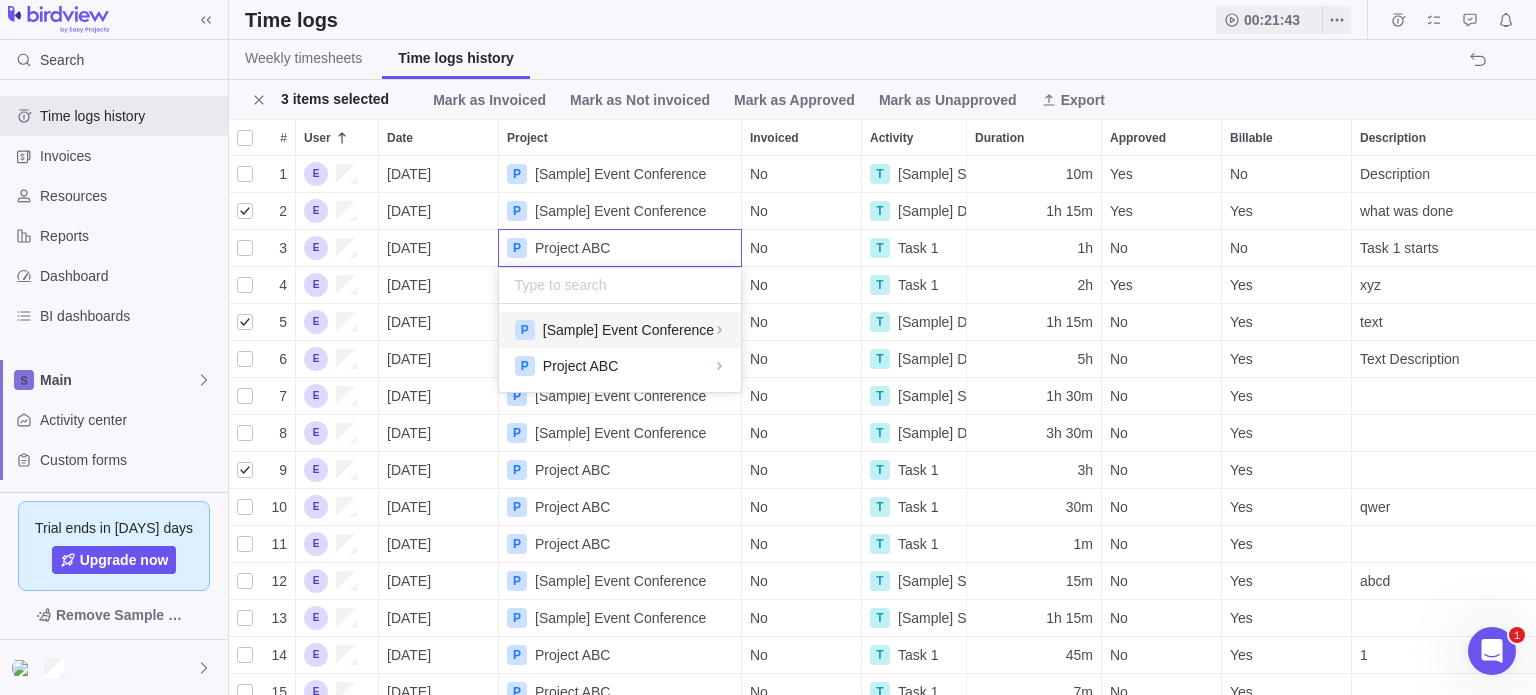 click on "[DATE] P [Sample] Event Conference No T [Sample] Select venue 10m Yes No Description  2 [DATE] P [Sample] Event Conference No T [Sample] Define target audience 1h 15m Yes Yes what was done 3 [DATE] P Project ABC No T Task 1 1h No No Task 1 starts 4 [DATE] P Project ABC No T Task 1 2h Yes Yes xyz 5 [DATE] P [Sample] Event Conference No T [Sample] Define target audience 1h 15m No Yes text 6 [DATE] P [Sample] Event Conference No T [Sample] Define target audience 5h No Yes Text Description 7 [DATE] P [Sample] Event Conference No T [Sample] Select venue 1h 30m No Yes 8 [DATE] P [Sample] Event Conference No T [Sample] Define target audience 3h 30m No Yes 9 [DATE] P Project ABC No T Task 1 3h No Yes 10 [DATE] P Project ABC No T Task 1 30m No Yes qwer 11 [DATE] P Project ABC No T Task 1 1m No Yes 12 [DATE] P [Sample] Event Conference No T [Sample] Select venue 15m No Yes abcd 13 [DATE] P [Sample] Event Conference No T [Sample] Select venue 1h 15m No Yes 14 P No T" at bounding box center (882, 426) 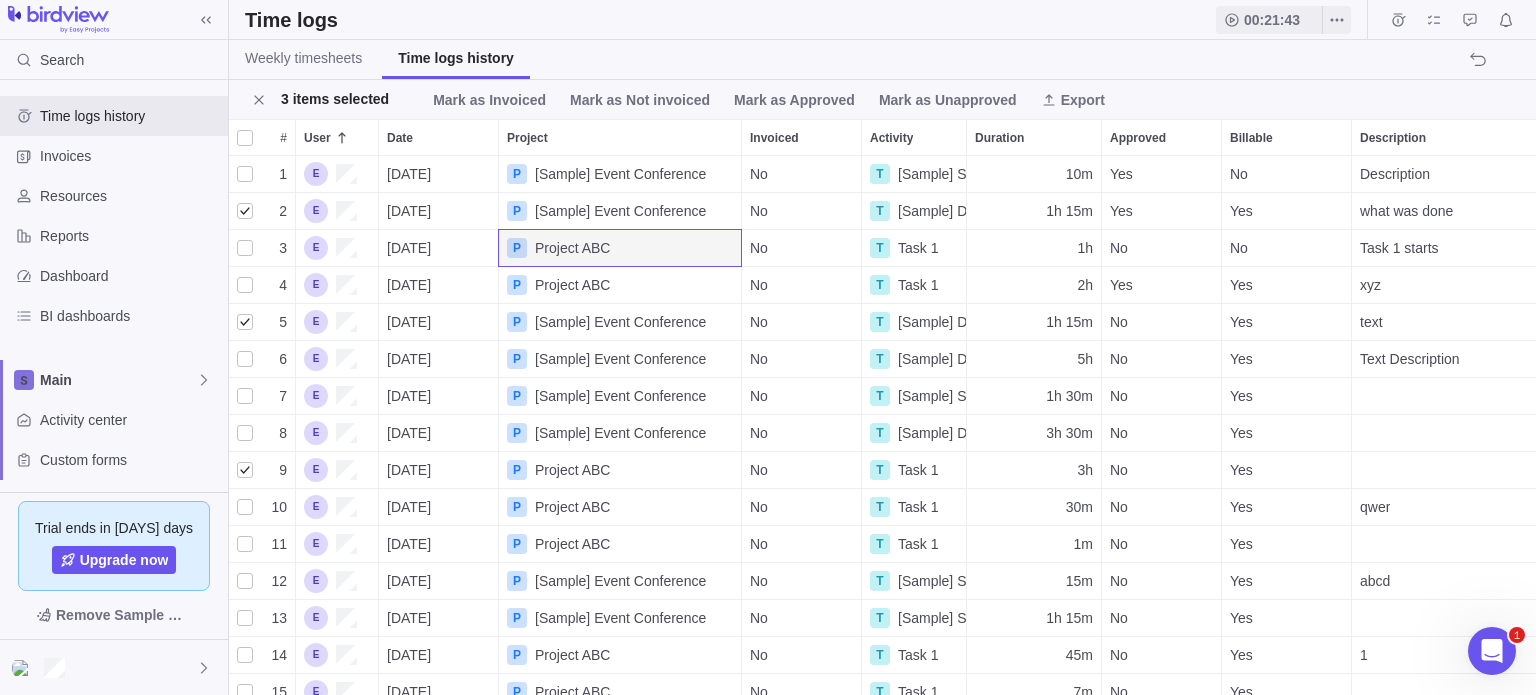 click on "Task 1 starts" at bounding box center [1492, 248] 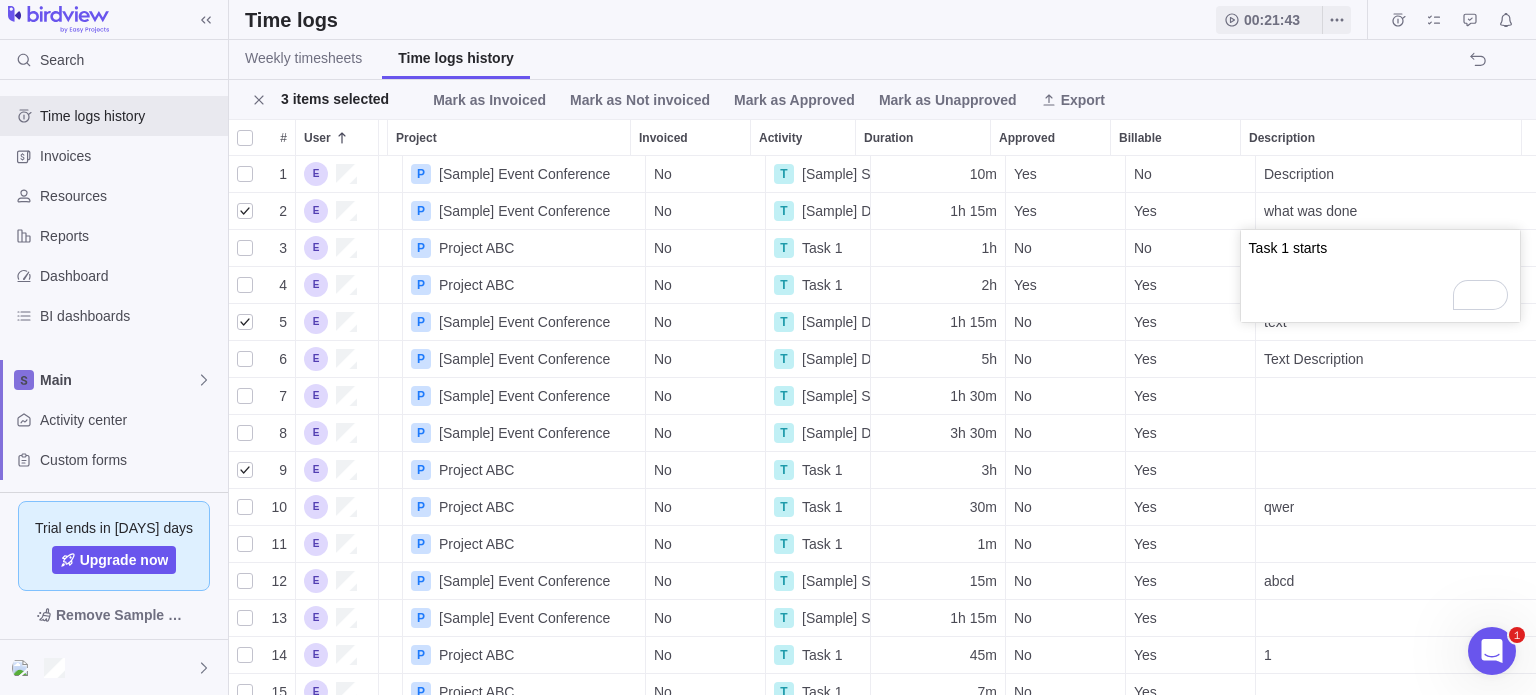 click on "1 07/30/2025 P [Sample] Event Conference No T [Sample] Select venue 10m Yes No Description  2 07/29/2025 P [Sample] Event Conference No T [Sample] Define target audience 1h 15m Yes Yes what was done 3 07/30/2025 P Project ABC No T Task 1 1h No No 4 07/30/2025 P Project ABC No T Task 1 2h Yes Yes xyz 5 07/31/2025 P [Sample] Event Conference No T [Sample] Define target audience 1h 15m No Yes text 6 07/30/2025 P [Sample] Event Conference No T [Sample] Define target audience 5h No Yes Text Description 7 07/28/2025 P [Sample] Event Conference No T [Sample] Select venue 1h 30m No Yes 8 07/28/2025 P [Sample] Event Conference No T [Sample] Define target audience 3h 30m No Yes 9 07/28/2025 P Project ABC No T Task 1 3h No Yes 10 07/31/2025 P Project ABC No T Task 1 30m No Yes qwer 11 07/31/2025 P Project ABC No T Task 1 1m No Yes 12 07/31/2025 P [Sample] Event Conference No T [Sample] Select venue 15m No Yes abcd 13 07/31/2025 P [Sample] Event Conference No T [Sample] Select venue 1h 15m No Yes 14 07/31/2025 P No T 45m" at bounding box center (882, 426) 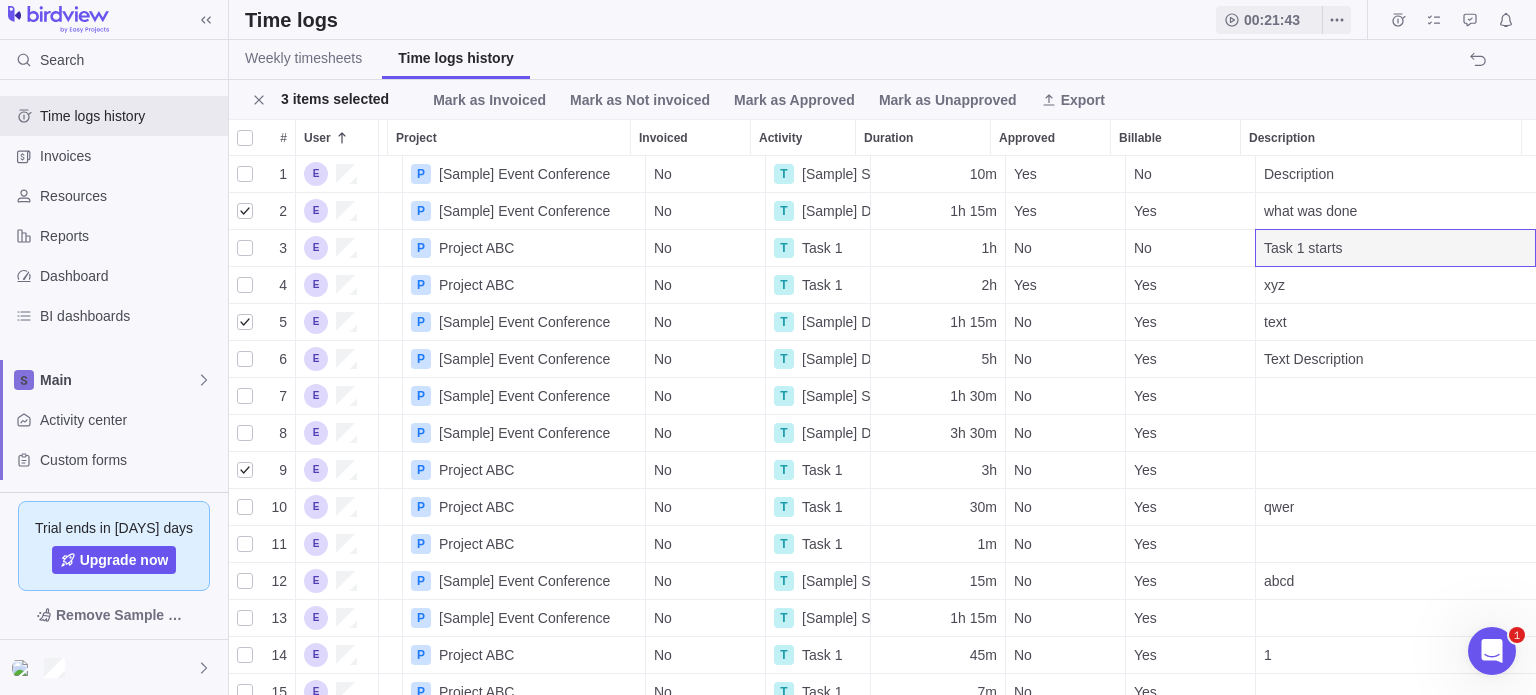 click on "1h" at bounding box center (938, 248) 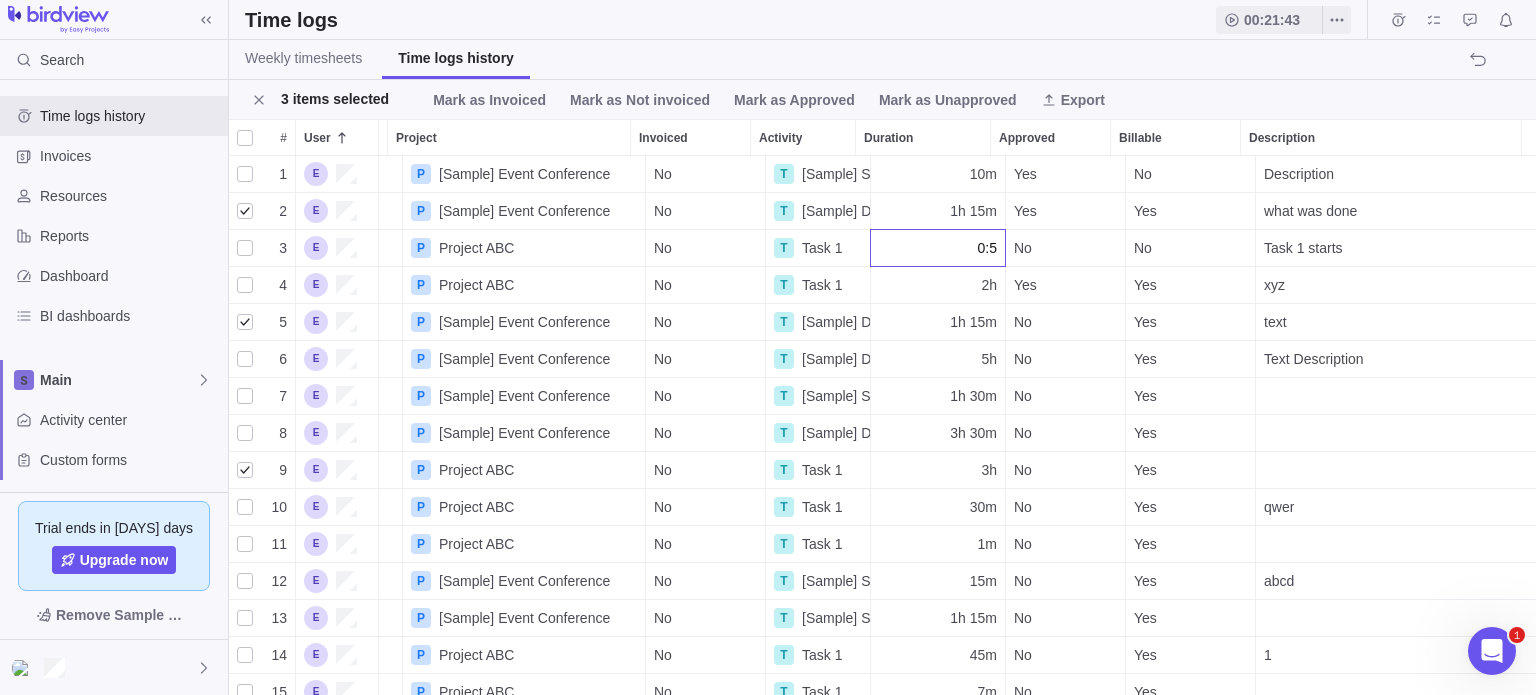 type on "5m" 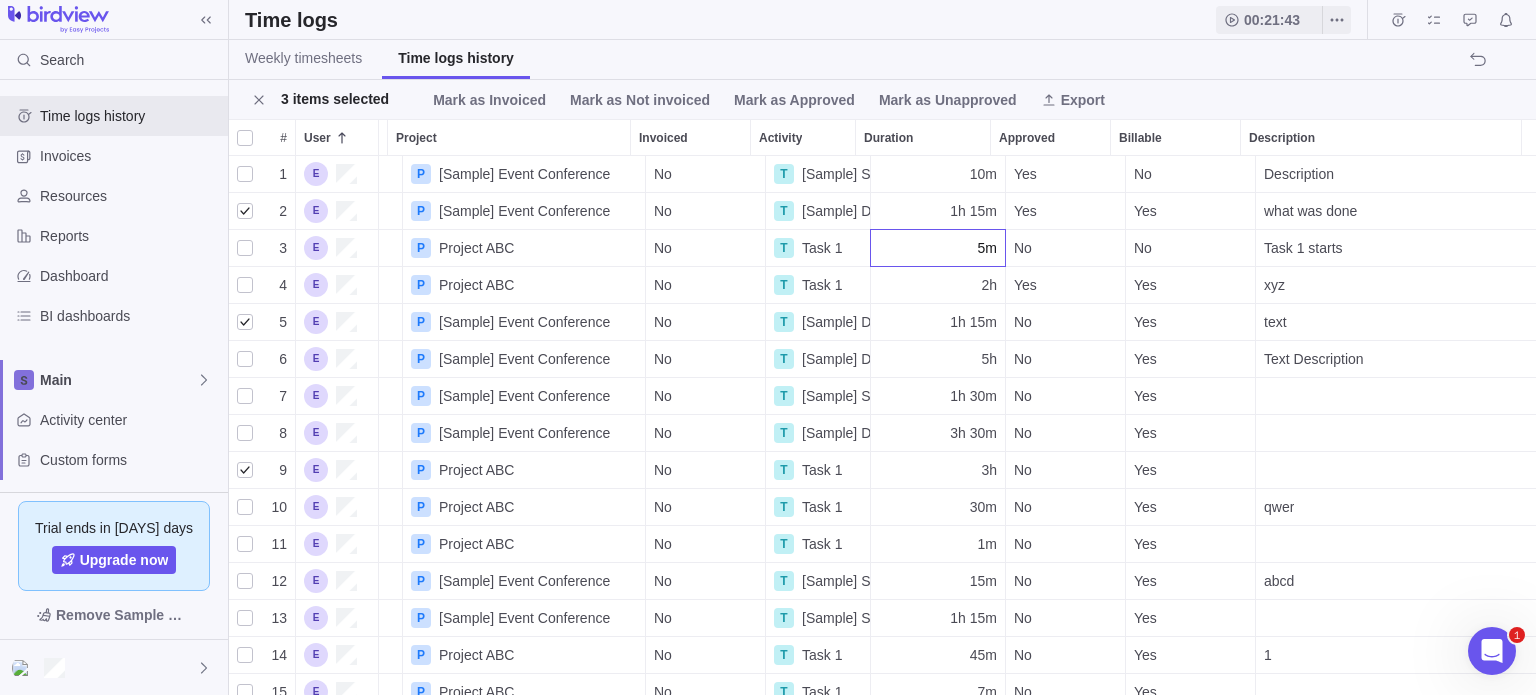 click on "1 07/30/2025 P [Sample] Event Conference No T [Sample] Select venue 10m Yes No Description  2 07/29/2025 P [Sample] Event Conference No T [Sample] Define target audience 1h 15m Yes Yes what was done 3 07/30/2025 P Project ABC No T Task 1 5m No No Task 1 starts 4 07/30/2025 P Project ABC No T Task 1 2h Yes Yes xyz 5 07/31/2025 P [Sample] Event Conference No T [Sample] Define target audience 1h 15m No Yes text 6 07/30/2025 P [Sample] Event Conference No T [Sample] Define target audience 5h No Yes Text Description 7 07/28/2025 P [Sample] Event Conference No T [Sample] Select venue 1h 30m No Yes 8 07/28/2025 P [Sample] Event Conference No T [Sample] Define target audience 3h 30m No Yes 9 07/28/2025 P Project ABC No T Task 1 3h No Yes 10 07/31/2025 P Project ABC No T Task 1 30m No Yes qwer 11 07/31/2025 P Project ABC No T Task 1 1m No Yes 12 07/31/2025 P [Sample] Event Conference No T [Sample] Select venue 15m No Yes abcd 13 07/31/2025 P [Sample] Event Conference No T [Sample] Select venue 1h 15m No Yes 14 P No T" at bounding box center [882, 426] 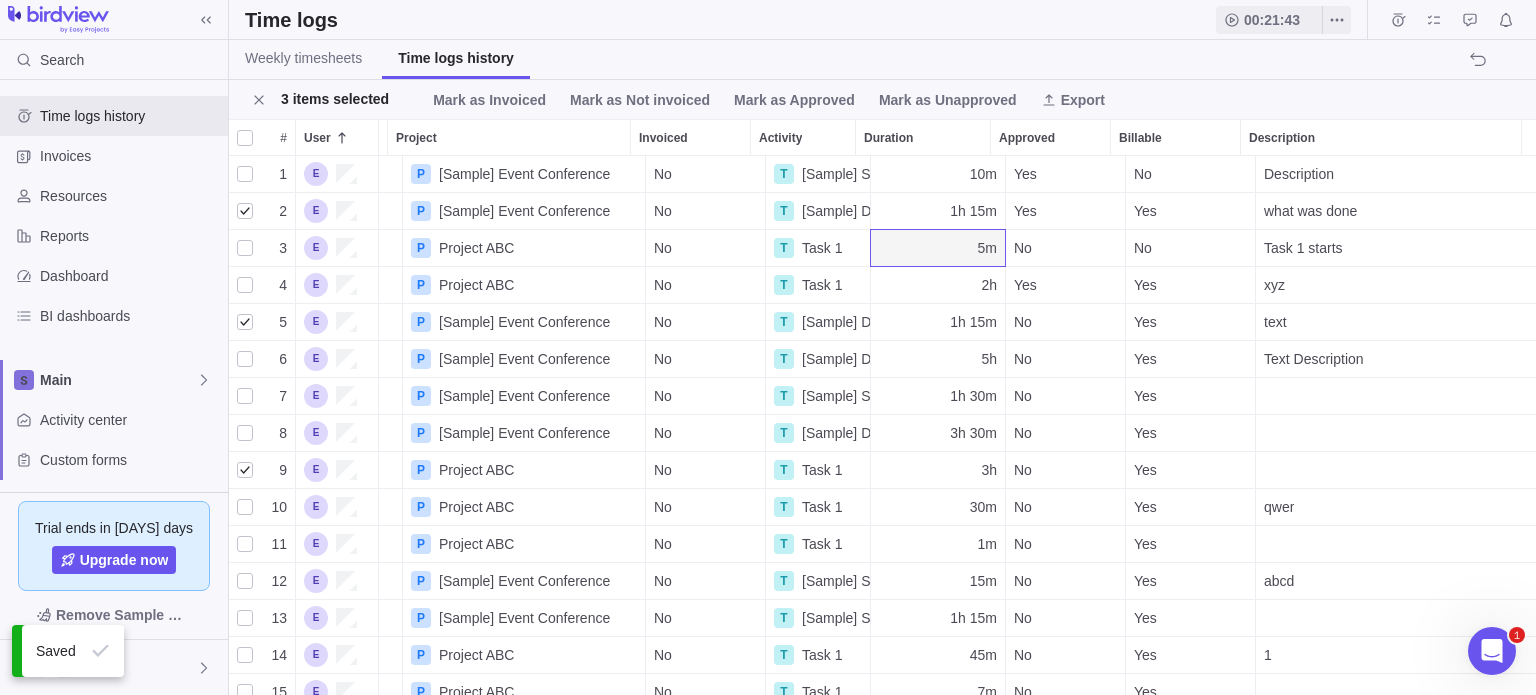 click on "2h" at bounding box center [938, 285] 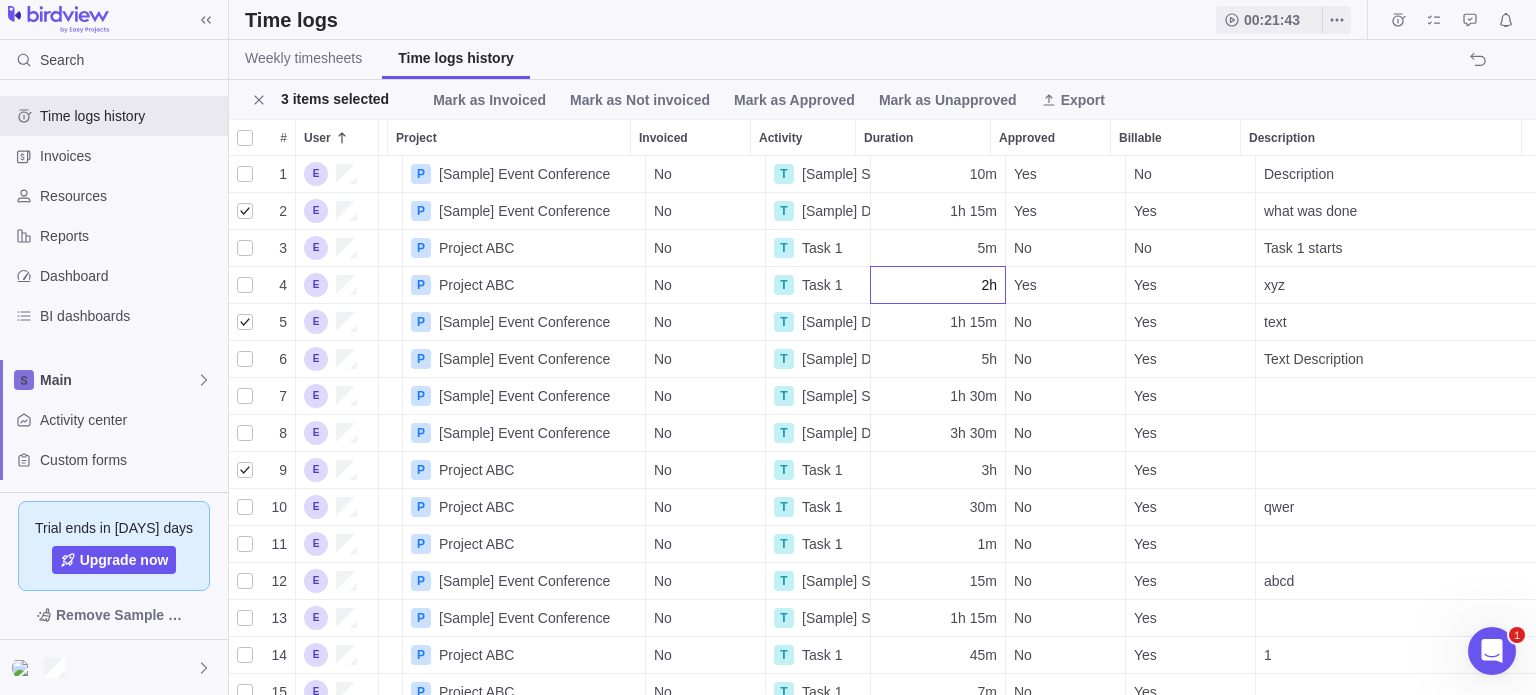 click on "1 07/30/2025 P [Sample] Event Conference No T [Sample] Select venue 10m Yes No Description  2 07/29/2025 P [Sample] Event Conference No T [Sample] Define target audience 1h 15m Yes Yes what was done 3 07/30/2025 P Project ABC No T Task 1 5m No No Task 1 starts 4 07/30/2025 P Project ABC No T Task 1 2h Yes Yes xyz 5 07/31/2025 P [Sample] Event Conference No T [Sample] Define target audience 1h 15m No Yes text 6 07/30/2025 P [Sample] Event Conference No T [Sample] Define target audience 5h No Yes Text Description 7 07/28/2025 P [Sample] Event Conference No T [Sample] Select venue 1h 30m No Yes 8 07/28/2025 P [Sample] Event Conference No T [Sample] Define target audience 3h 30m No Yes 9 07/28/2025 P Project ABC No T Task 1 3h No Yes 10 07/31/2025 P Project ABC No T Task 1 30m No Yes qwer 11 07/31/2025 P Project ABC No T Task 1 1m No Yes 12 07/31/2025 P [Sample] Event Conference No T [Sample] Select venue 15m No Yes abcd 13 07/31/2025 P [Sample] Event Conference No T [Sample] Select venue 1h 15m No Yes 14 P No T" at bounding box center [882, 426] 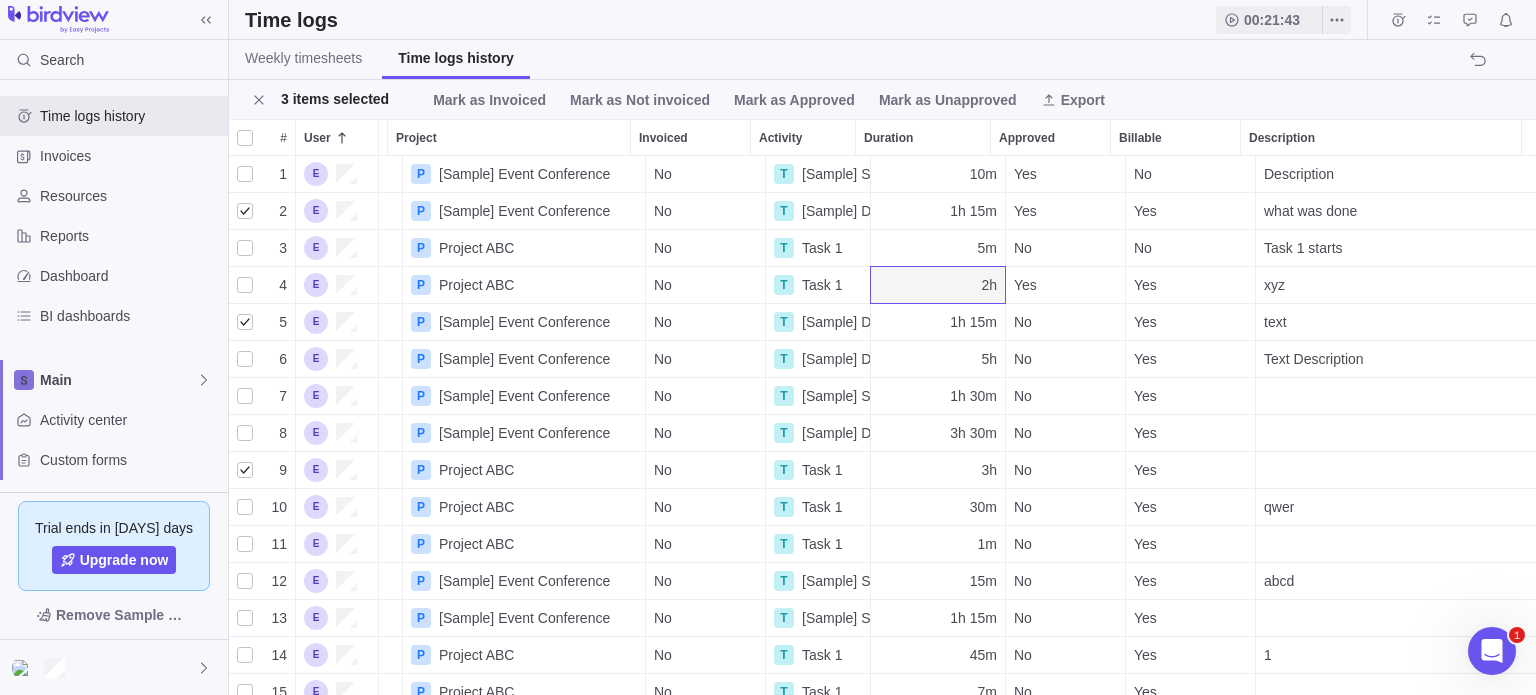 click on "Task 1" at bounding box center [822, 248] 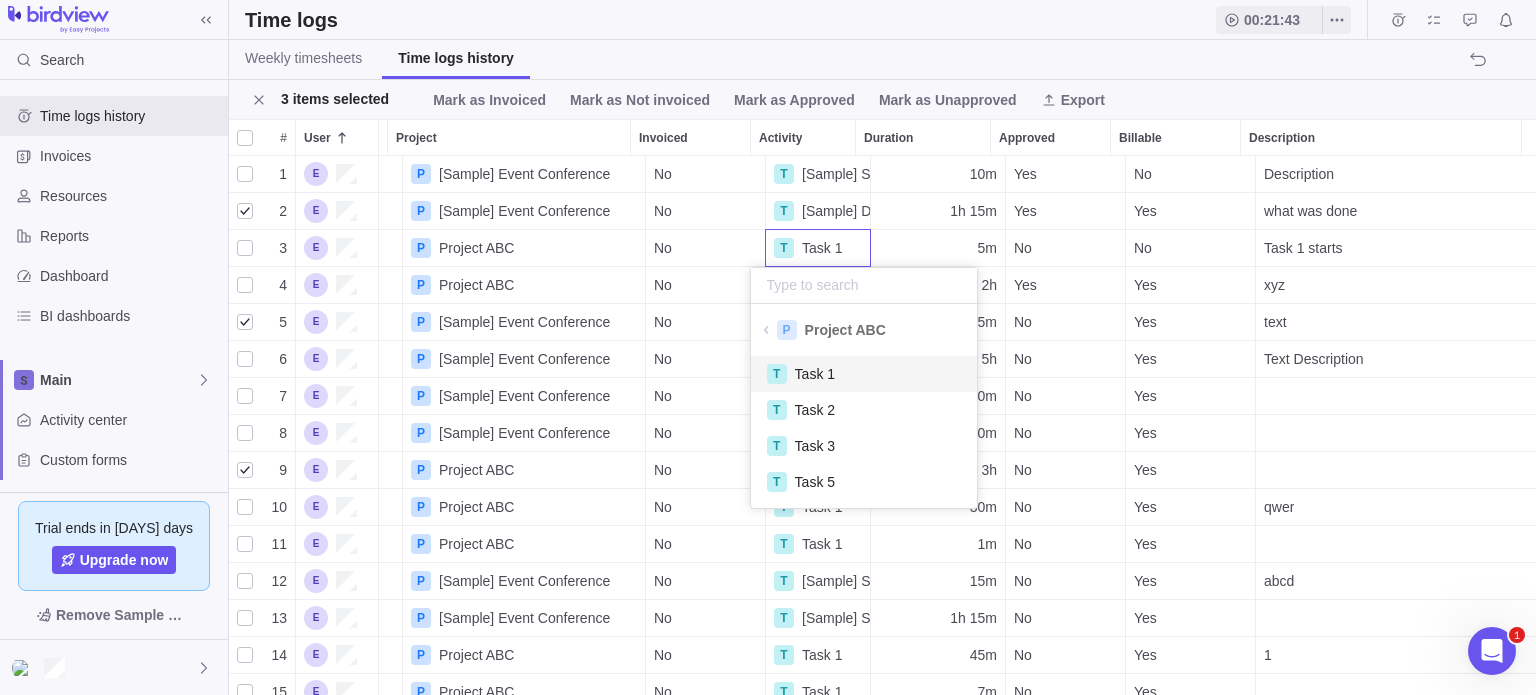 scroll, scrollTop: 16, scrollLeft: 16, axis: both 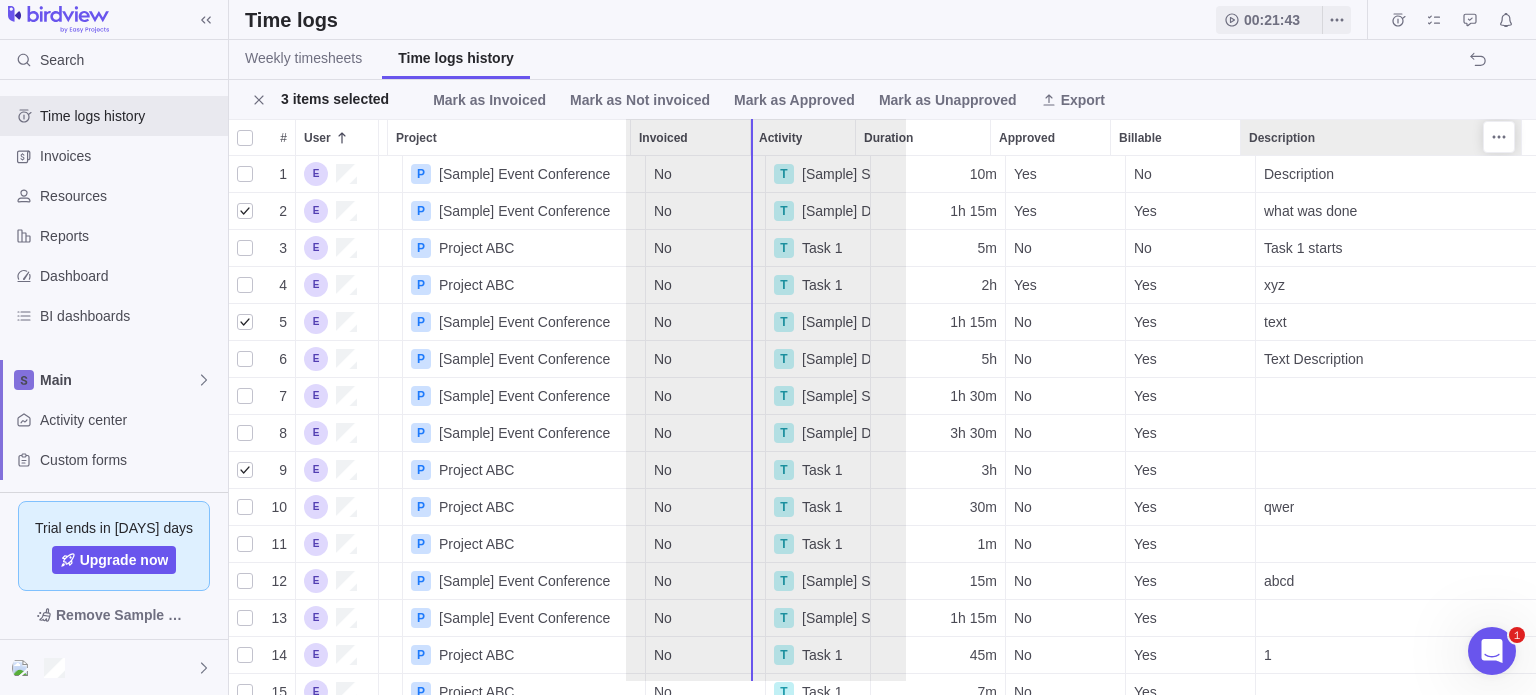 drag, startPoint x: 1382, startPoint y: 130, endPoint x: 757, endPoint y: 154, distance: 625.46063 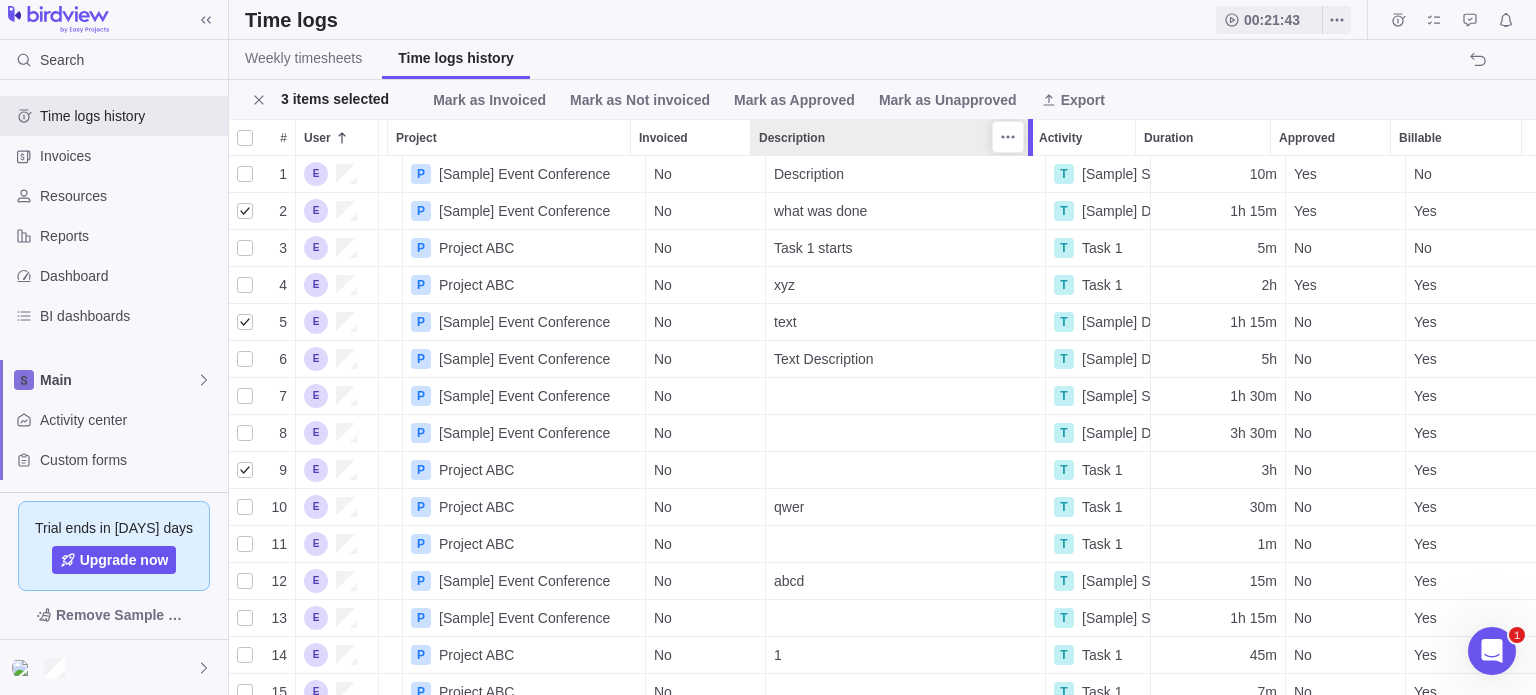 scroll, scrollTop: 0, scrollLeft: 0, axis: both 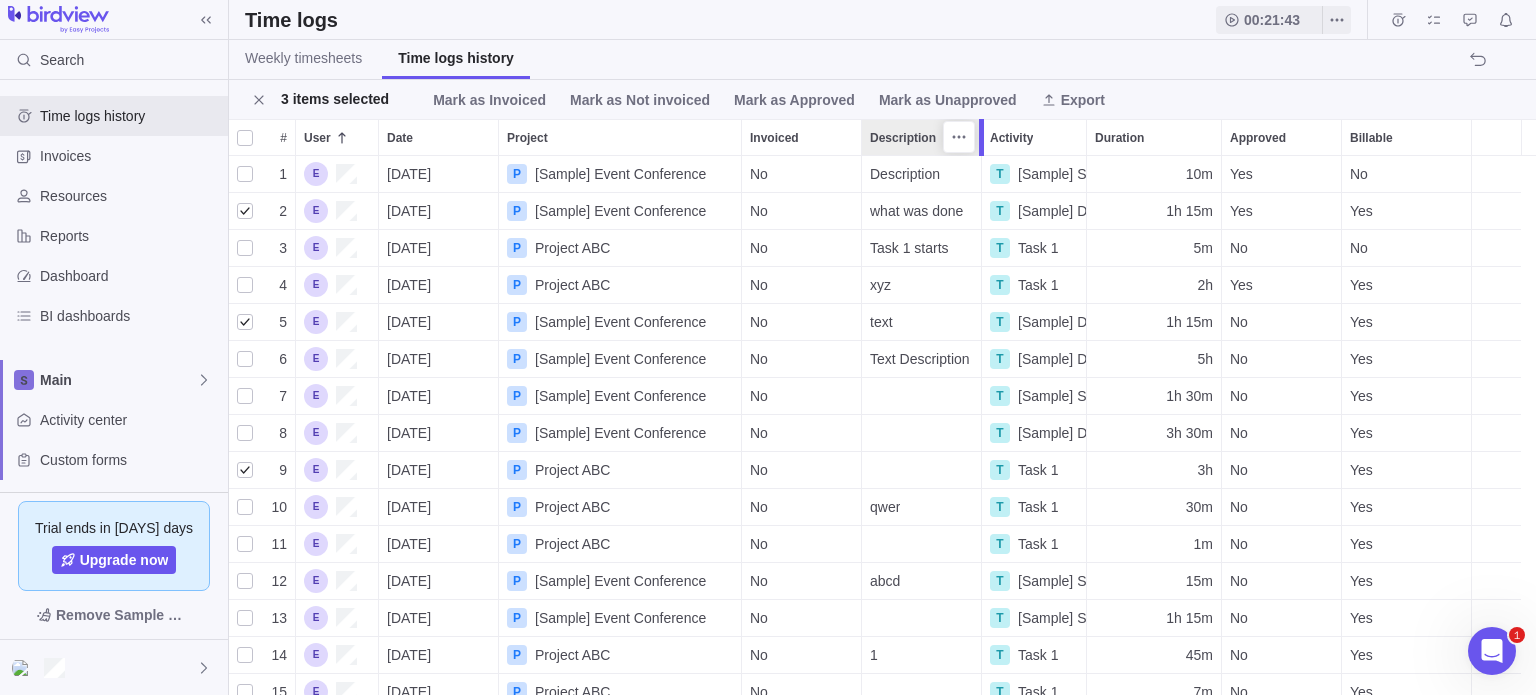 drag, startPoint x: 1028, startPoint y: 130, endPoint x: 980, endPoint y: 138, distance: 48.6621 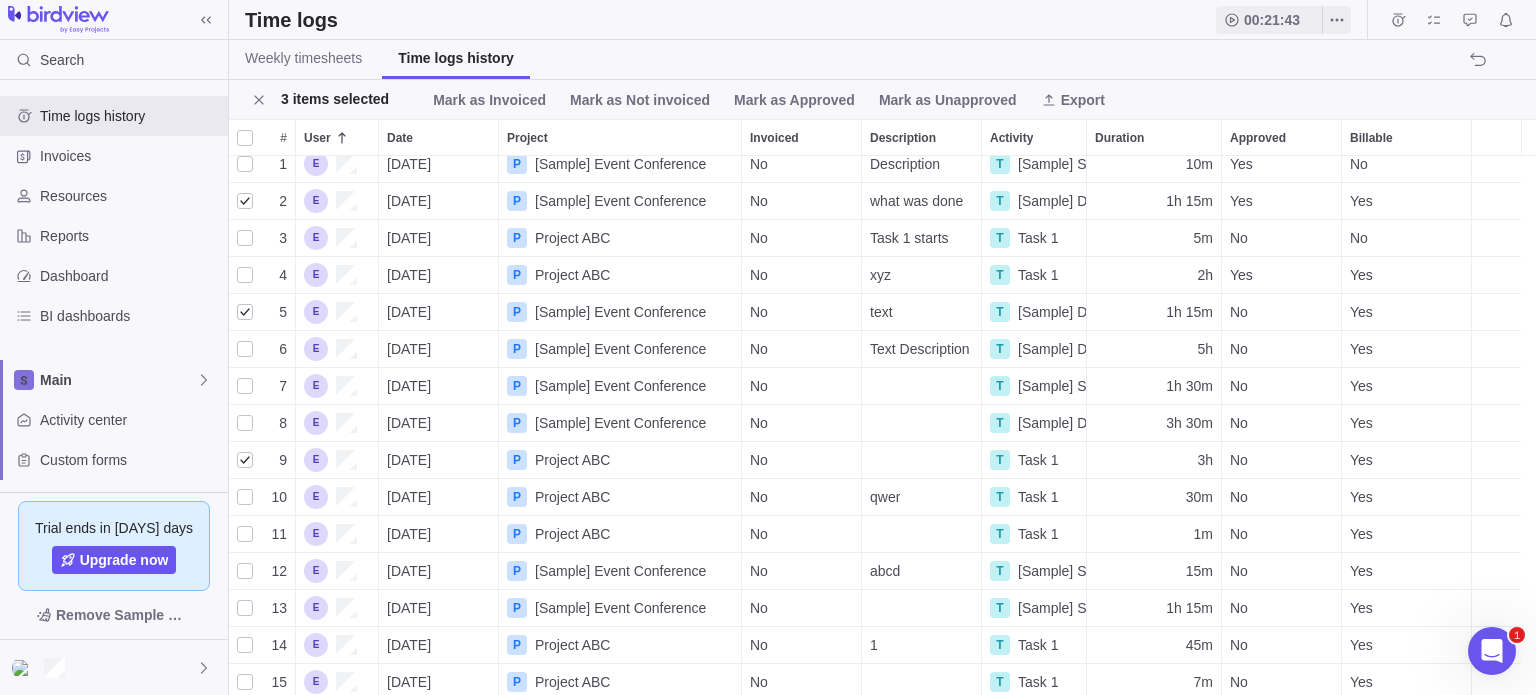 scroll, scrollTop: 0, scrollLeft: 0, axis: both 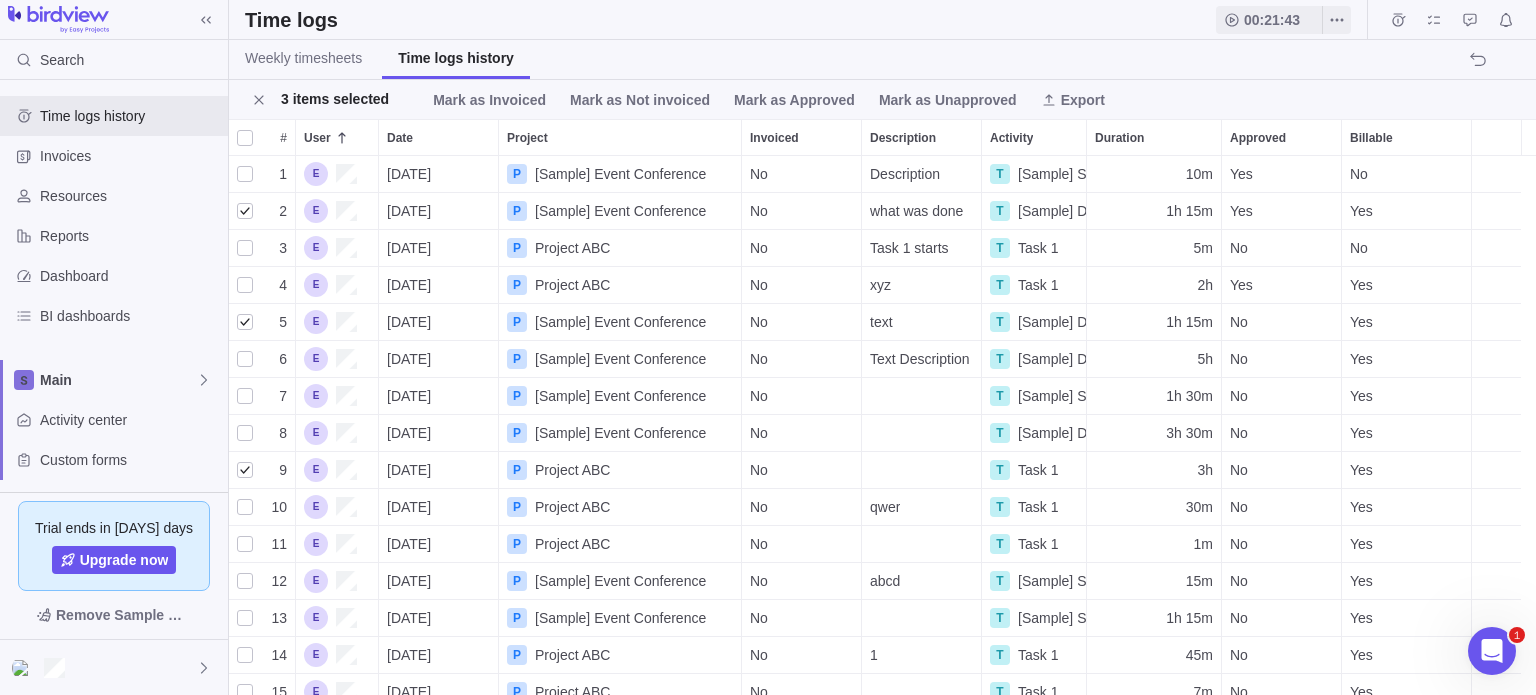 click on "Task 1 starts" at bounding box center [909, 248] 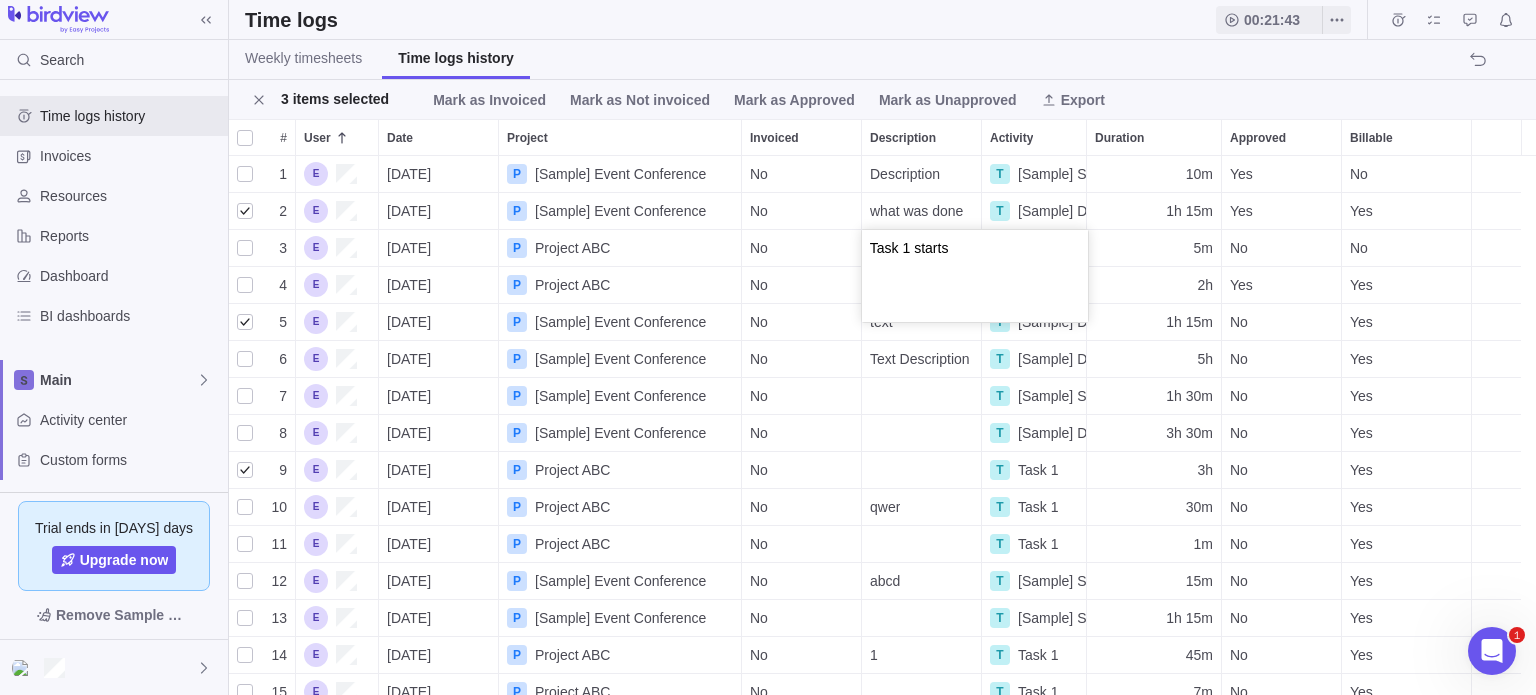 click on "1 [DATE] P [Sample] Event Conference No Description  T [Sample] Select venue 10m Yes No 2 [DATE] P [Sample] Event Conference No what was done T [Sample] Define target audience 1h 15m Yes Yes 3 [DATE] P Project ABC No T Task 1 5m No No 4 [DATE] P Project ABC No xyz T Task 1 2h Yes Yes 5 [DATE] P [Sample] Event Conference No text T [Sample] Define target audience 1h 15m No Yes 6 [DATE] P [Sample] Event Conference No Text Description T [Sample] Define target audience 5h No Yes 7 [DATE] P [Sample] Event Conference No T [Sample] Select venue 1h 30m No Yes 8 [DATE] P [Sample] Event Conference No T [Sample] Define target audience 3h 30m No Yes 9 [DATE] P Project ABC No T Task 1 3h No Yes 10 [DATE] P Project ABC No qwer T Task 1 30m No Yes 11 [DATE] P Project ABC No T Task 1 1m No Yes 12 [DATE] P [Sample] Event Conference No abcd T [Sample] Select venue 15m No Yes 13 [DATE] P [Sample] Event Conference No T [Sample] Select venue 1h 15m No Yes 14 [DATE] P No 1 T P" at bounding box center [882, 426] 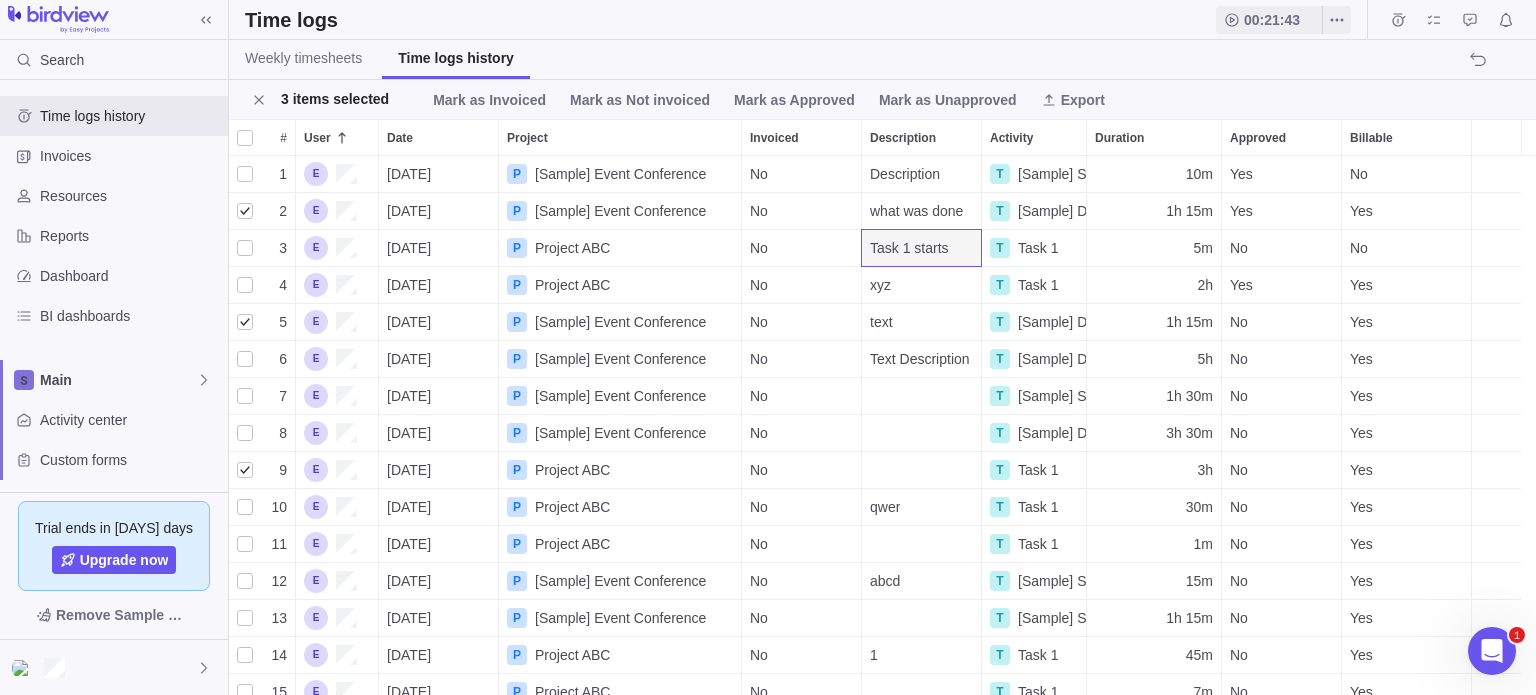 click on "No" at bounding box center (801, 248) 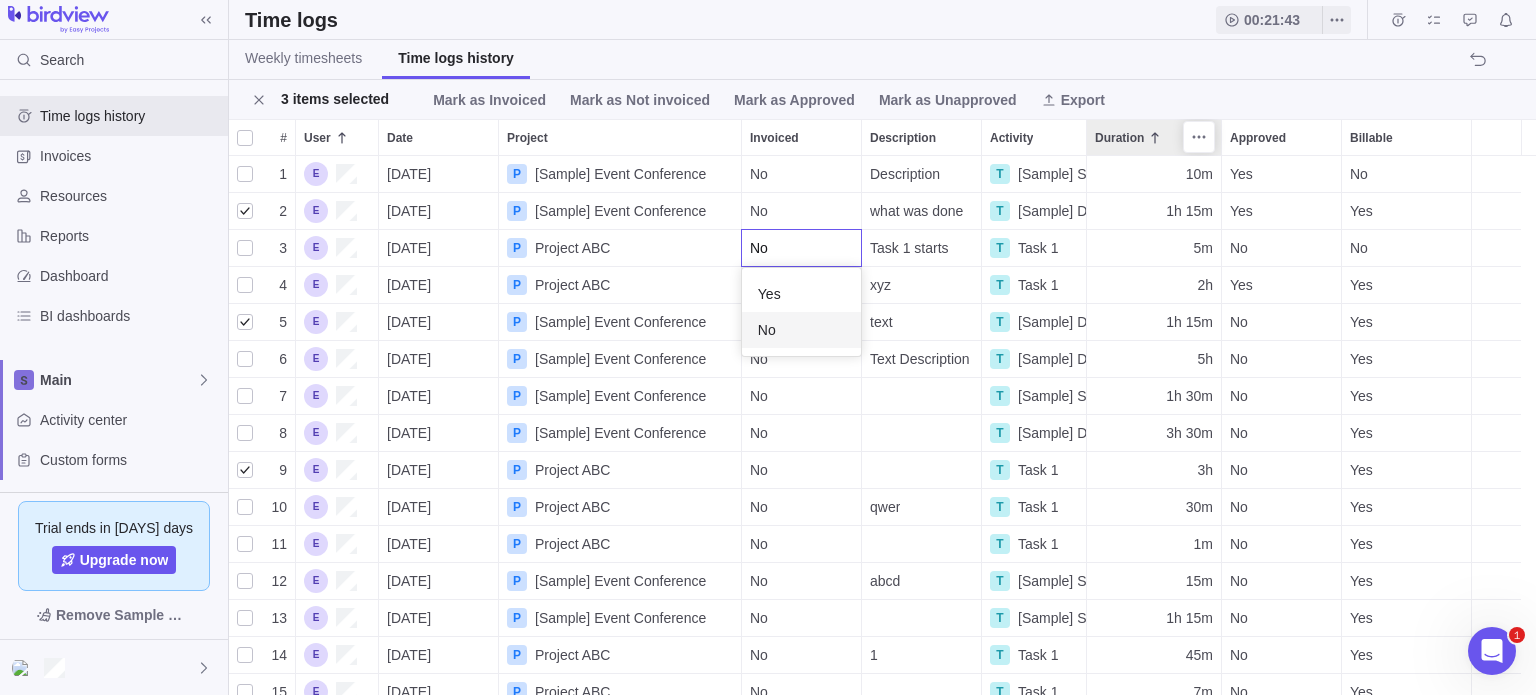 drag, startPoint x: 1408, startPoint y: 135, endPoint x: 1172, endPoint y: 152, distance: 236.6115 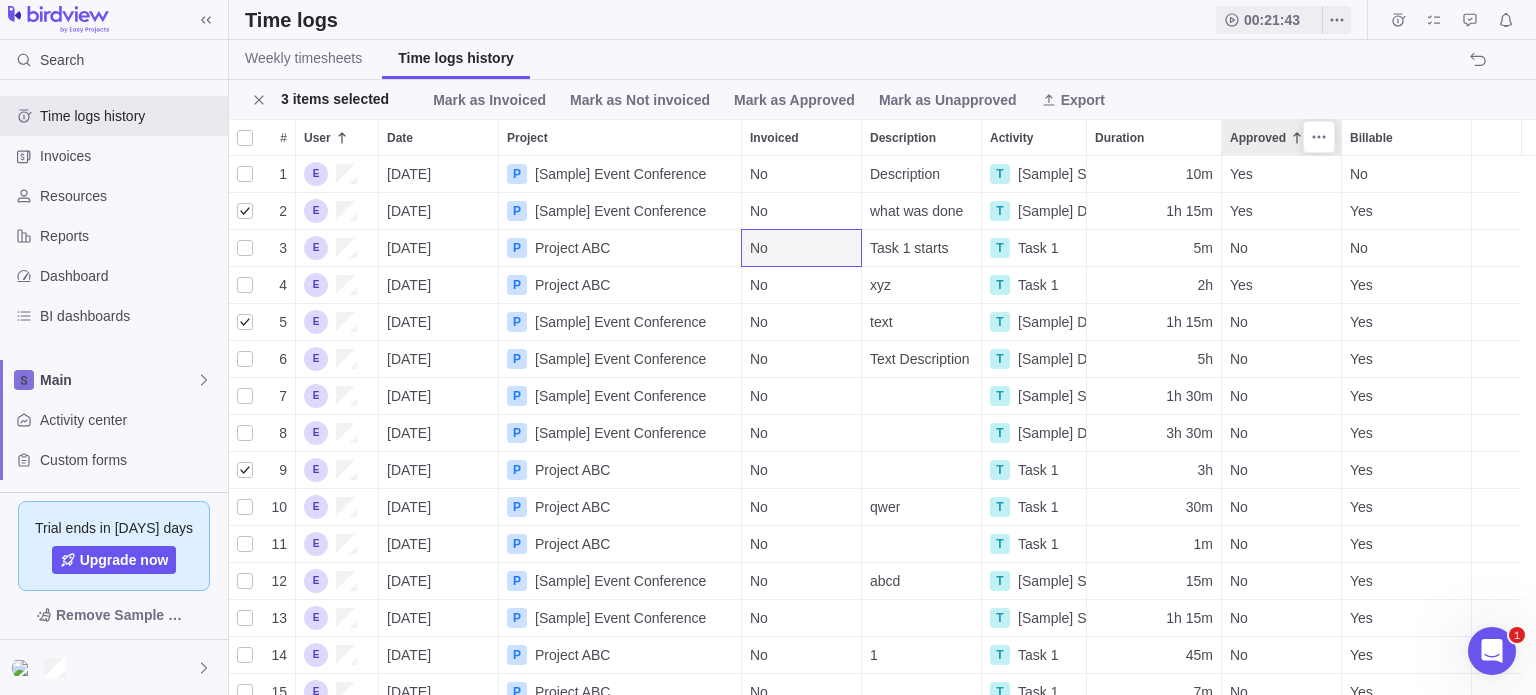 click on "Approved" at bounding box center [1258, 138] 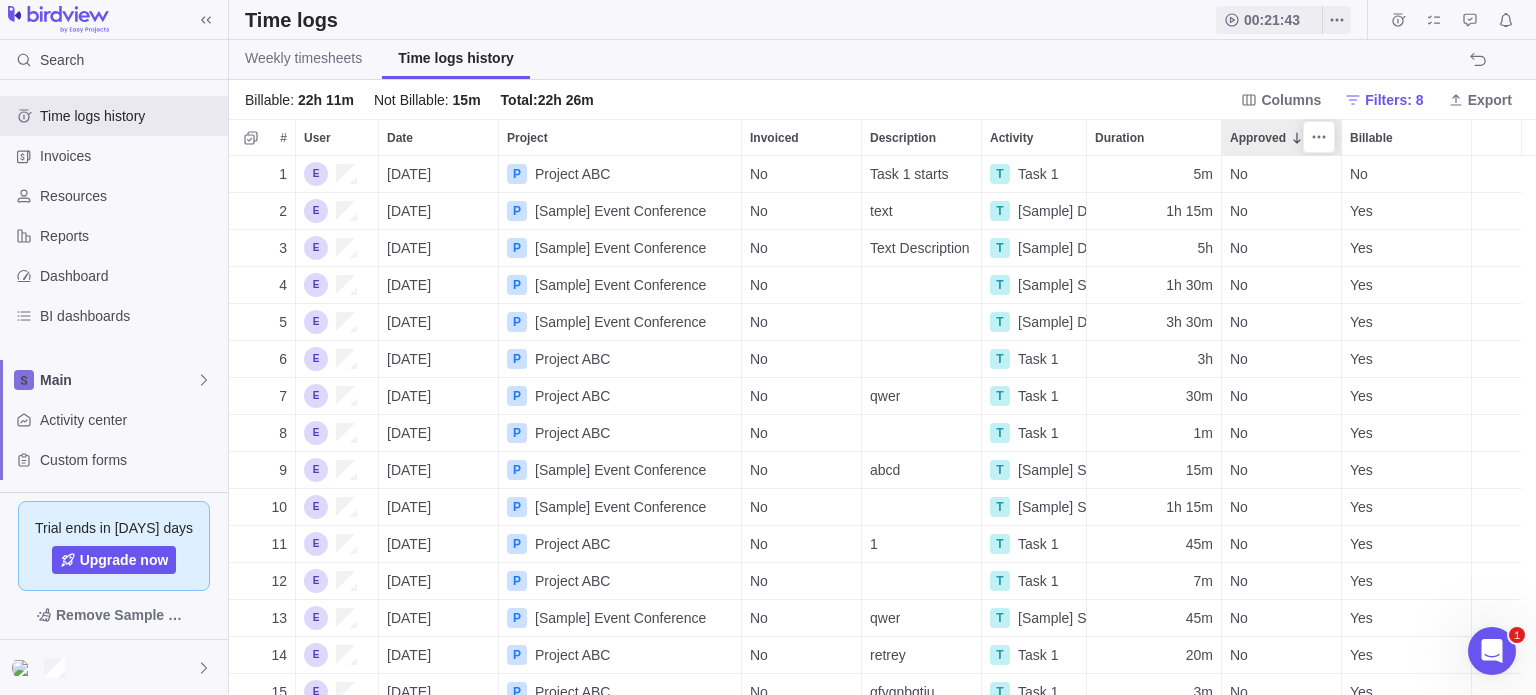 scroll, scrollTop: 16, scrollLeft: 16, axis: both 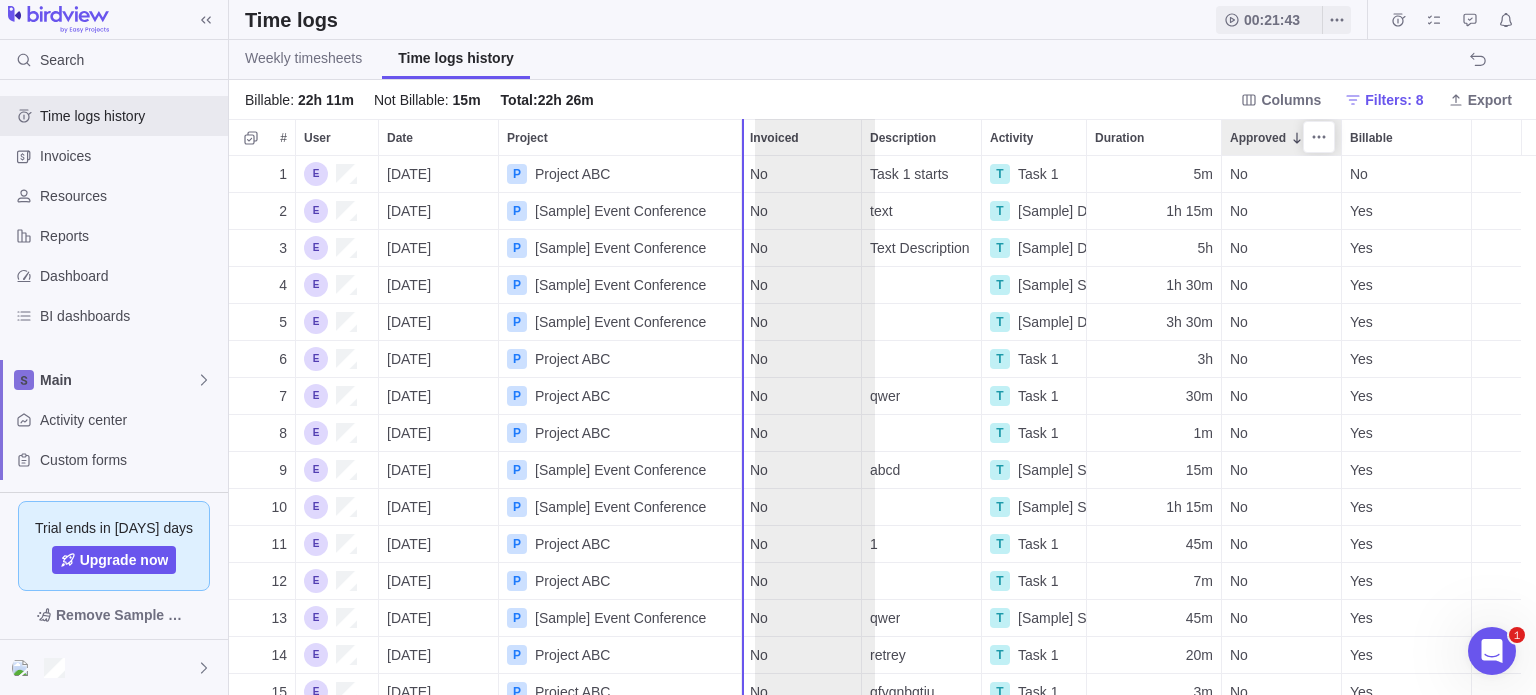drag, startPoint x: 1269, startPoint y: 129, endPoint x: 796, endPoint y: 123, distance: 473.03806 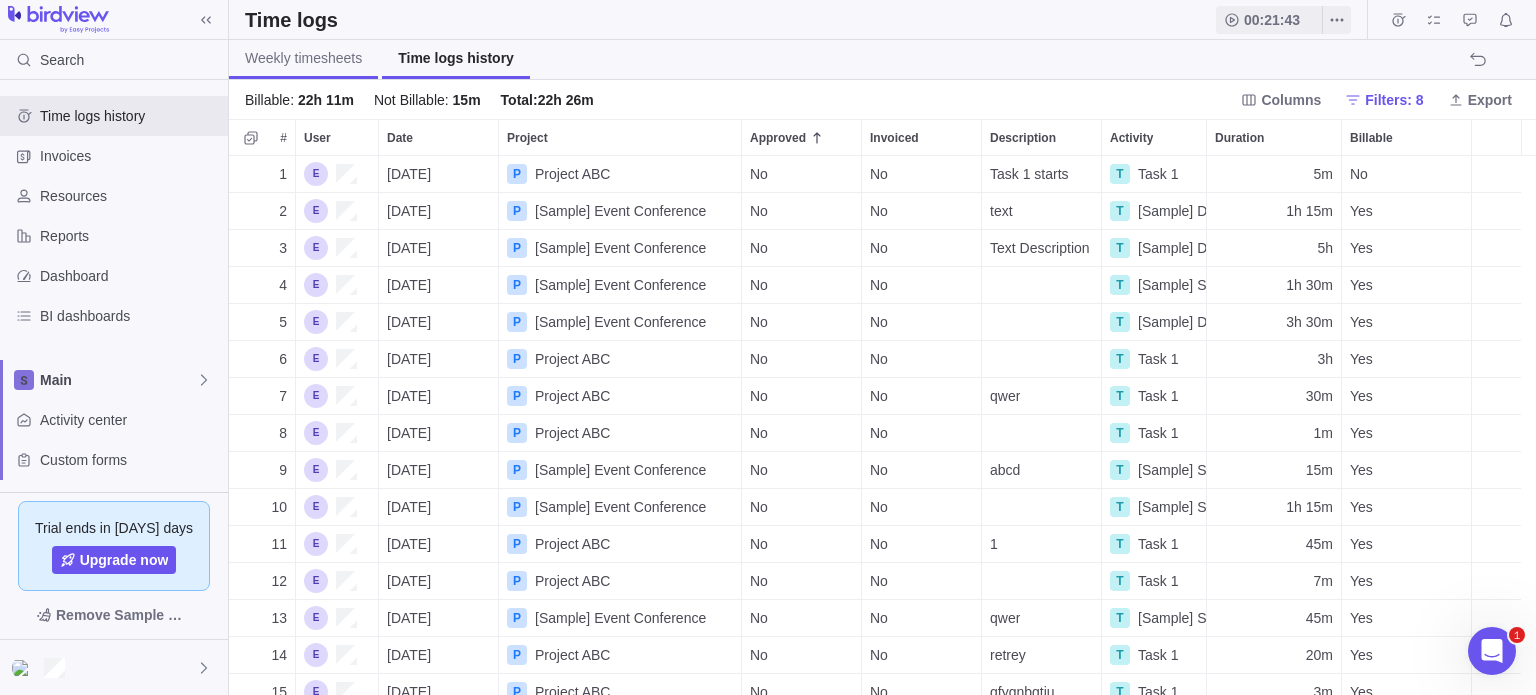 click on "Weekly timesheets" at bounding box center [303, 58] 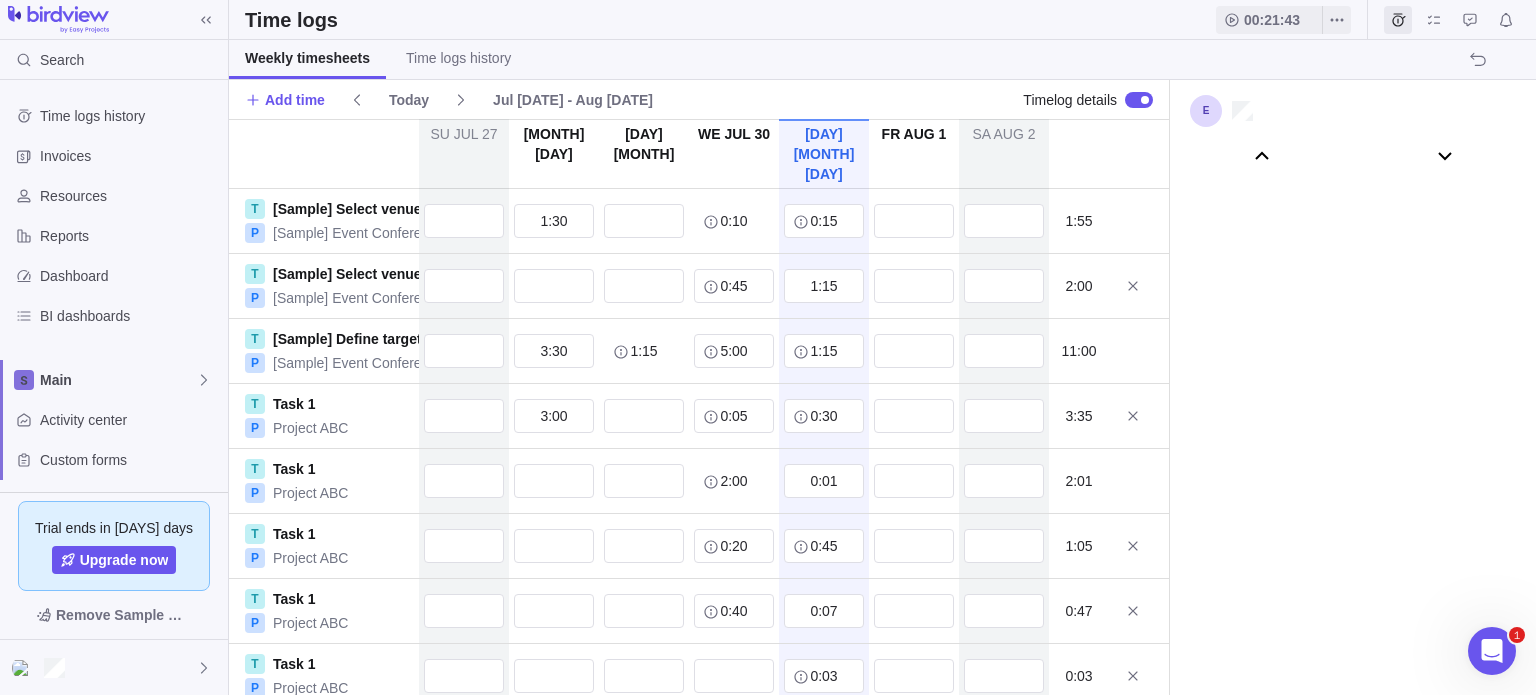 scroll, scrollTop: 111026, scrollLeft: 0, axis: vertical 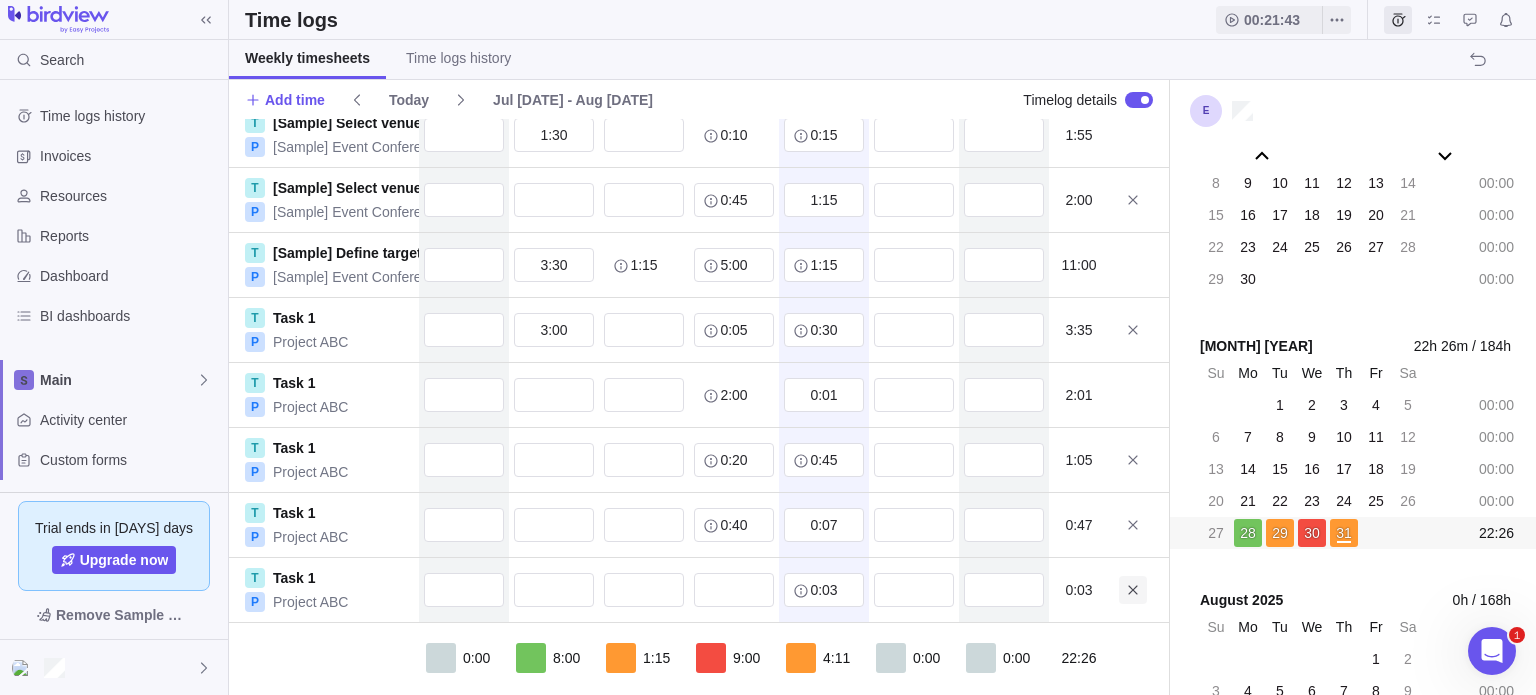 click at bounding box center (1133, 590) 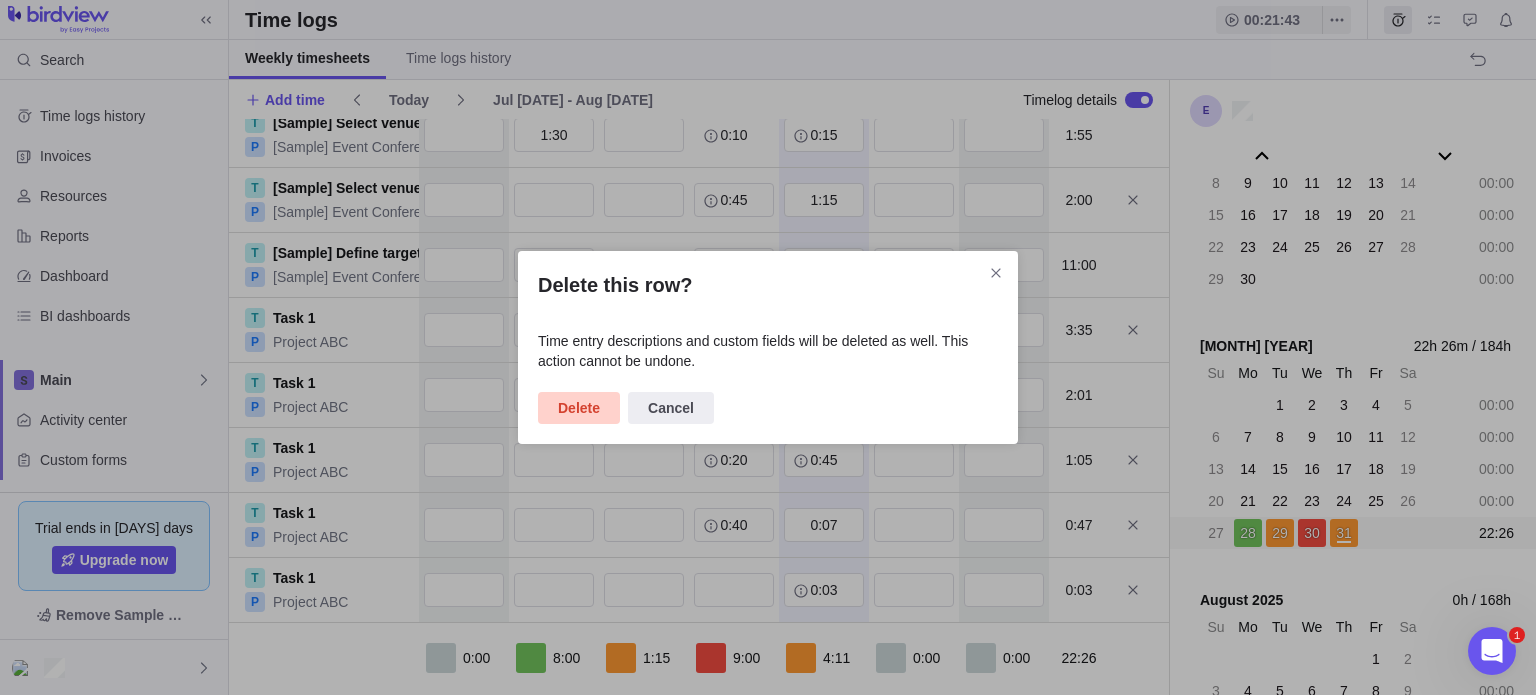 click on "Delete" at bounding box center [579, 408] 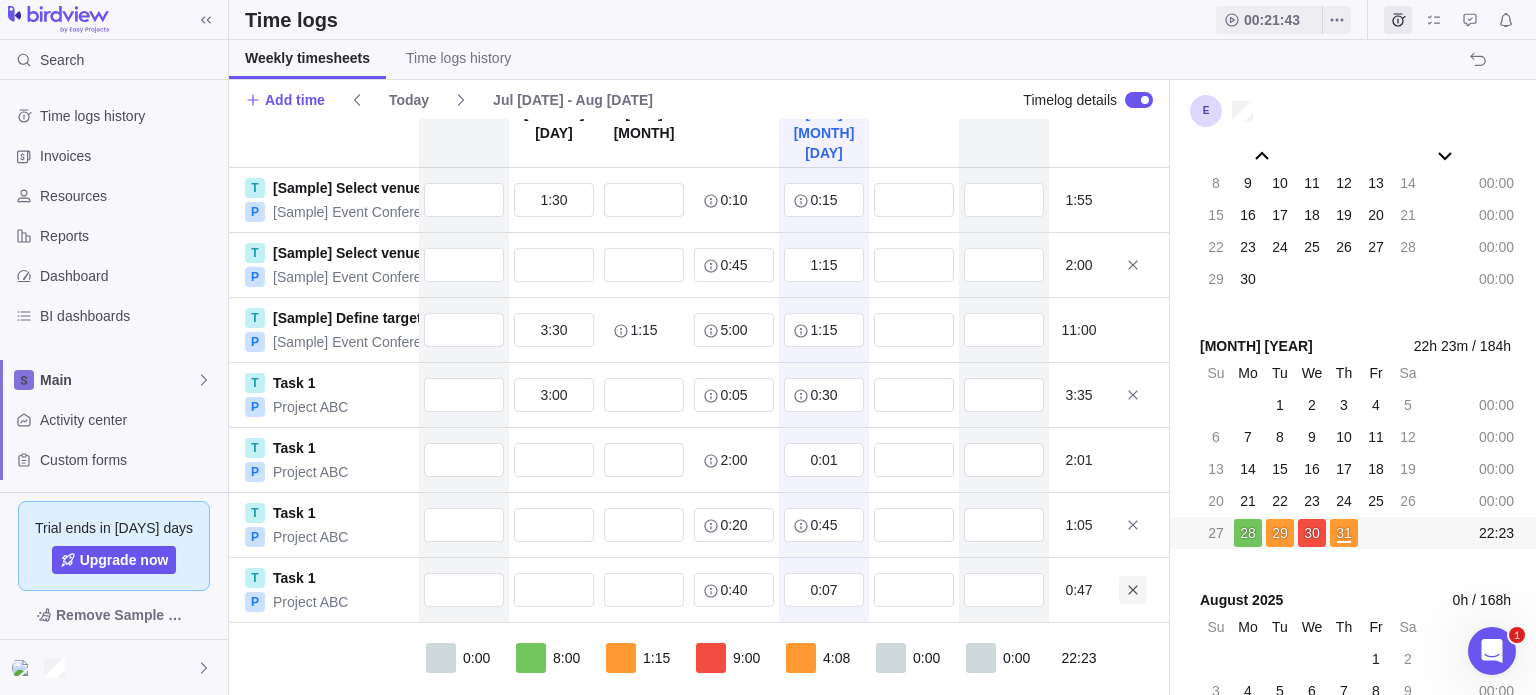 click 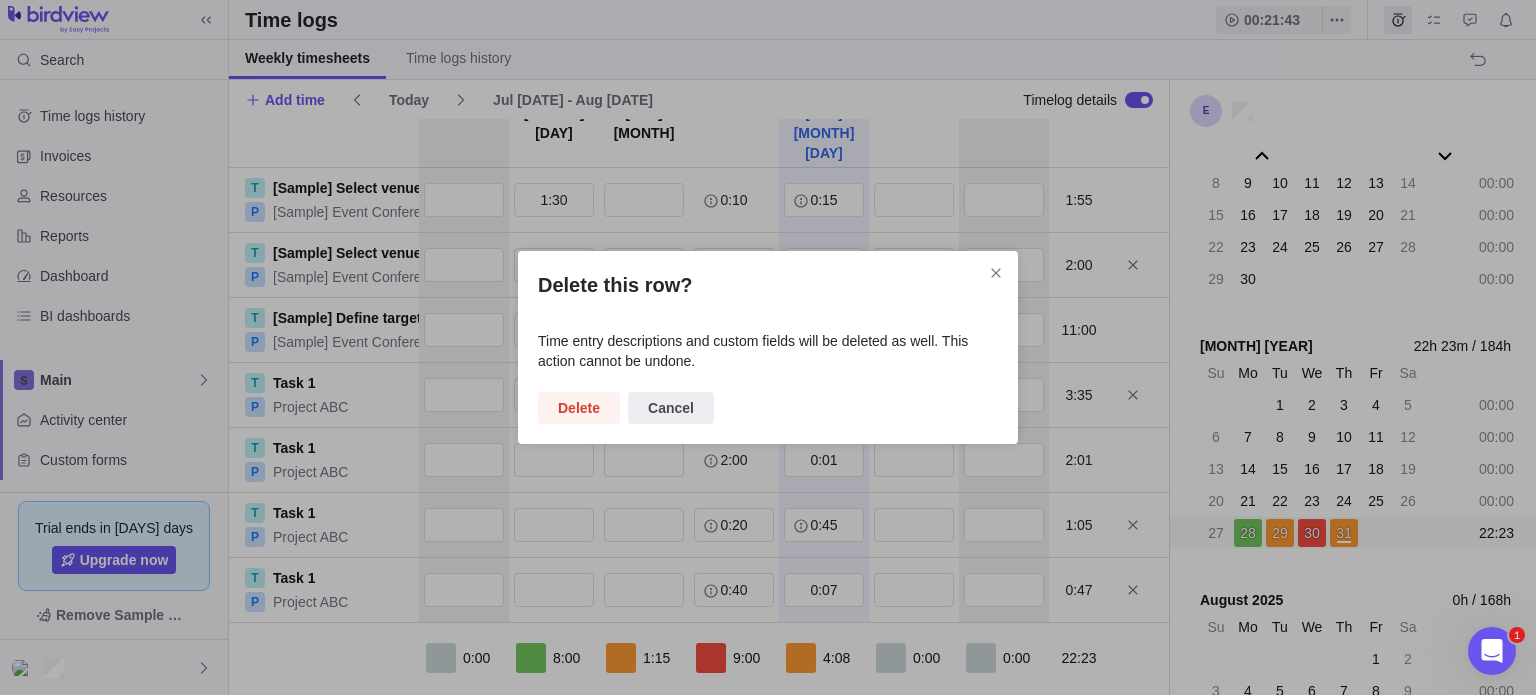 click on "Delete" at bounding box center (579, 408) 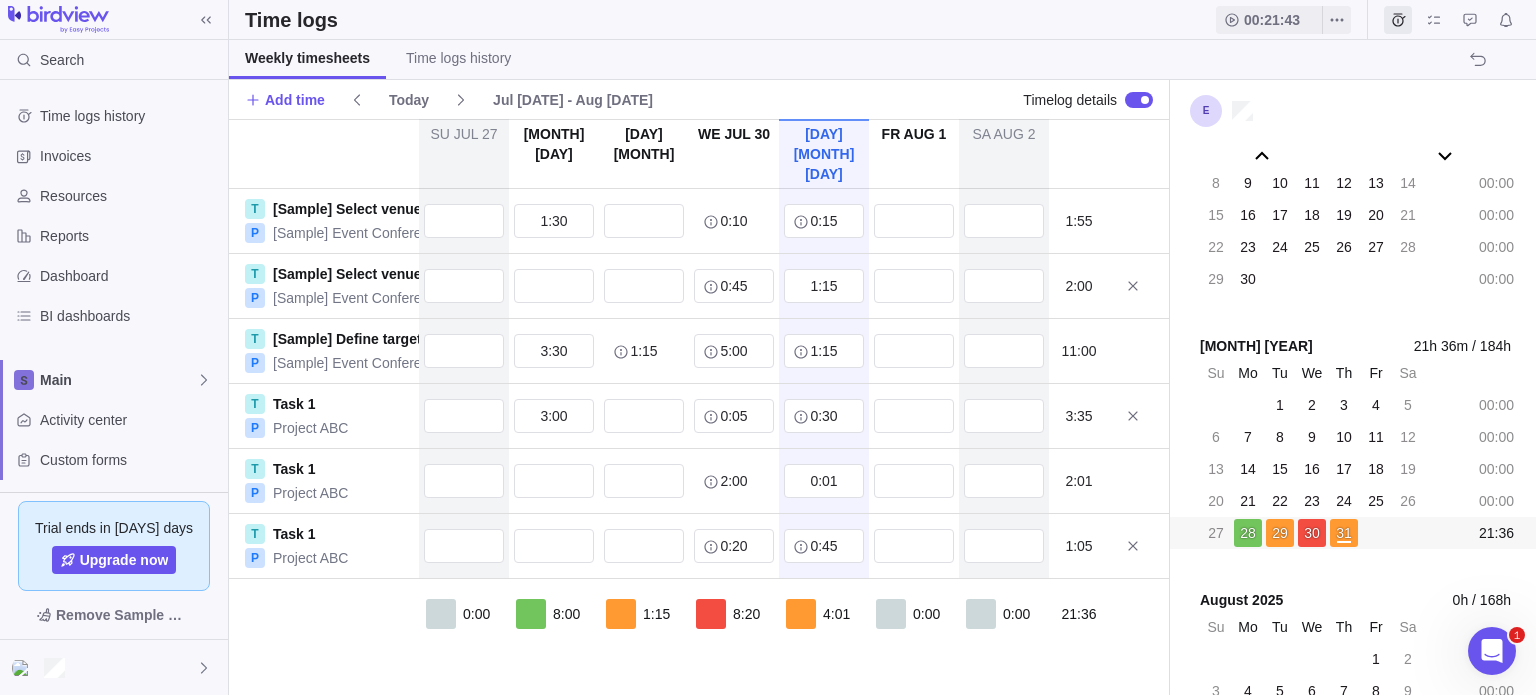 click at bounding box center (1145, 100) 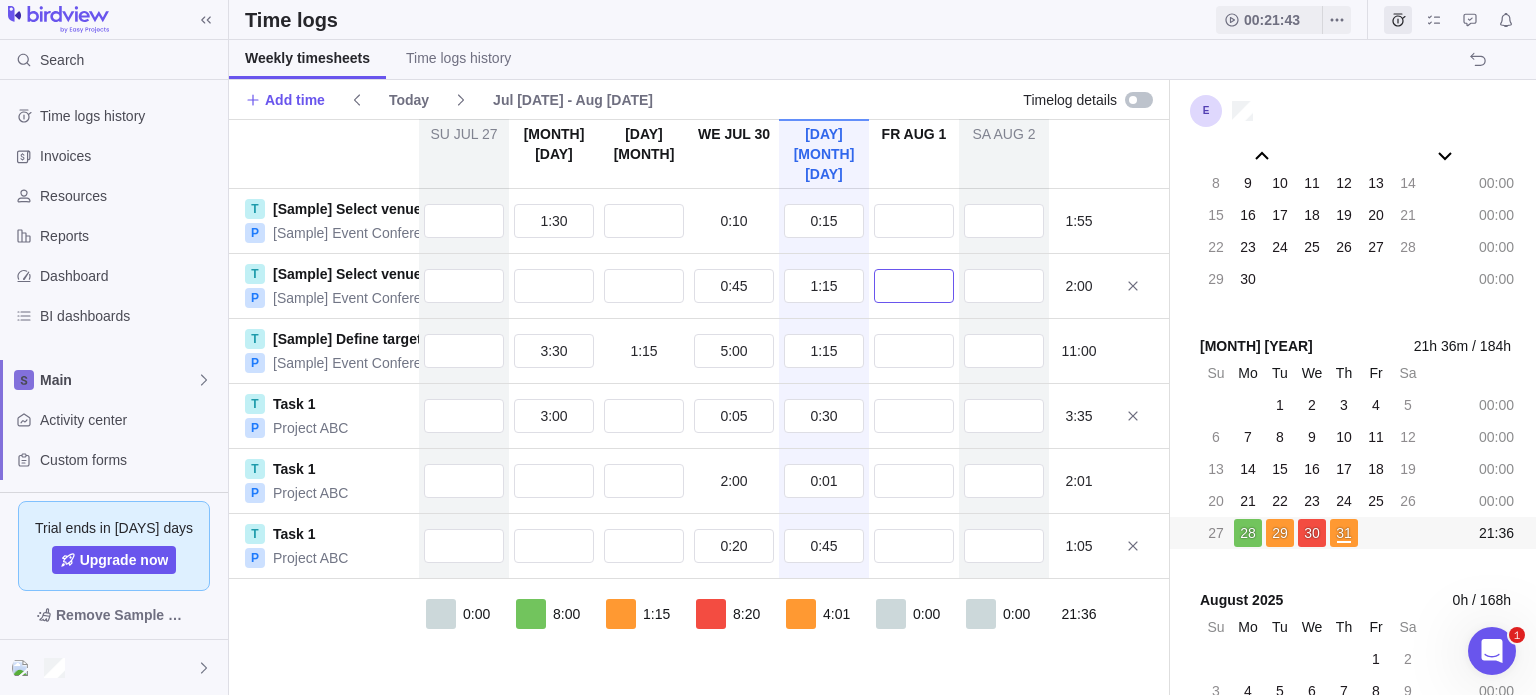 click at bounding box center [914, 286] 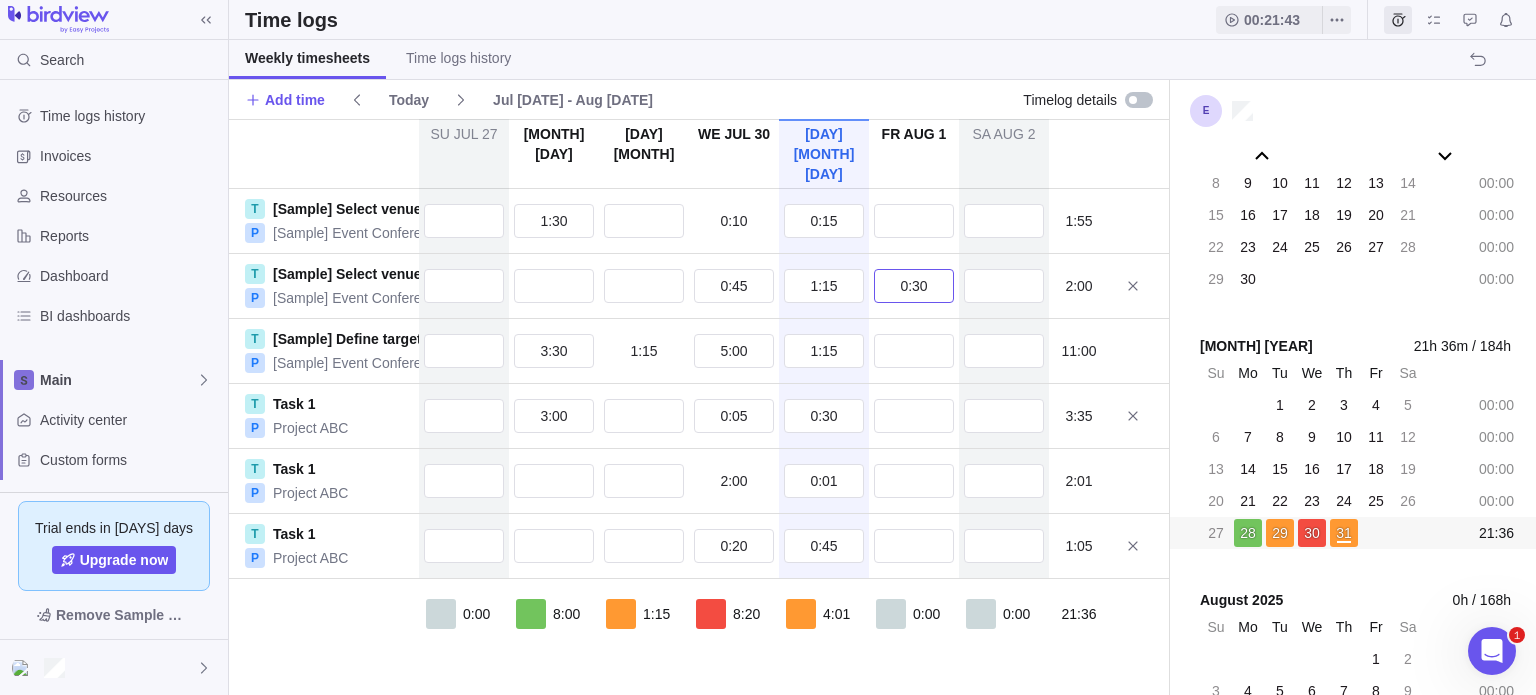 type on "0:30" 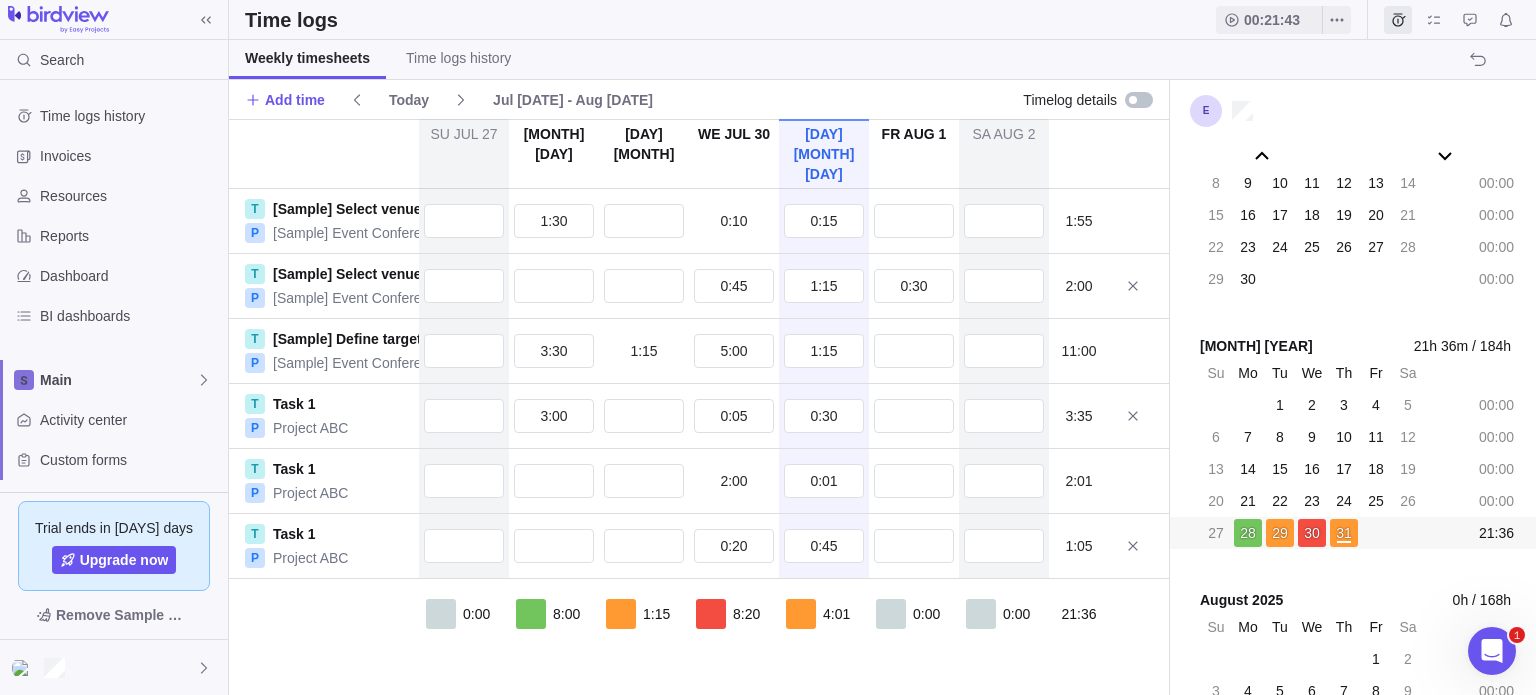 click at bounding box center [914, 416] 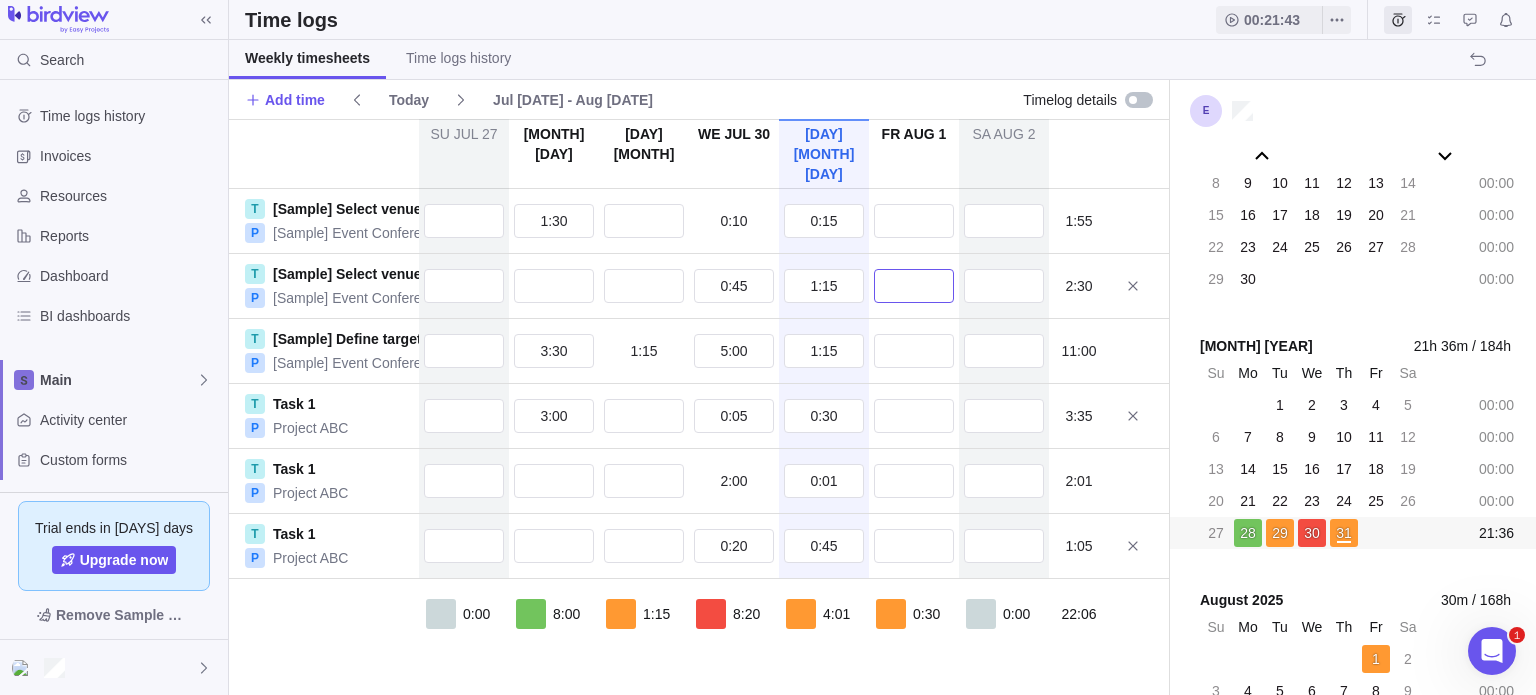 type 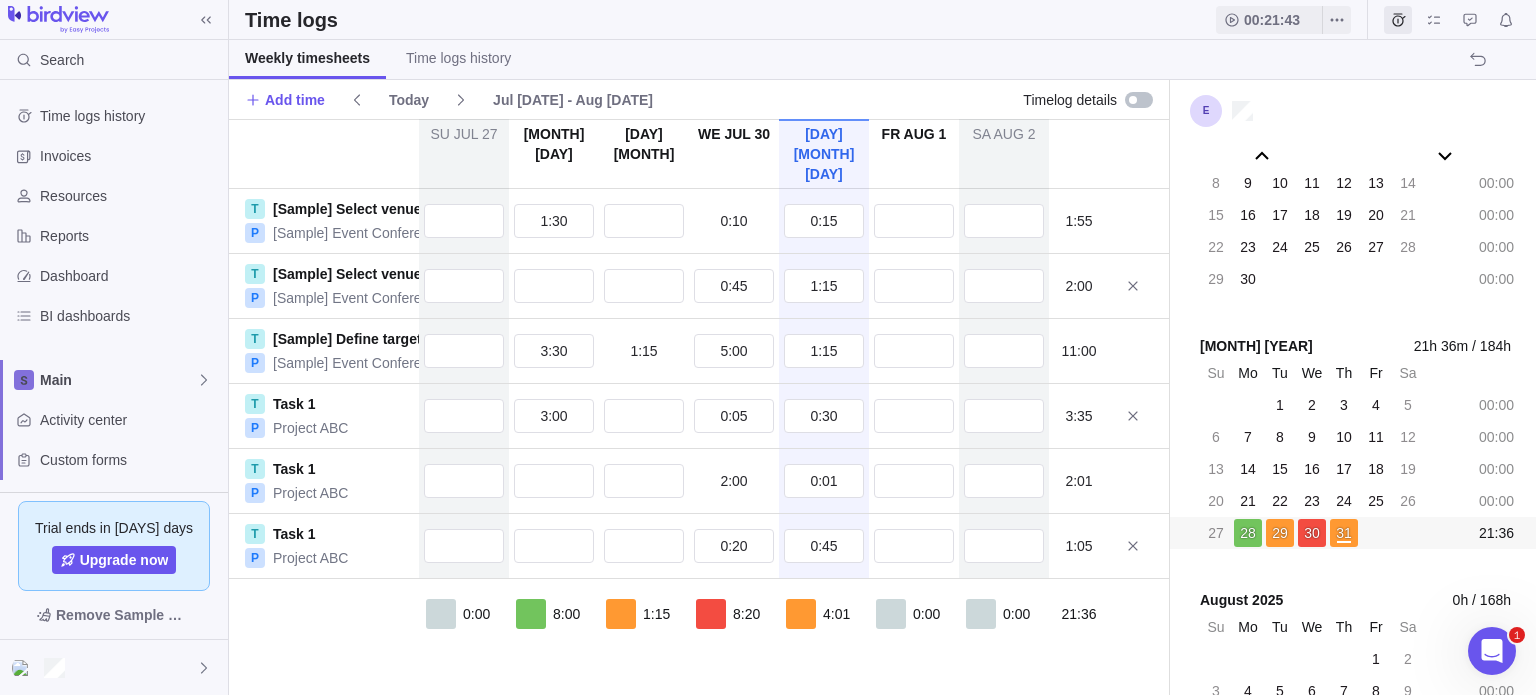click at bounding box center (1133, 100) 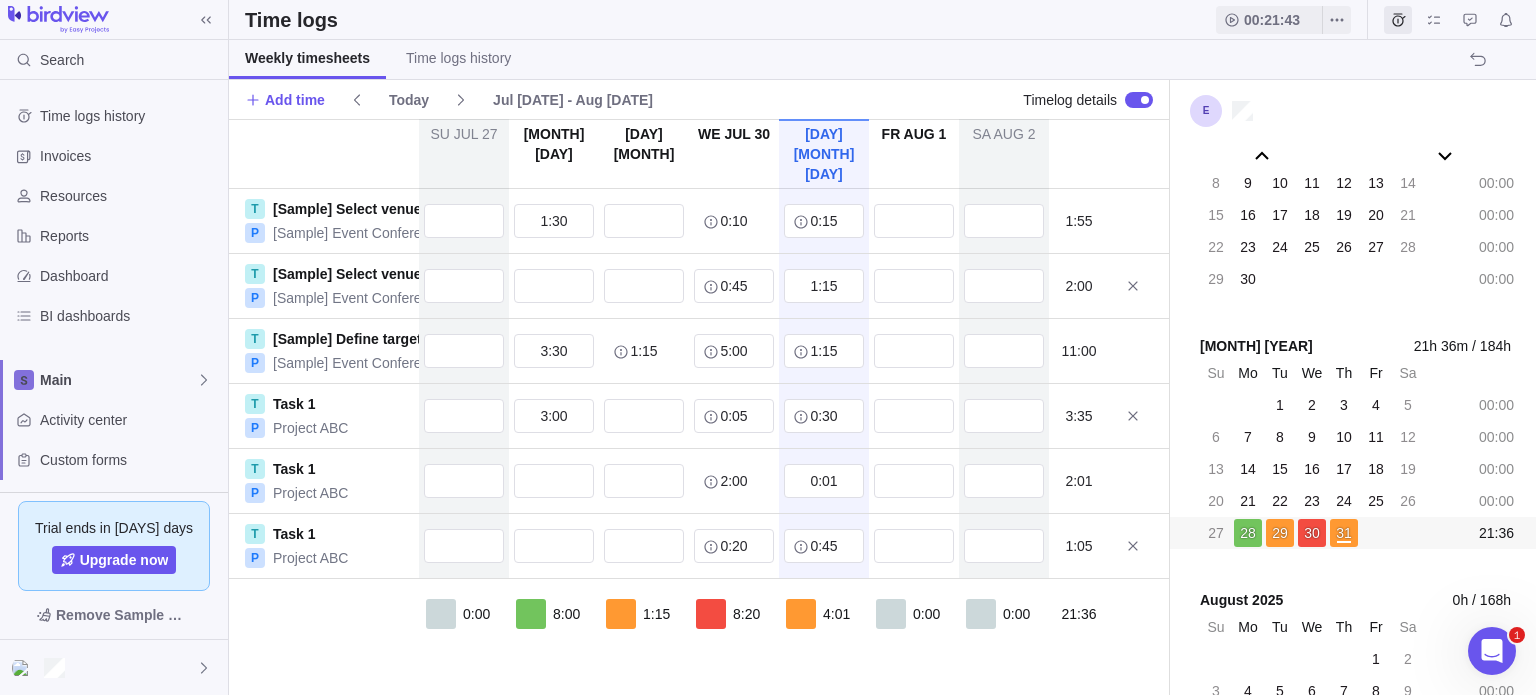 click at bounding box center (1139, 100) 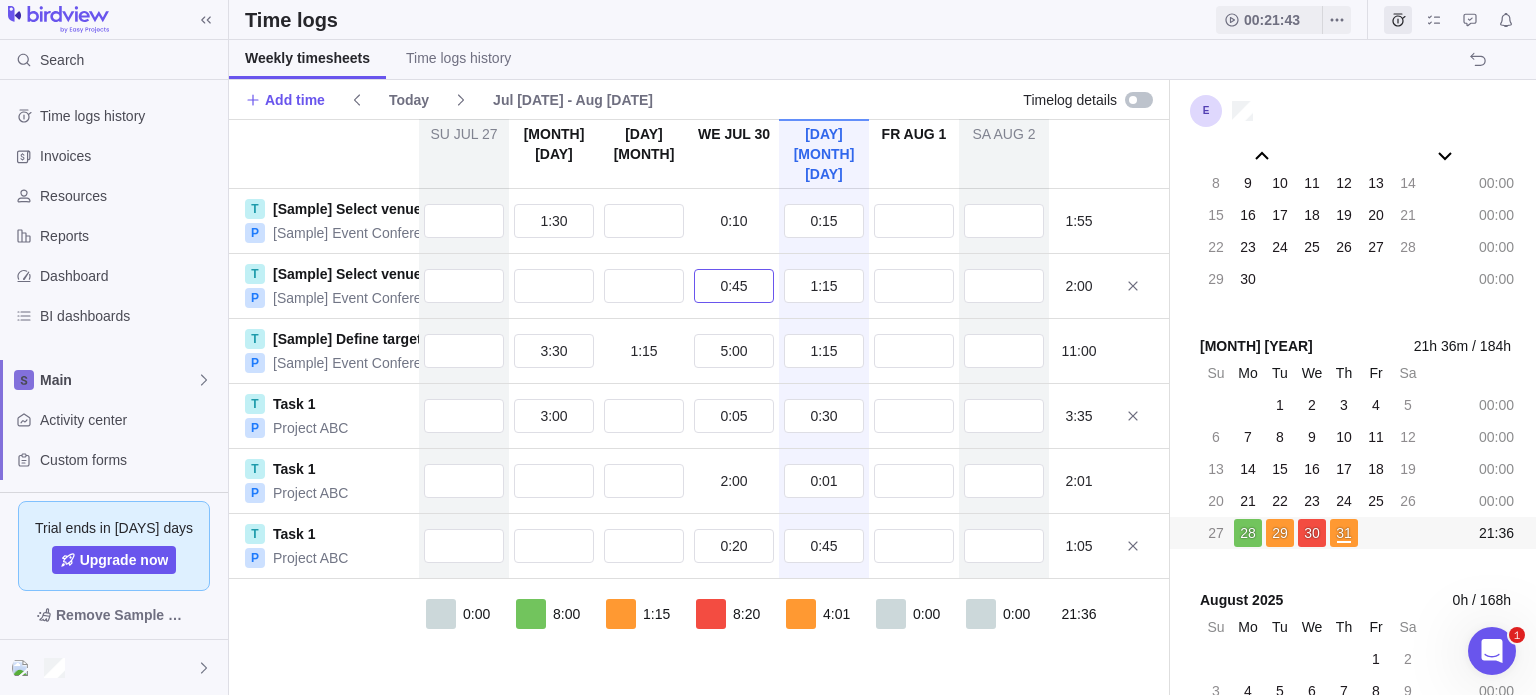 click on "0:45" at bounding box center (734, 286) 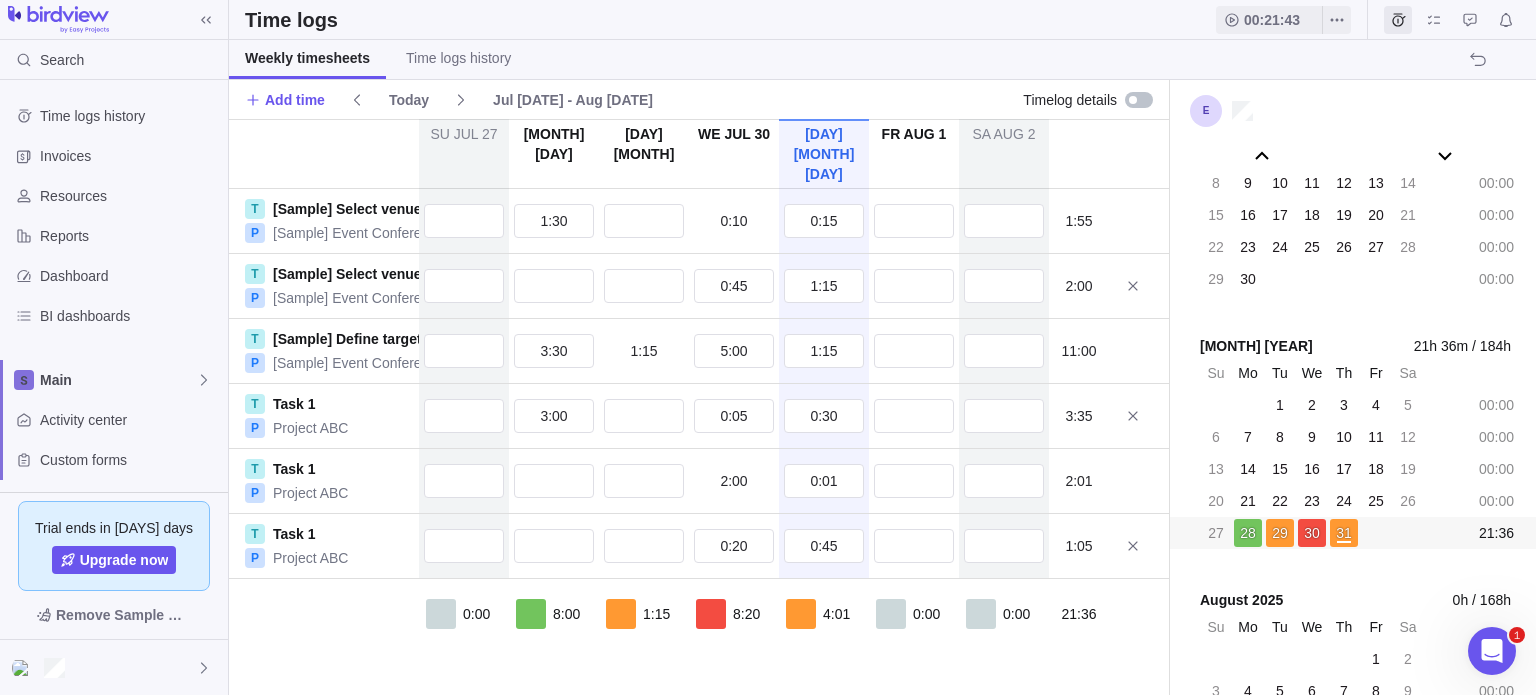click at bounding box center [1133, 100] 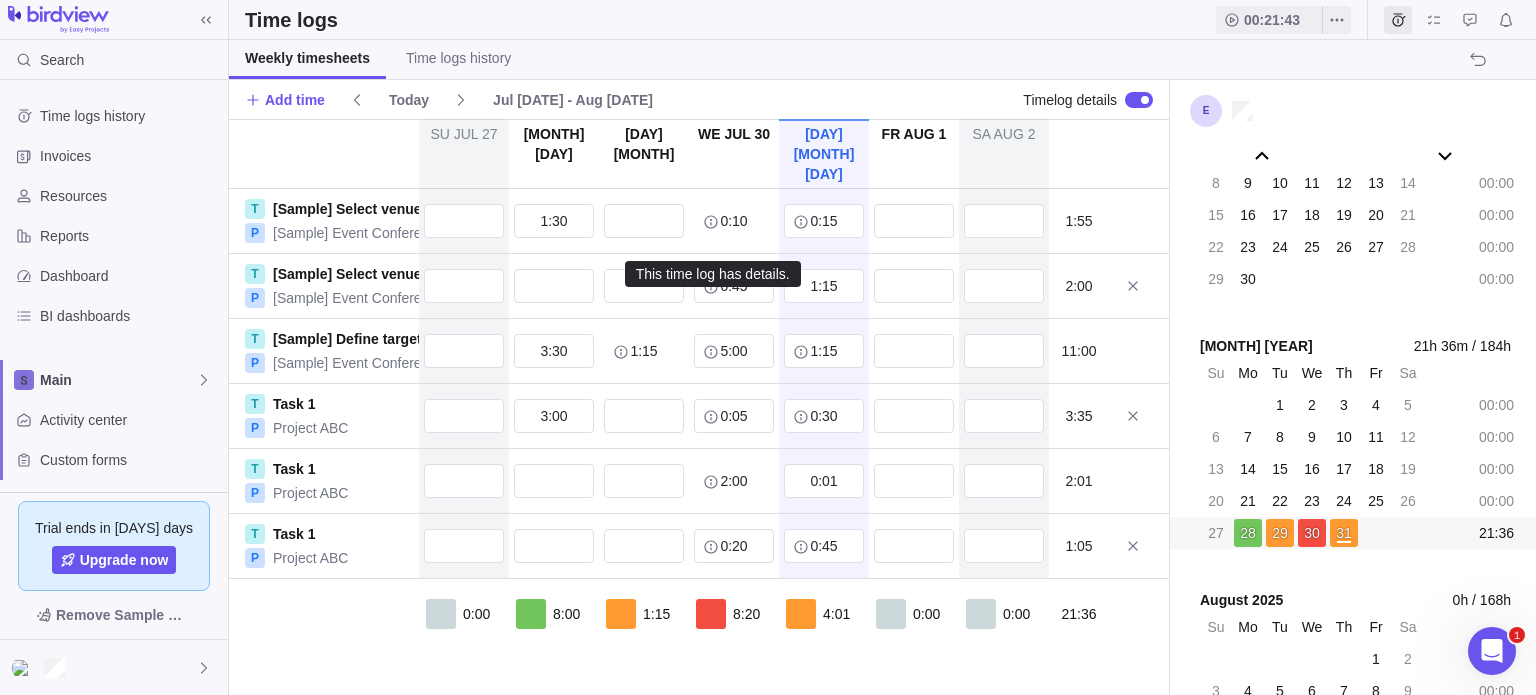 click 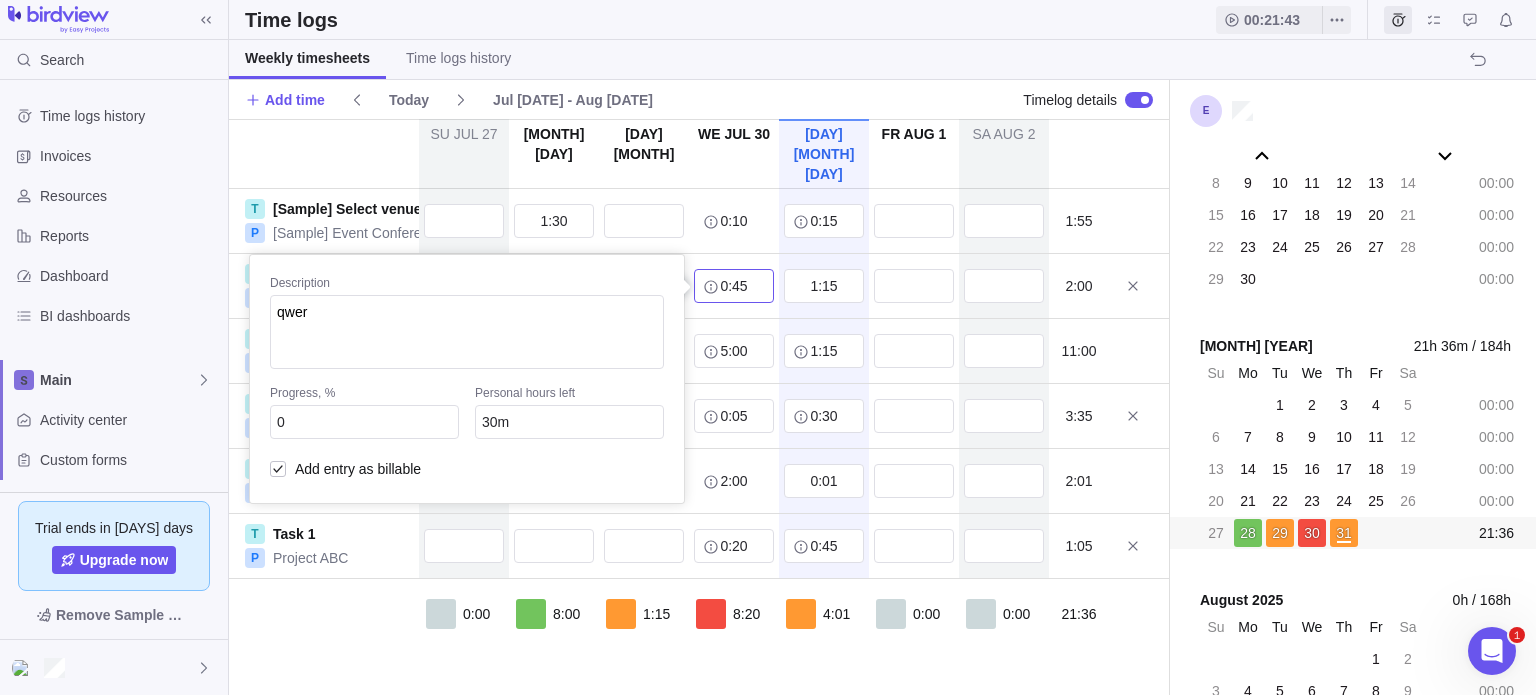 click on "0:45" at bounding box center (734, 286) 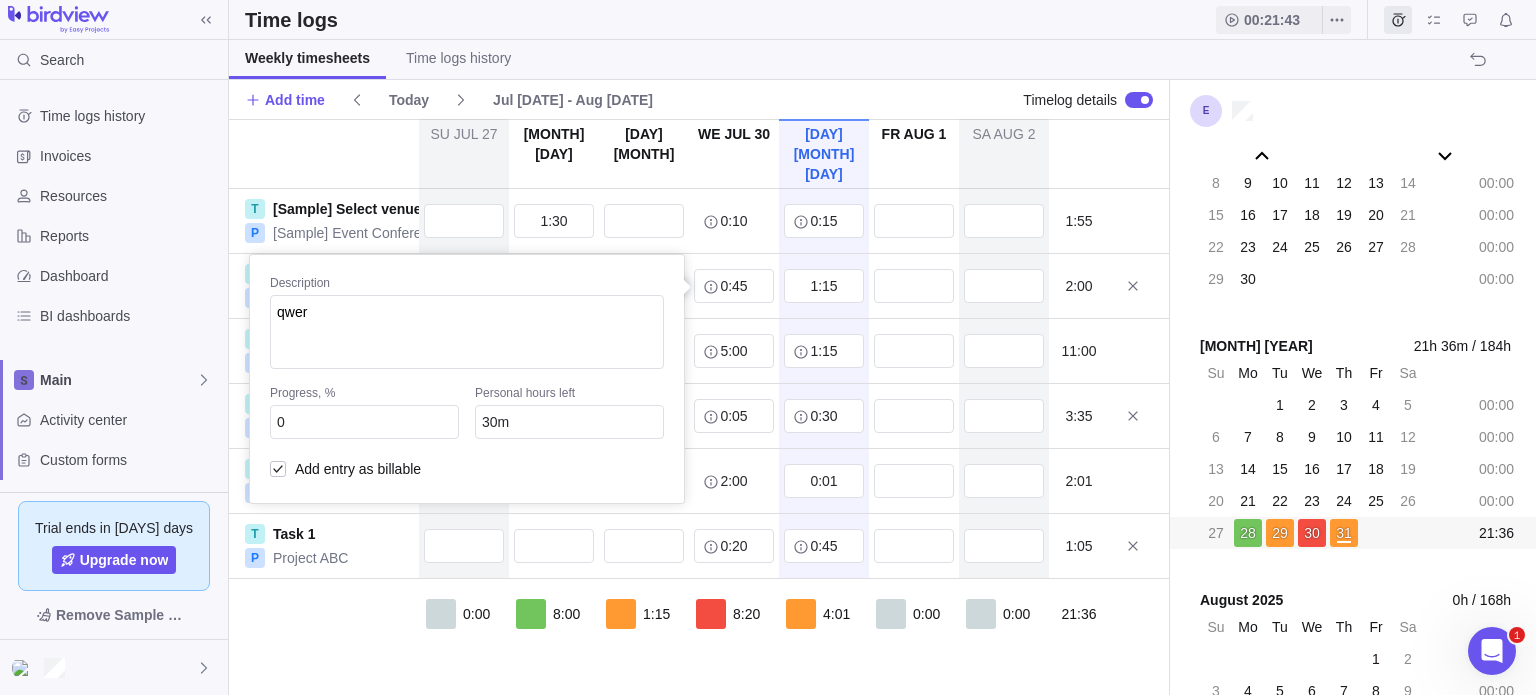 click on "[DAY] [MONTH] [DAY] [DAY] [MONTH] [DAY] [DAY] [MONTH] [DAY] [DAY] [MONTH] [DAY] [DAY] [MONTH] [DAY] [DAY] [MONTH] [DAY] T [Sample] Select venue P [Sample] Event Conference 1:30 0:10 0:15 1:55 T [Sample] Select venue P [Sample] Event Conference 0:45 Description qwer Progress, % 0 Personal hours left 30m Add entry as billable 1:15 2:00 T [Sample] Define target audience P [Sample] Event Conference 3:30 1:15 5:00 1:15 11:00 T Task 1 P Project ABC 3:00 0:05 0:30 3:35 T Task 1 P Project ABC 2:00 0:01 2:01 T Task 1 P Project ABC 0:20 0:45 1:05 0:00 8:00 1:15 8:20 4:01 0:00 0:00 21:36" at bounding box center [699, 407] 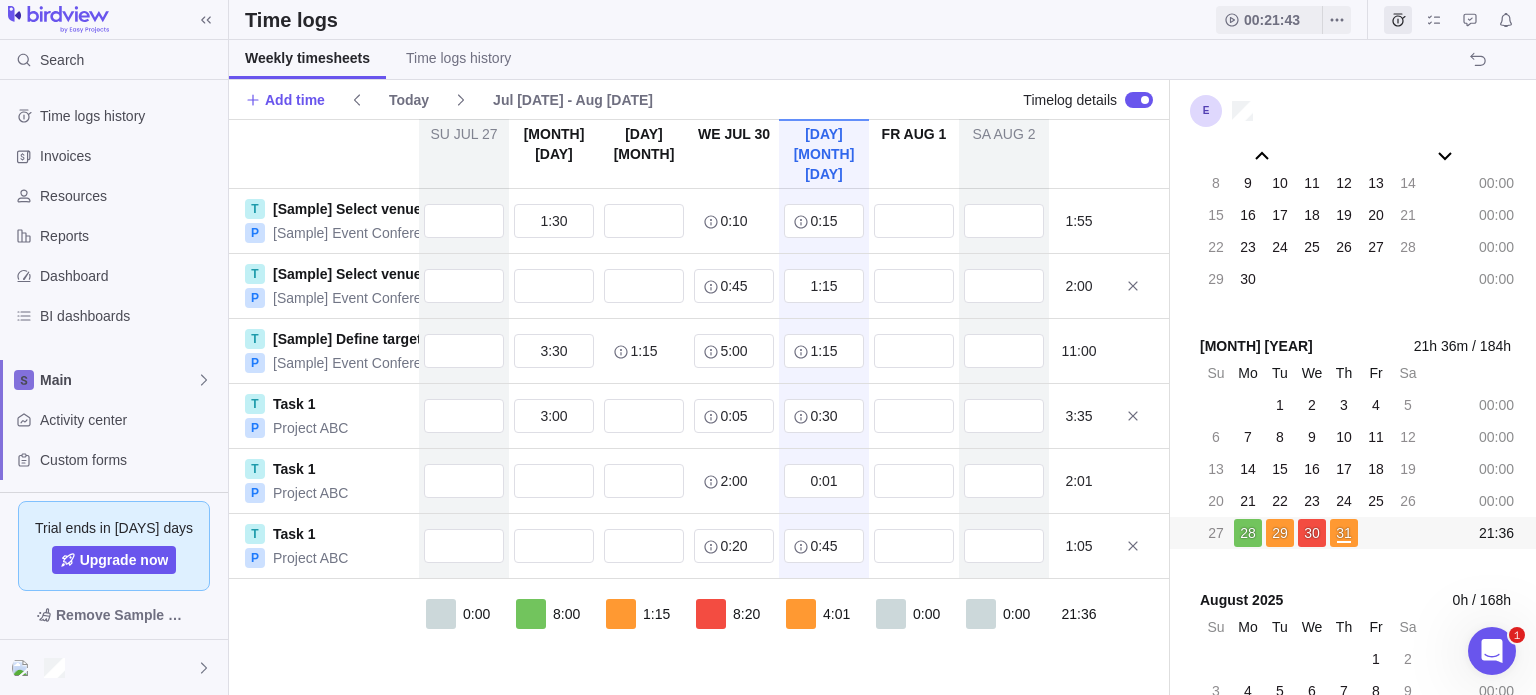 click at bounding box center [1145, 100] 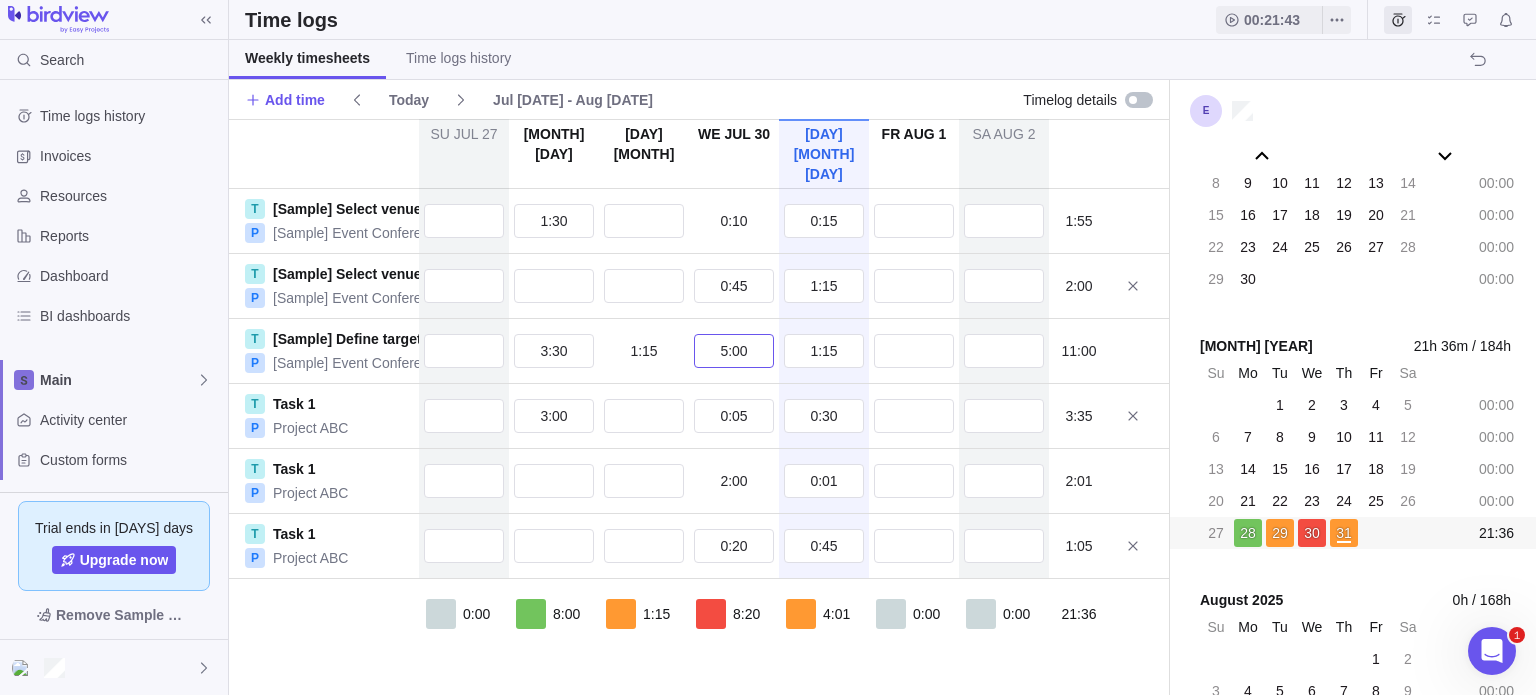 click on "5:00" at bounding box center (734, 351) 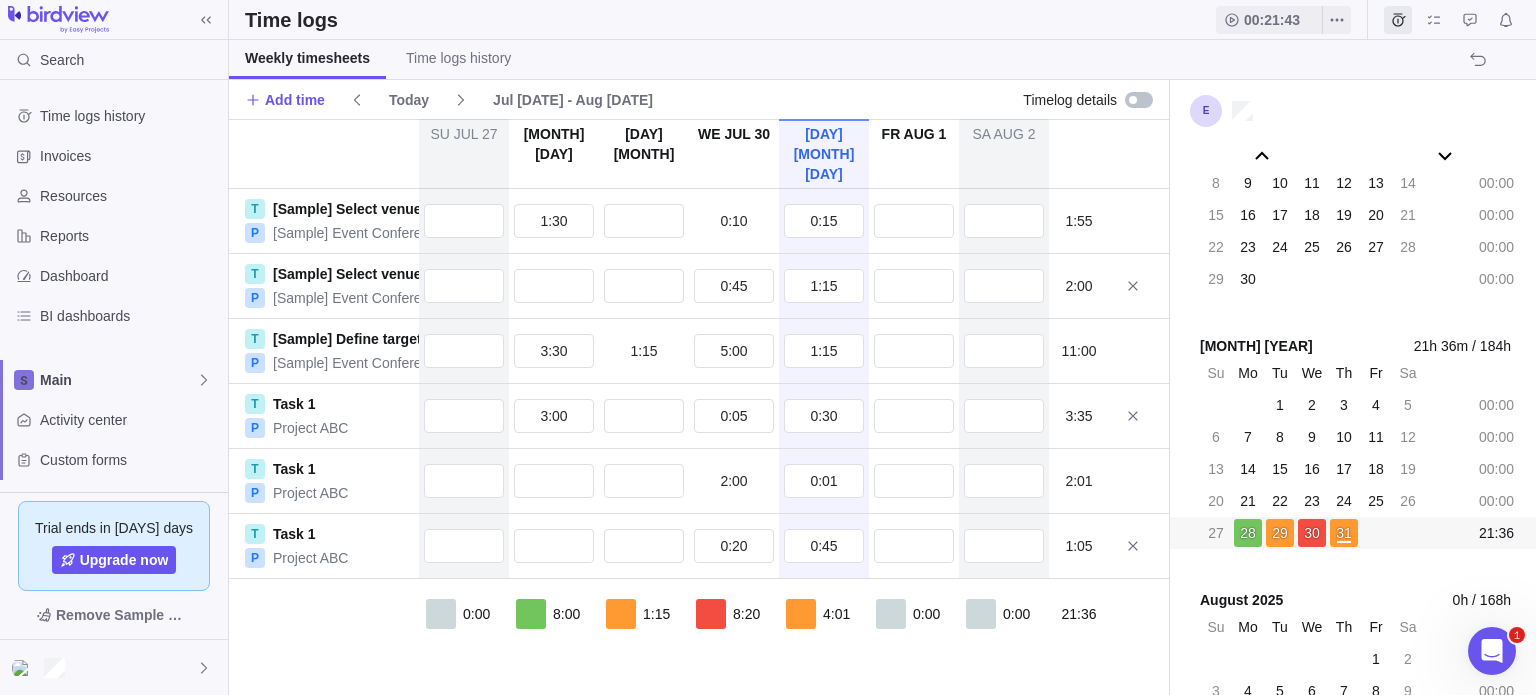 click at bounding box center [1133, 100] 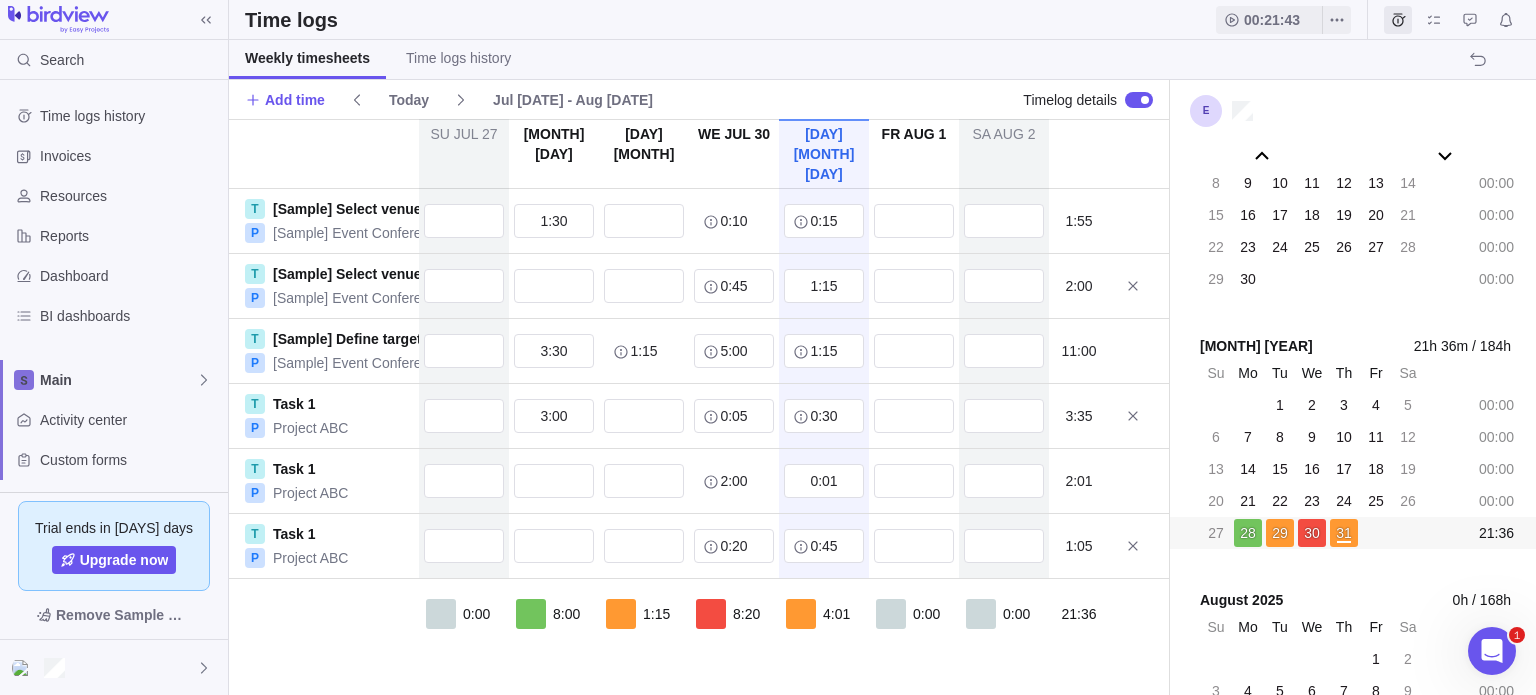 click 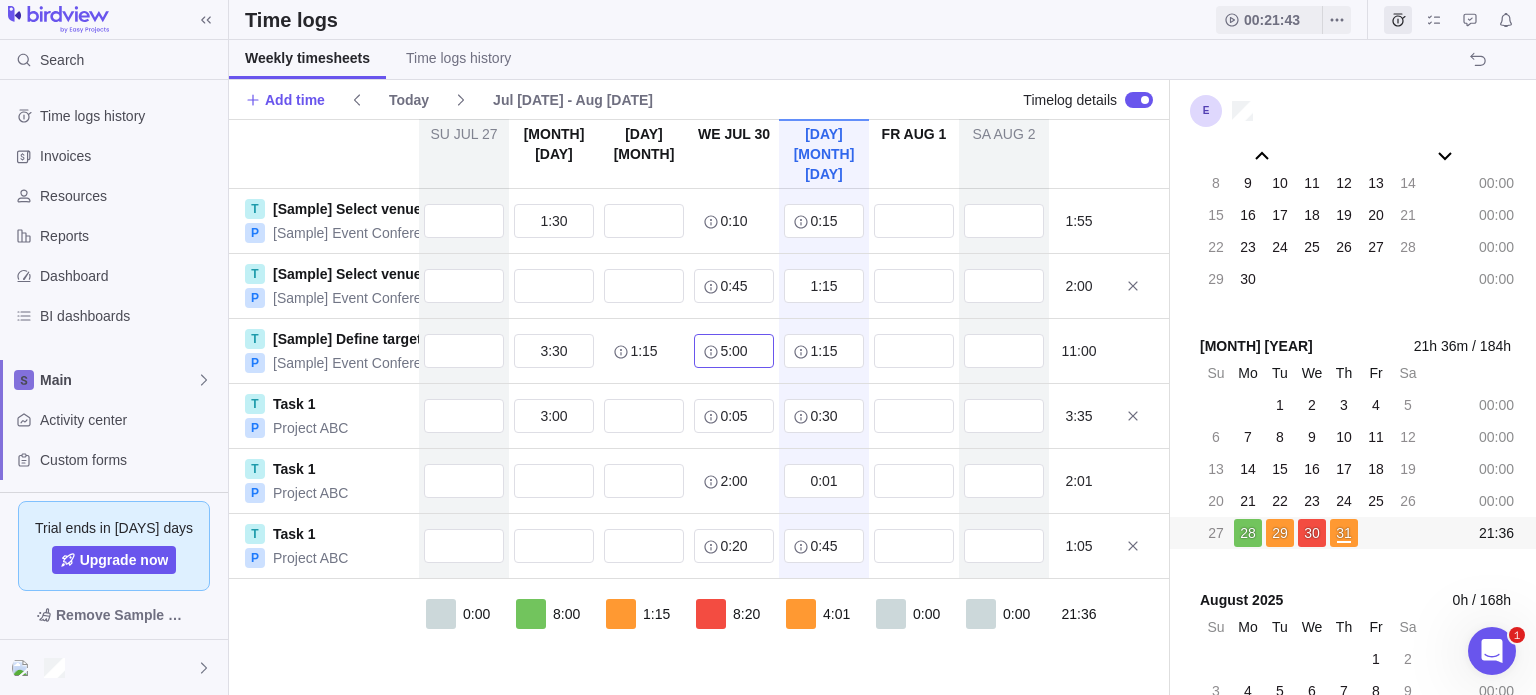 click on "5:00" at bounding box center (734, 351) 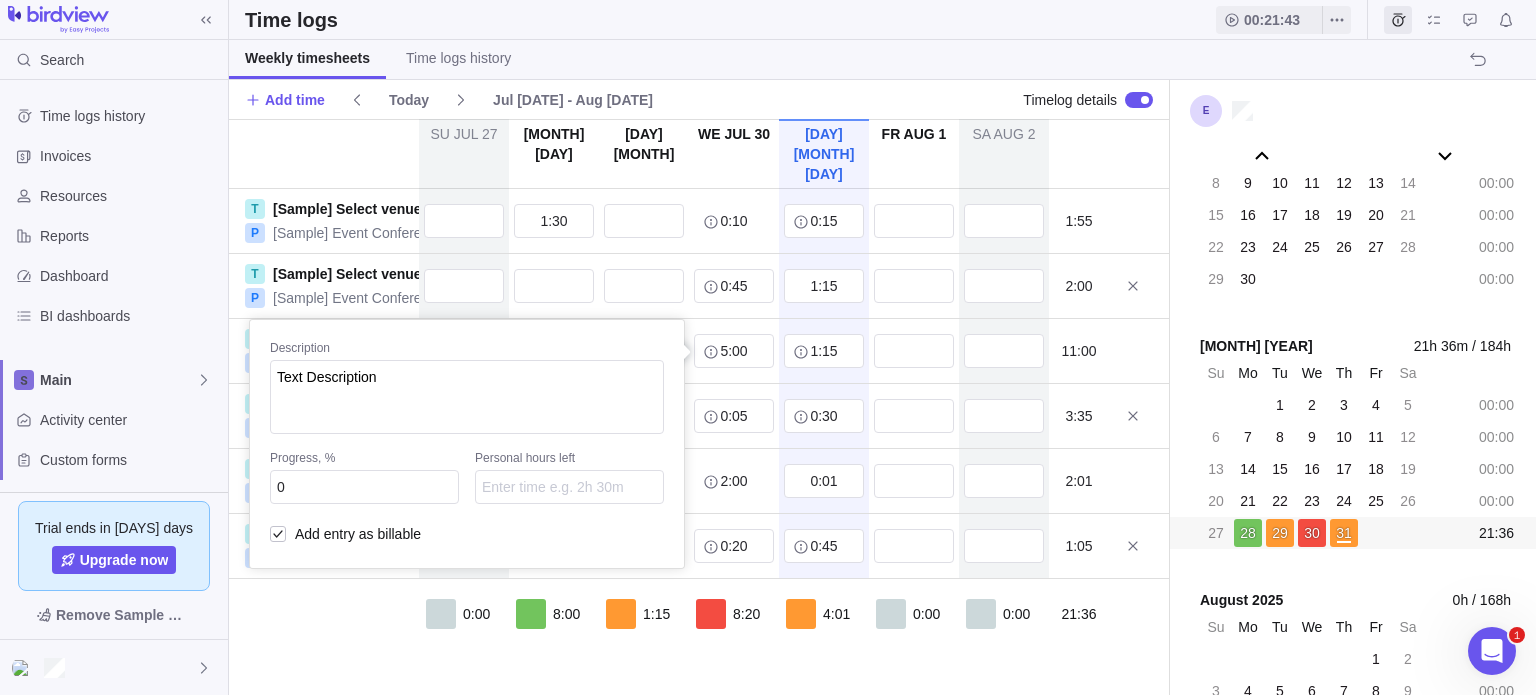 click on "0h / 168h Su Mo Tu We Th Fr Sa 23 24 25 26 27 28 1 00:00 2 3 4 5 6 7 8 00:00 9 10 11 12 13 14 15 00:00" at bounding box center (768, 347) 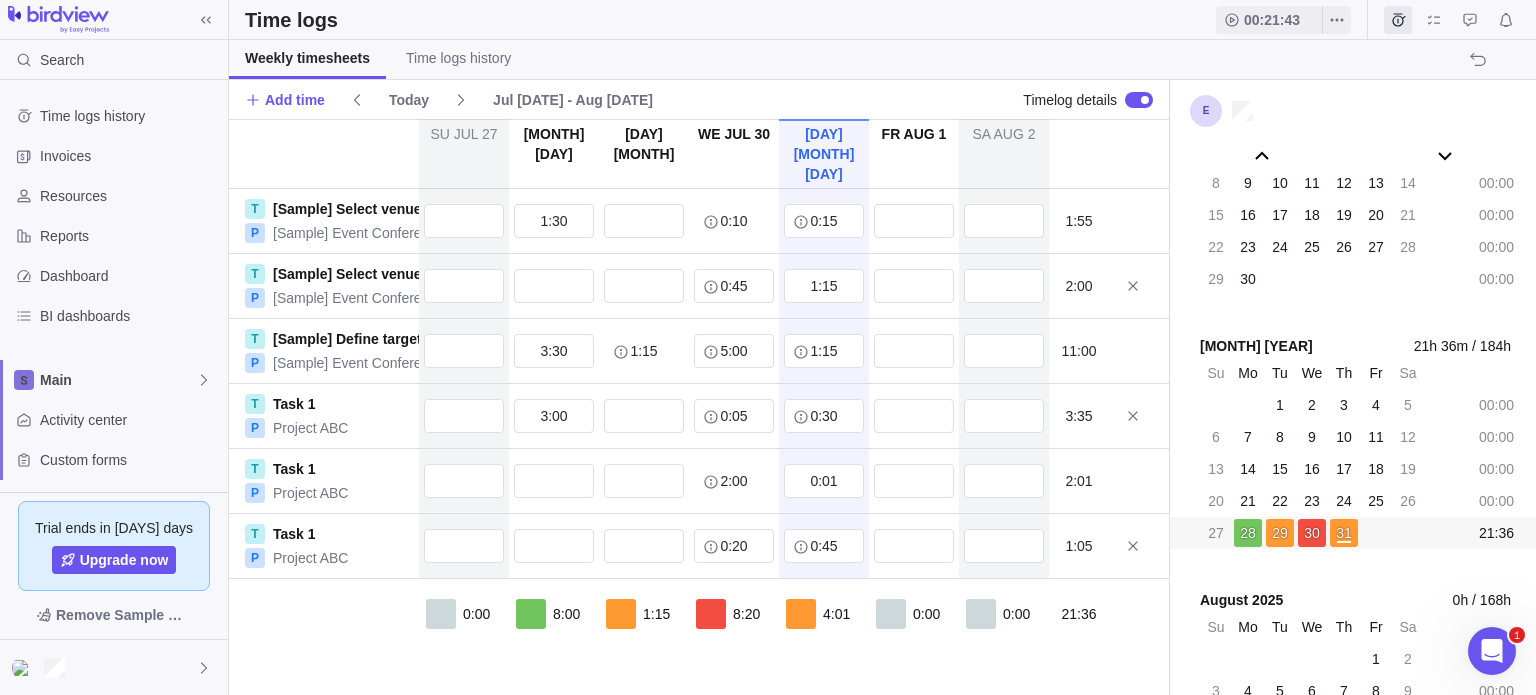 click at bounding box center (1145, 100) 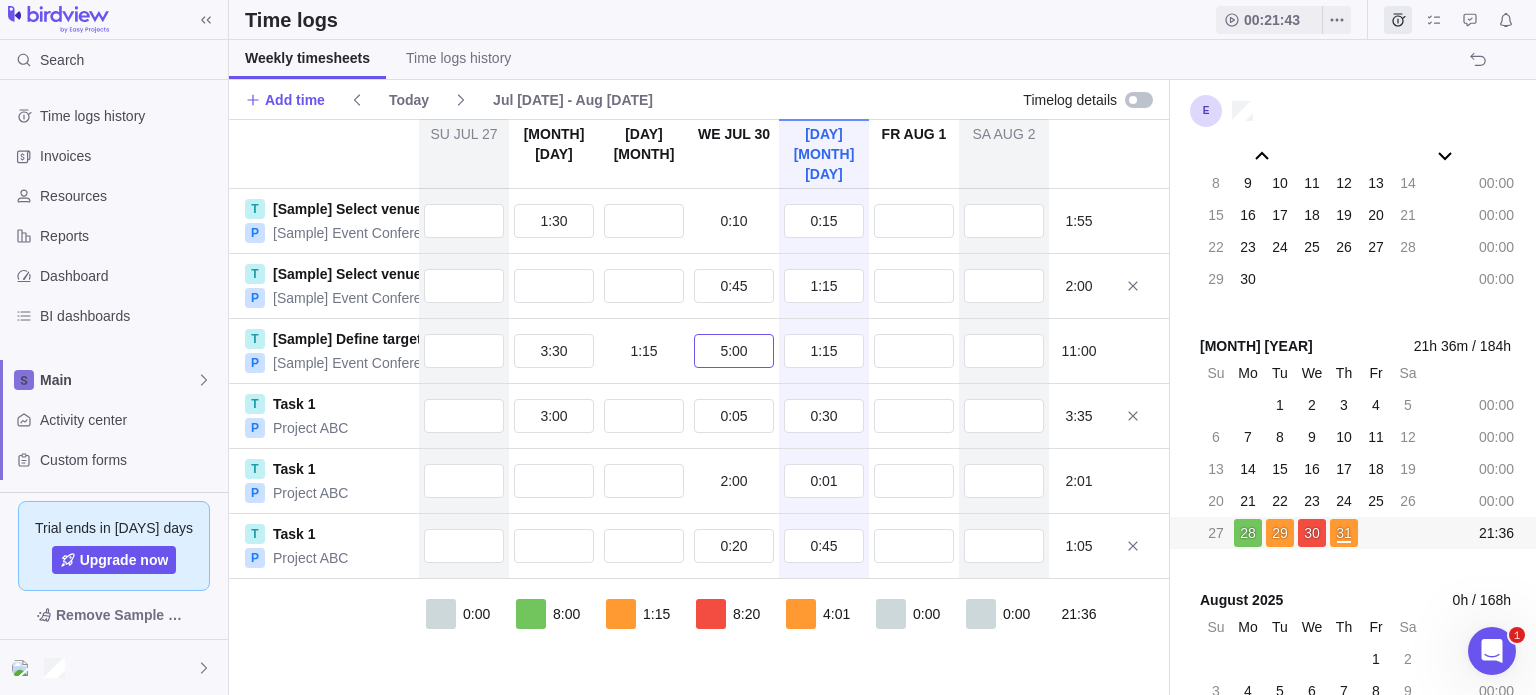 click on "5:00" at bounding box center (734, 351) 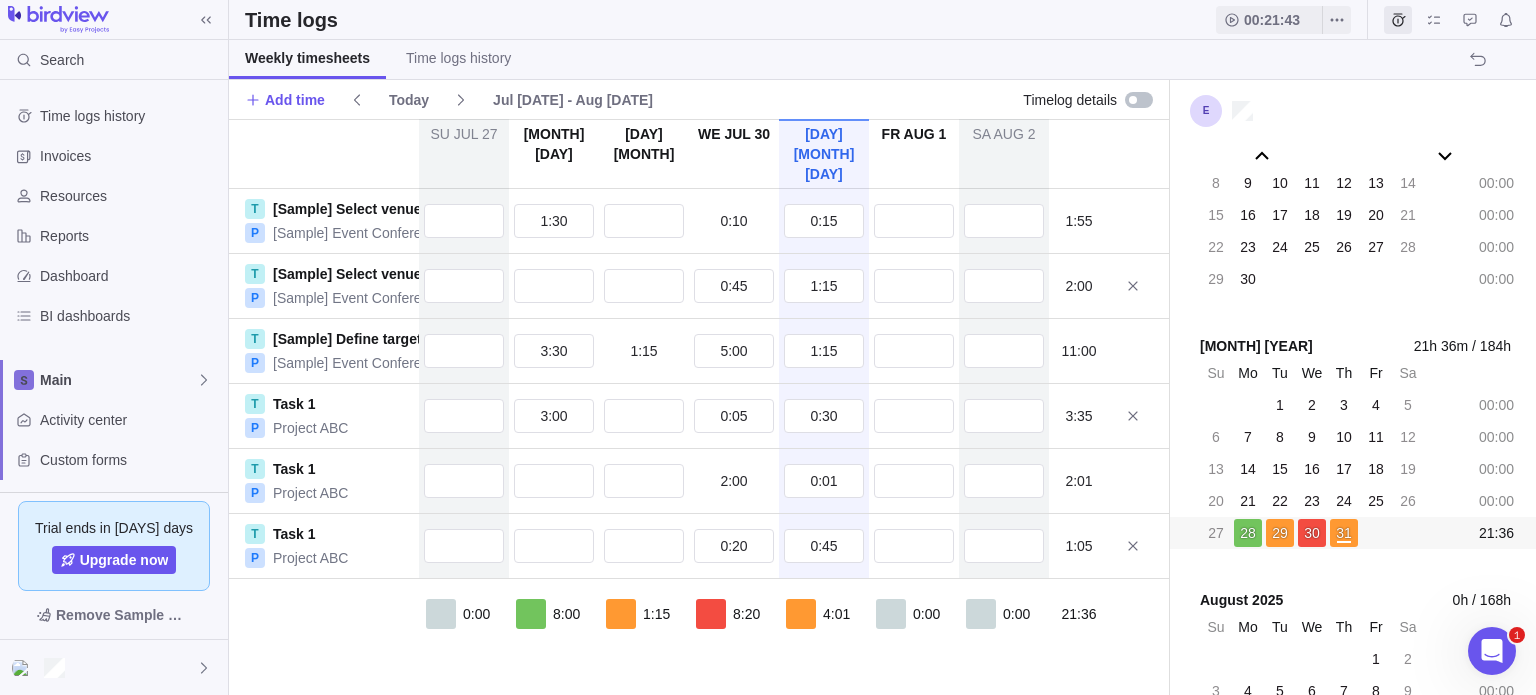 click at bounding box center [1139, 100] 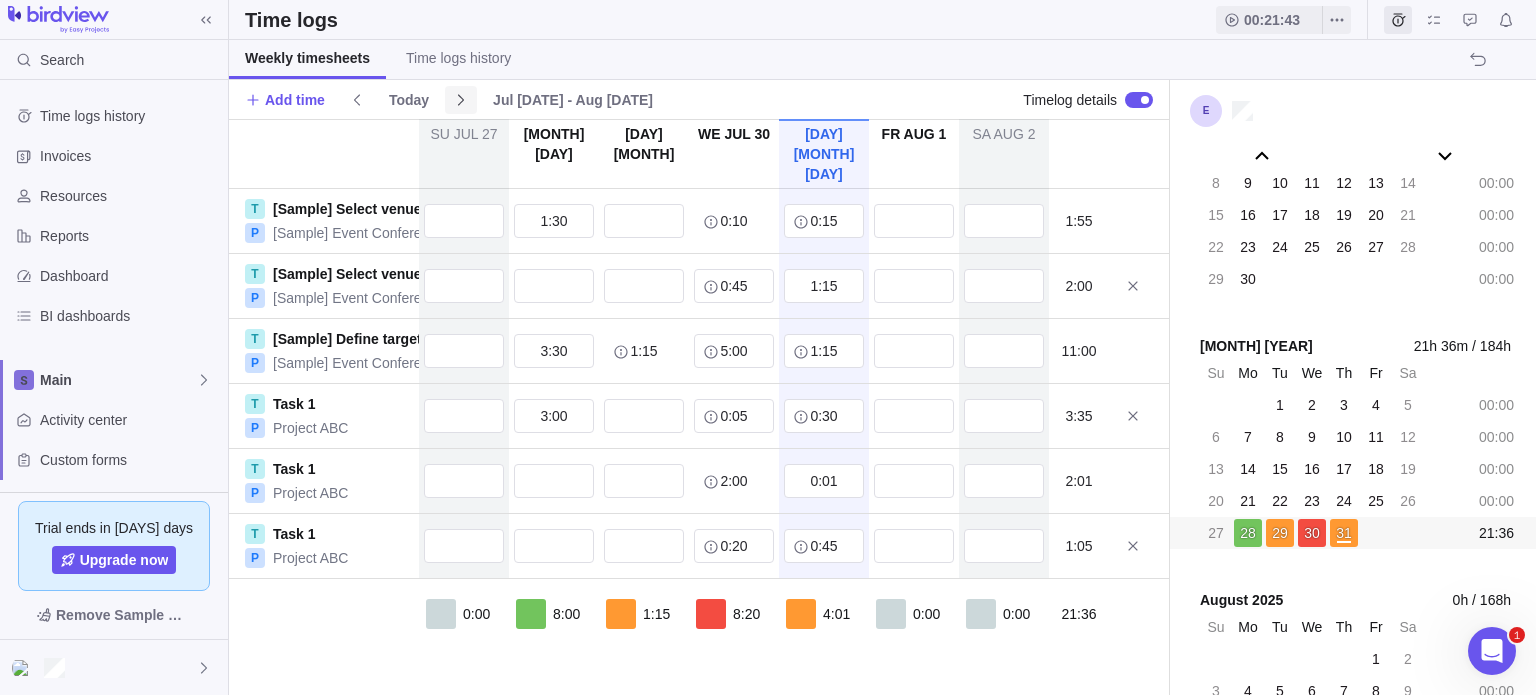 click 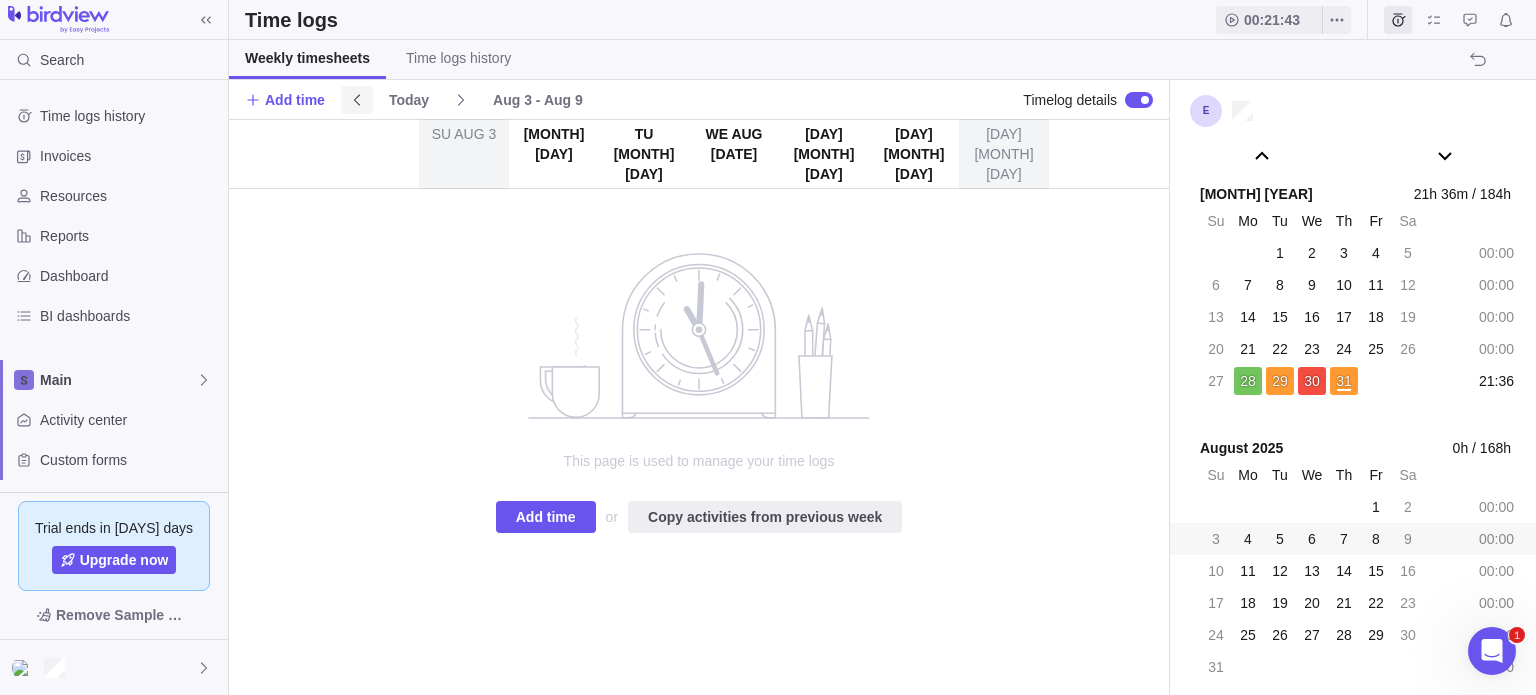 click at bounding box center [357, 100] 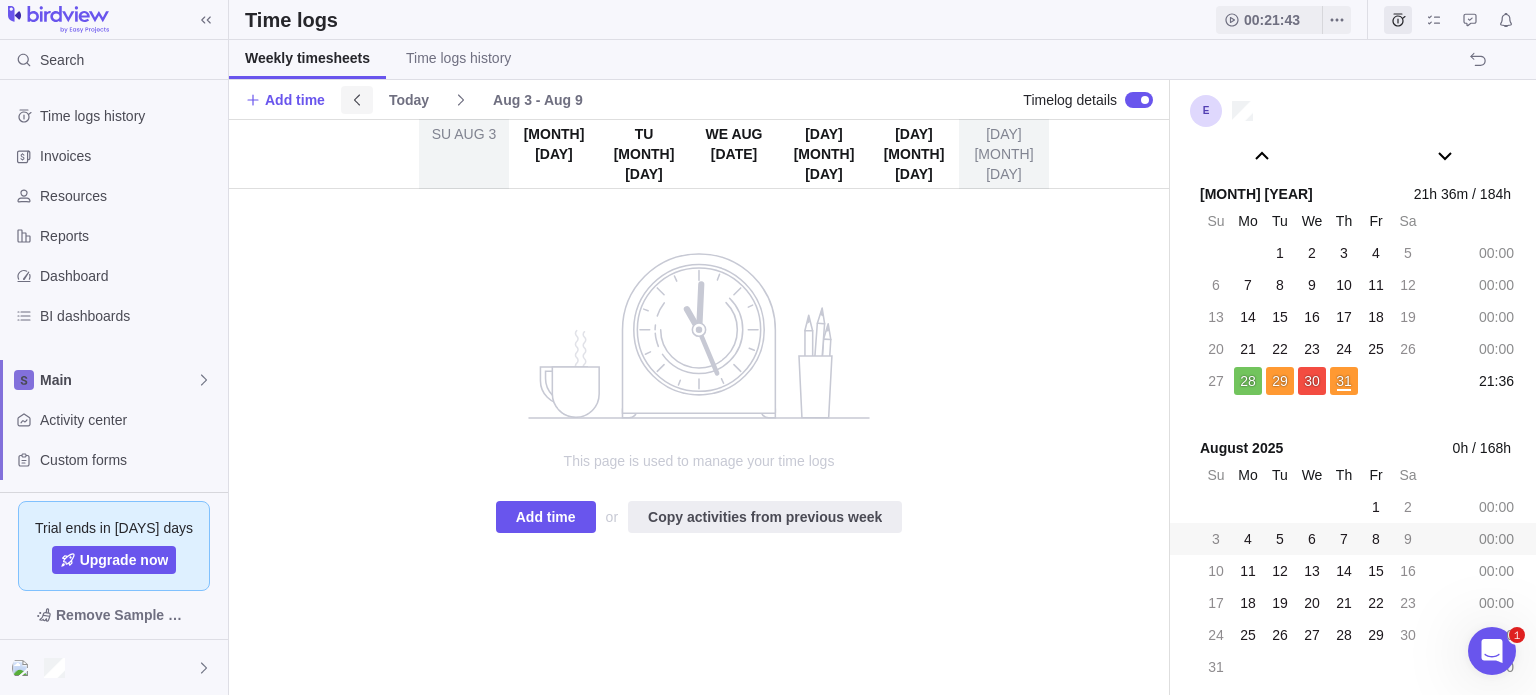 scroll, scrollTop: 111162, scrollLeft: 0, axis: vertical 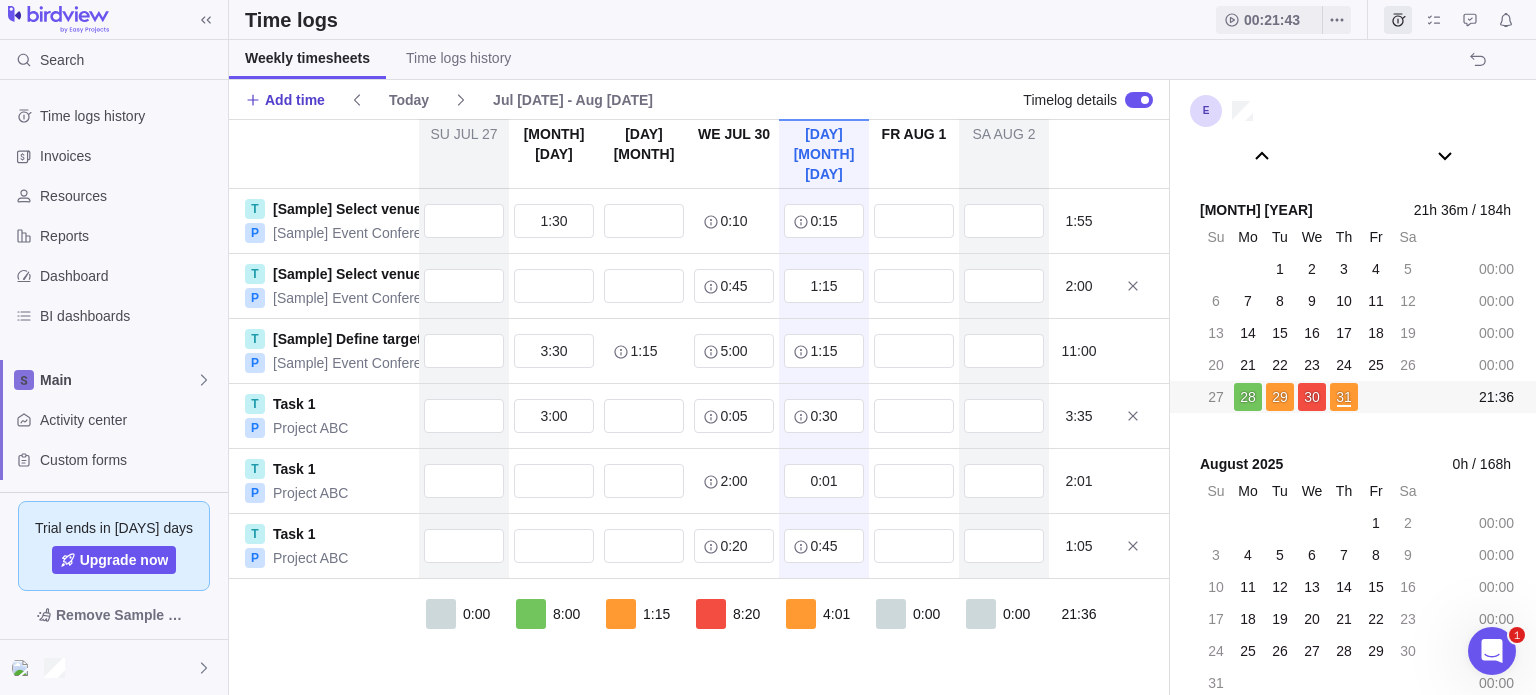 click on "Add time" at bounding box center (295, 100) 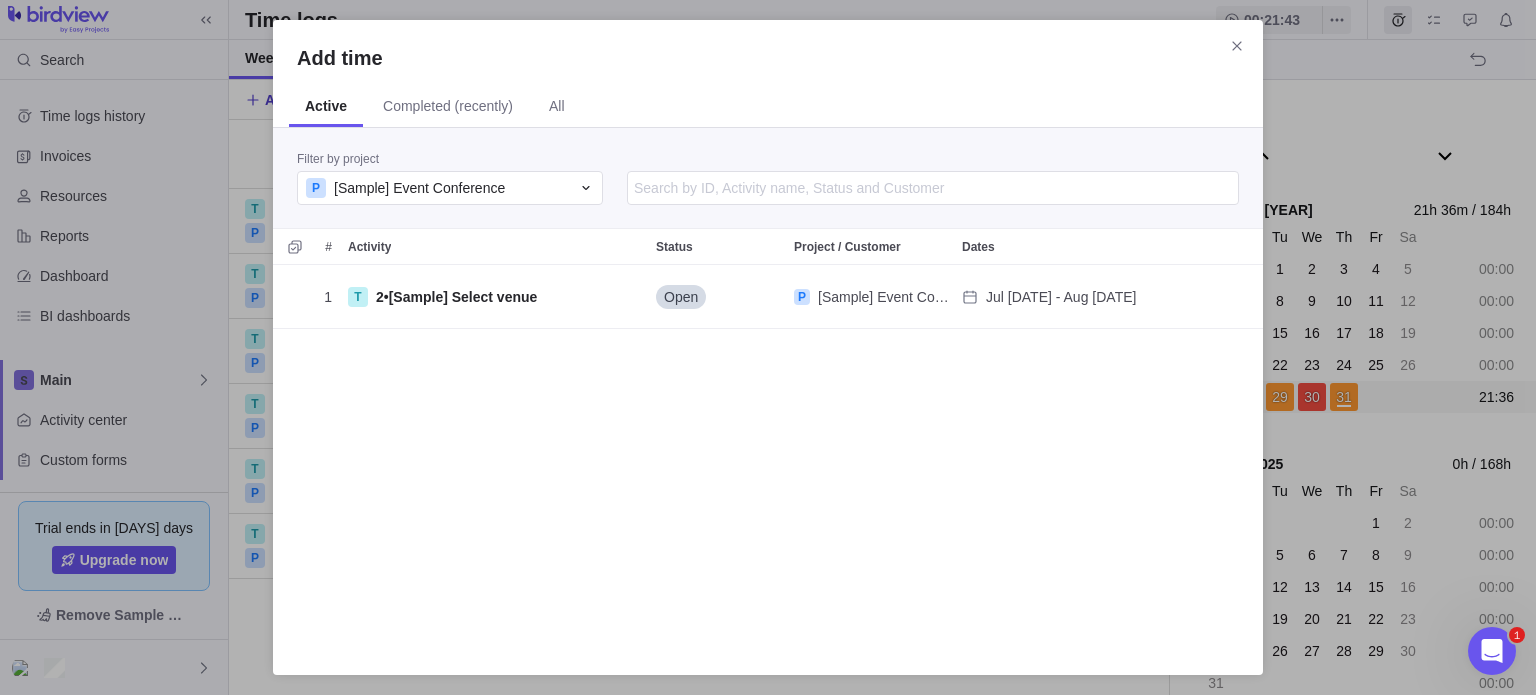 scroll, scrollTop: 16, scrollLeft: 16, axis: both 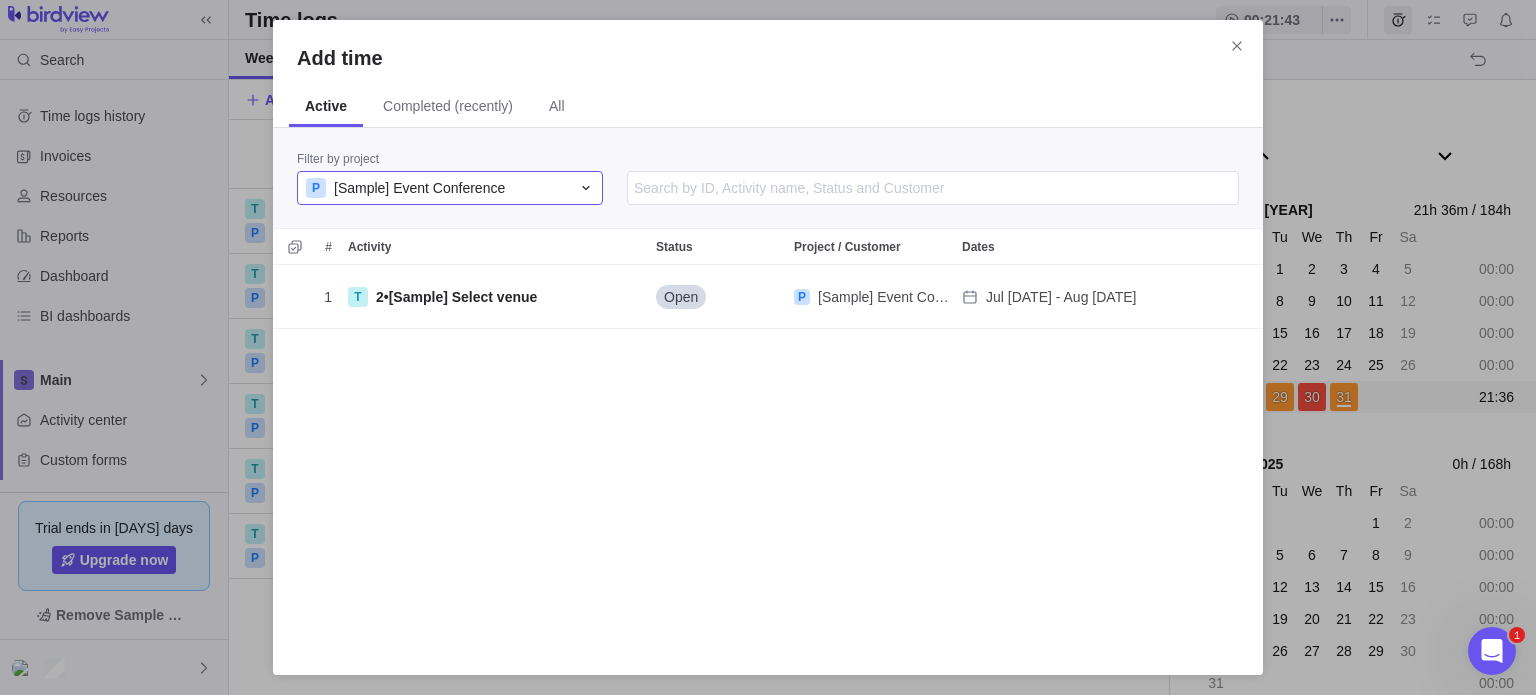click on "P [Sample] Event Conference" at bounding box center [438, 188] 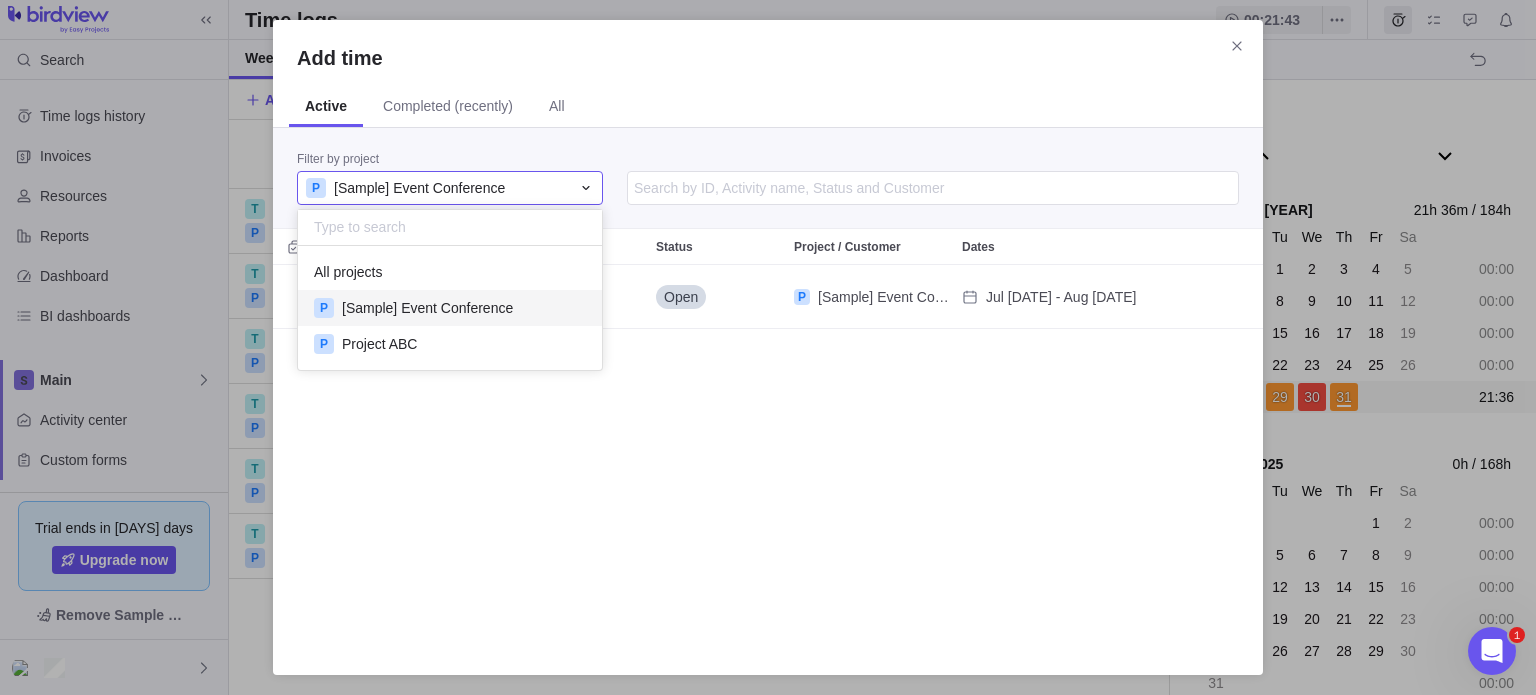 scroll, scrollTop: 16, scrollLeft: 15, axis: both 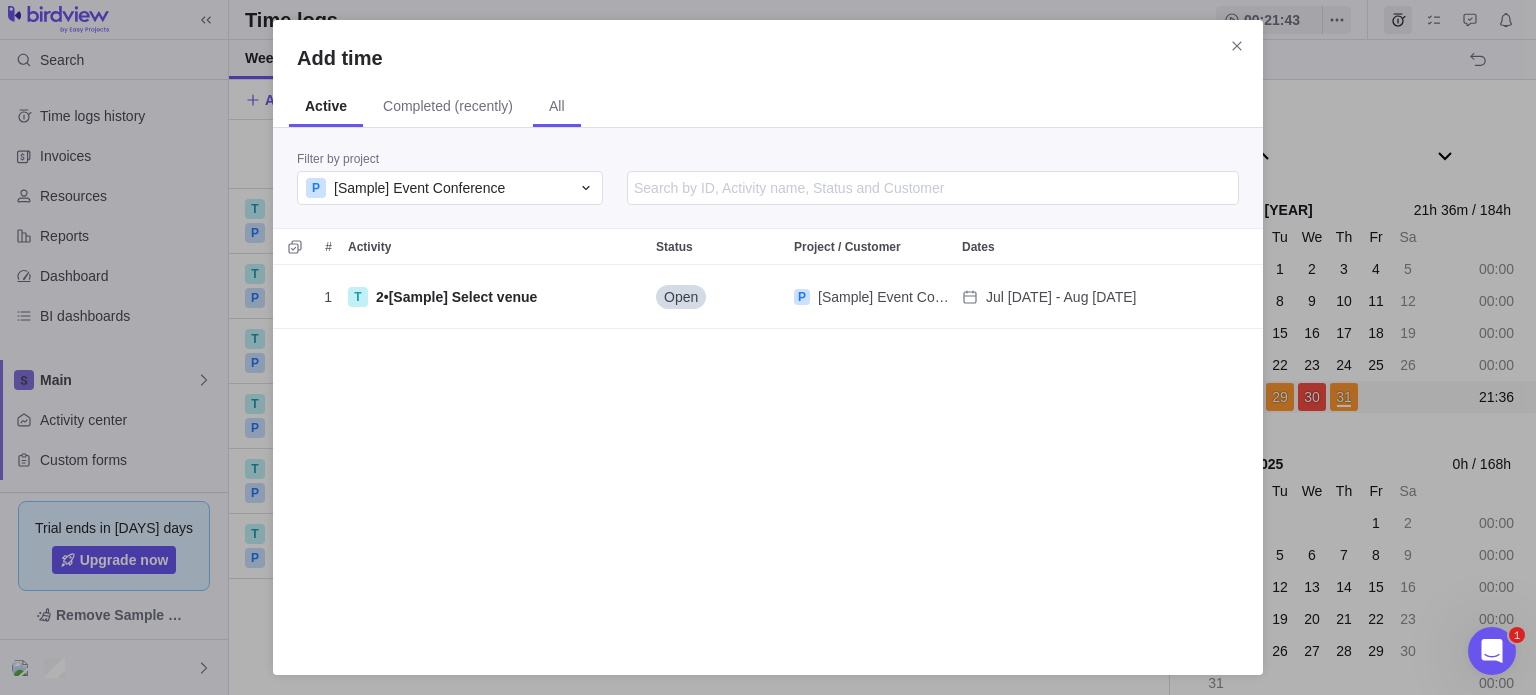 click on "All" at bounding box center [557, 106] 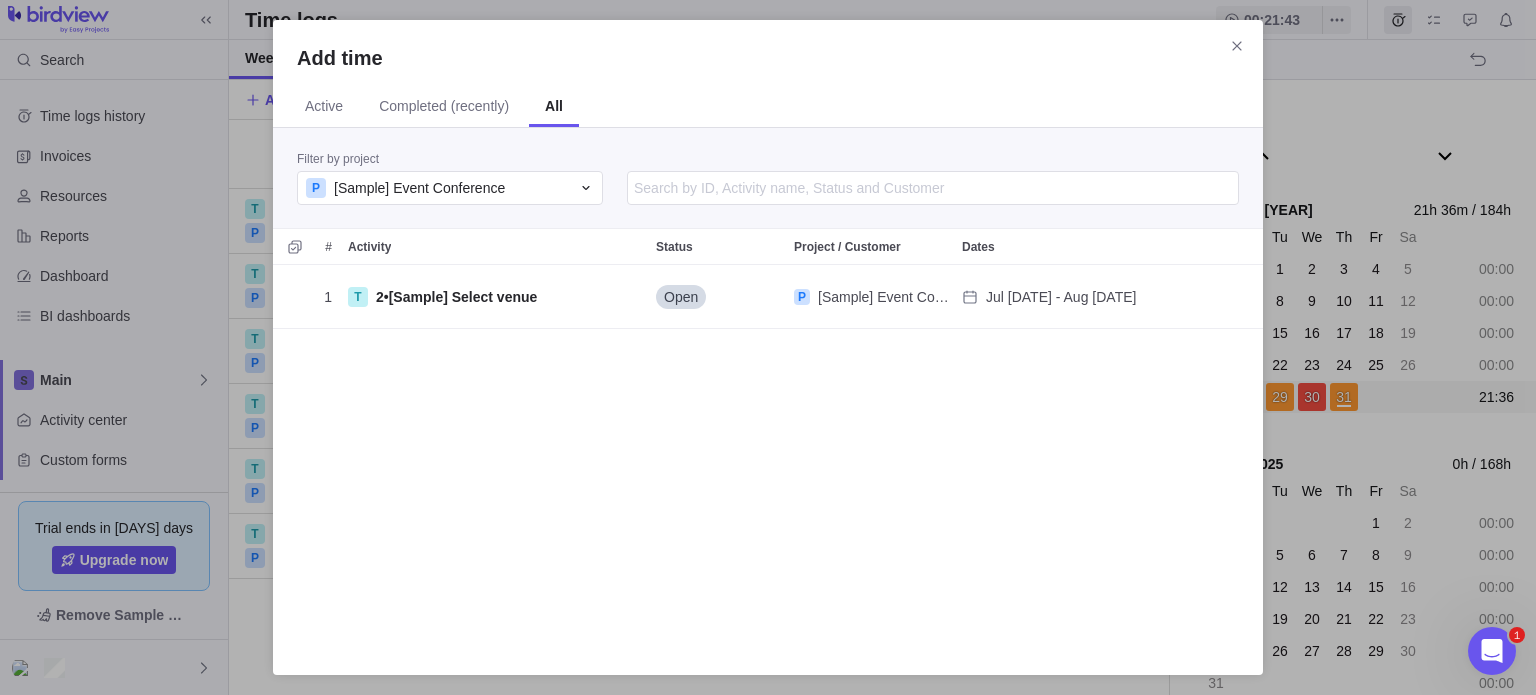 scroll, scrollTop: 16, scrollLeft: 16, axis: both 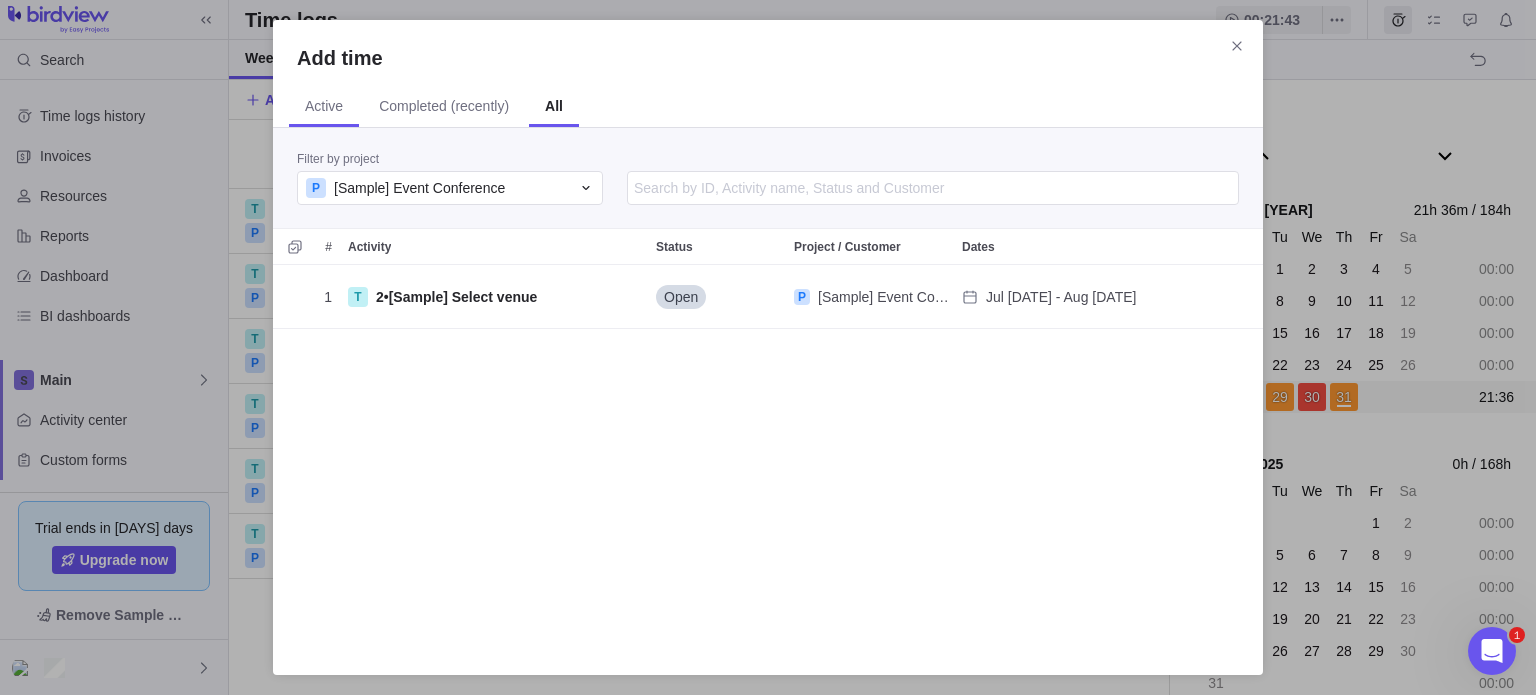 click on "Active" at bounding box center (324, 106) 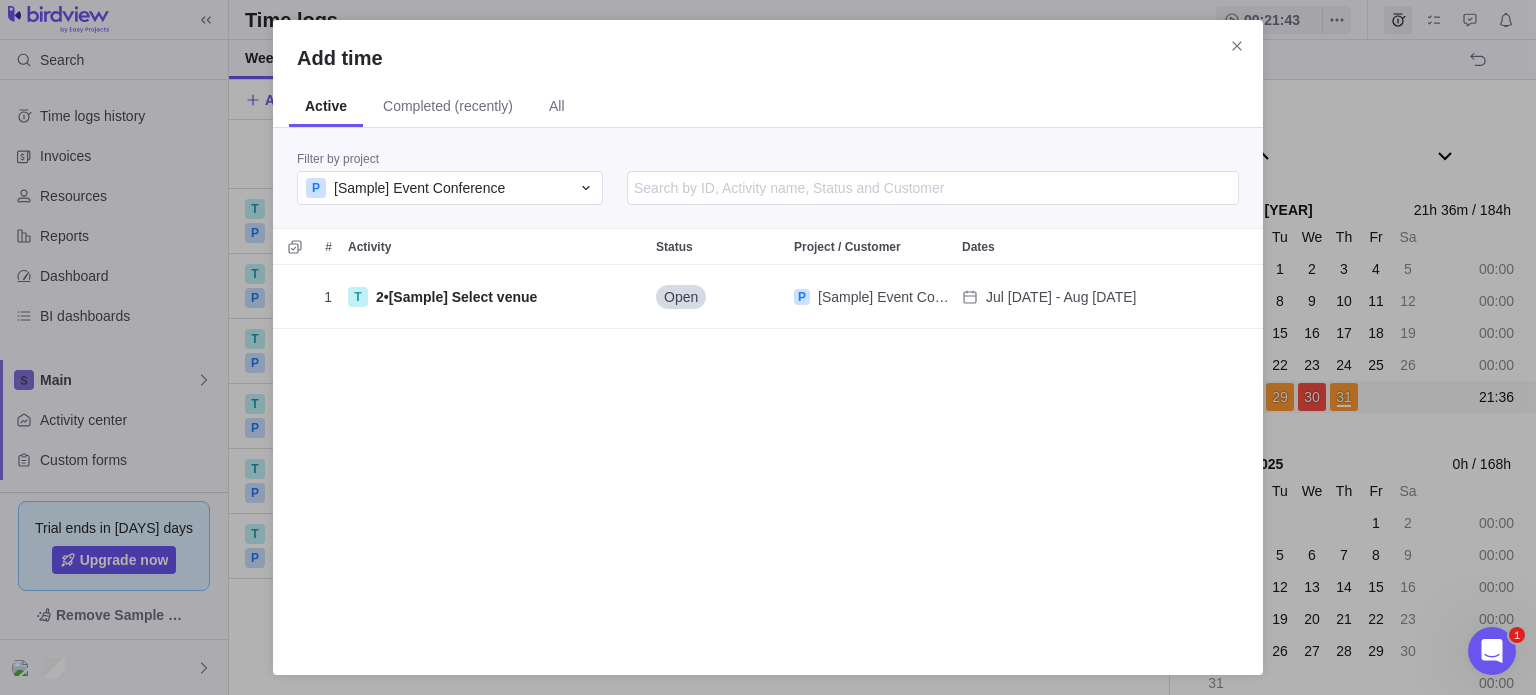 scroll, scrollTop: 16, scrollLeft: 16, axis: both 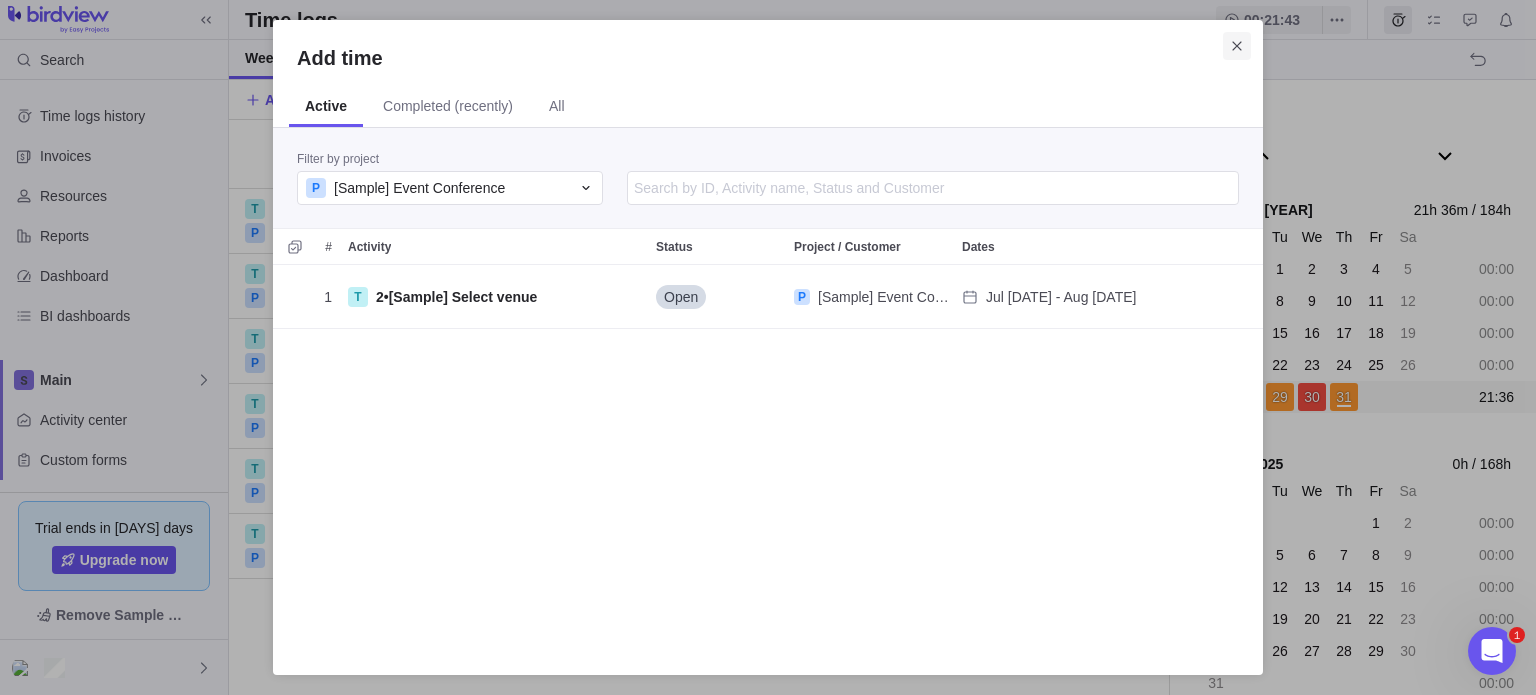 click 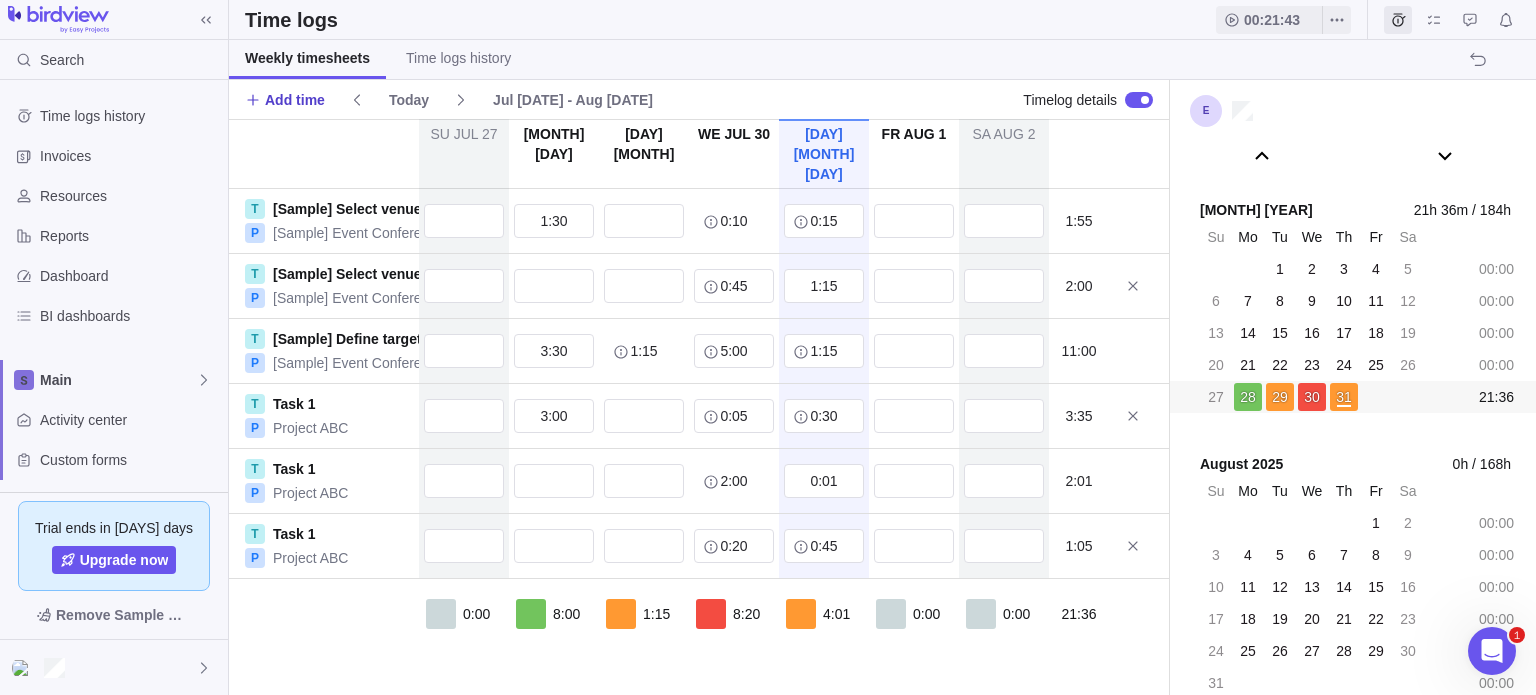 click on "Add time" at bounding box center (295, 100) 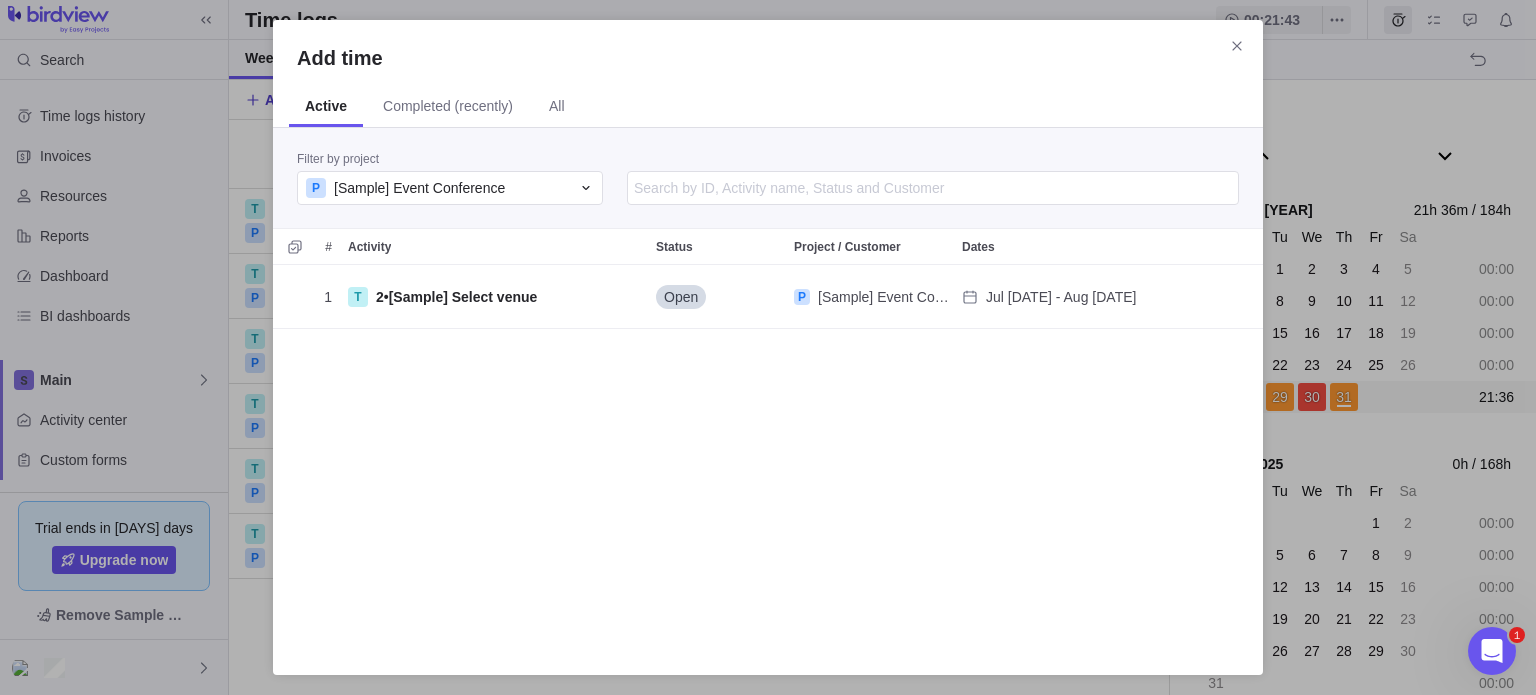 scroll, scrollTop: 16, scrollLeft: 16, axis: both 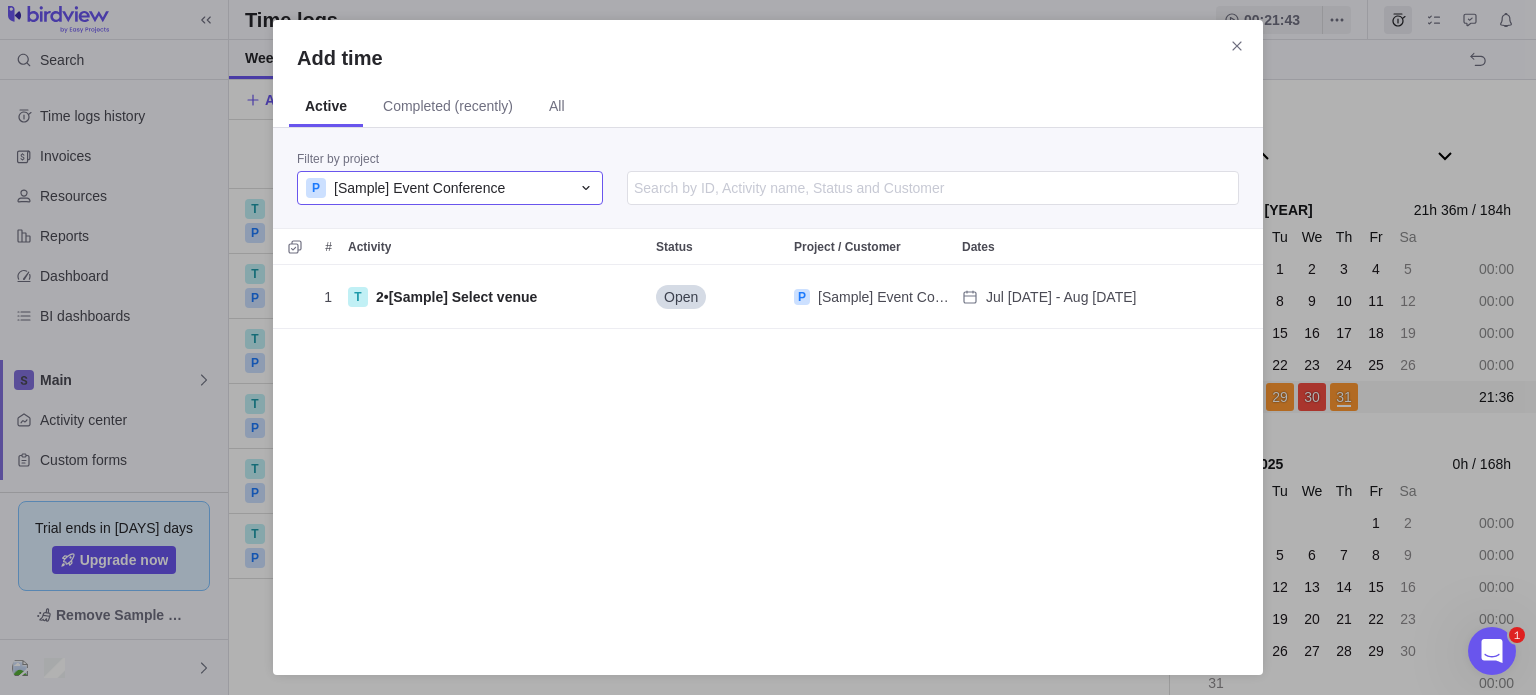 click on "P [Sample] Event Conference" at bounding box center [438, 188] 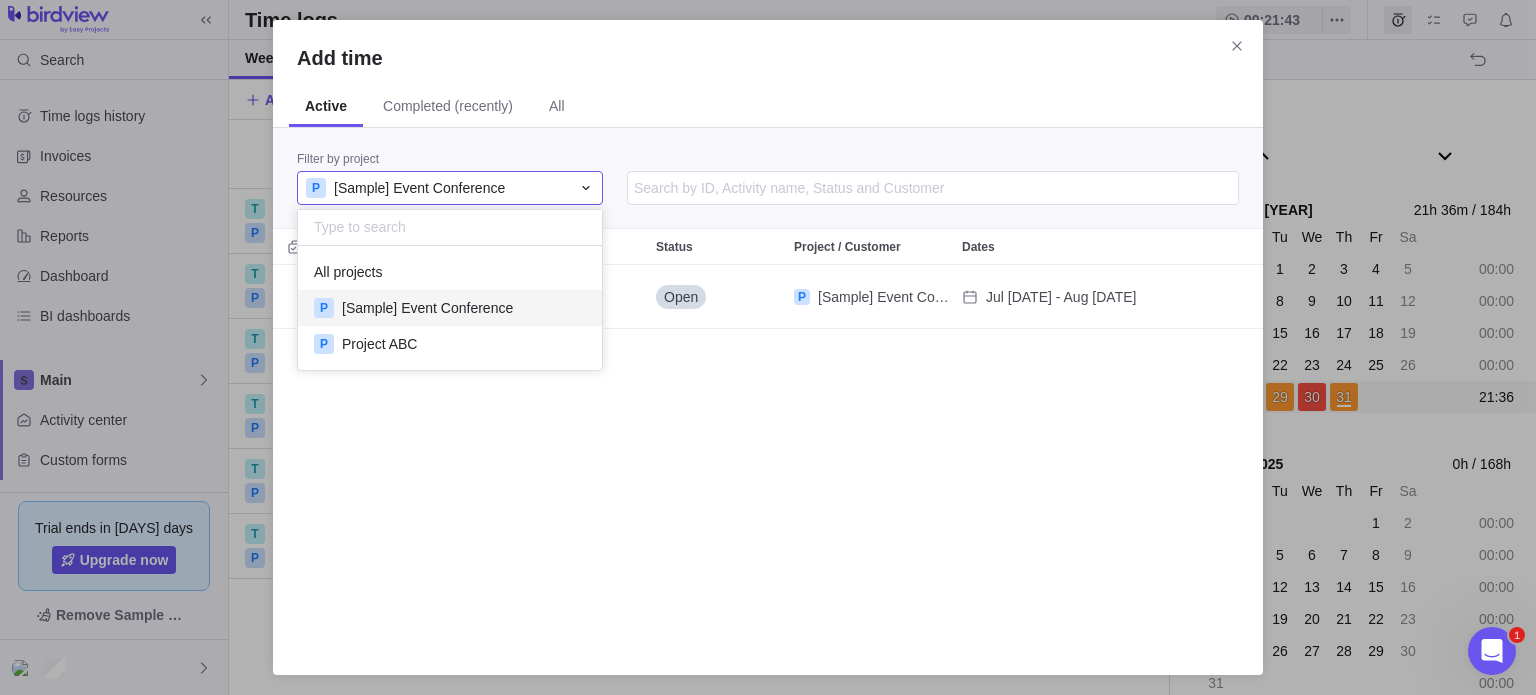 scroll, scrollTop: 16, scrollLeft: 15, axis: both 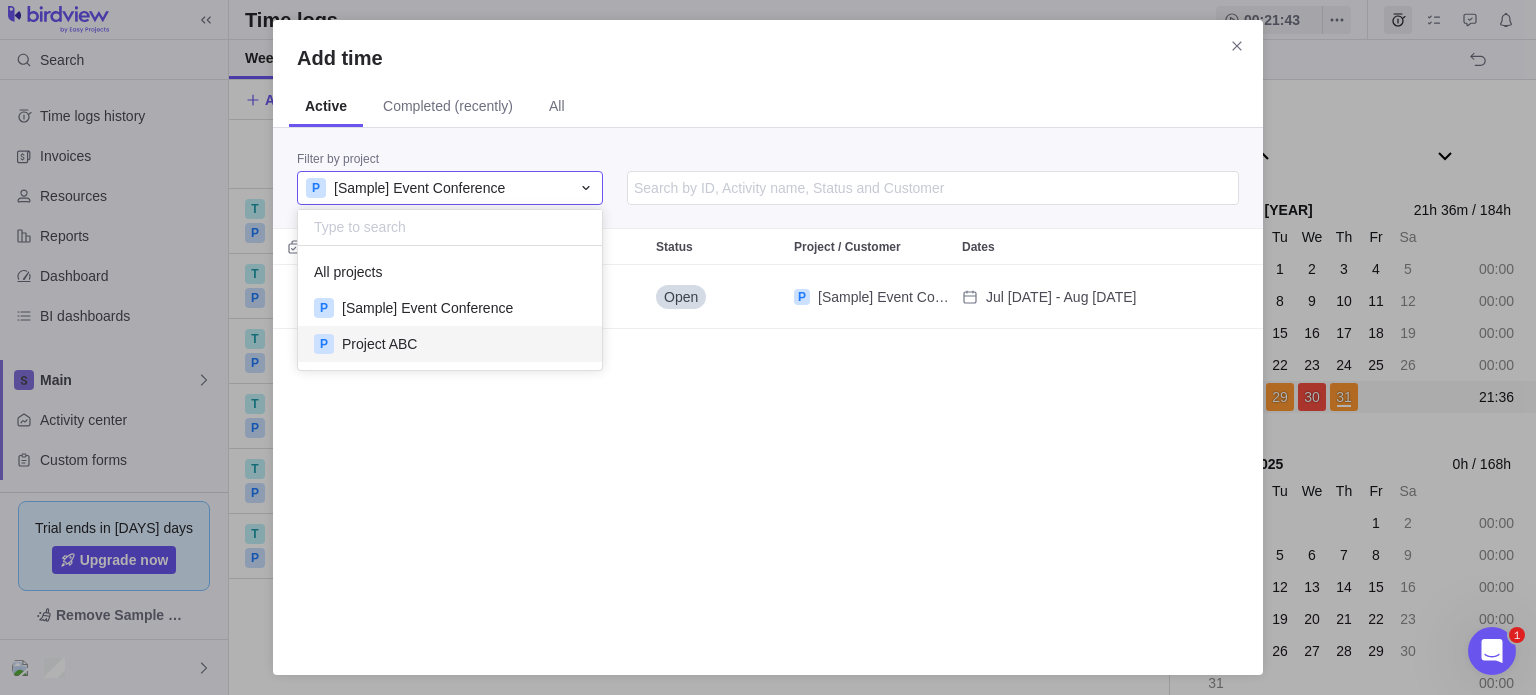 click on "P Project ABC" at bounding box center (450, 344) 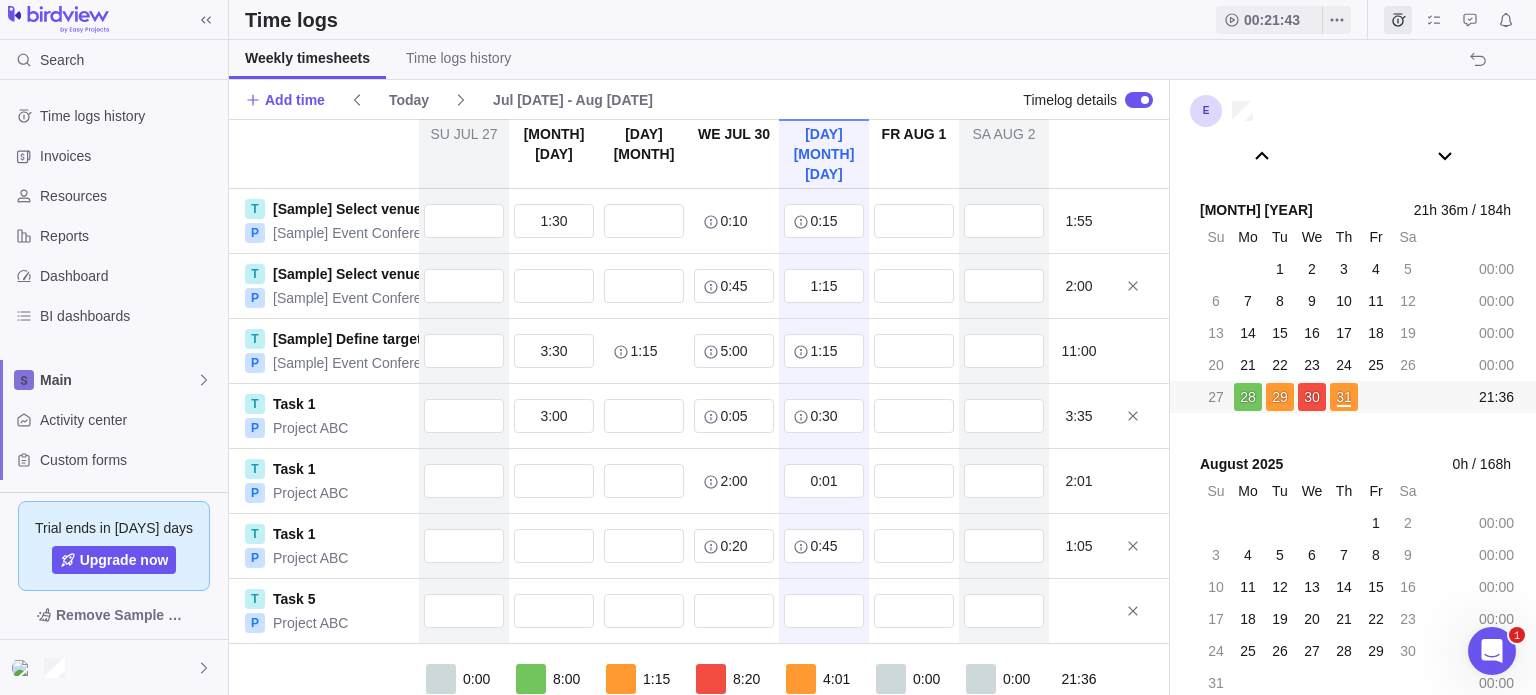 click on "T Task 1 P Project ABC 2:00 0:01 2:01" at bounding box center [699, 481] 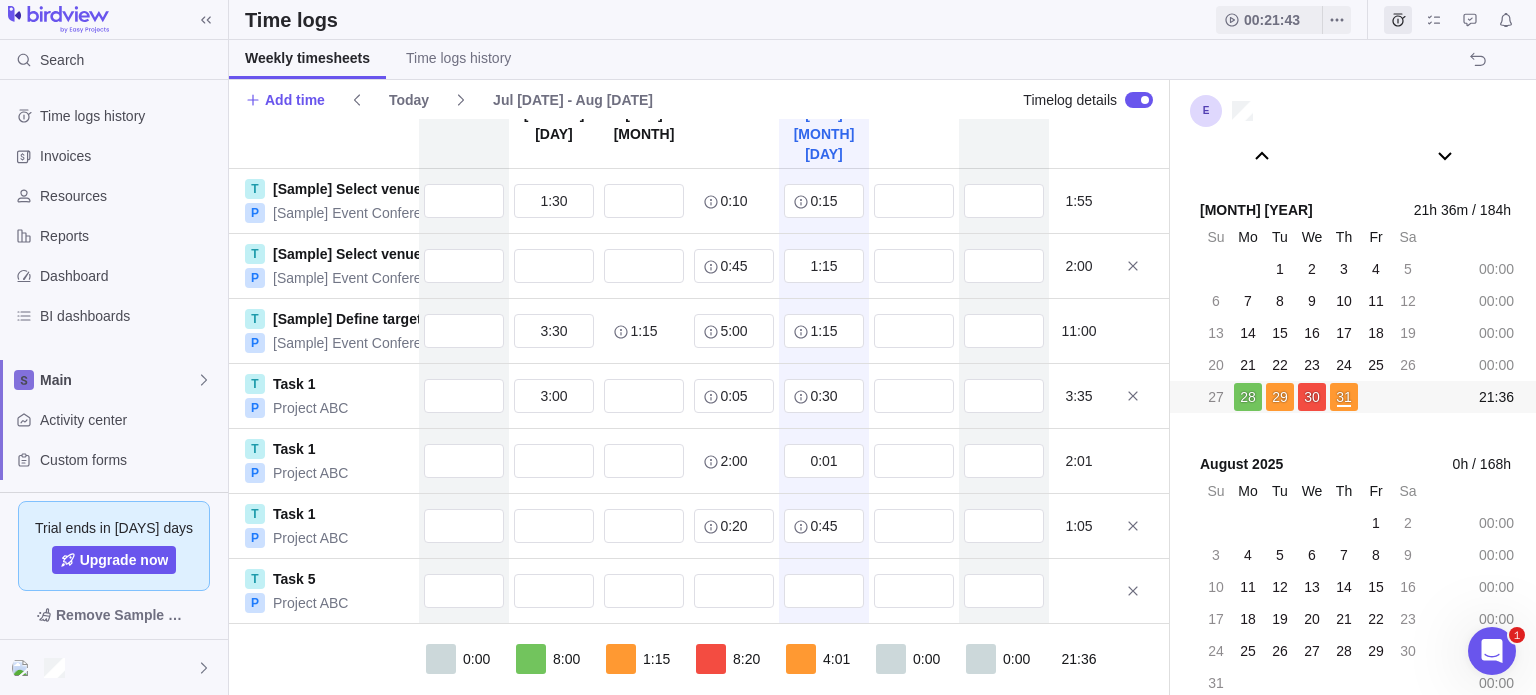 scroll, scrollTop: 21, scrollLeft: 0, axis: vertical 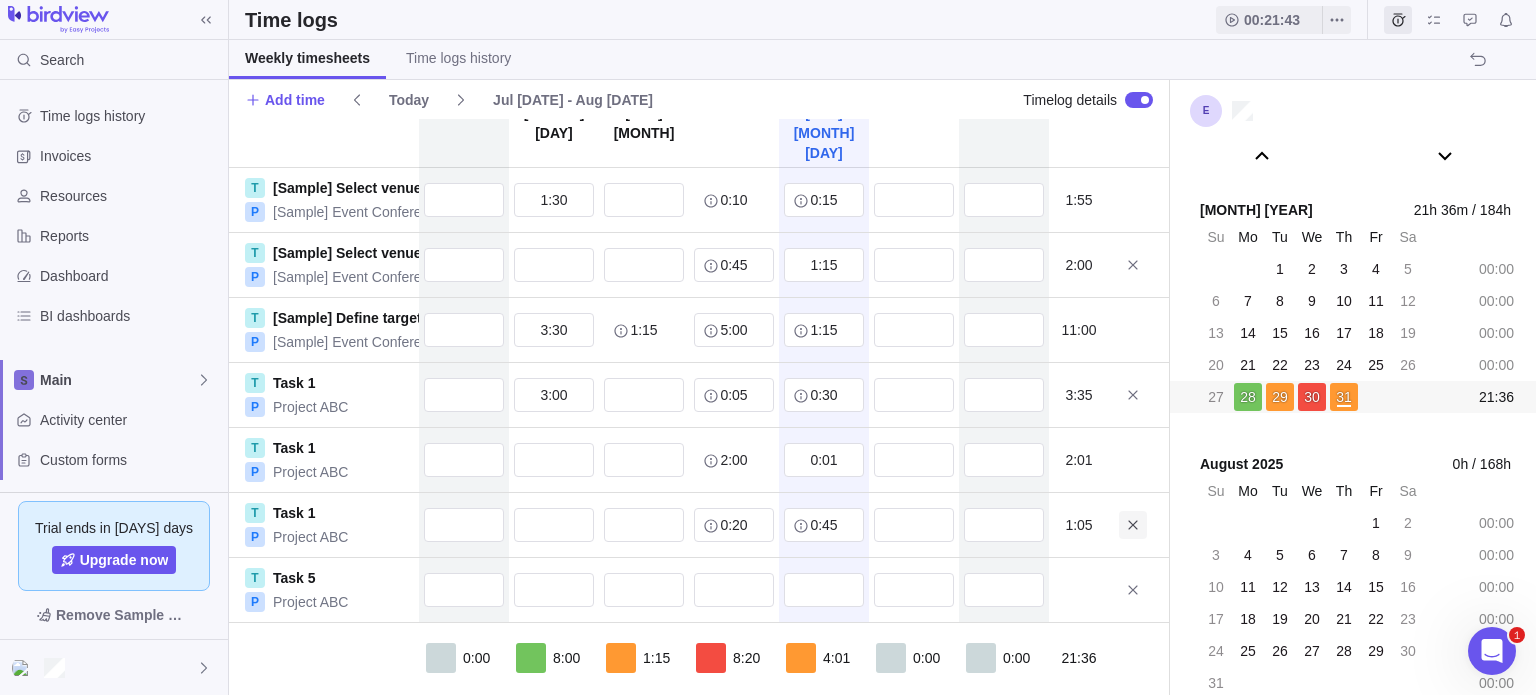 click 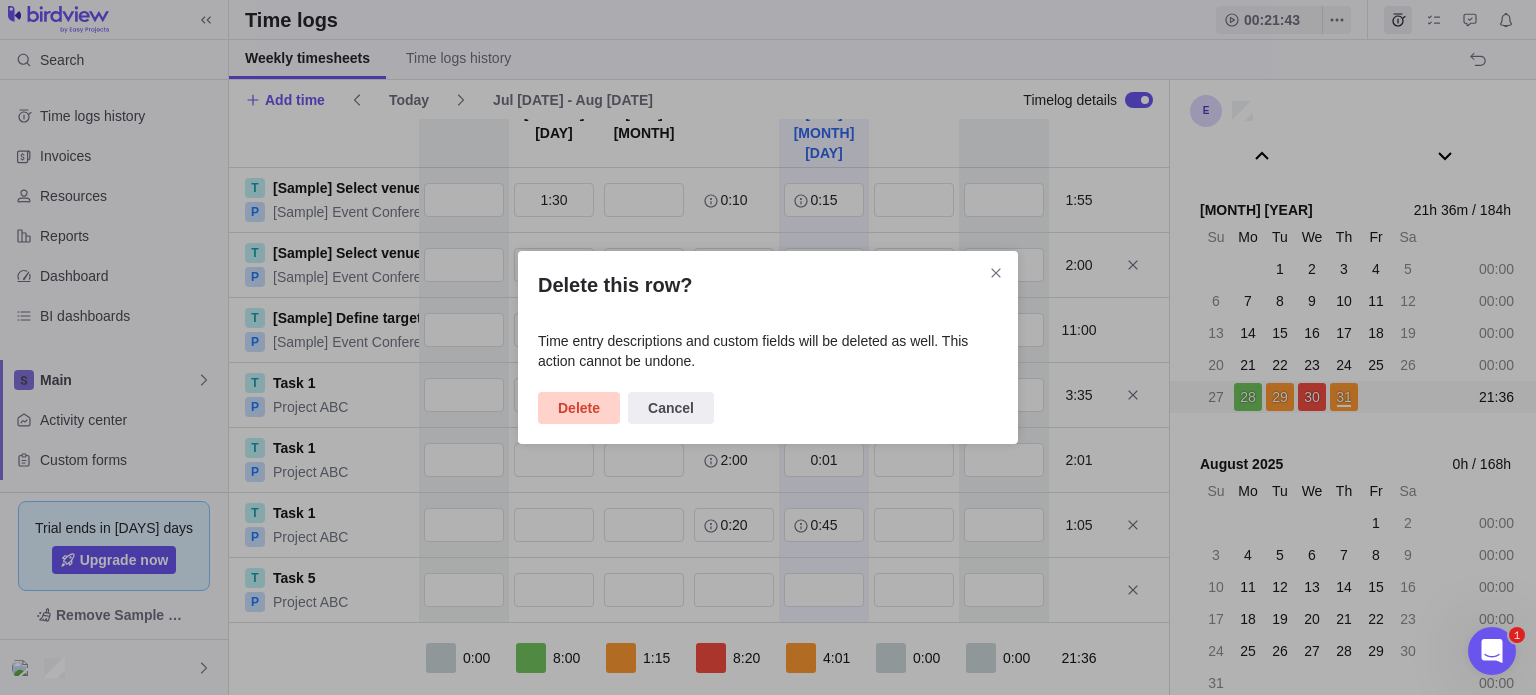 click on "Delete" at bounding box center [579, 408] 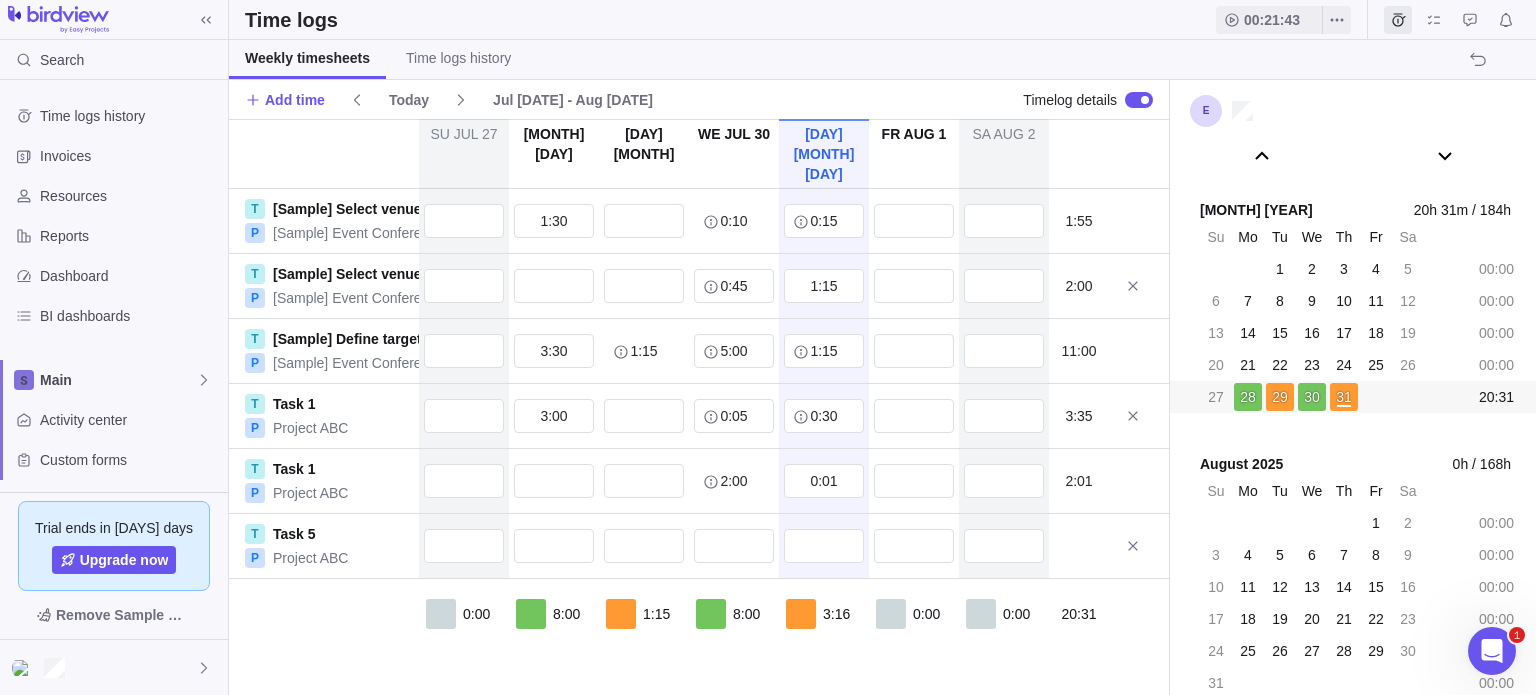 scroll, scrollTop: 0, scrollLeft: 0, axis: both 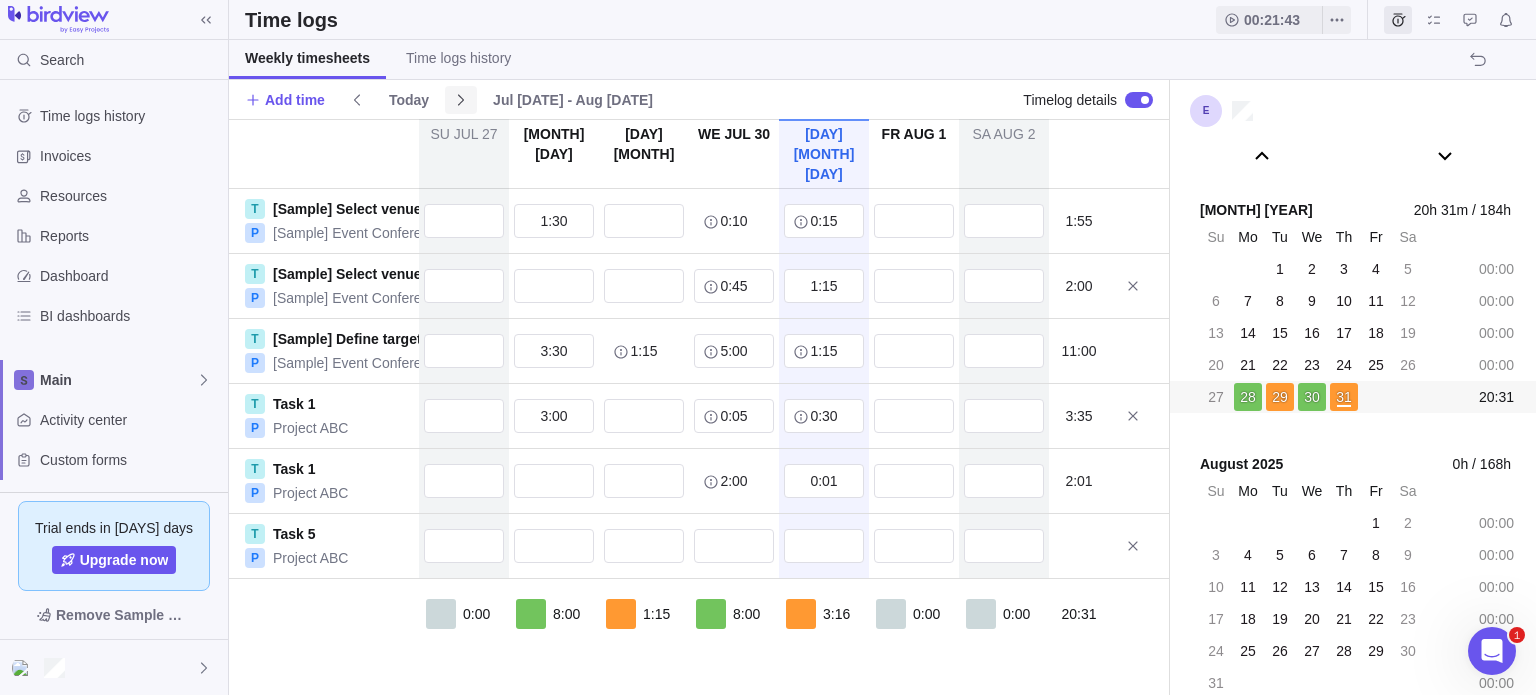 click 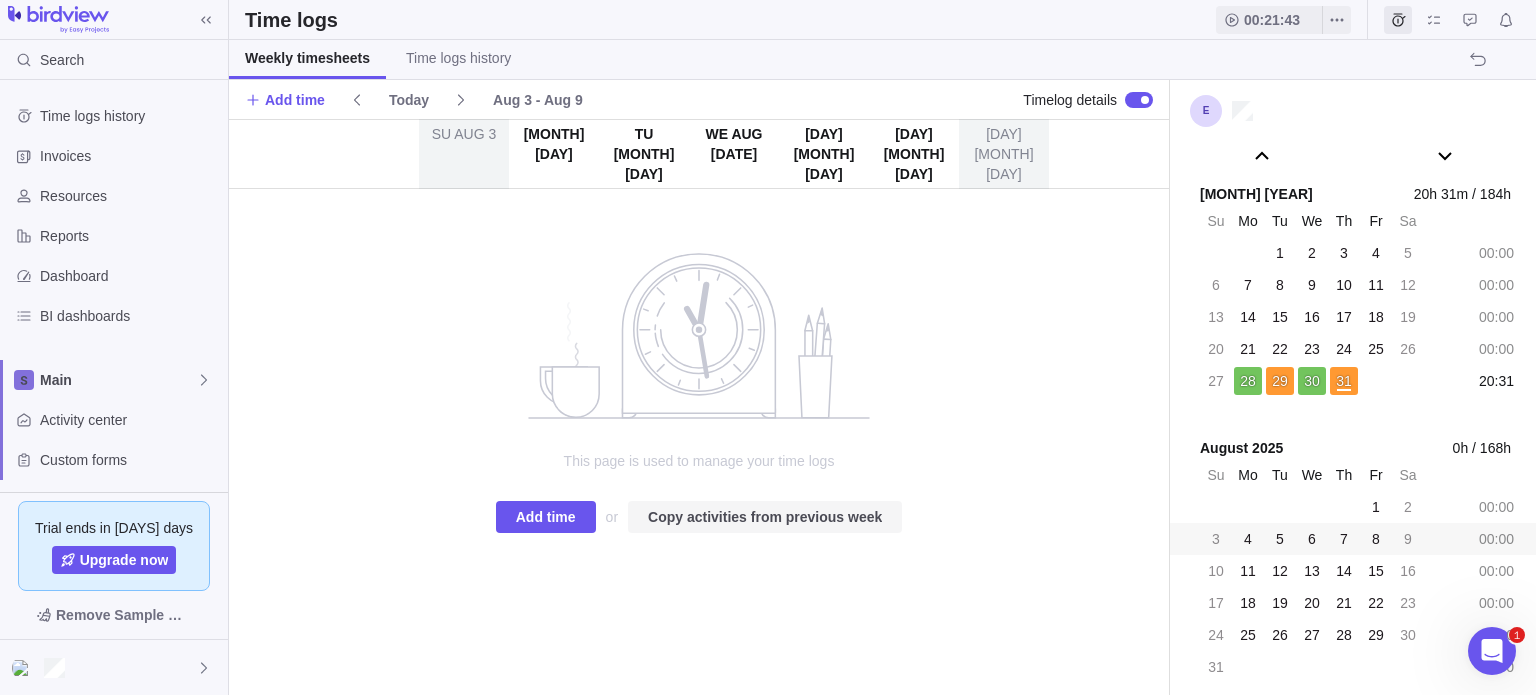 click on "Copy activities from previous week" at bounding box center [765, 517] 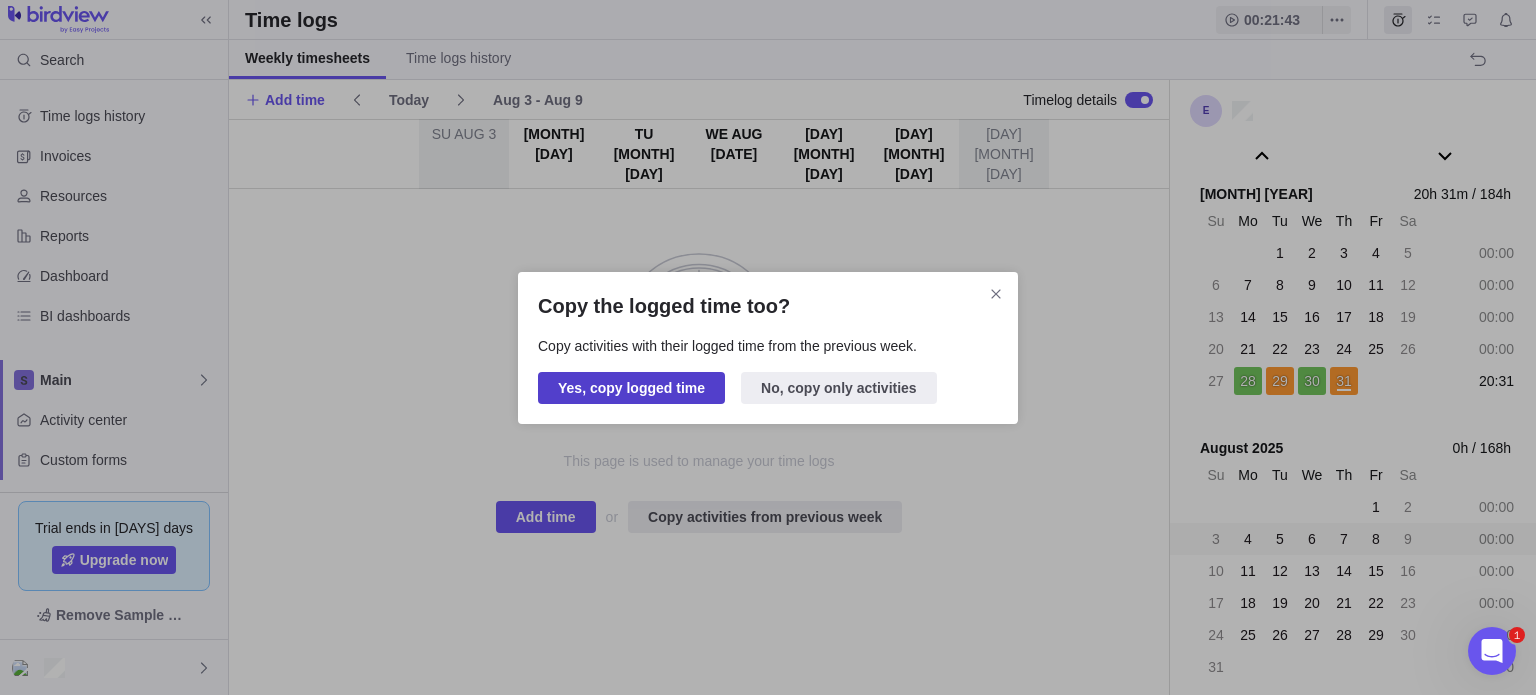 click on "Yes, copy logged time" at bounding box center [631, 388] 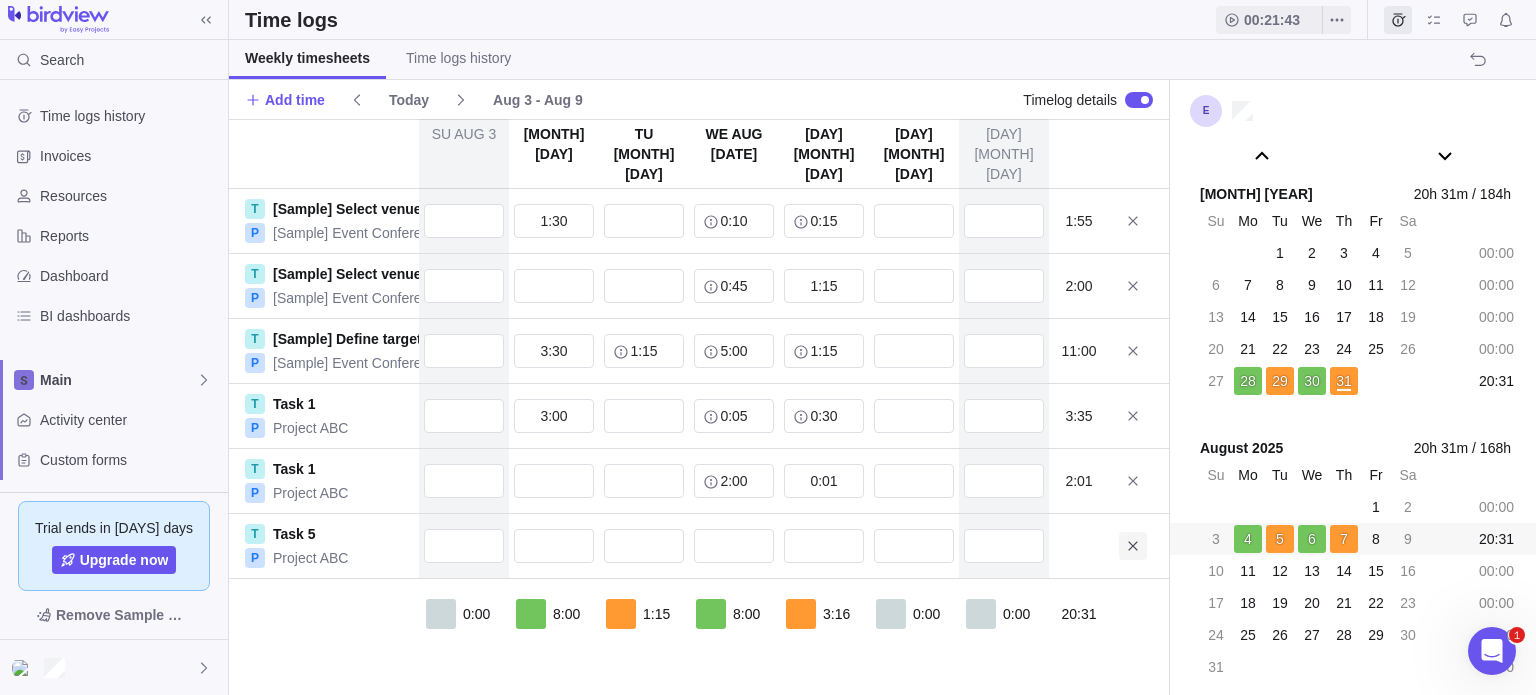 click 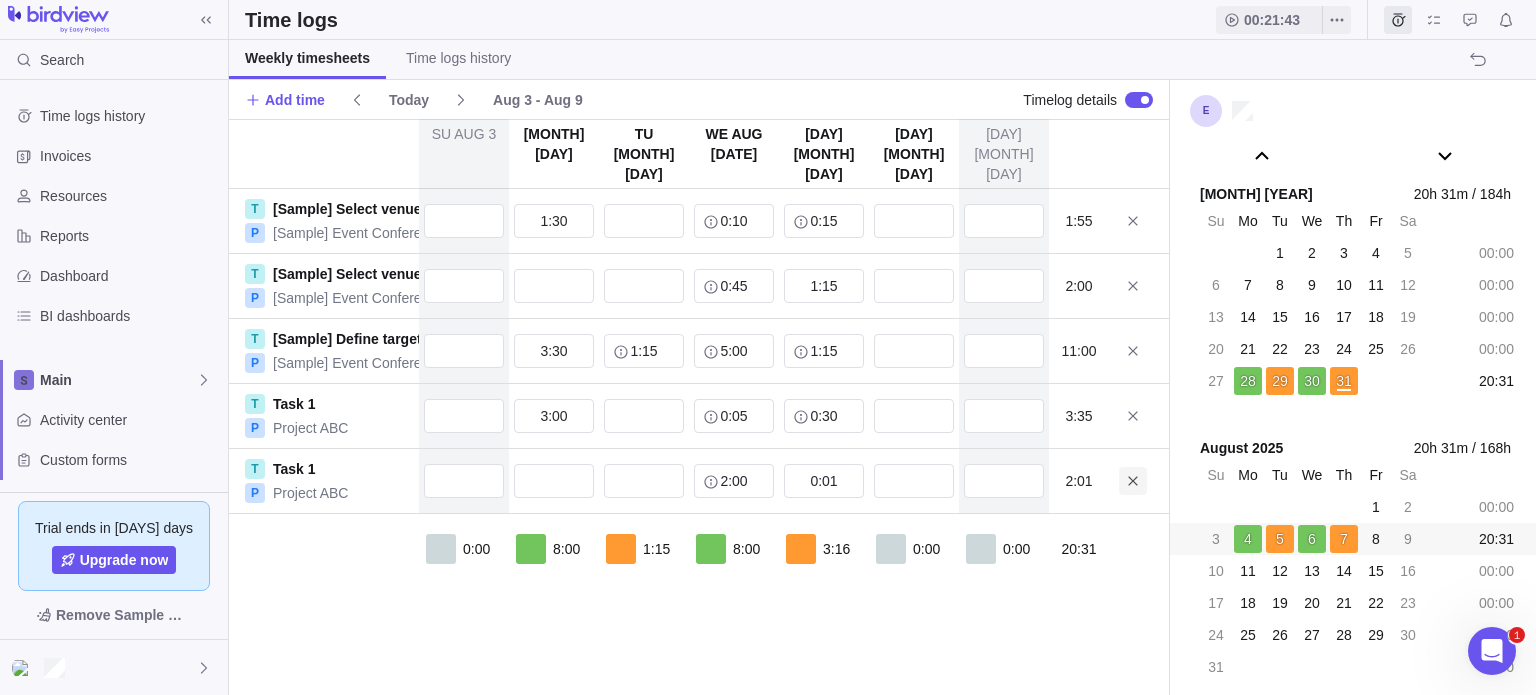 click 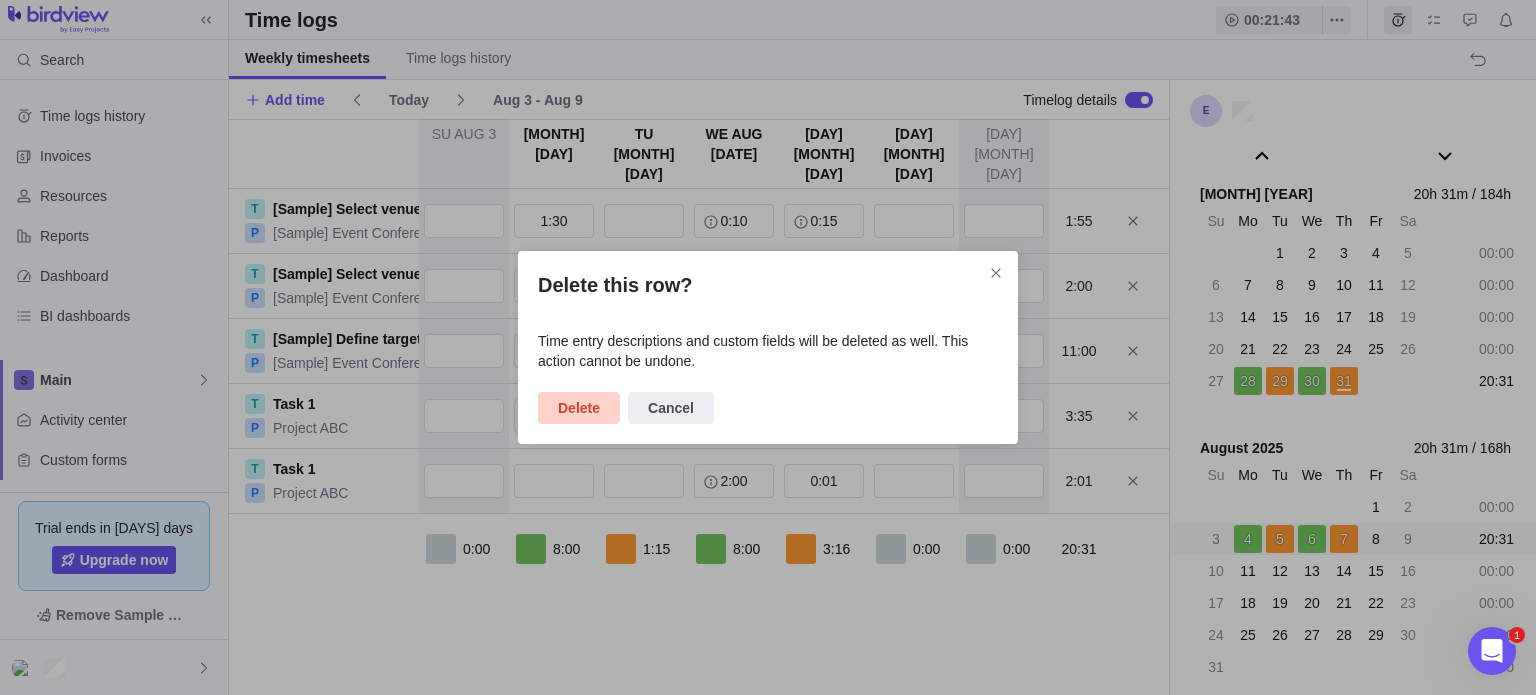 click on "Delete" at bounding box center (579, 408) 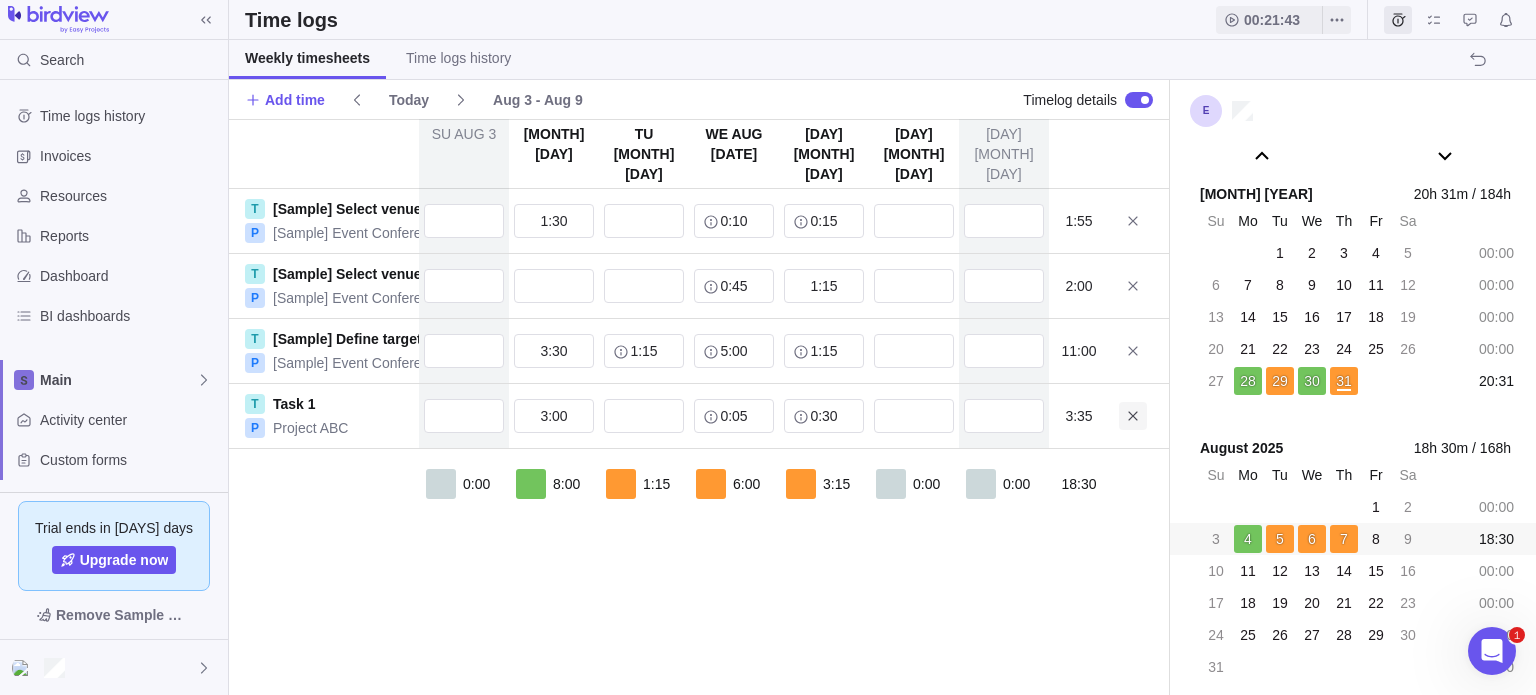 click 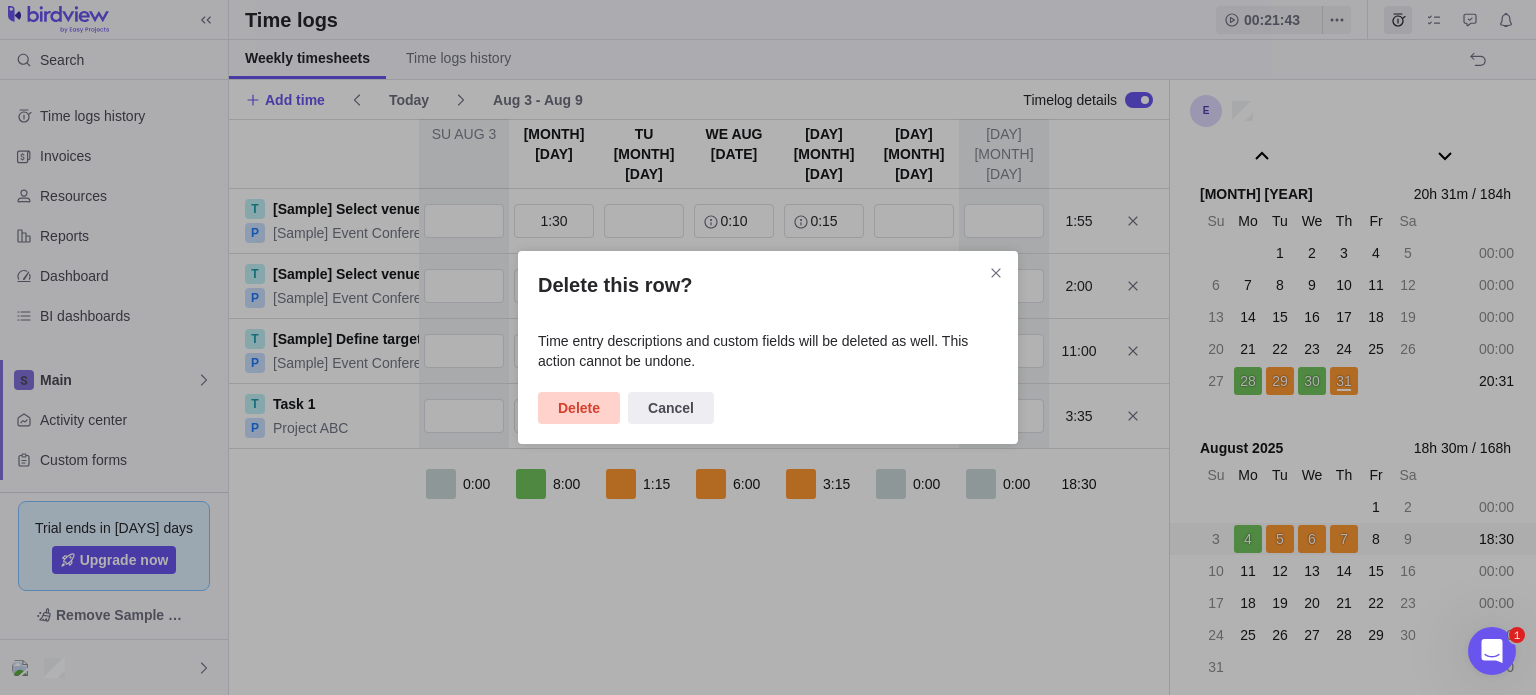 click on "Delete" at bounding box center [579, 408] 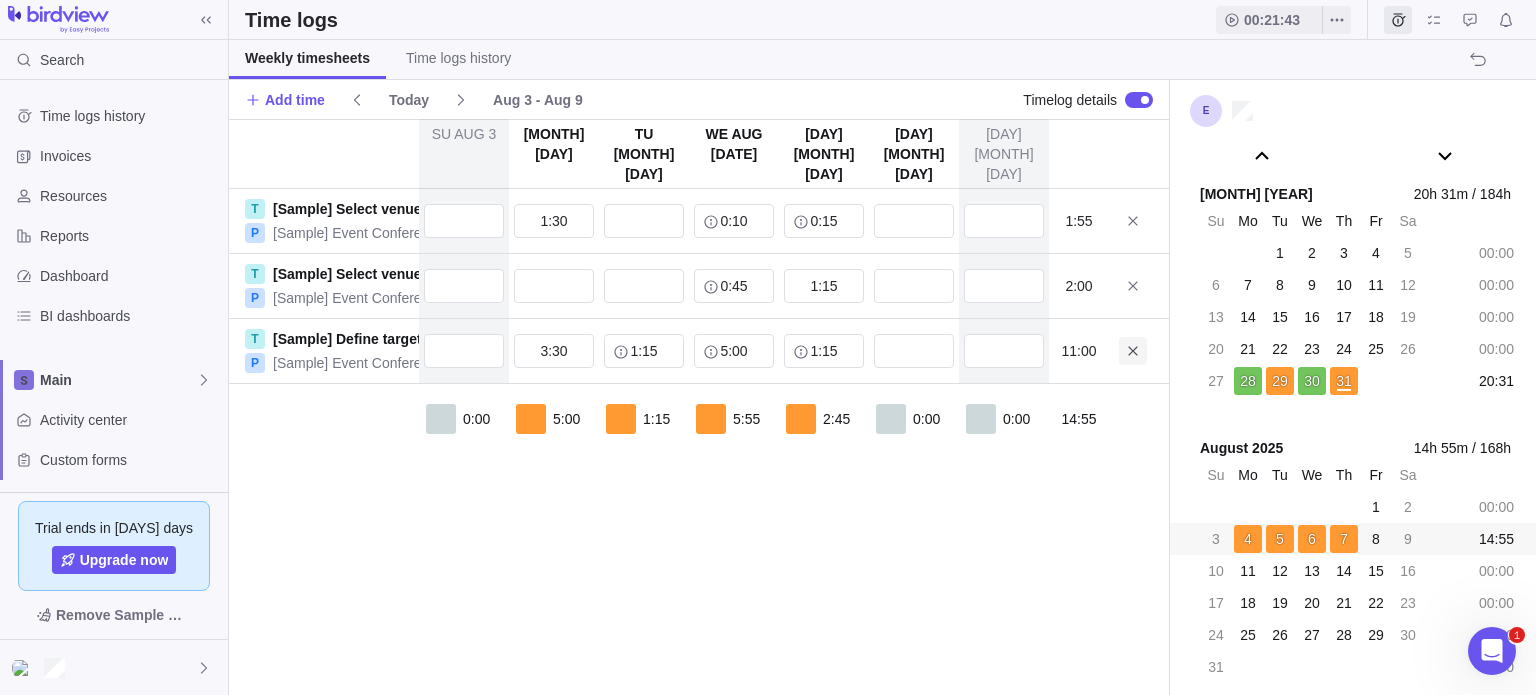 click 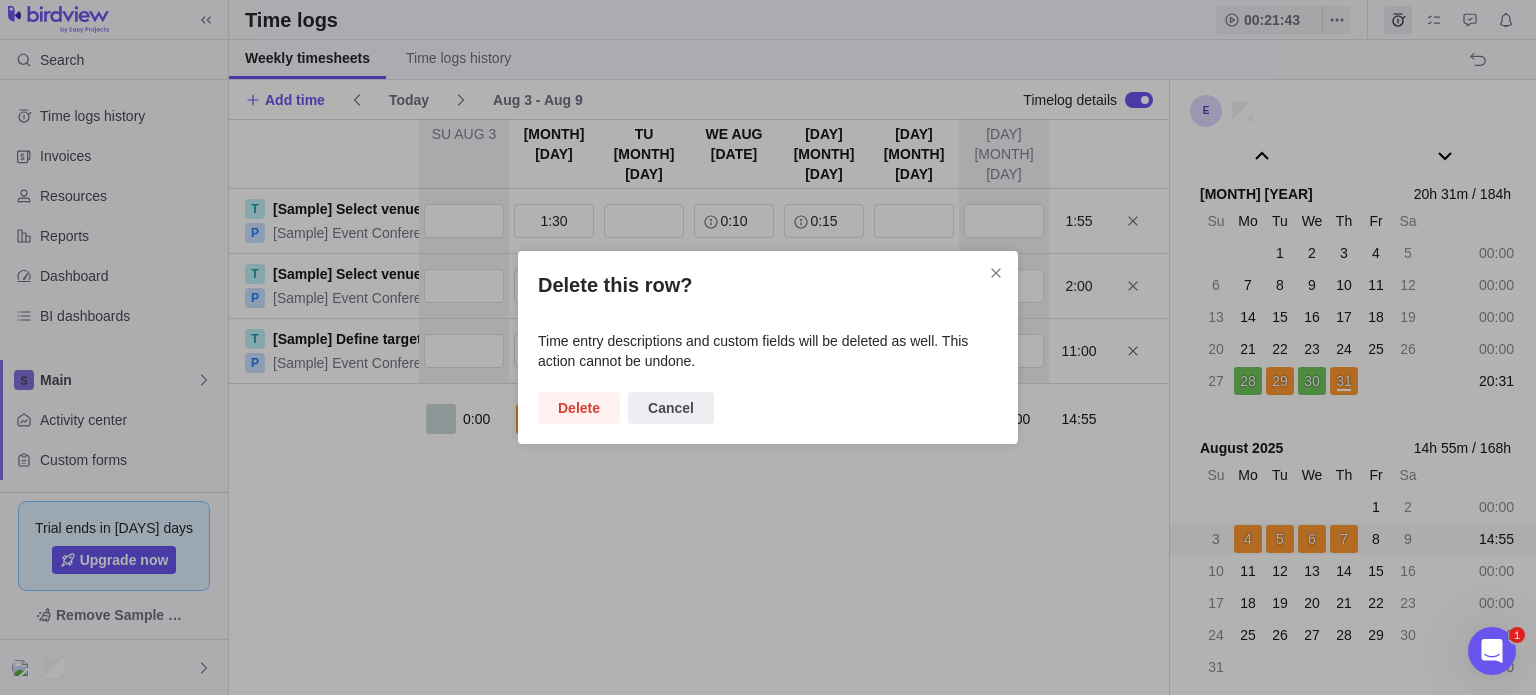 click on "Delete" at bounding box center (579, 408) 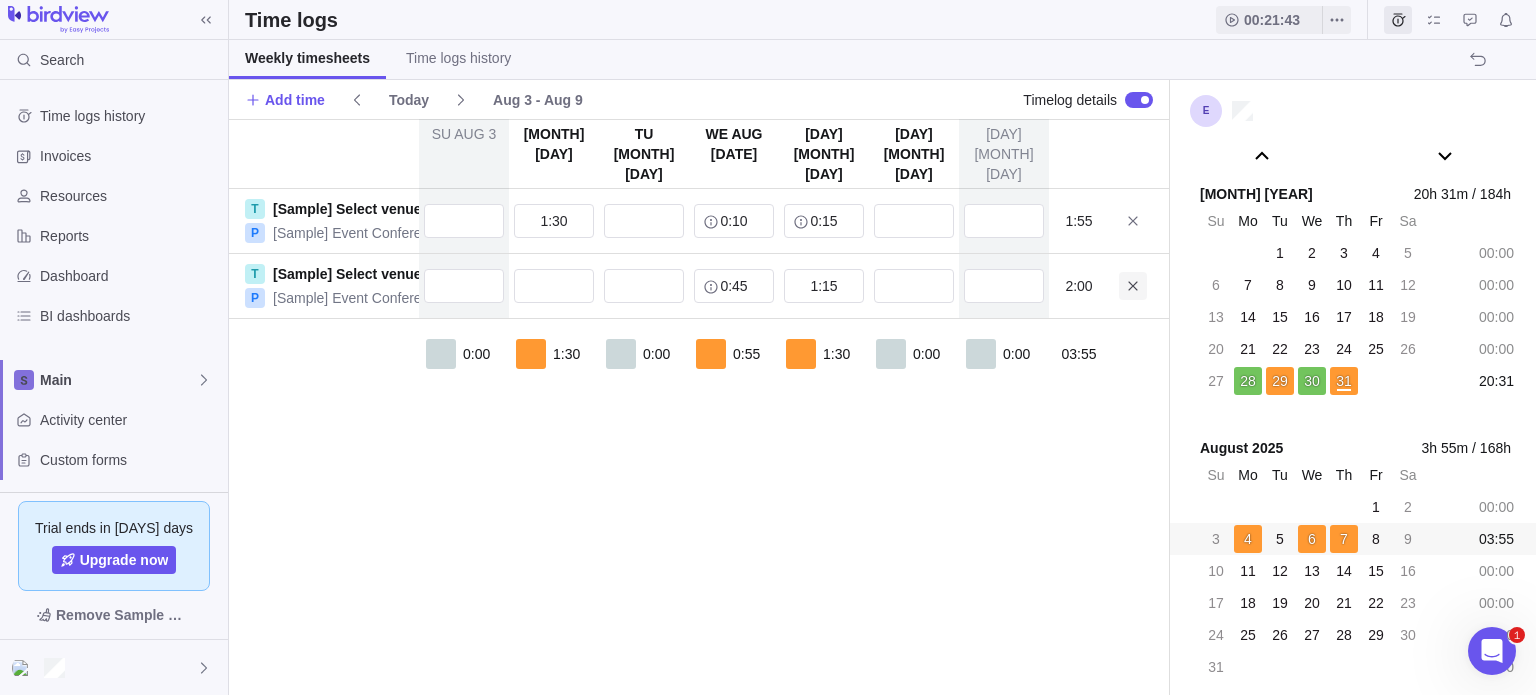 click 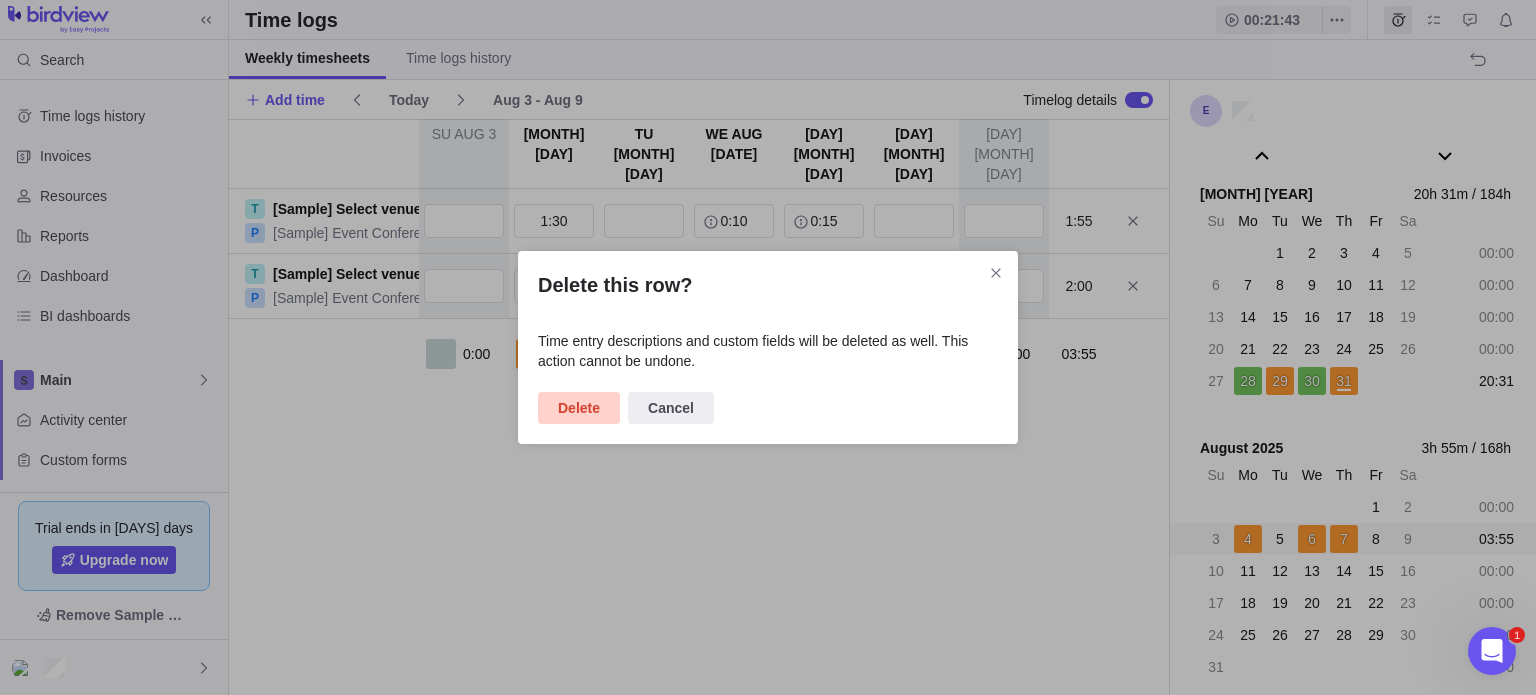 click on "Delete" at bounding box center [579, 408] 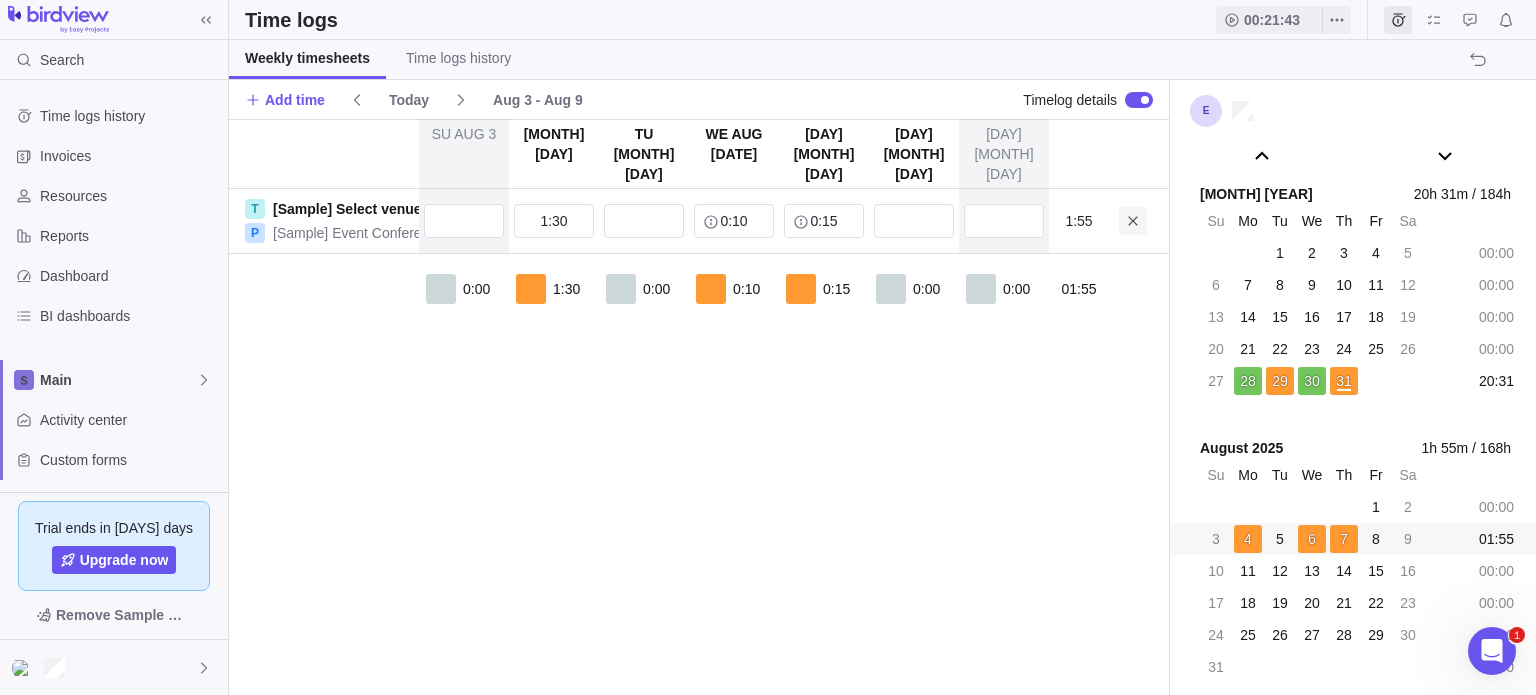 click 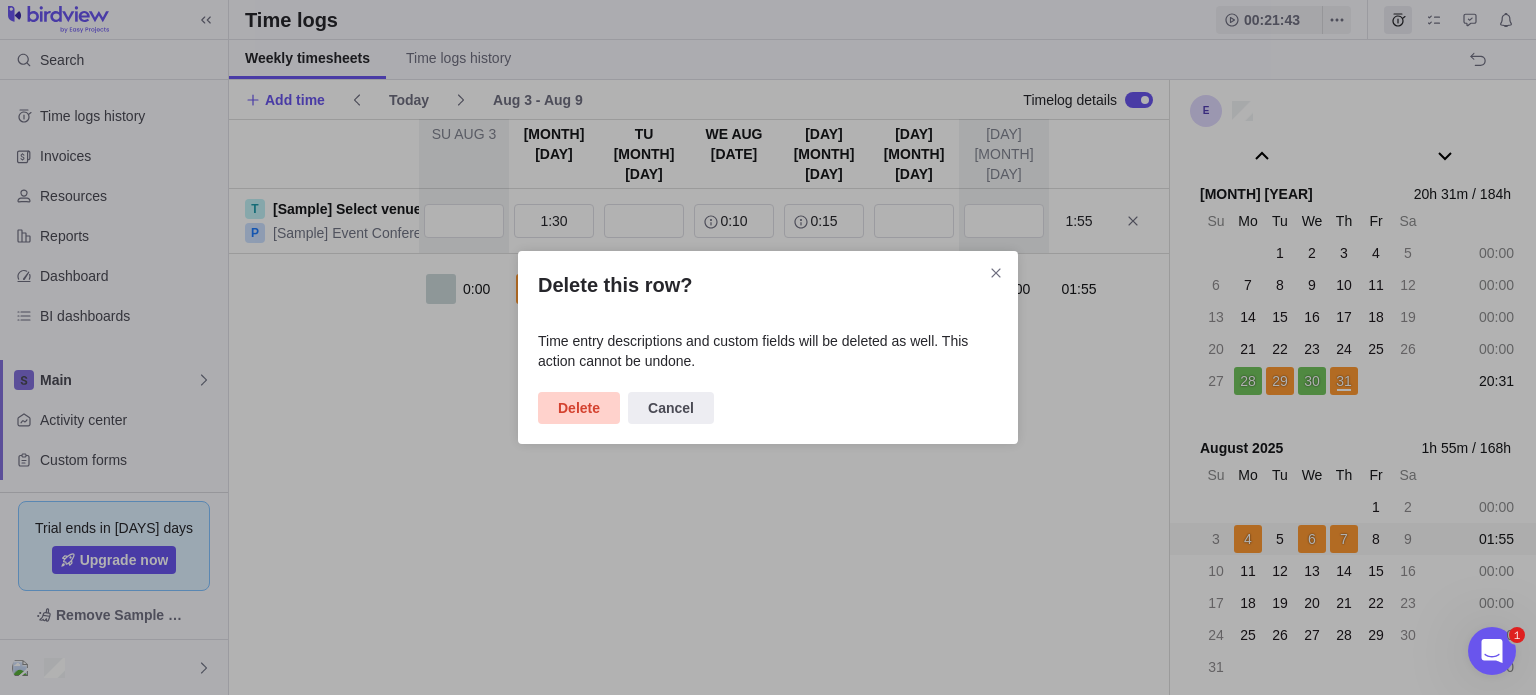 click on "Delete" at bounding box center (579, 408) 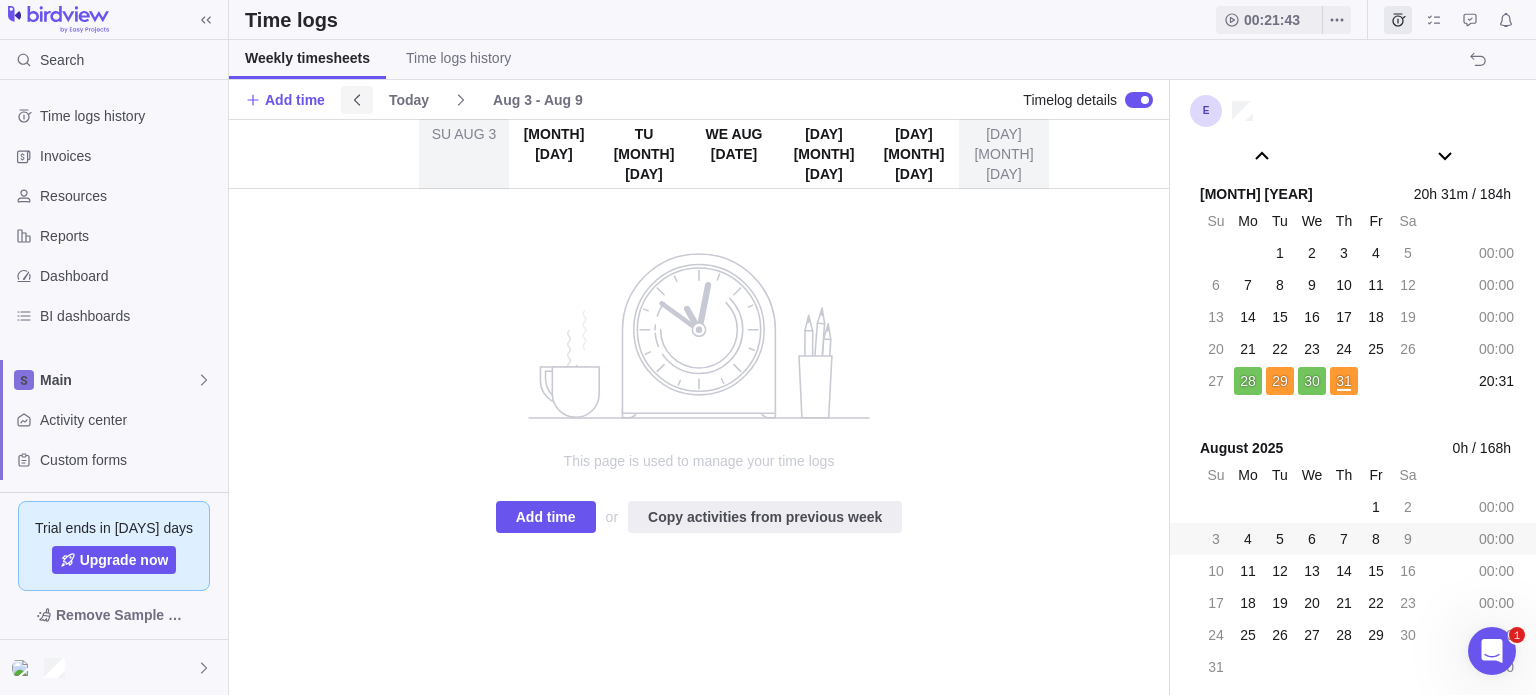 click at bounding box center (357, 100) 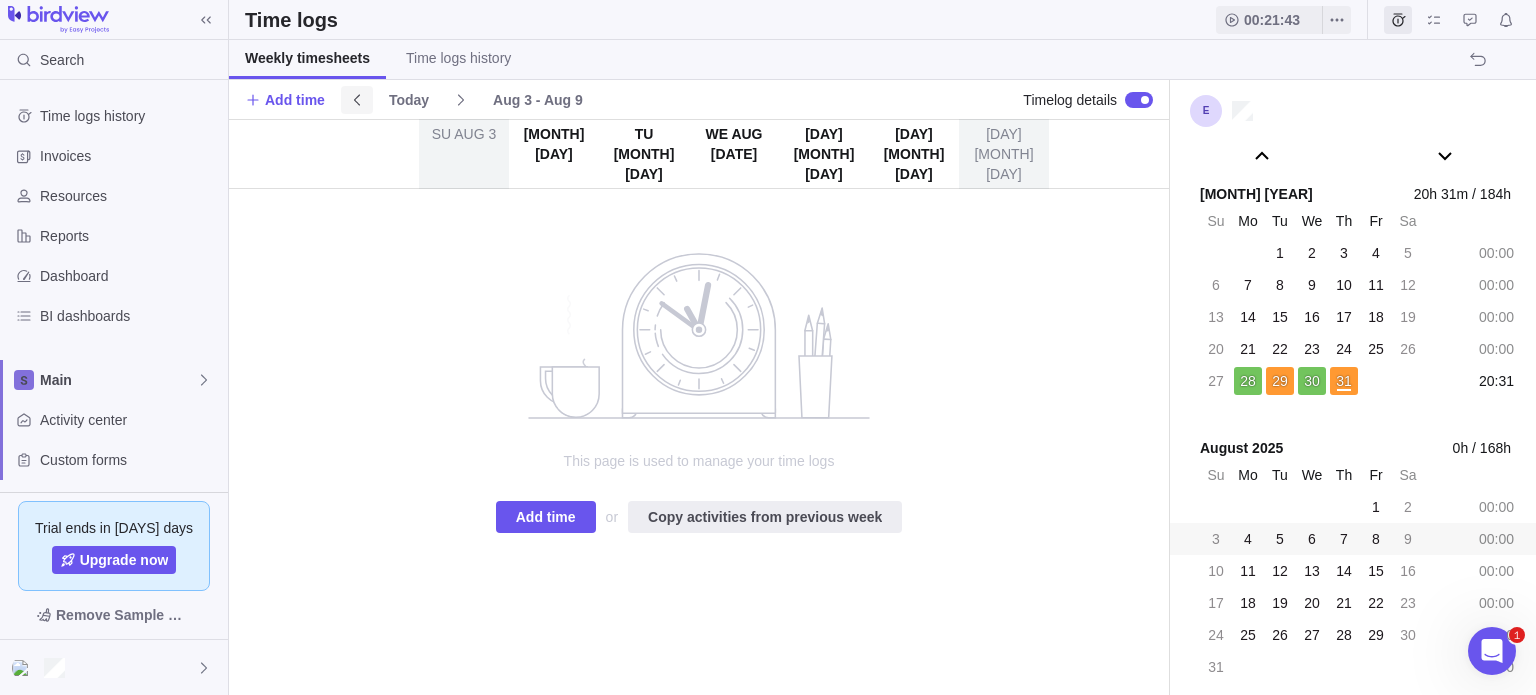 scroll, scrollTop: 111162, scrollLeft: 0, axis: vertical 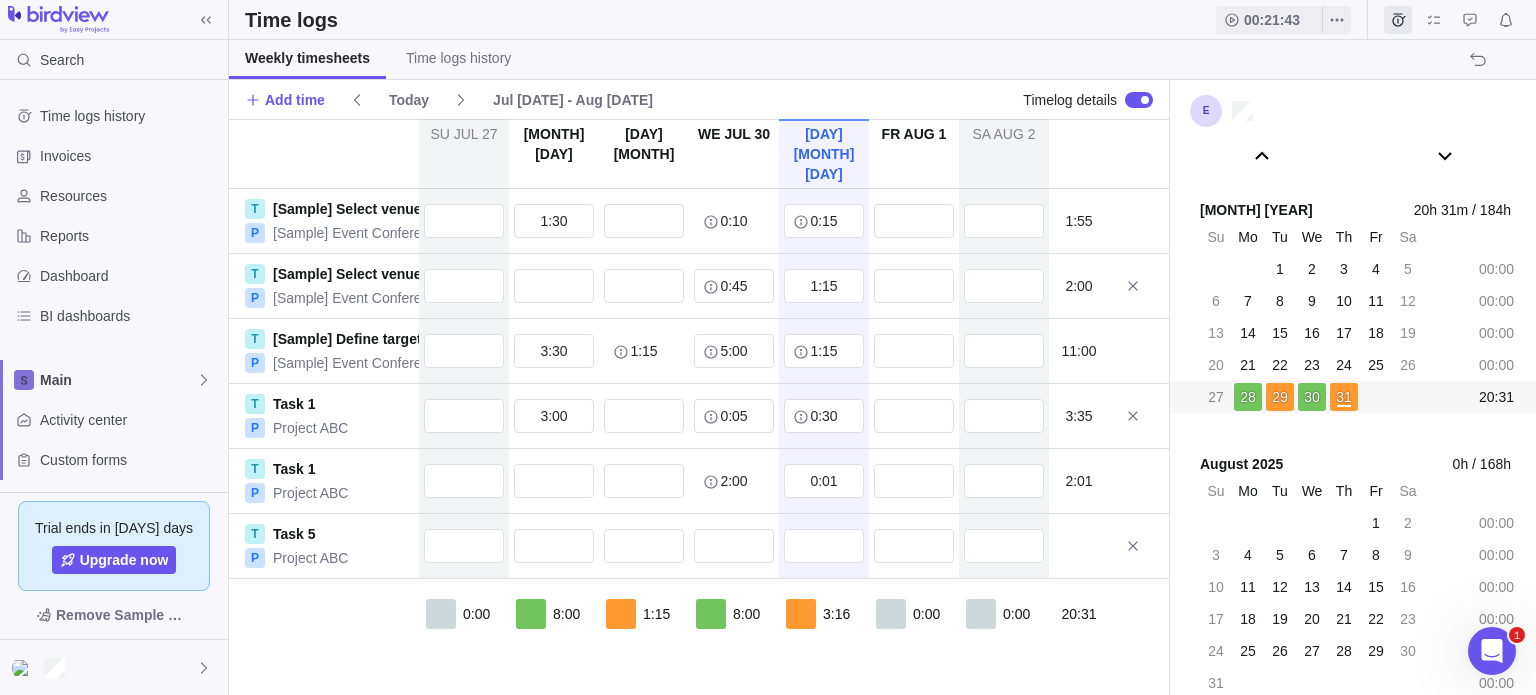 click on "T [Sample] Define target audience P [Sample] Event Conference 3:30 1:15 5:00 1:15 11:00" at bounding box center (699, 351) 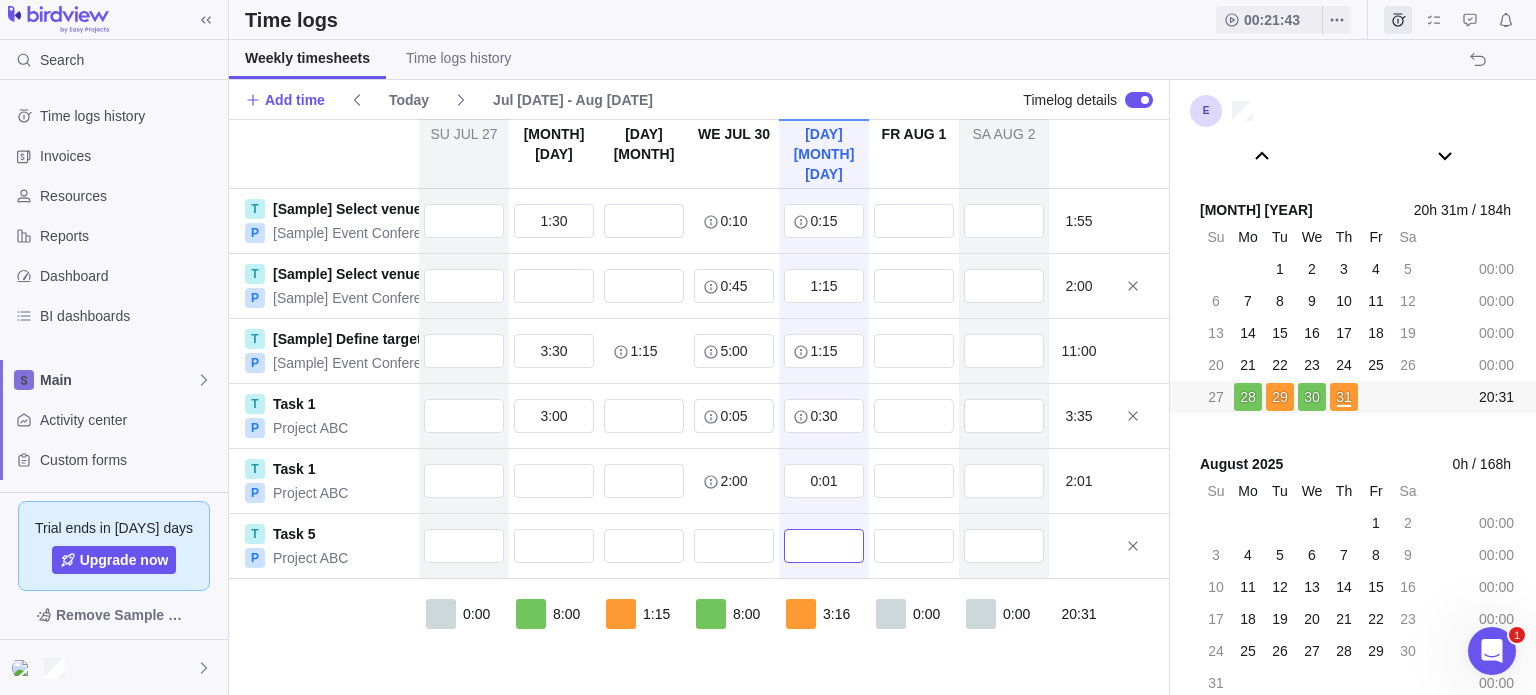 click at bounding box center (824, 546) 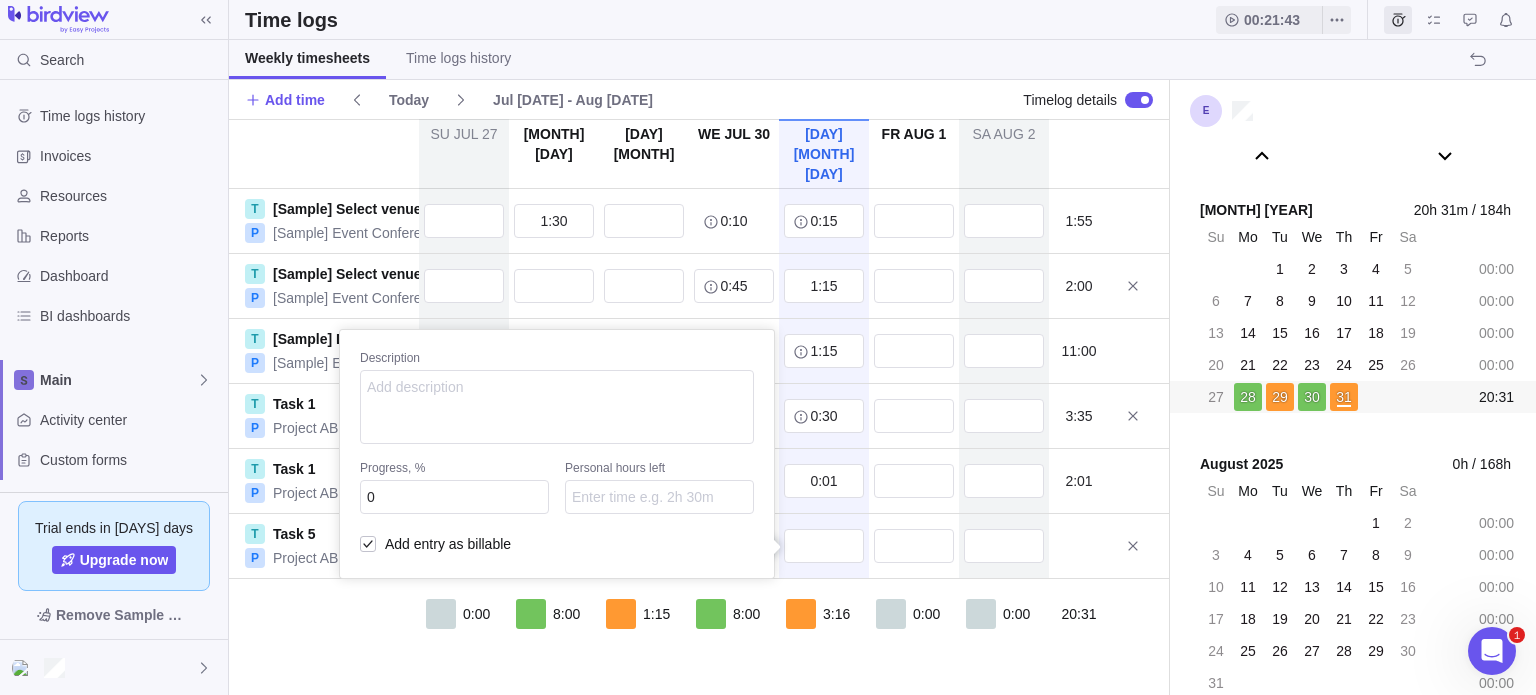 click on "[DAY] [MONTH] [DAY] [DAY] [MONTH] [DAY] [DAY] [MONTH] [DAY] [DAY] [MONTH] [DAY] [DAY] [MONTH] [DAY] [DAY] [MONTH] [DAY] T [Sample] Select venue P [Sample] Event Conference 1:30 0:10 0:15 1:55 T [Sample] Select venue P [Sample] Event Conference 0:45 1:15 2:00 T [Sample] Define target audience P [Sample] Event Conference 3:30 1:15 5:00 1:15 11:00 T Task 1 P Project ABC 3:00 0:05 0:30 3:35 T Task 1 P Project ABC 2:00 0:01 2:01 T Task 5 P Project ABC Description Progress, % 0 Personal hours left Add entry as billable 0:00 8:00 1:15 8:00 3:16 0:00 0:00 20:31" at bounding box center [699, 407] 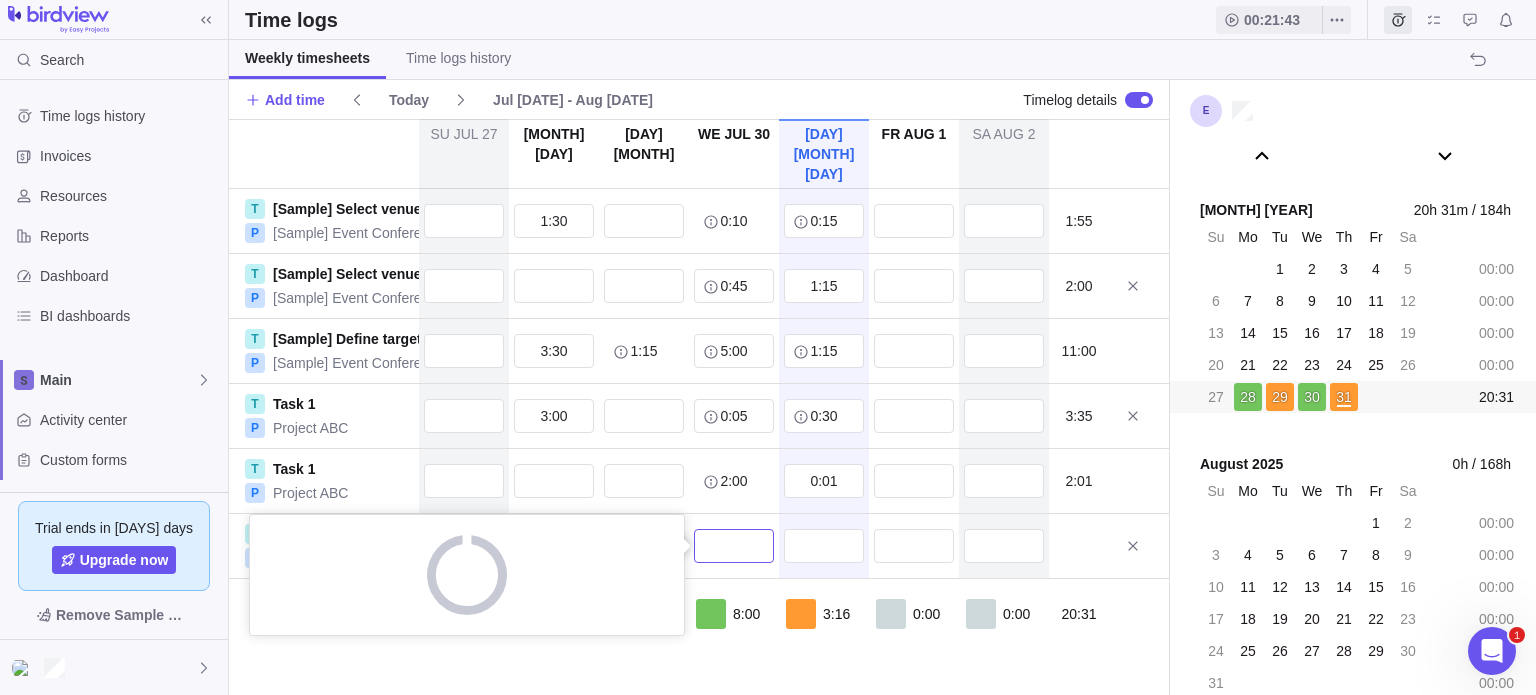 click at bounding box center [734, 546] 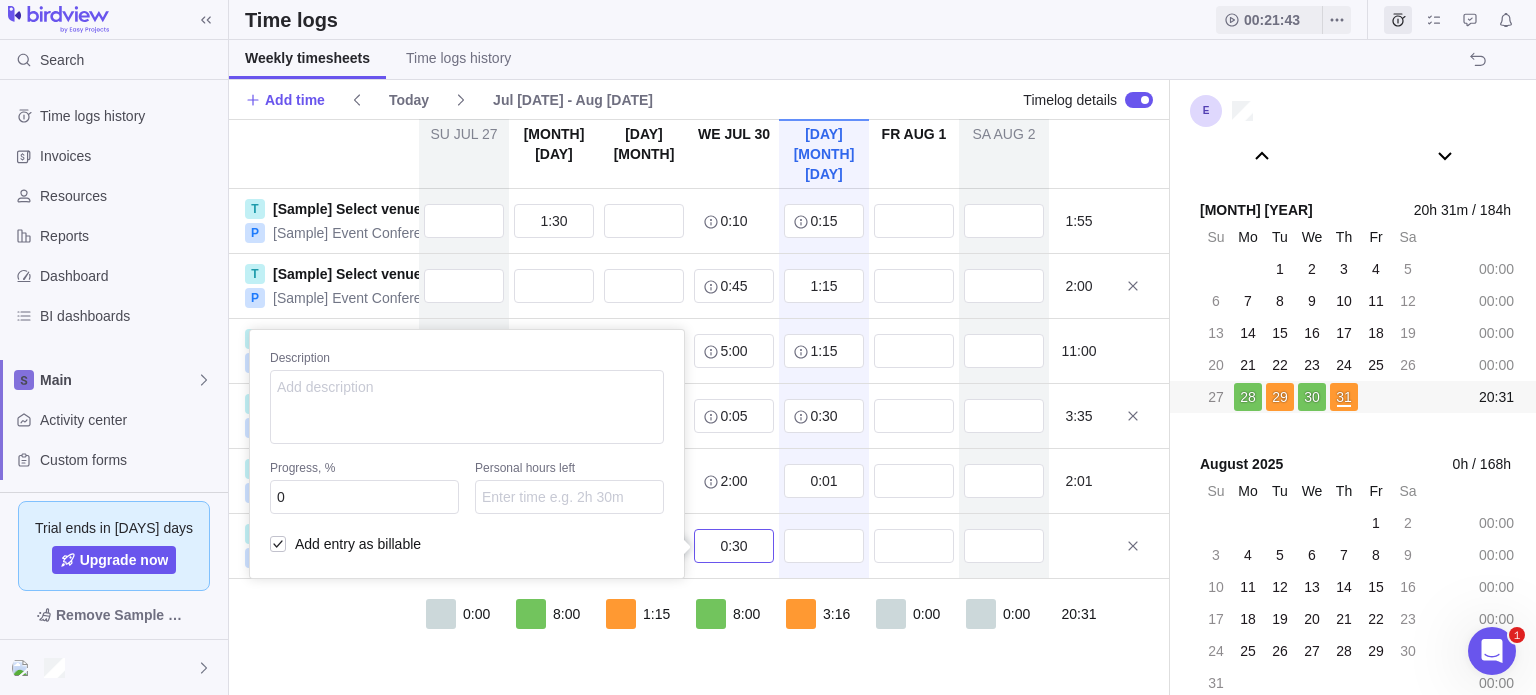 type on "0:30" 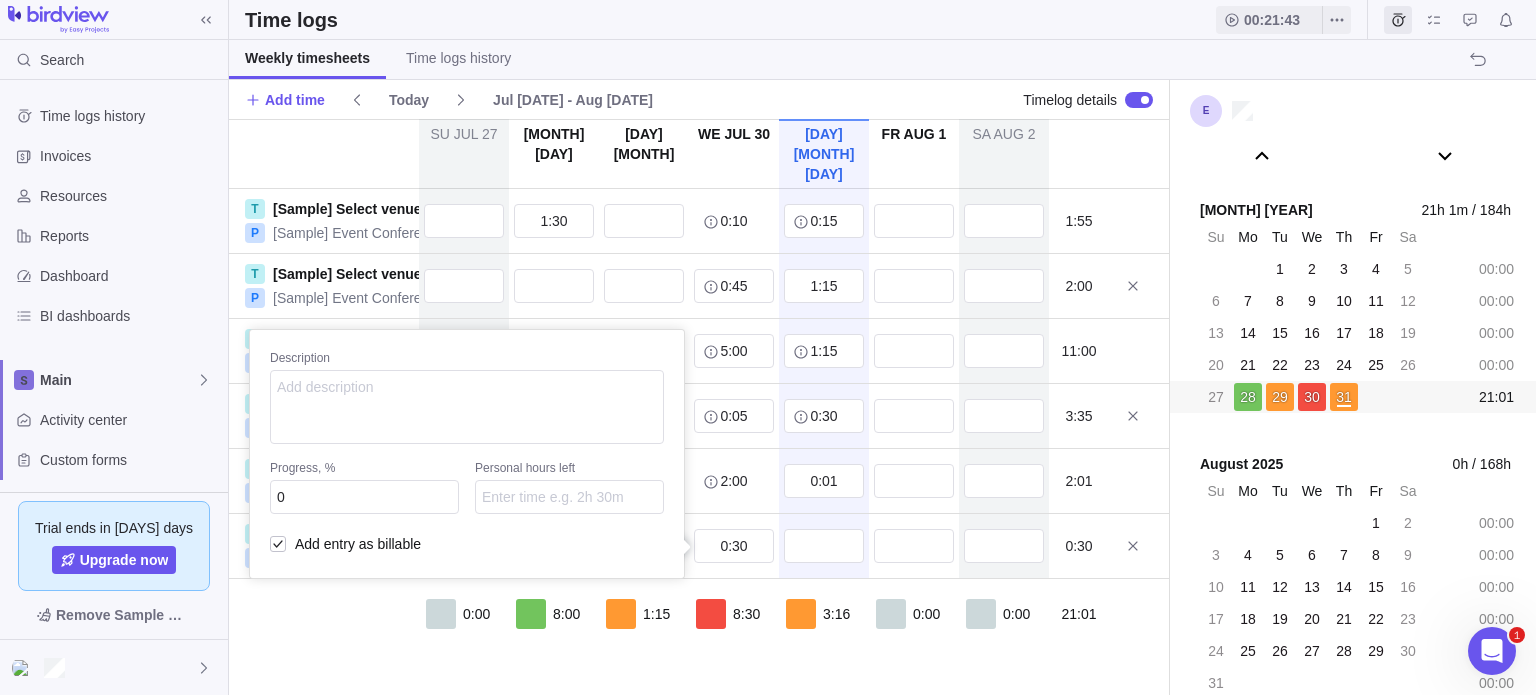 click on "Su Jul 27 Mo Jul 28 Tu Jul 29 We Jul 30 Th Jul 31 Fr Aug 1 Sa Aug 2 T [Sample] Select venue P [Sample] Event Conference 1:30 0:10 0:15 1:55 T [Sample] Select venue P [Sample] Event Conference 0:45 1:15 2:00 T [Sample] Define target audience P [Sample] Event Conference 3:30 1:15 5:00 1:15 11:00 T Task 1 P Project ABC 3:00 0:05 0:30 3:35 T Task 1 P Project ABC 2:00 0:01 2:01 T Task 5 P Project ABC 0:30 Description Progress, % 0 Personal hours left Add entry as billable 0:30 0:00 8:00 1:15 8:30 3:16 0:00 0:00 21:01" at bounding box center (699, 407) 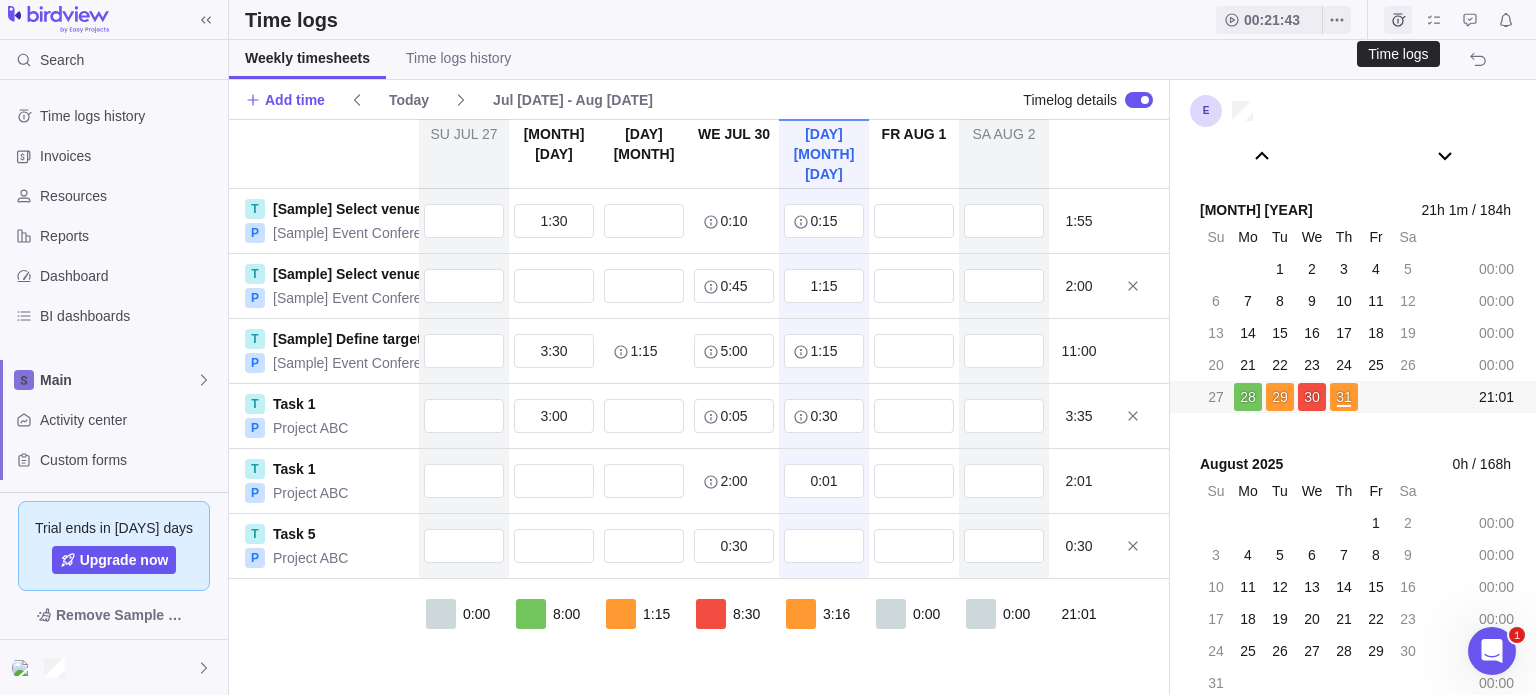 click 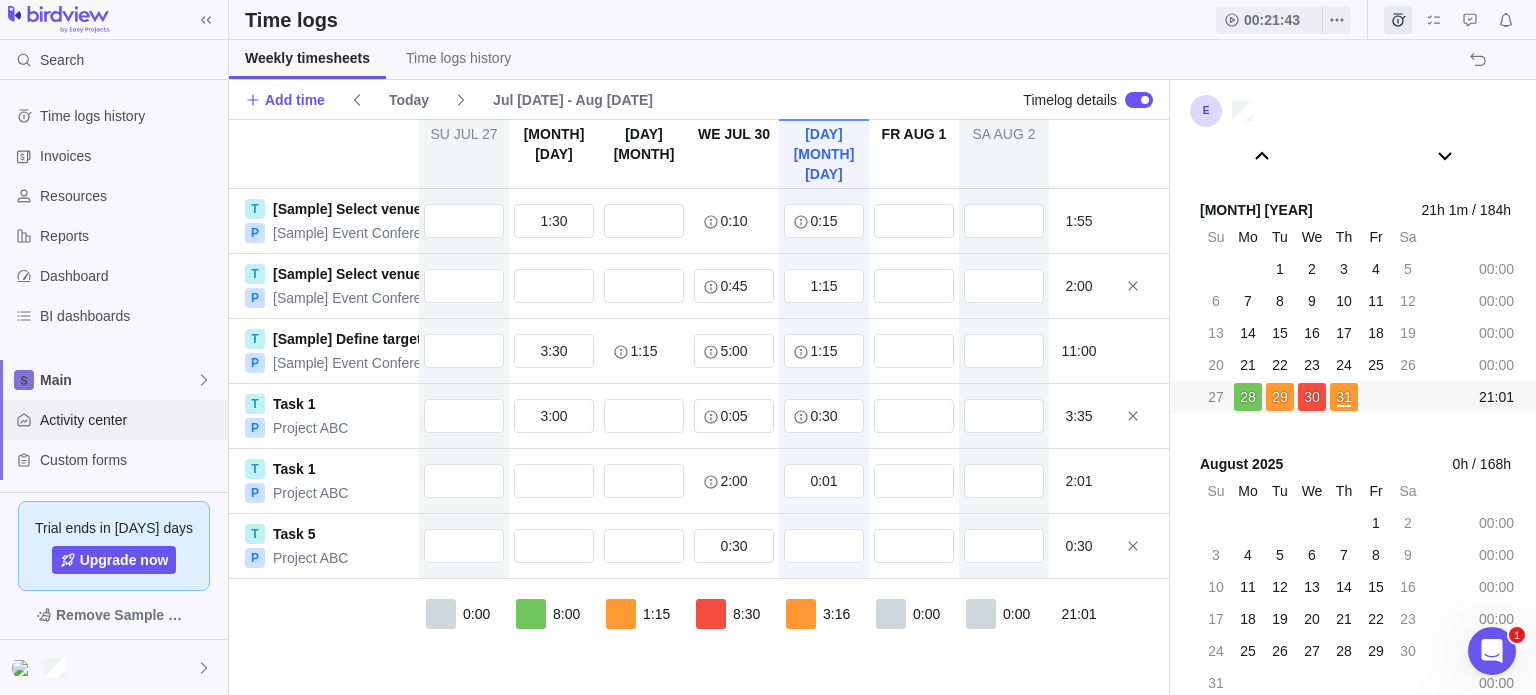click on "Activity center" at bounding box center (130, 420) 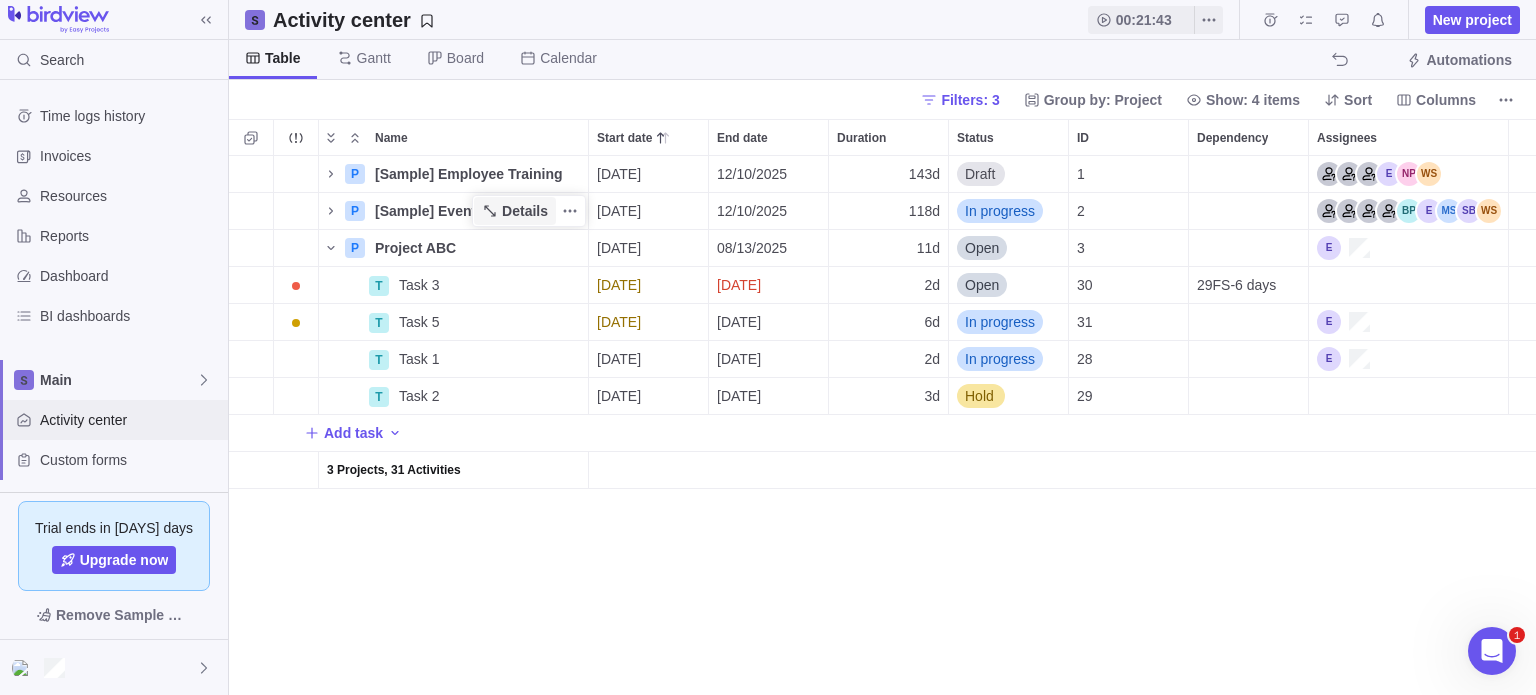 scroll, scrollTop: 16, scrollLeft: 16, axis: both 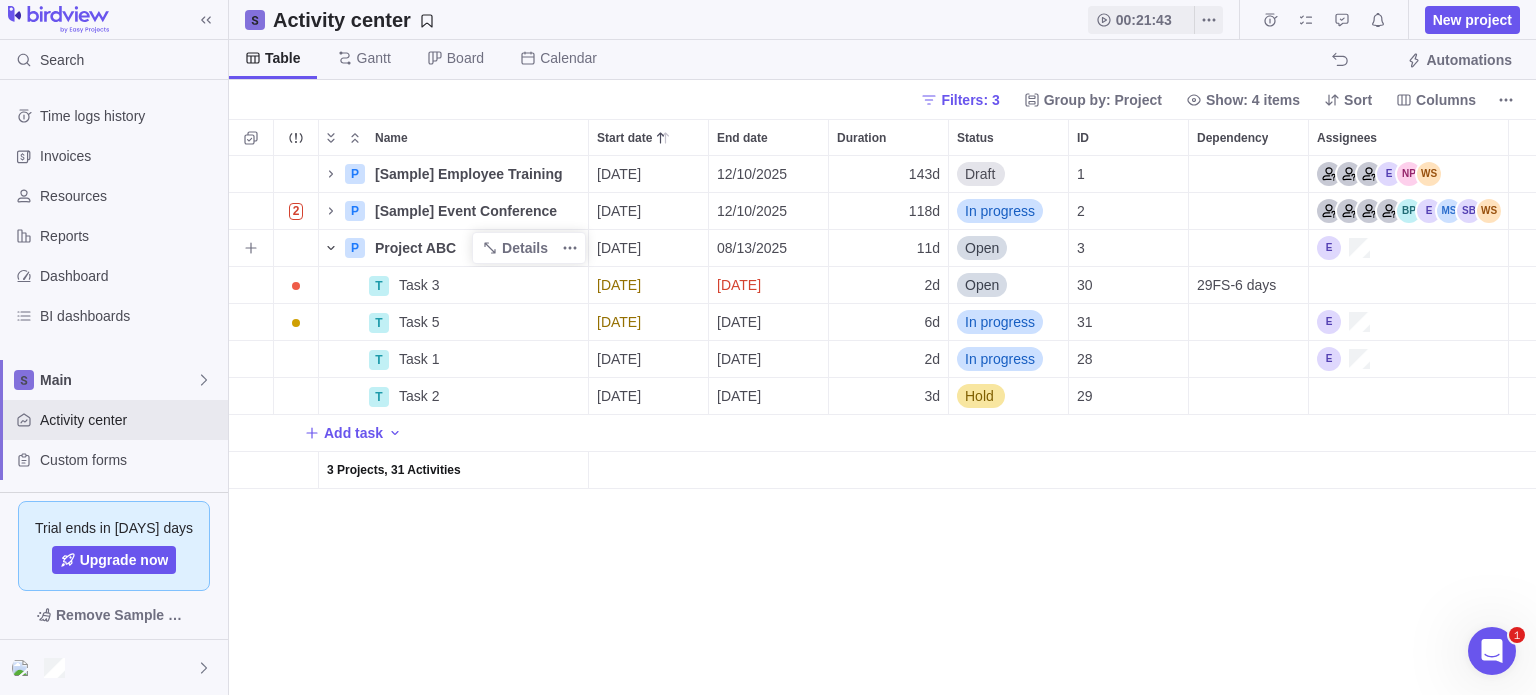 click 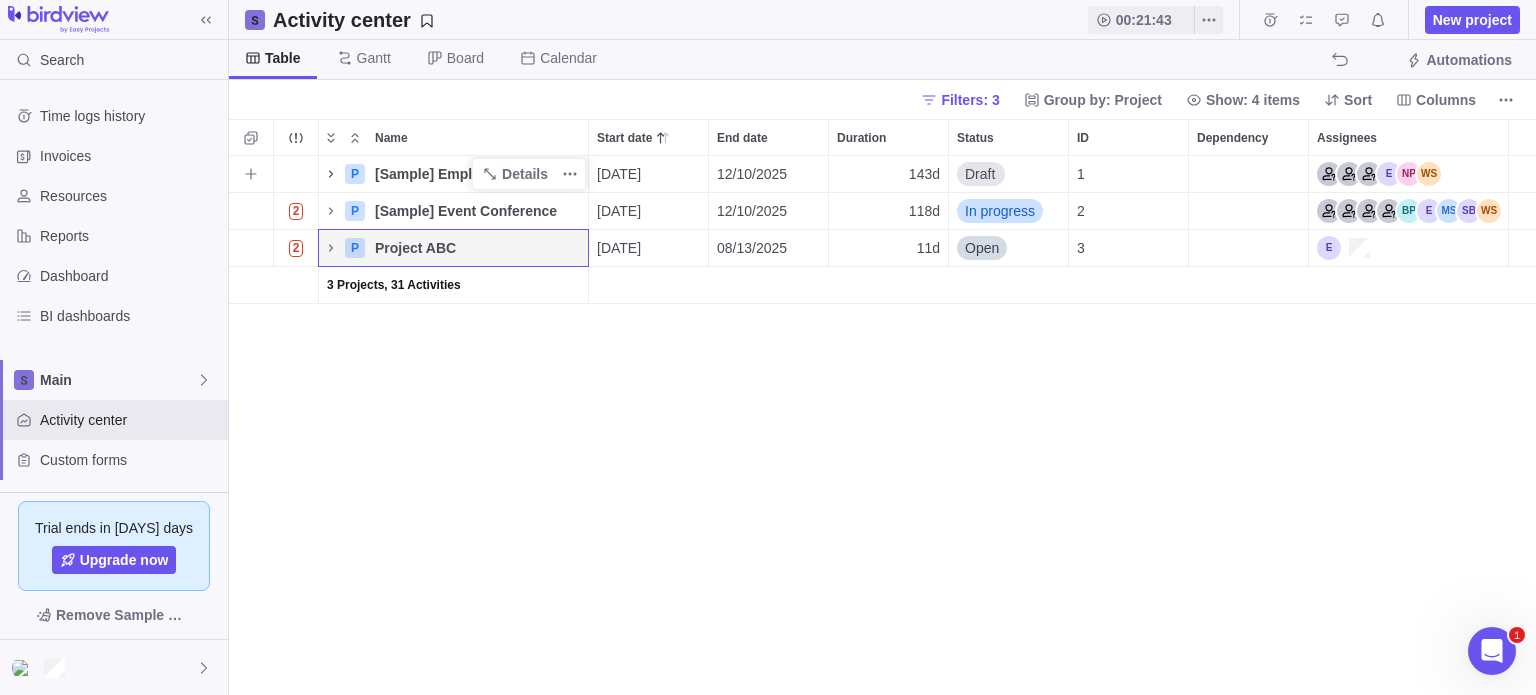 click 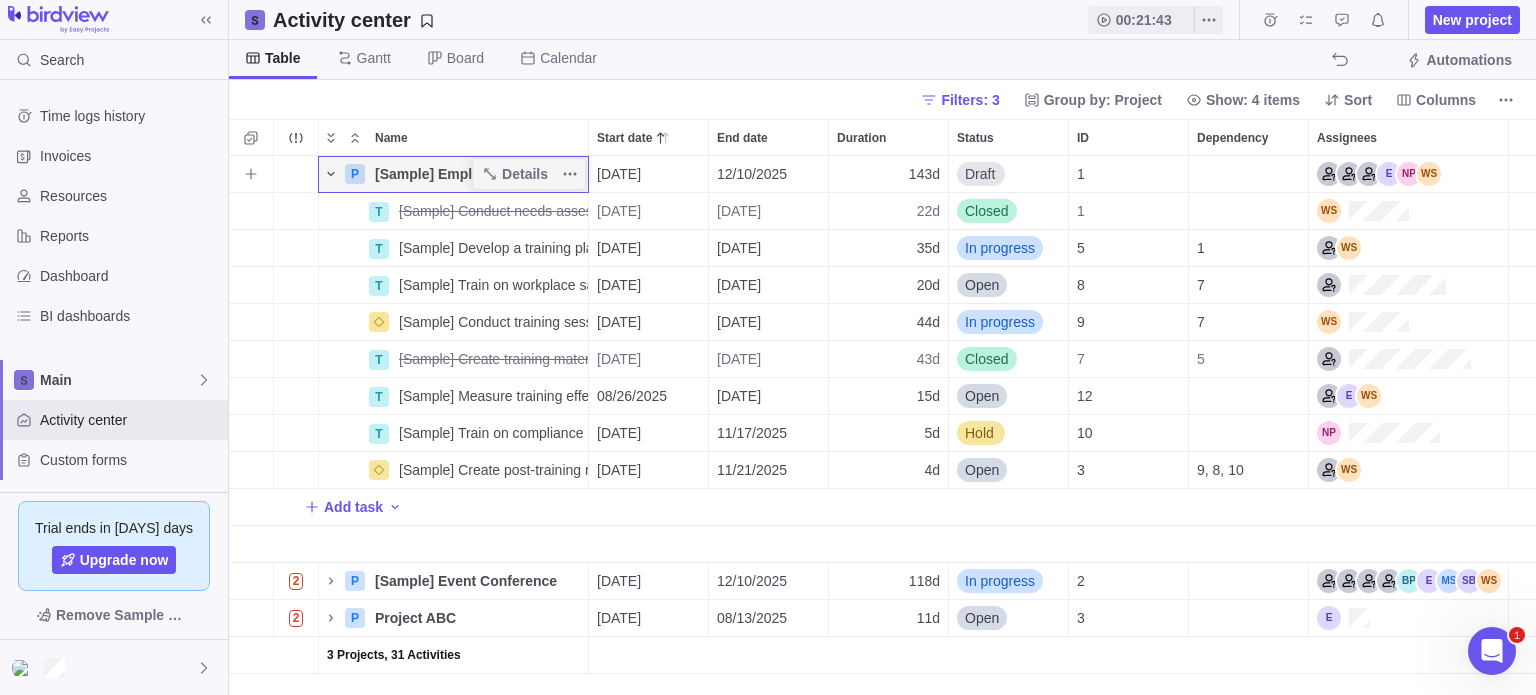 click 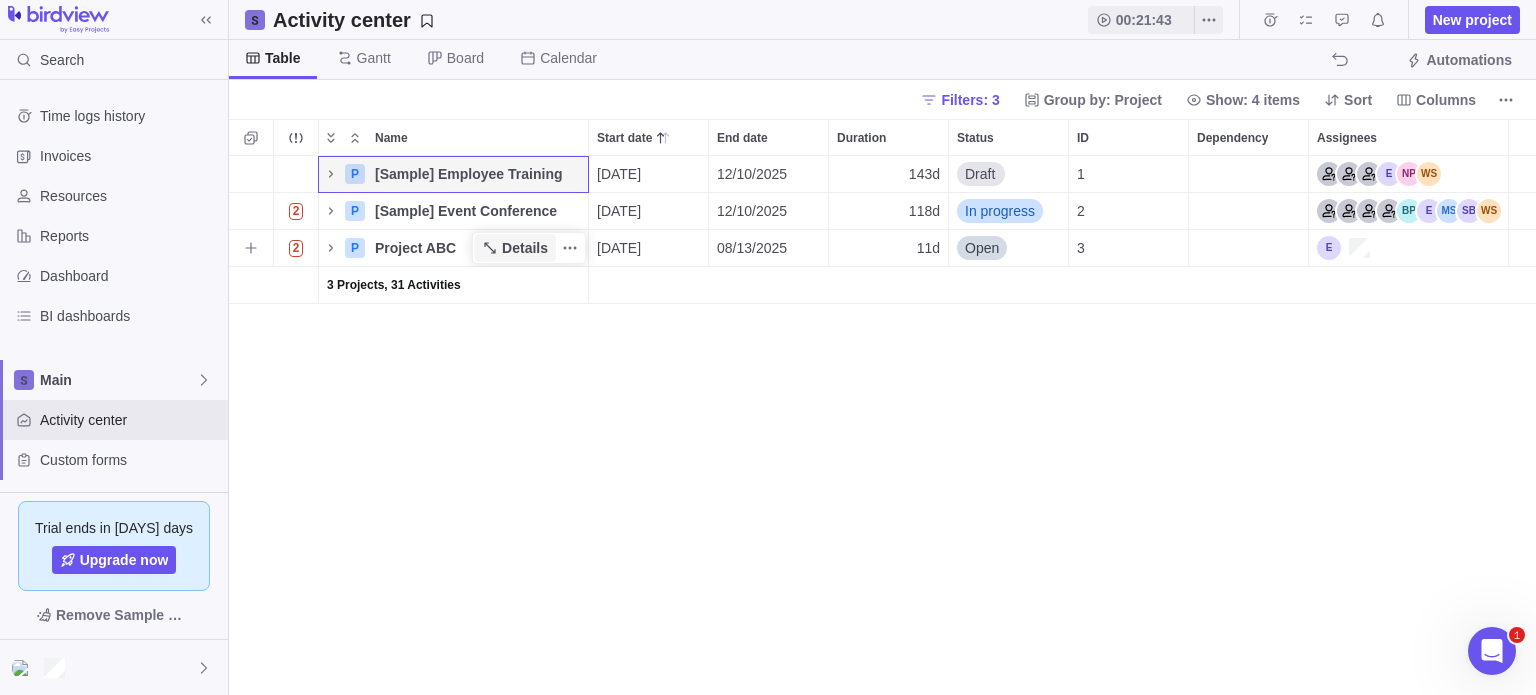 click on "Details" at bounding box center (525, 248) 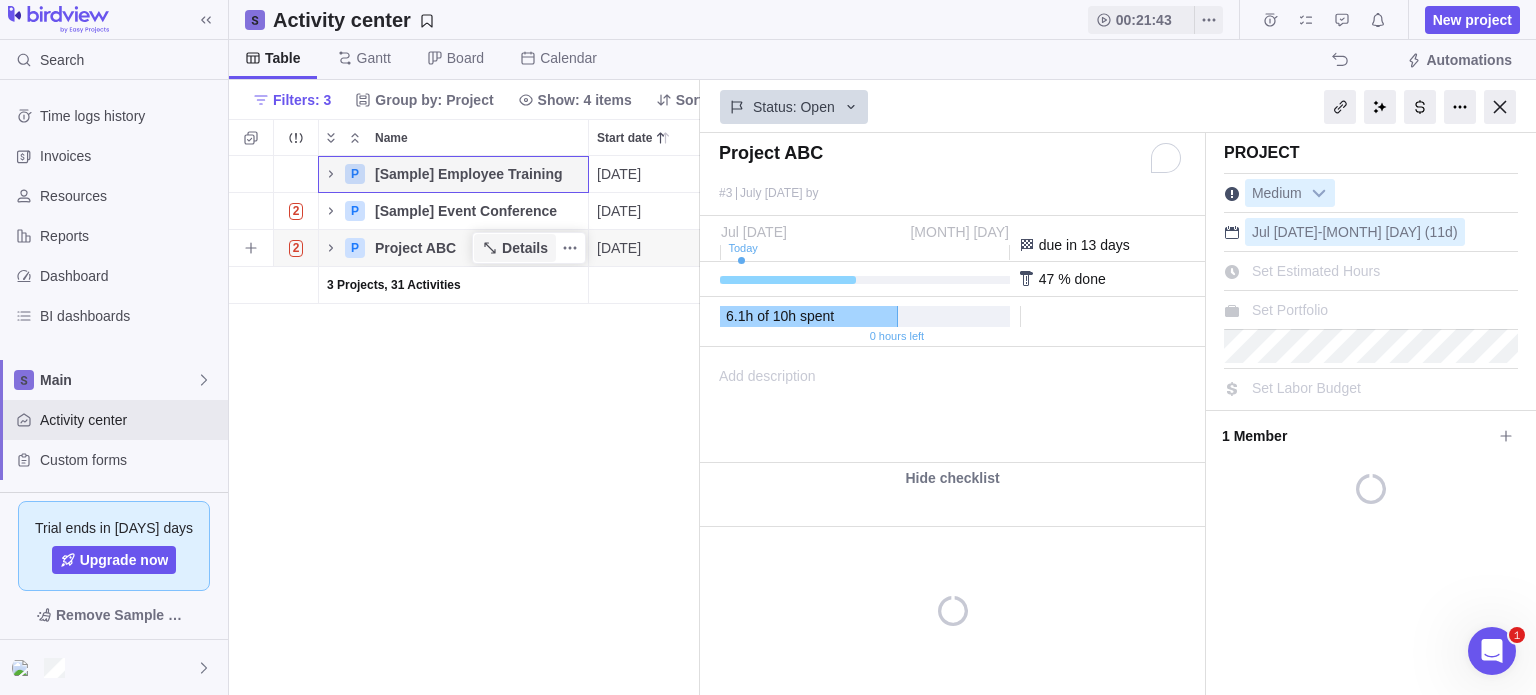 scroll, scrollTop: 524, scrollLeft: 456, axis: both 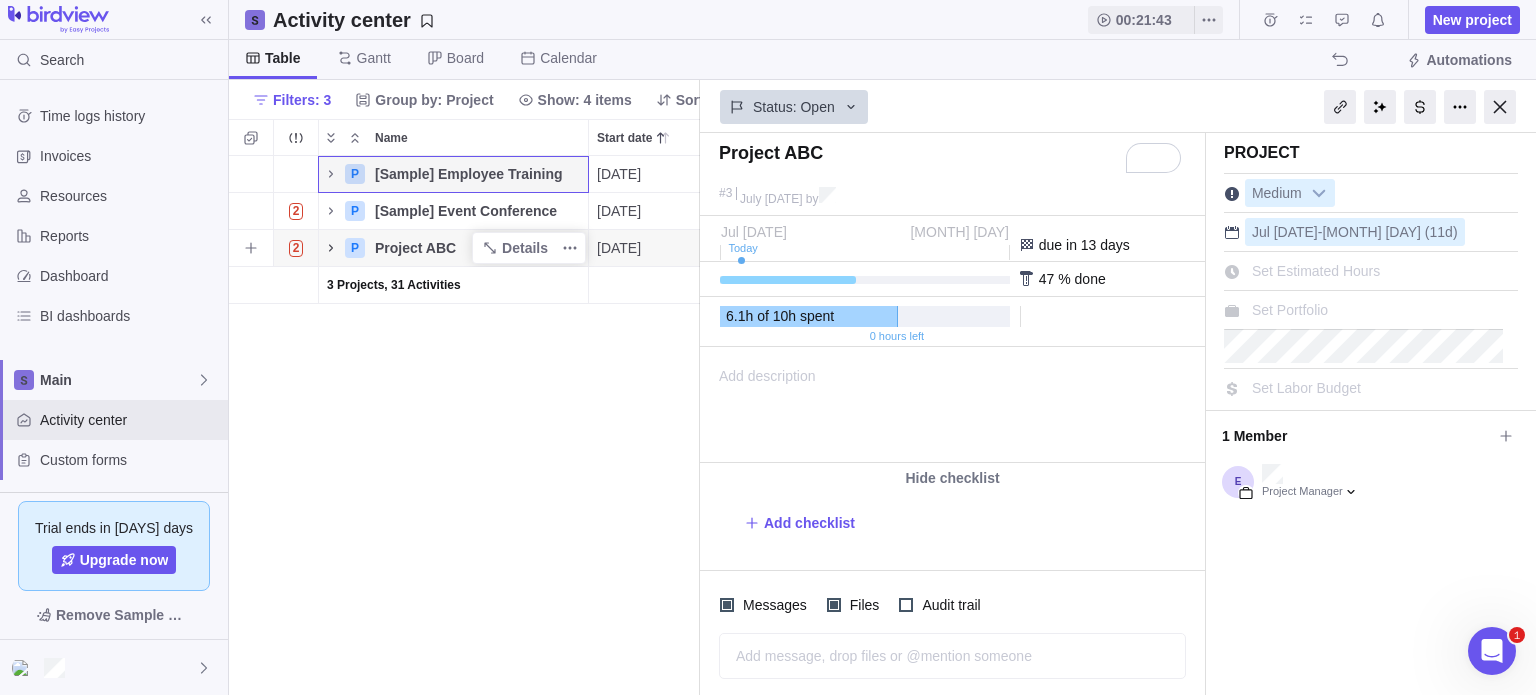 click 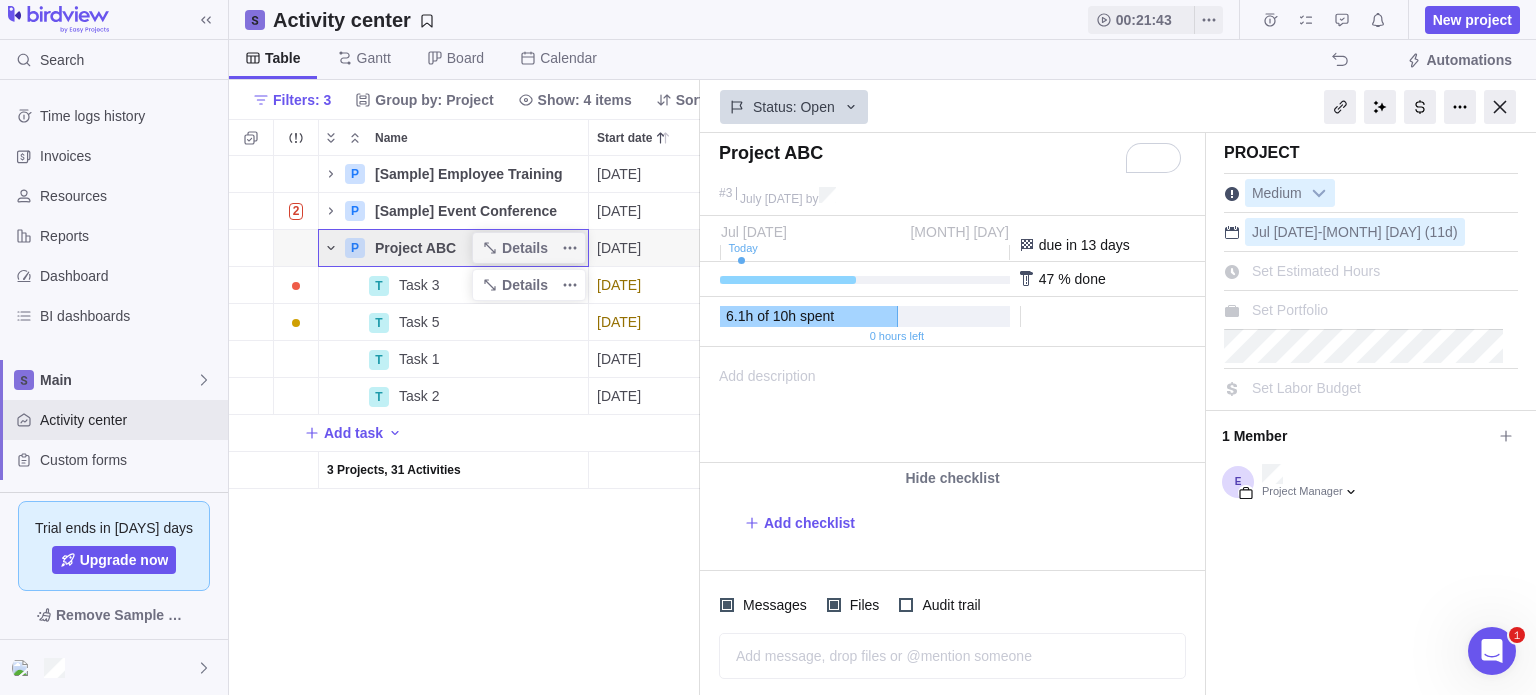 click on "Task 3" at bounding box center [489, 285] 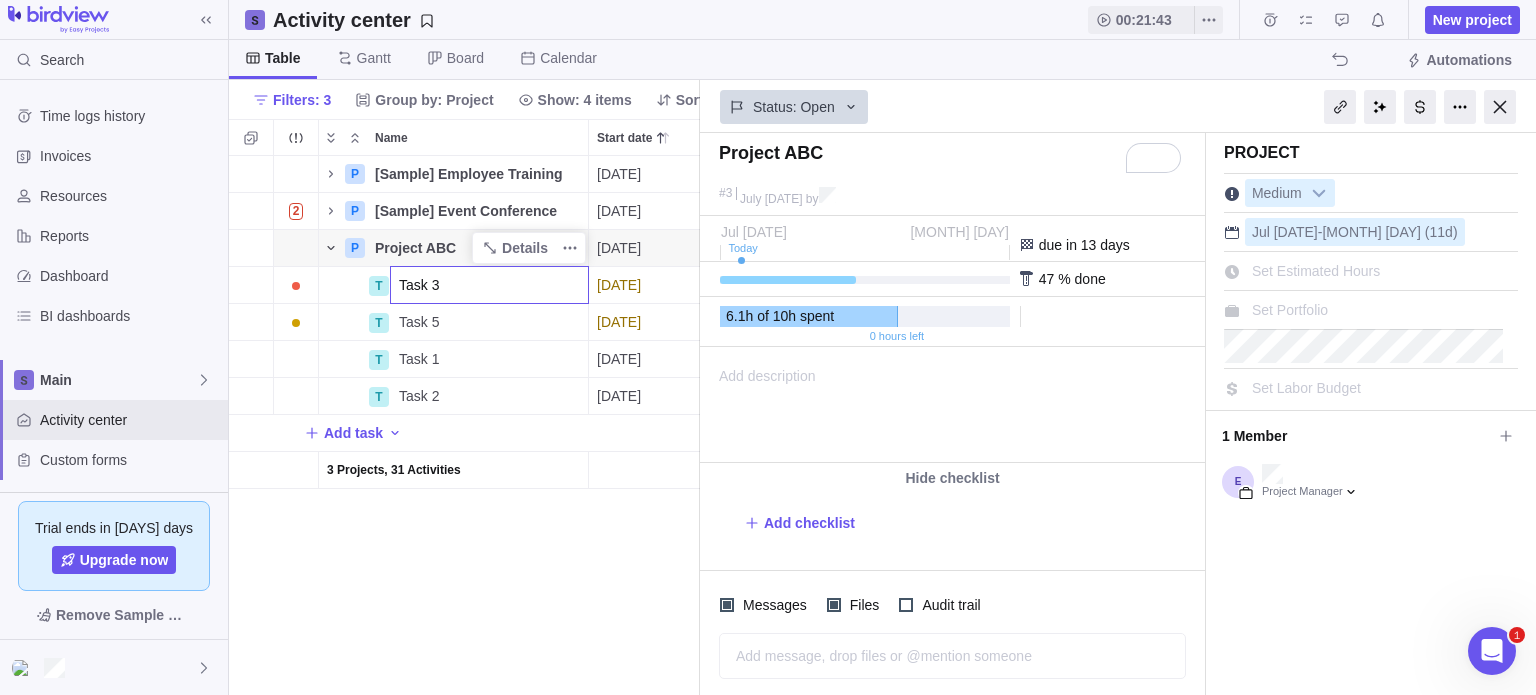 click on "P [Sample] Employee Training Details [DATE] [DATE] 143d Draft 1 2 P [Sample] Event Conference Details [DATE] [DATE] 118d In progress 2 P Project ABC Details [DATE] [DATE] 11d Open 3 T Task 3 [DATE] [DATE] 2d Open 30 29FS-6 days T Task 5 Details [DATE] [DATE] 6d In progress 31 T Task 1 Details [DATE] [DATE] 2d In progress 28 T Task 2 Details [DATE] [DATE] 3d Hold 29 Add task 3 Projects, 31 Activities" at bounding box center [464, 426] 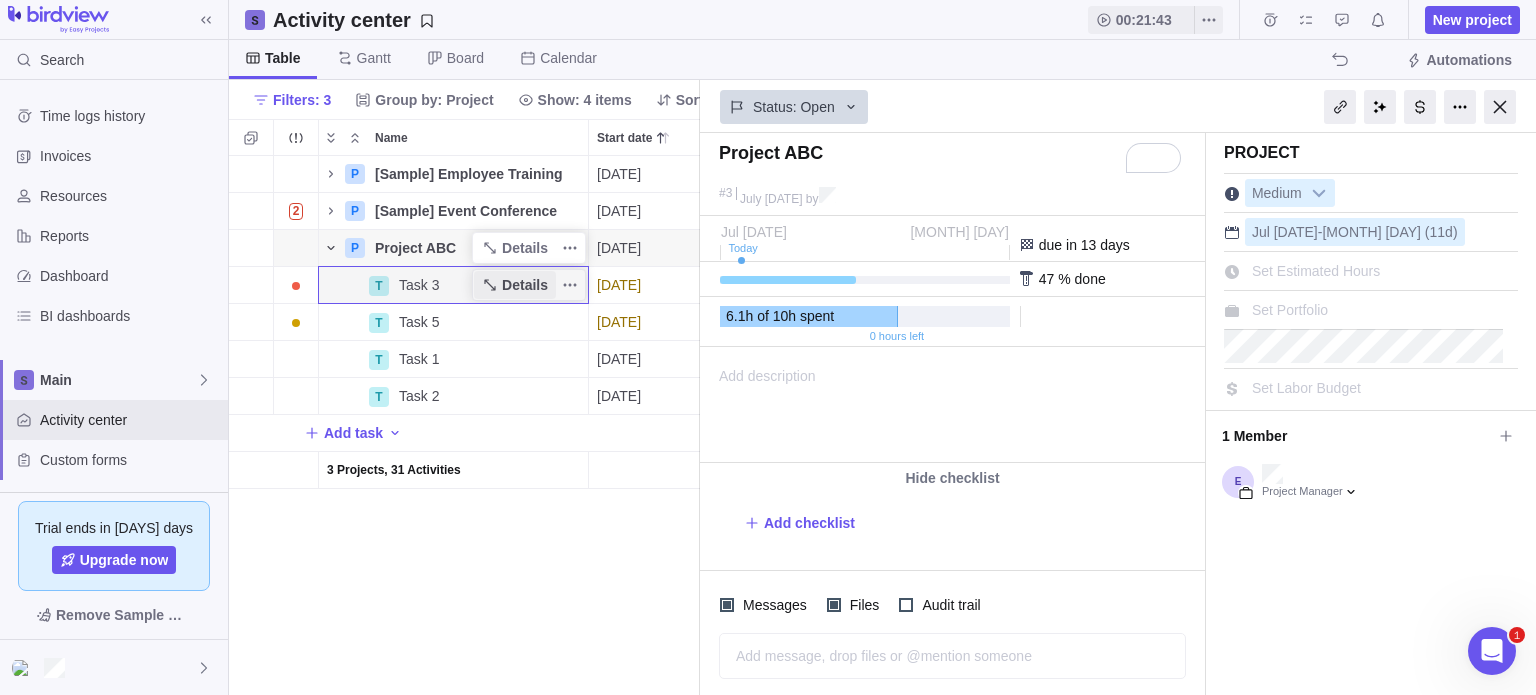 click on "Details" at bounding box center [525, 285] 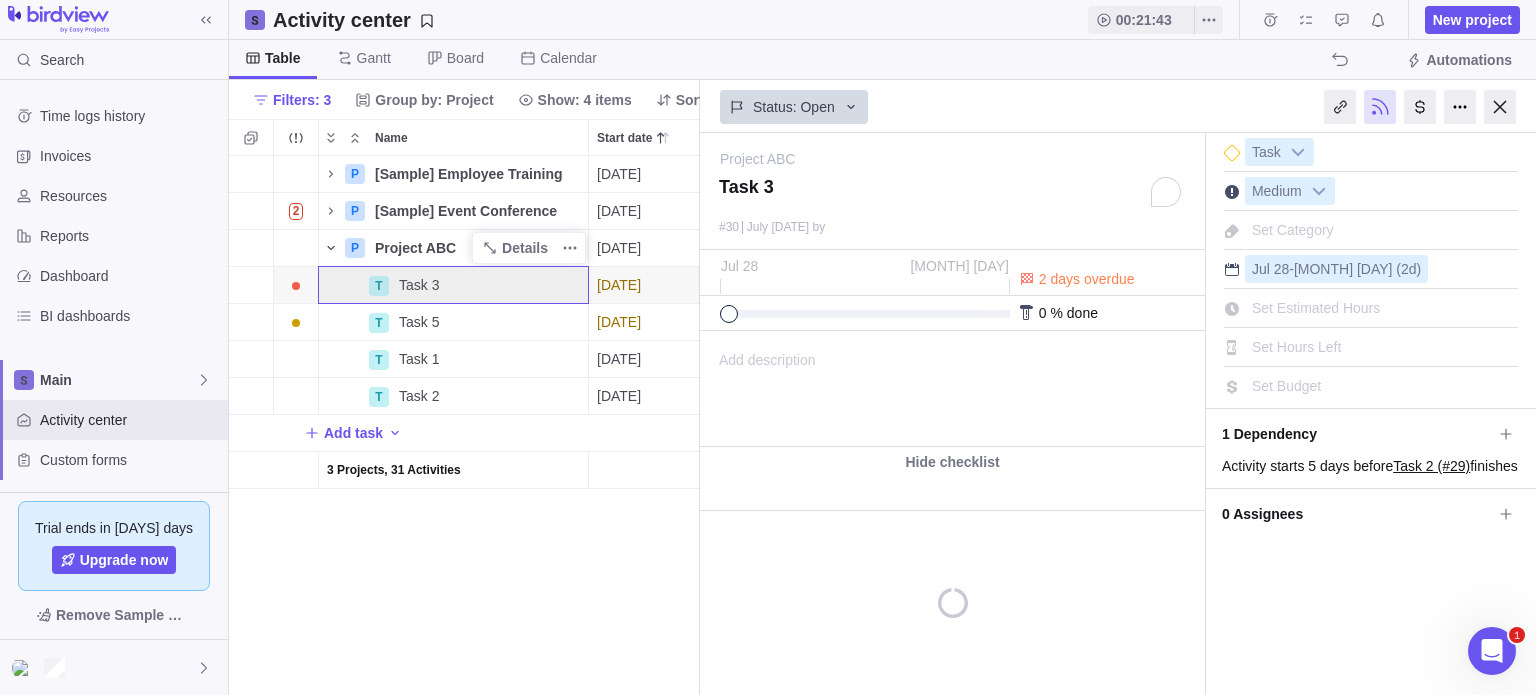 scroll, scrollTop: 0, scrollLeft: 0, axis: both 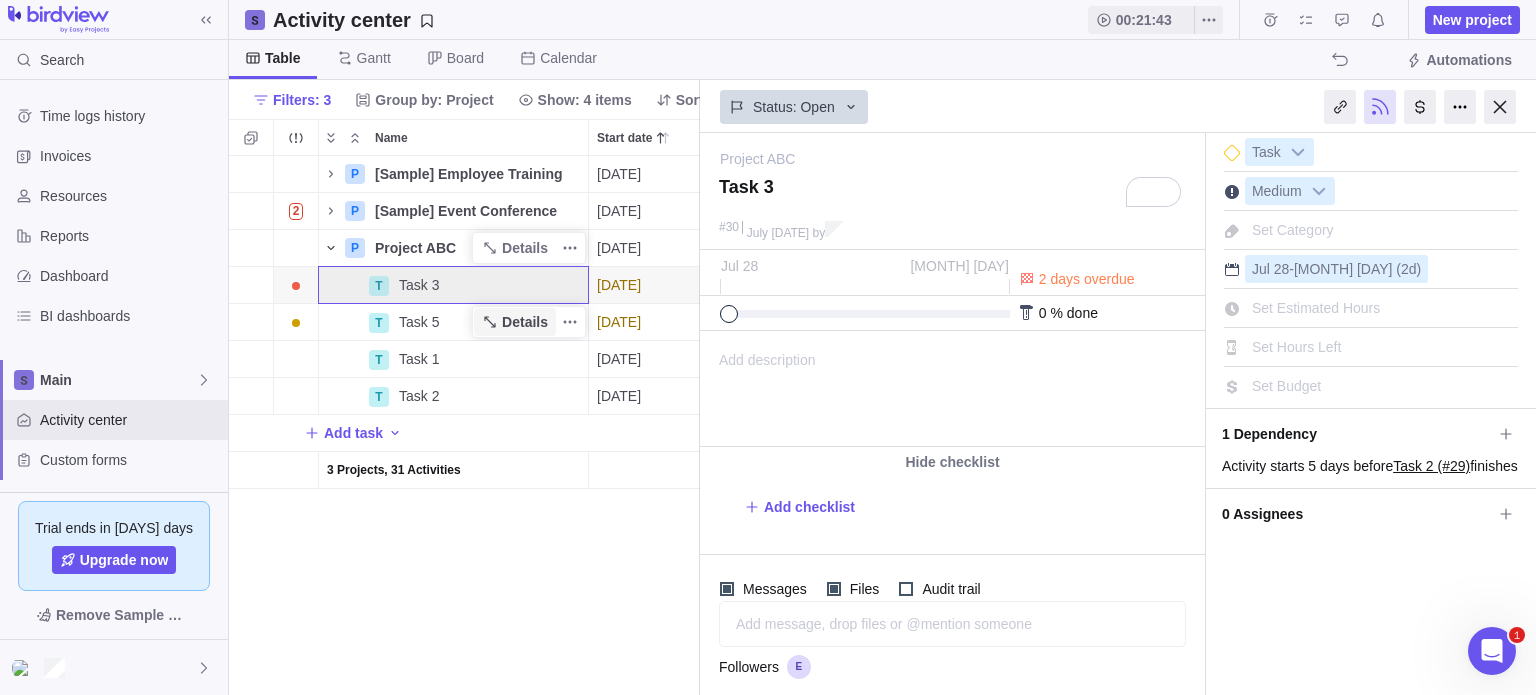 click 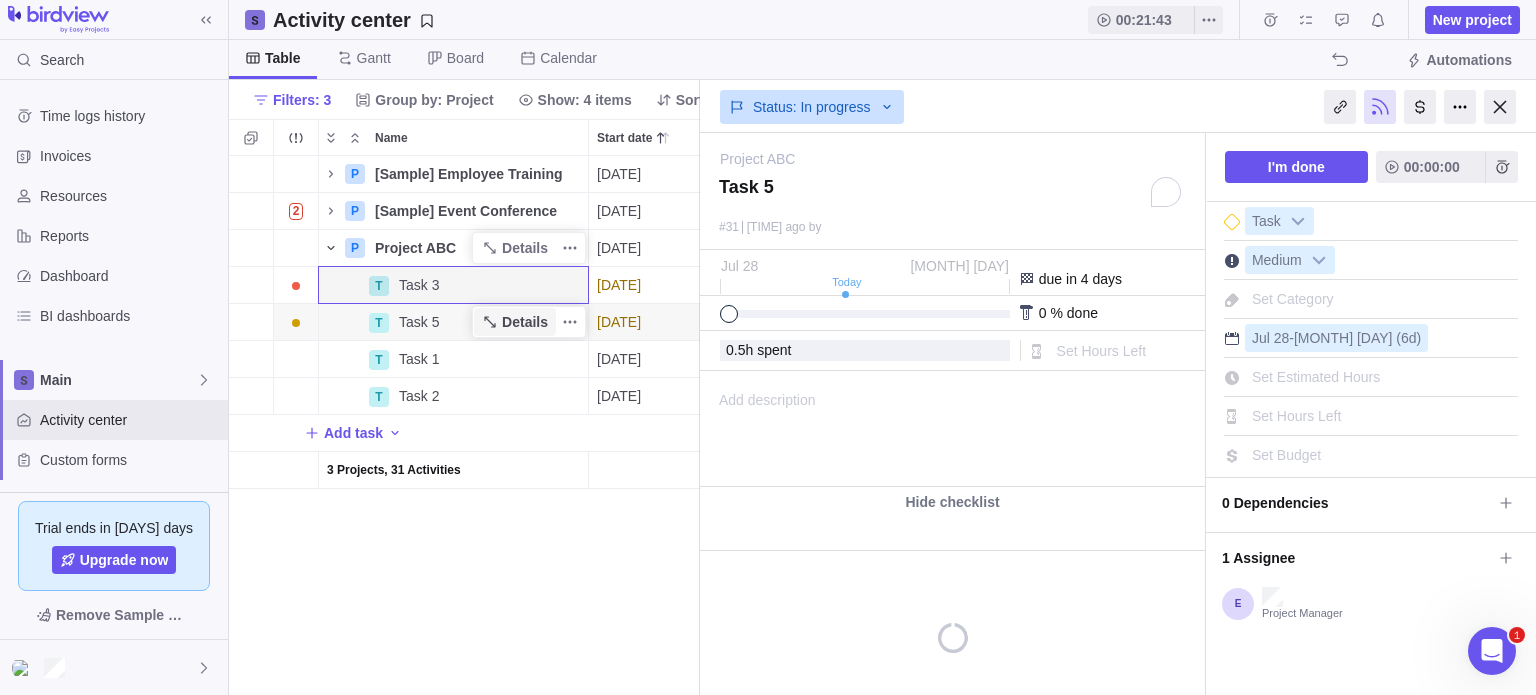scroll, scrollTop: 0, scrollLeft: 0, axis: both 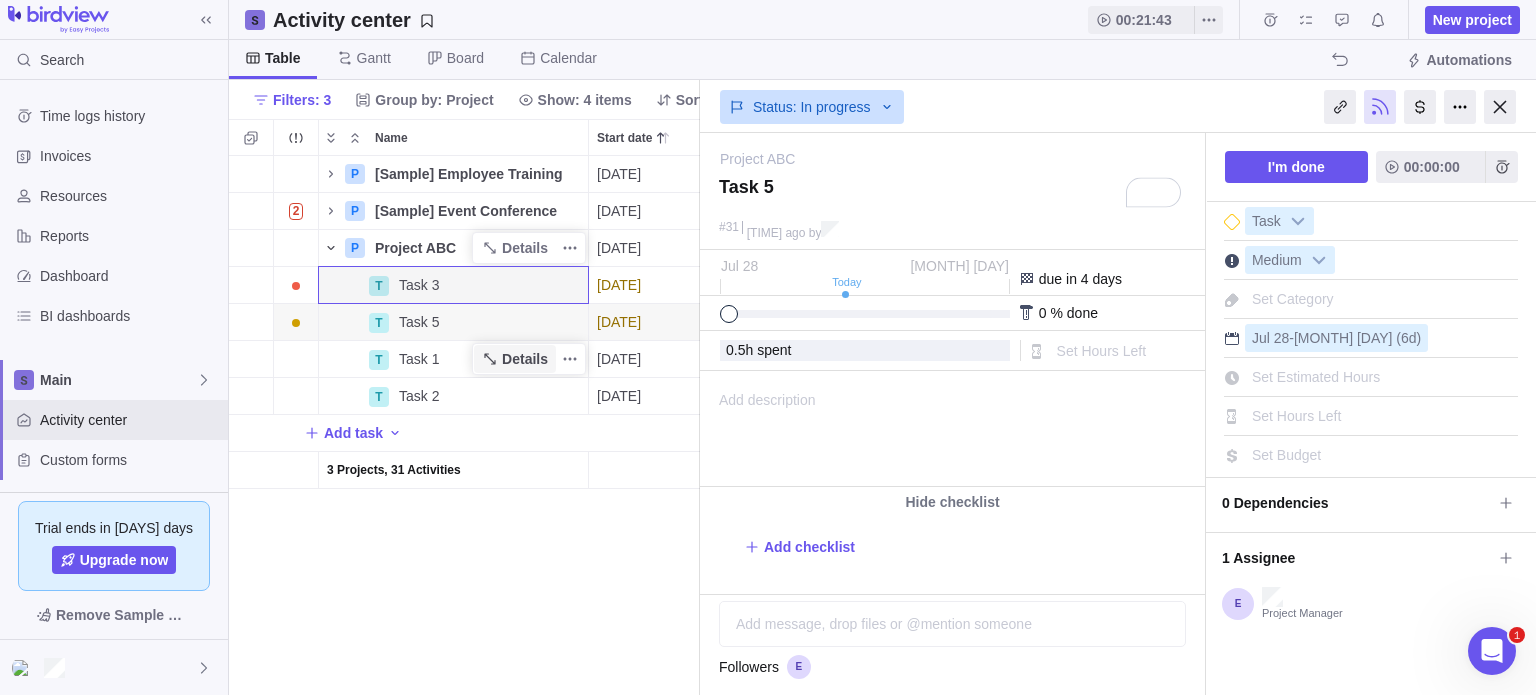 click on "Details" at bounding box center (525, 359) 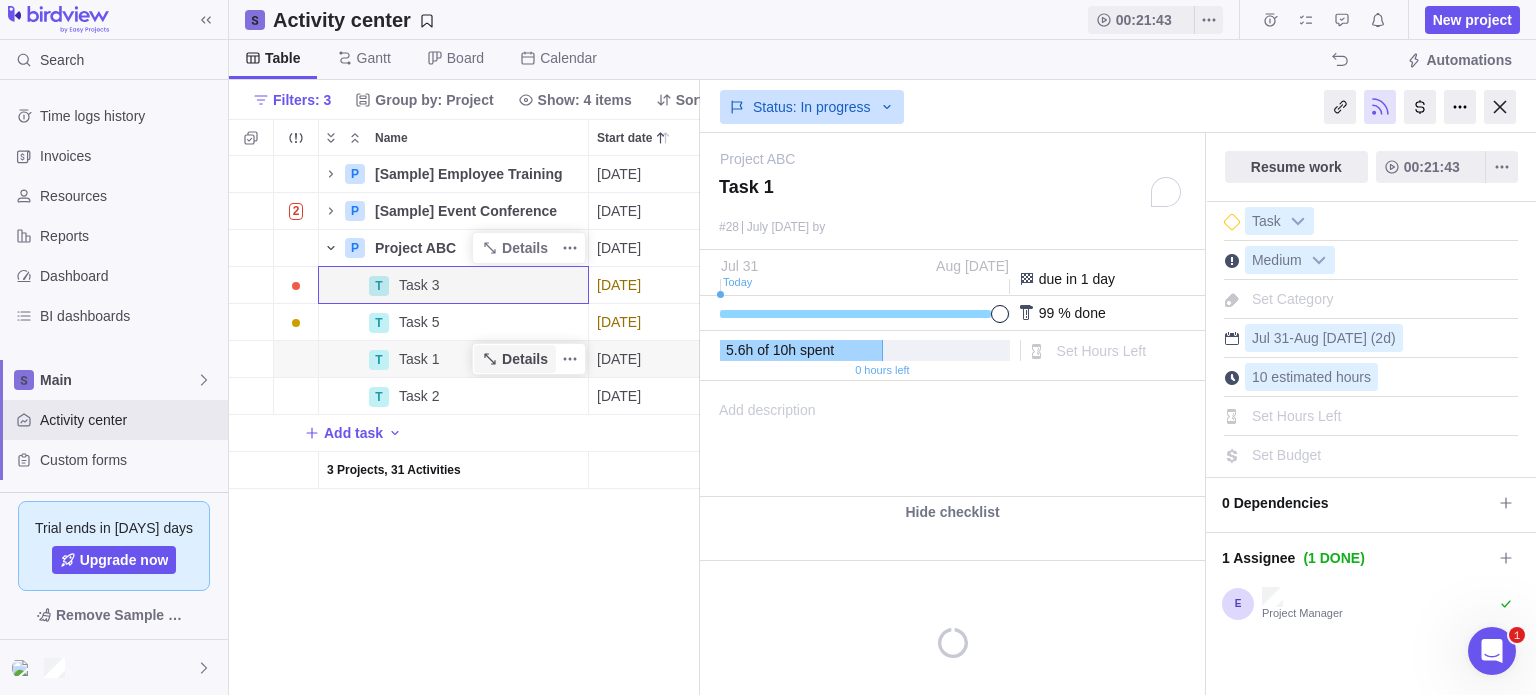 scroll, scrollTop: 0, scrollLeft: 0, axis: both 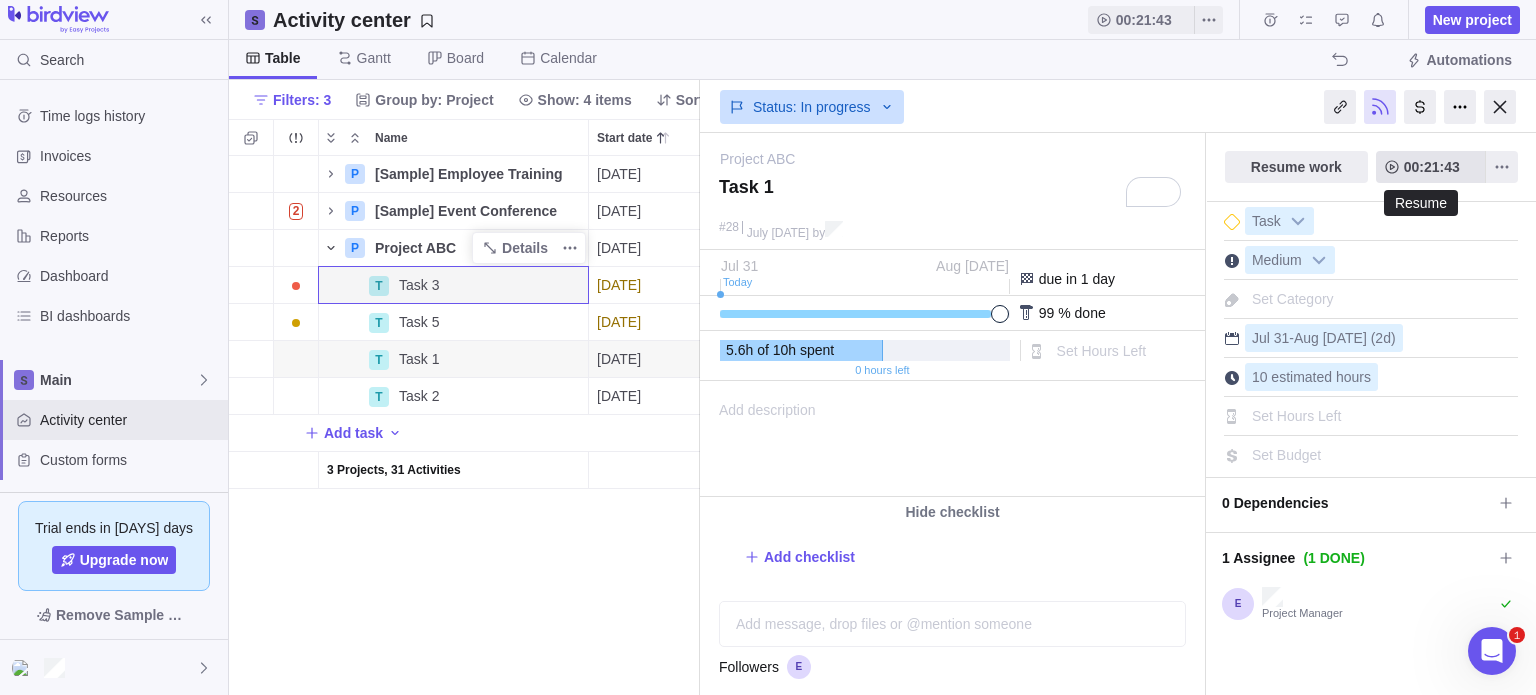 click 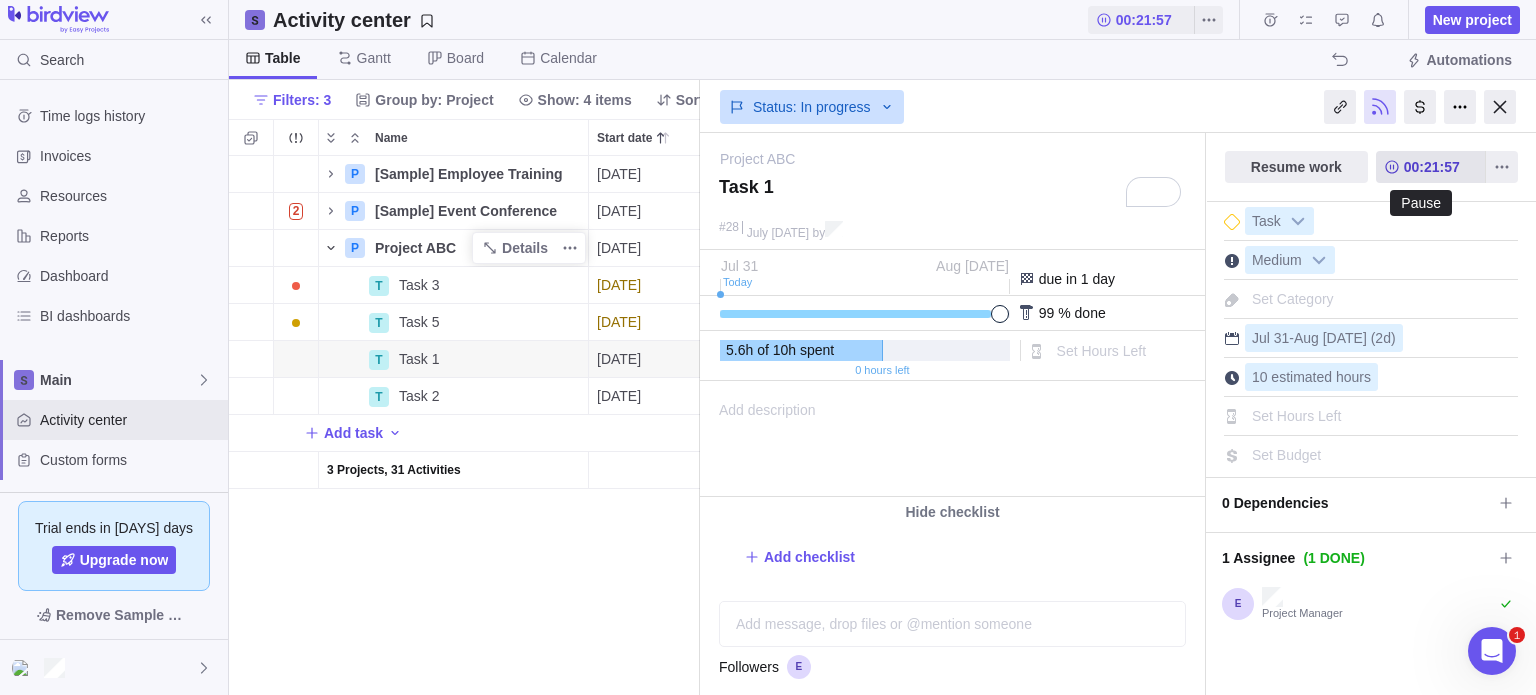 click 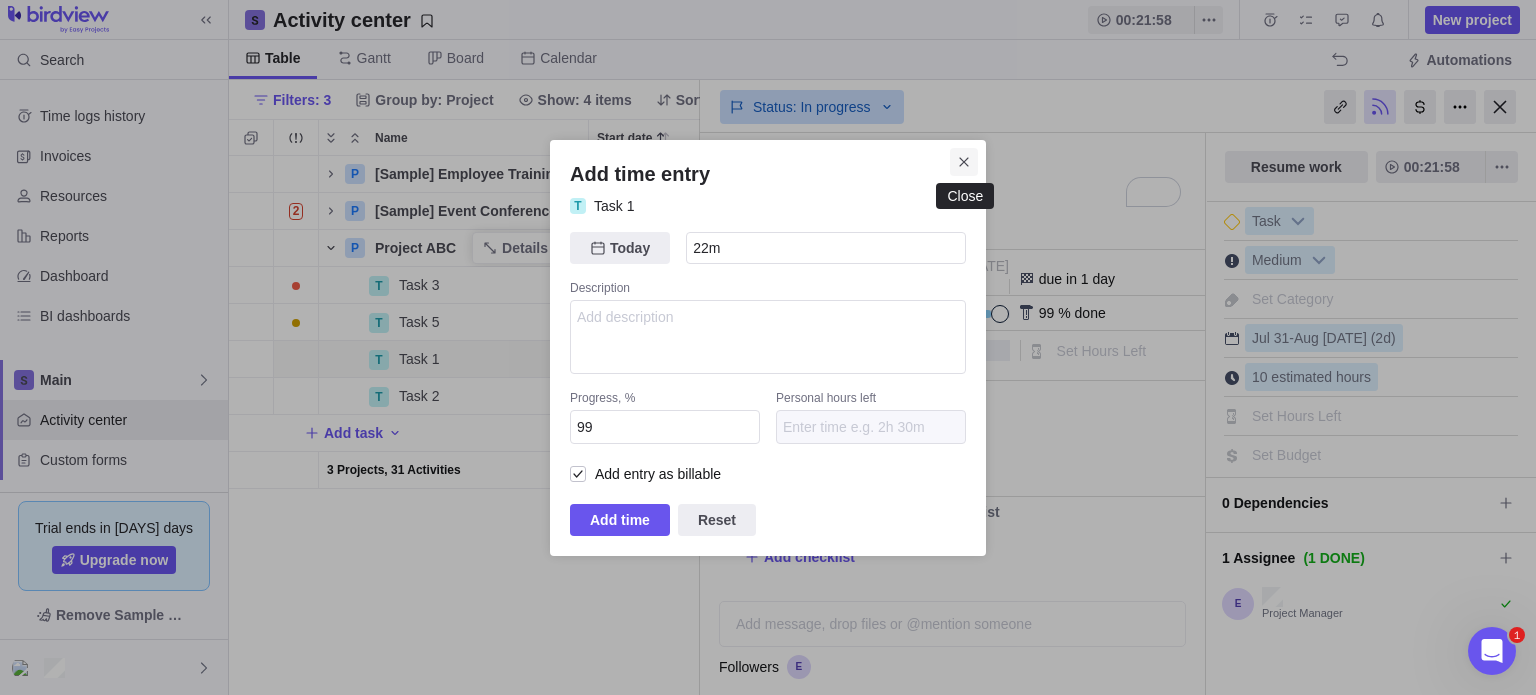 click 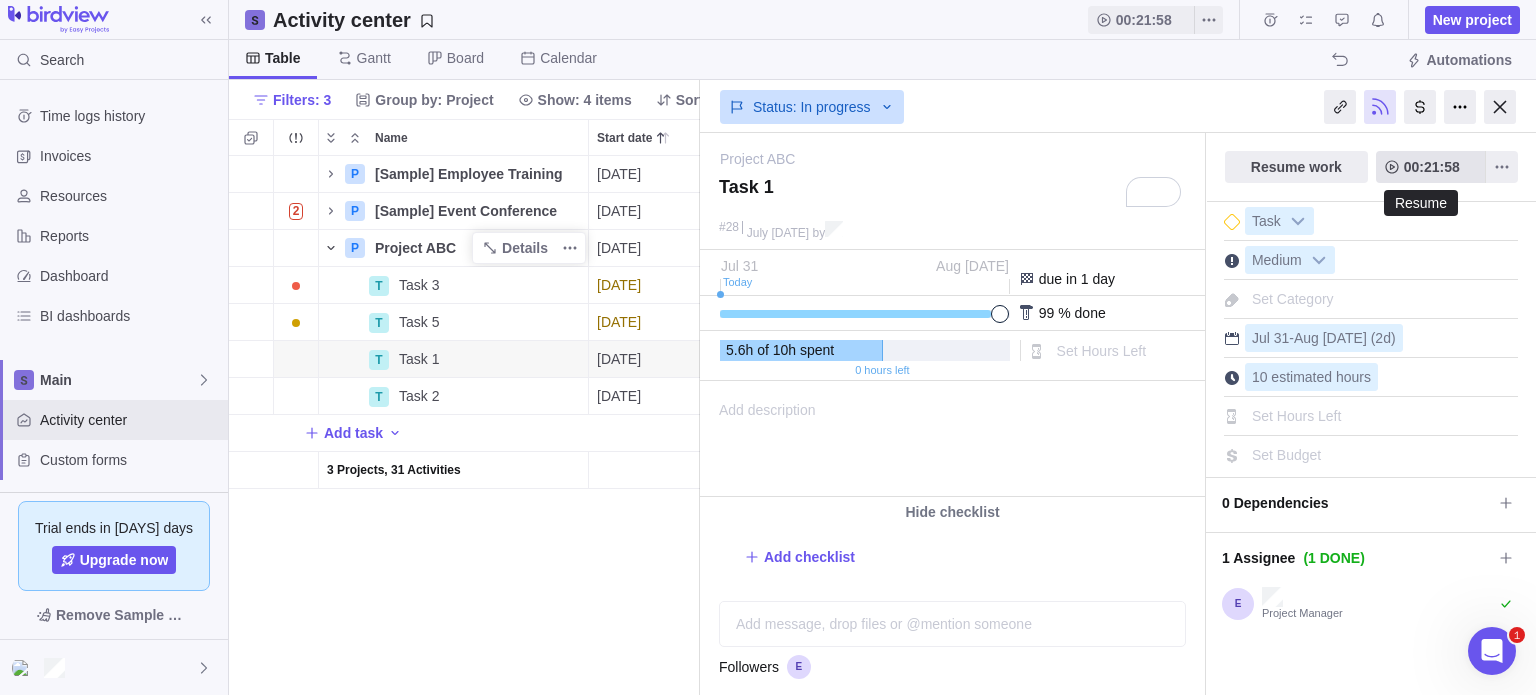 click 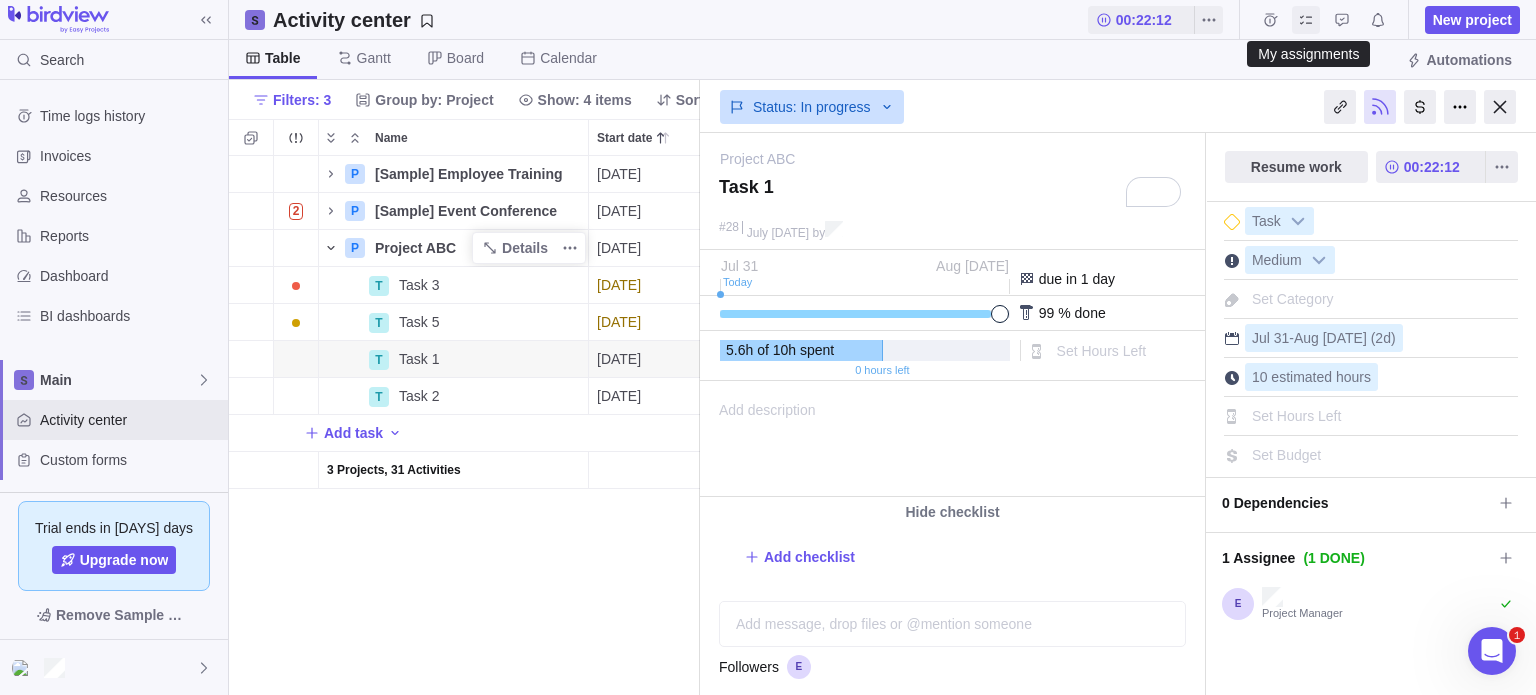 click 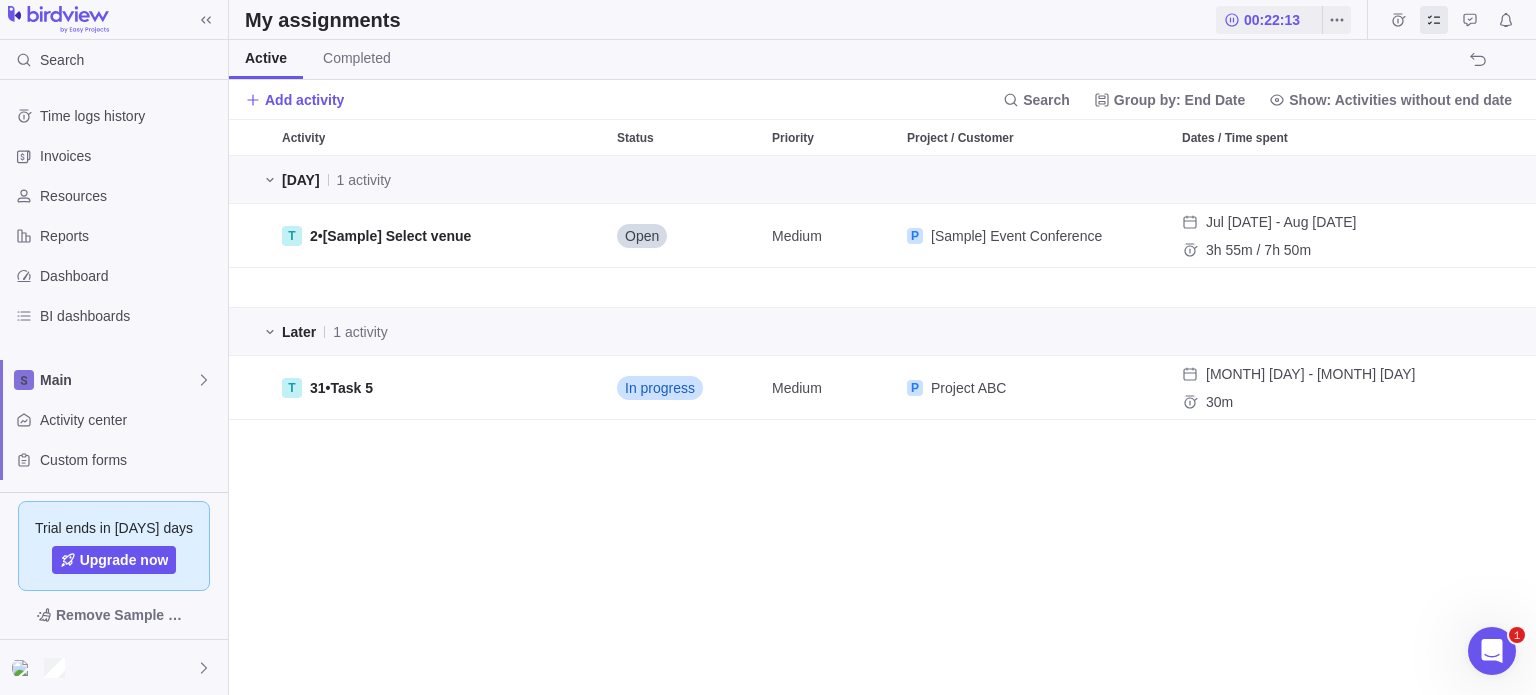 scroll, scrollTop: 16, scrollLeft: 16, axis: both 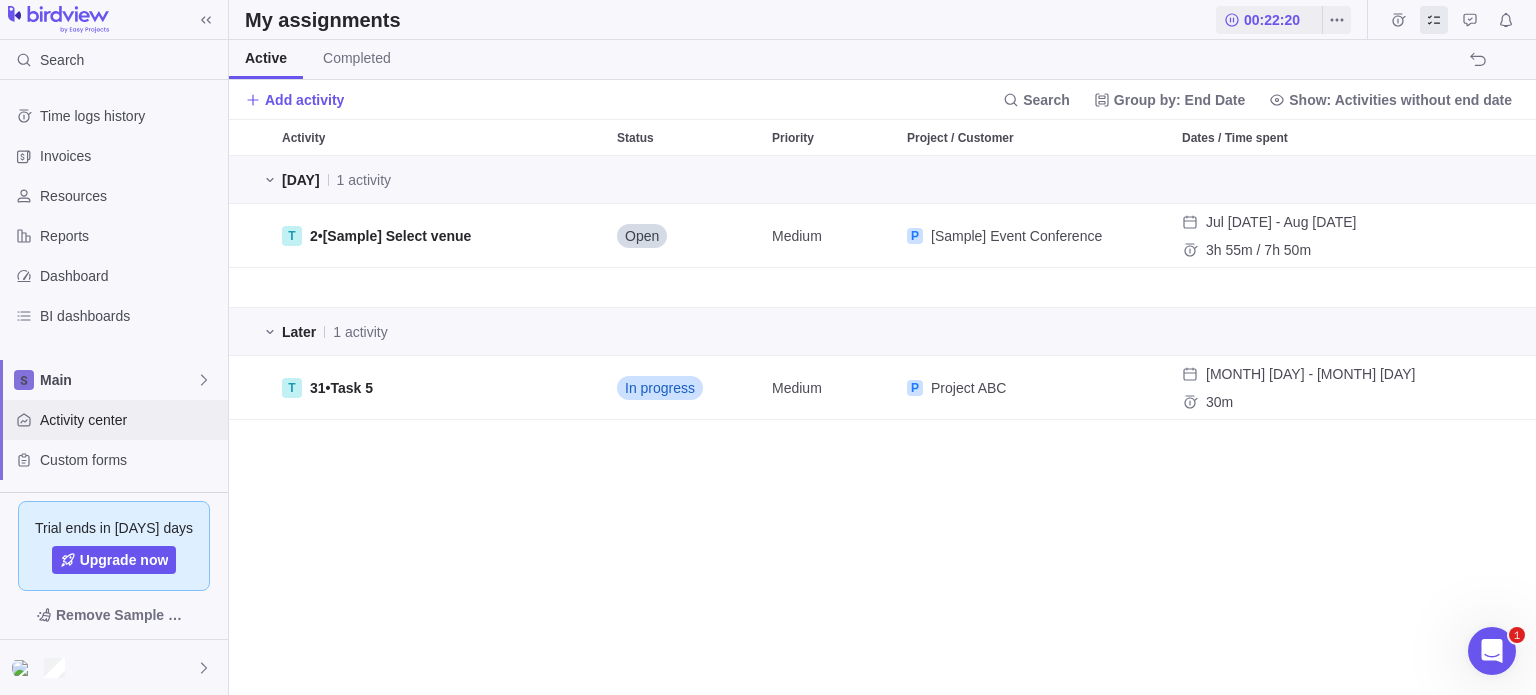 click on "Activity center" at bounding box center (130, 420) 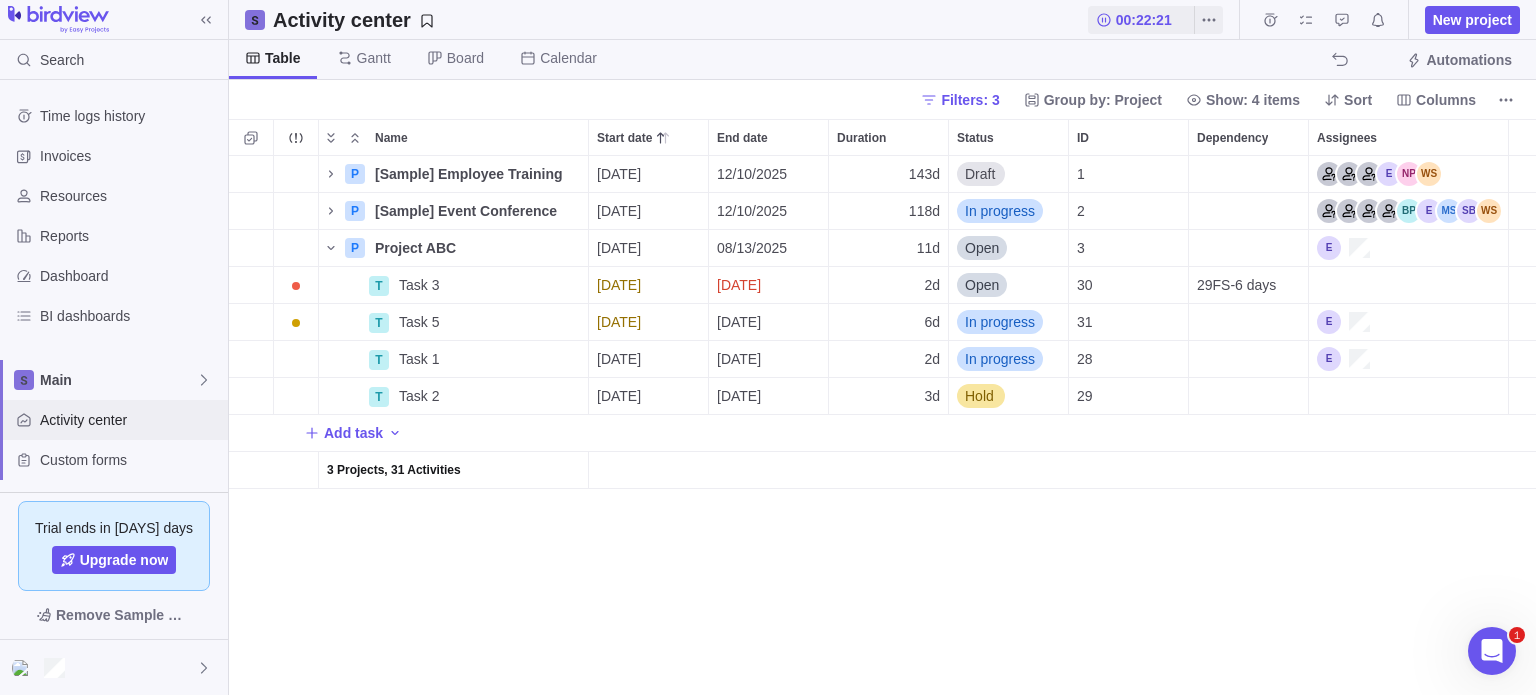 scroll, scrollTop: 16, scrollLeft: 16, axis: both 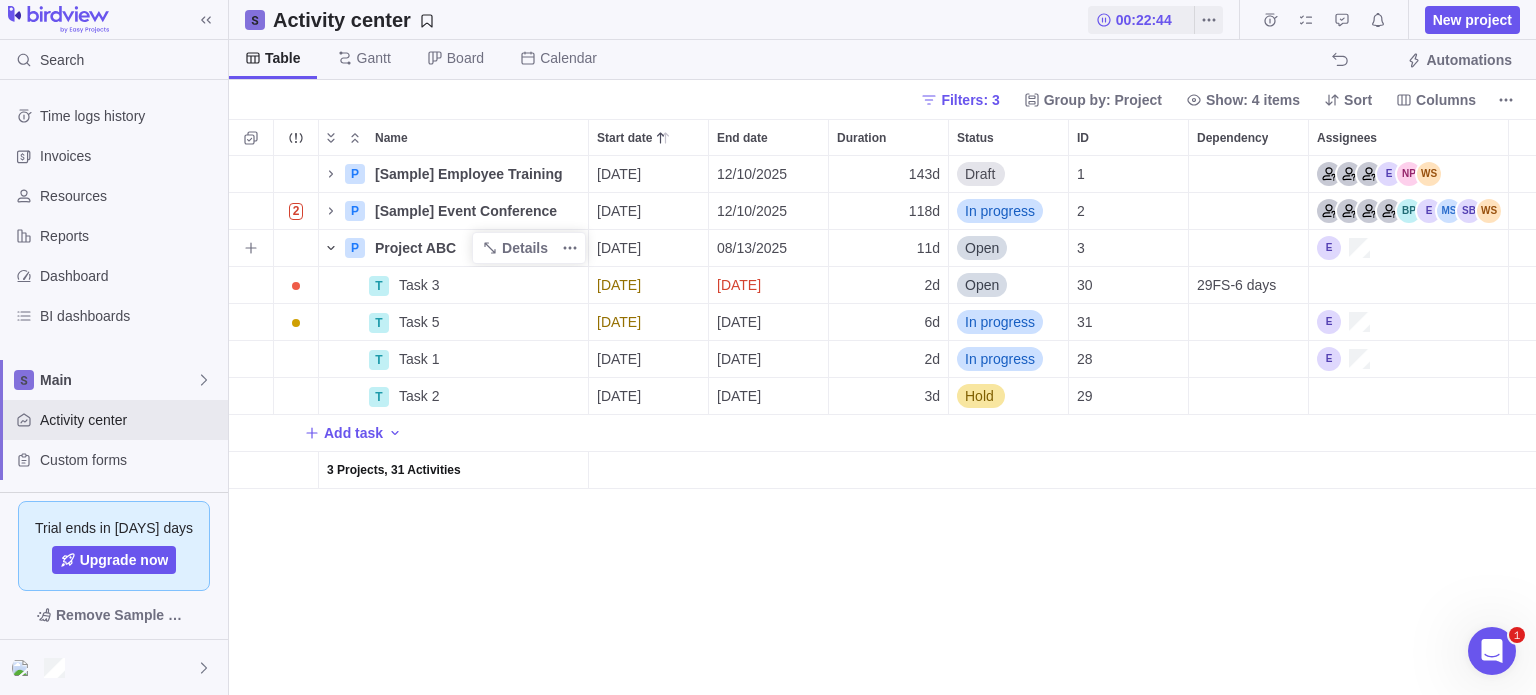 click 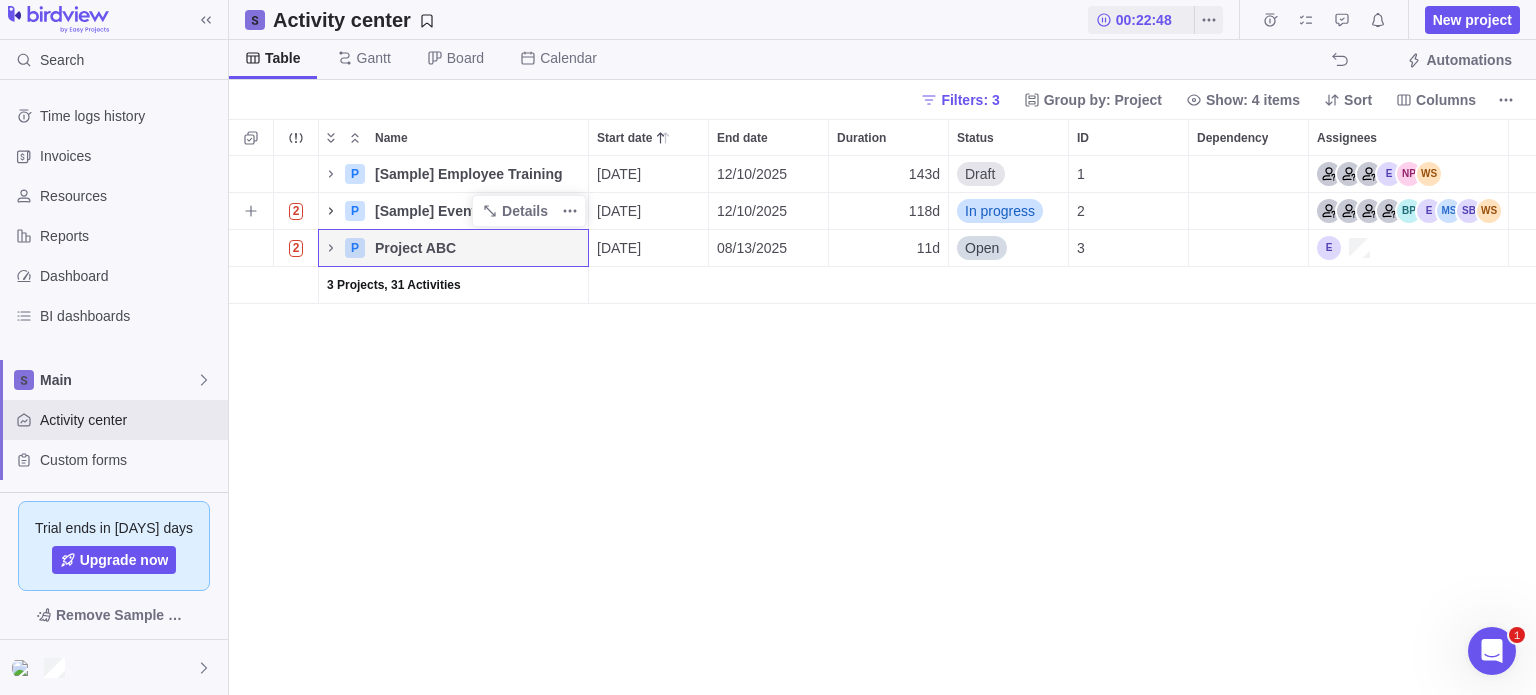 click 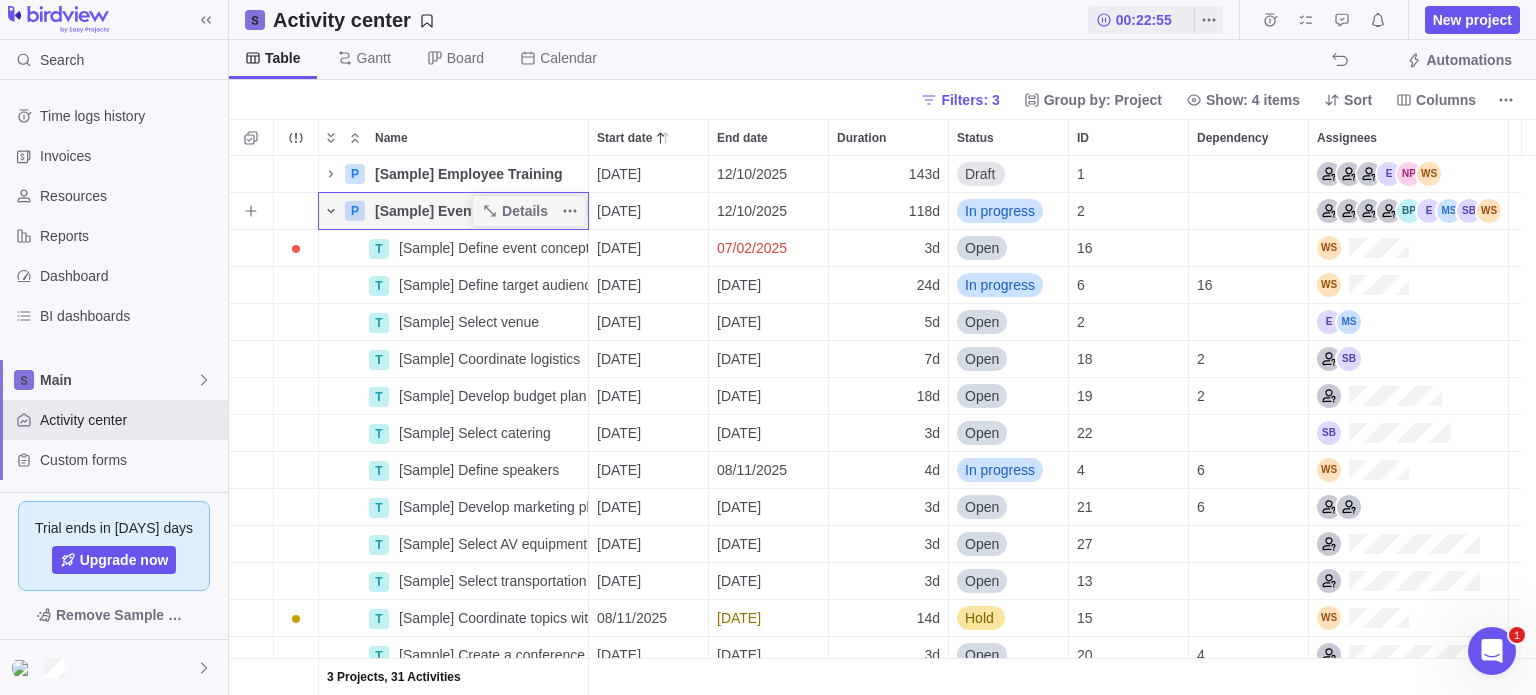 click 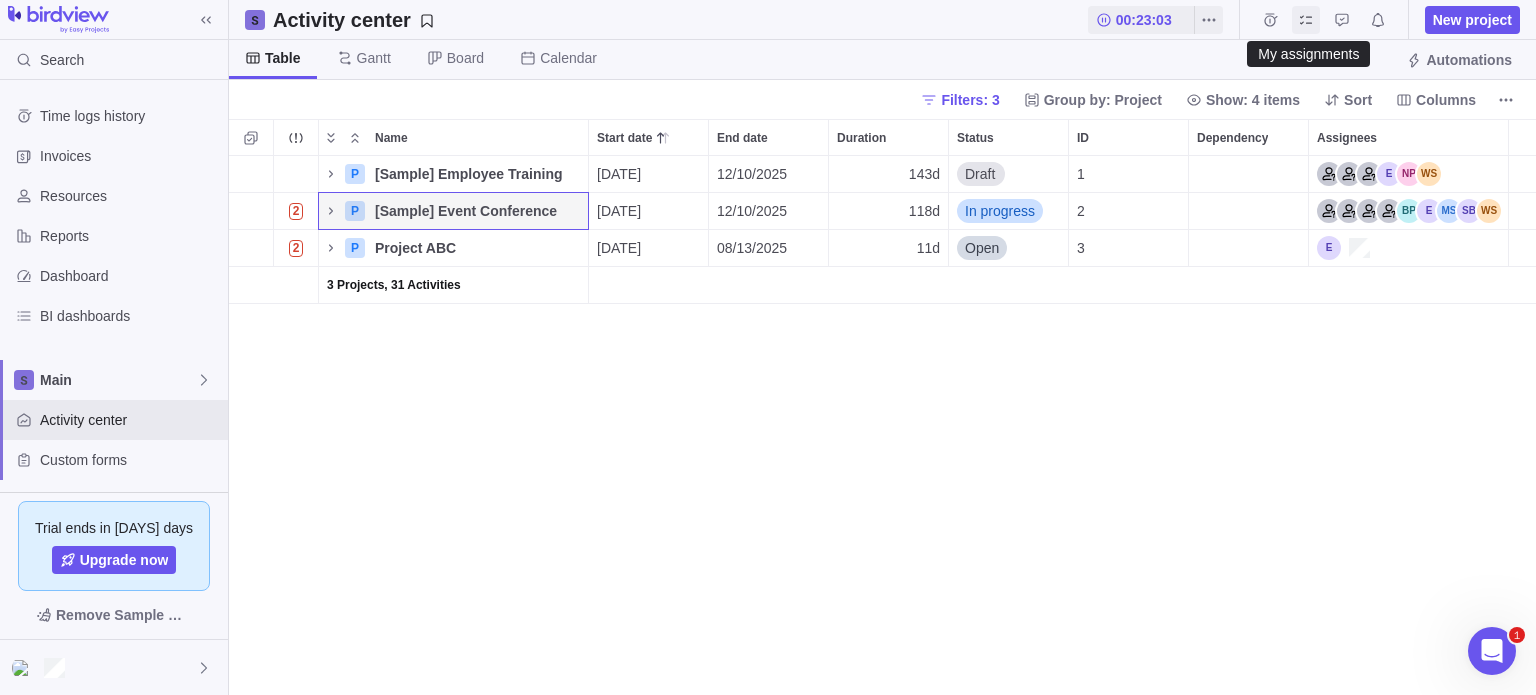 click 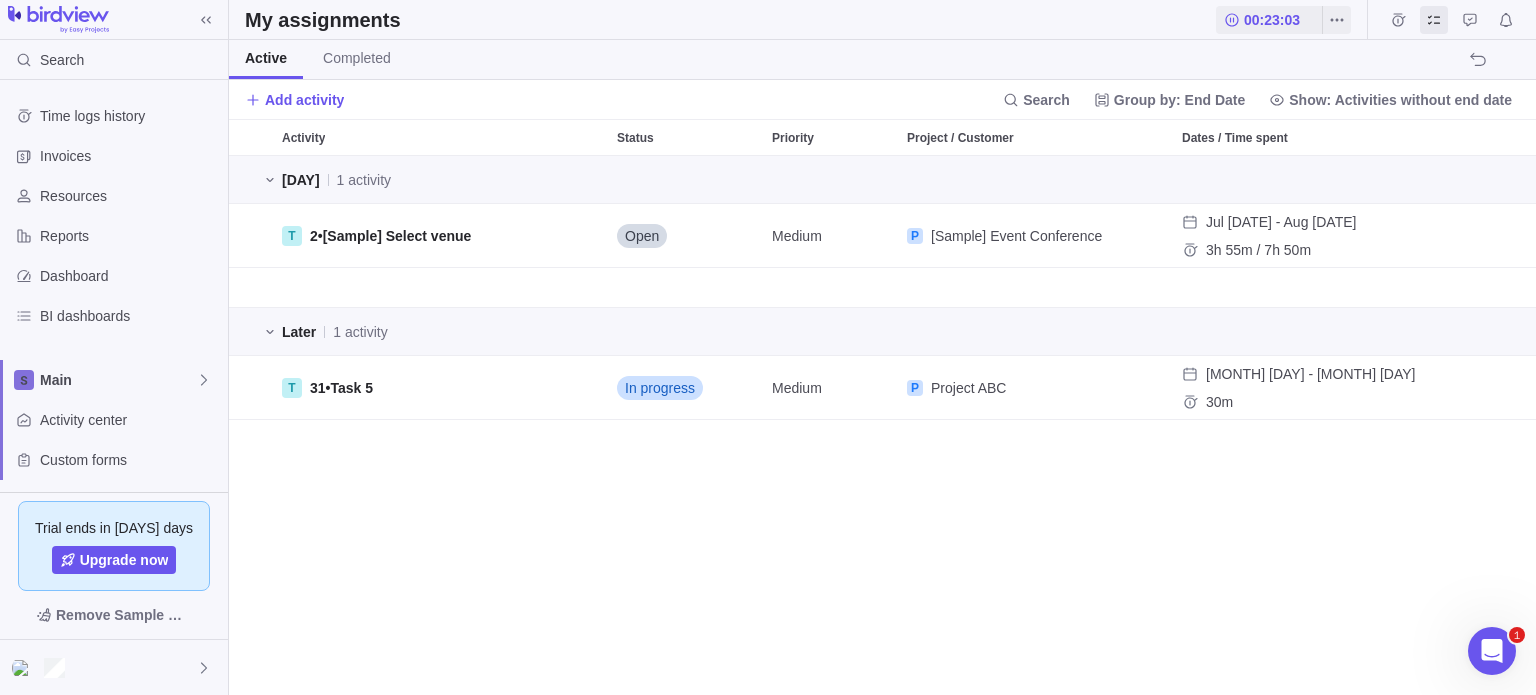scroll, scrollTop: 16, scrollLeft: 16, axis: both 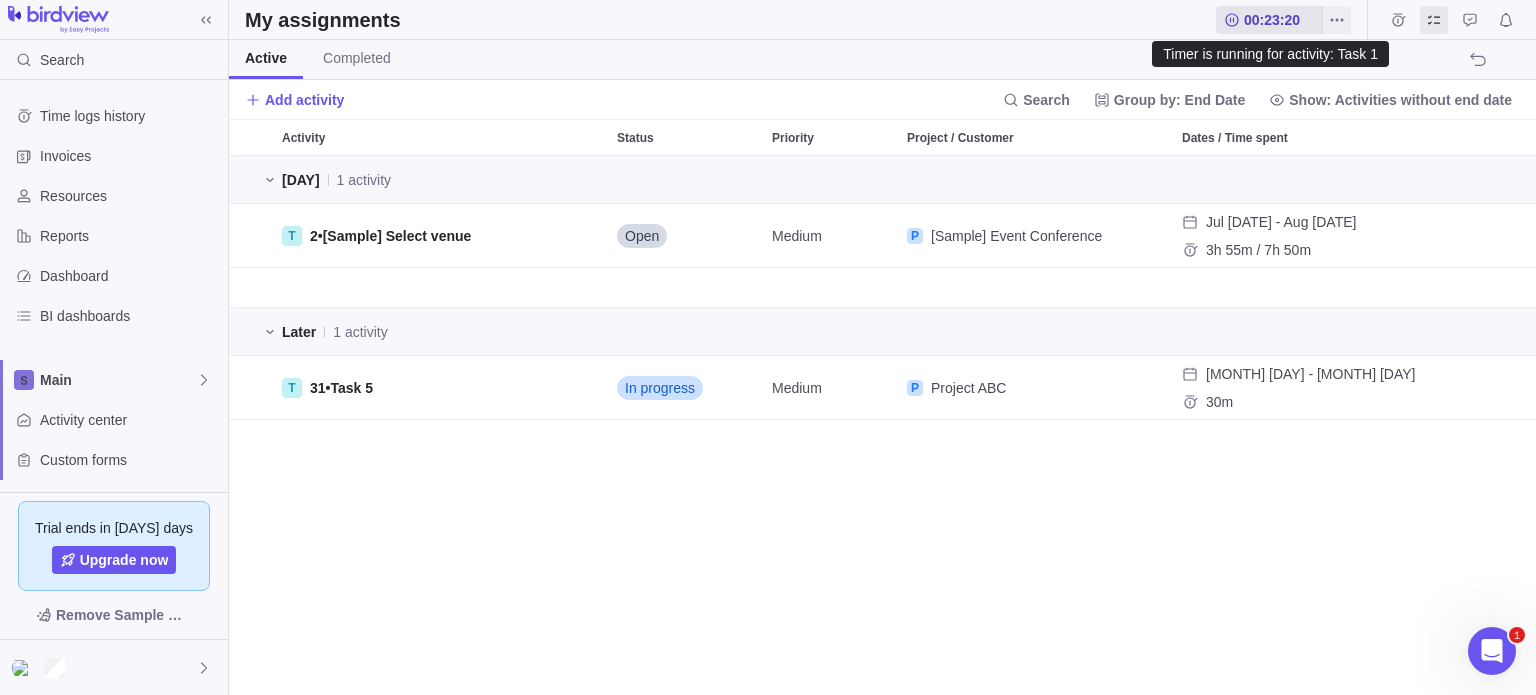 click 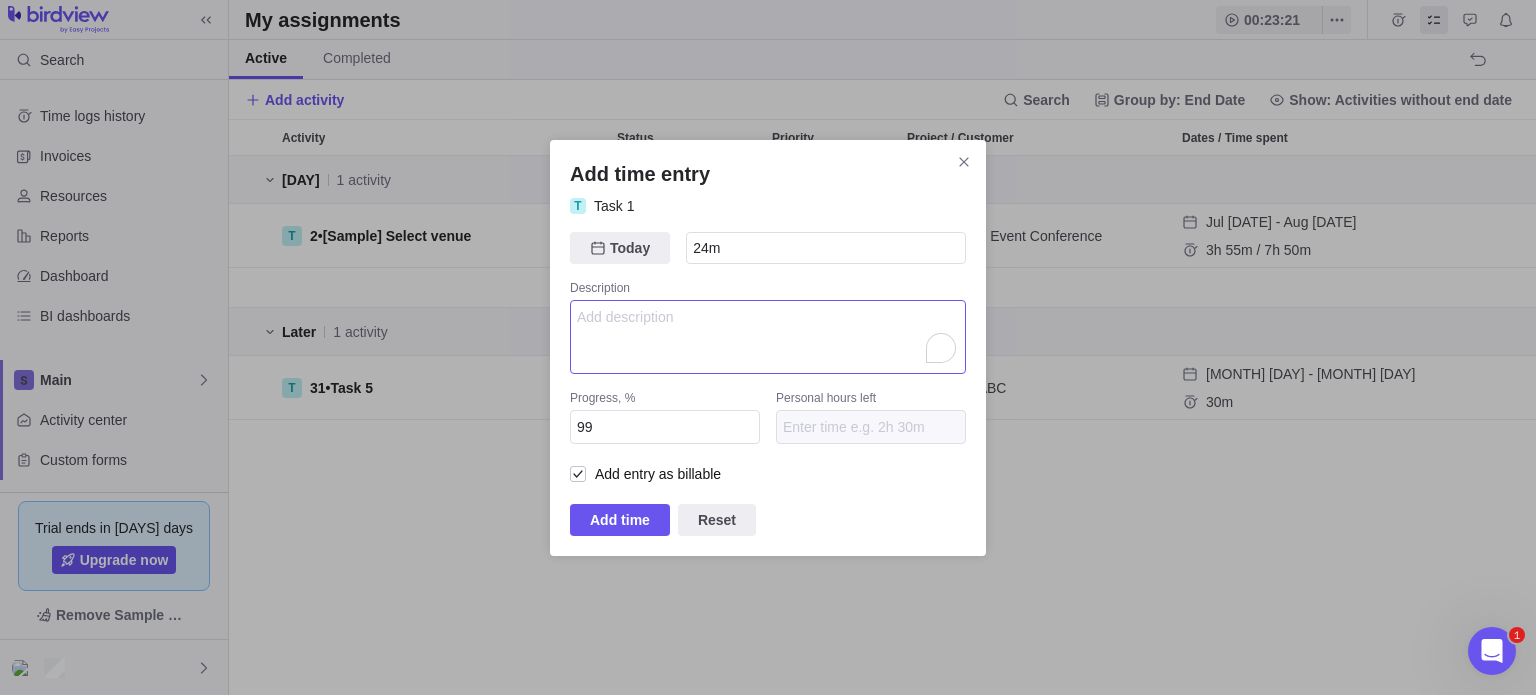click at bounding box center [768, 337] 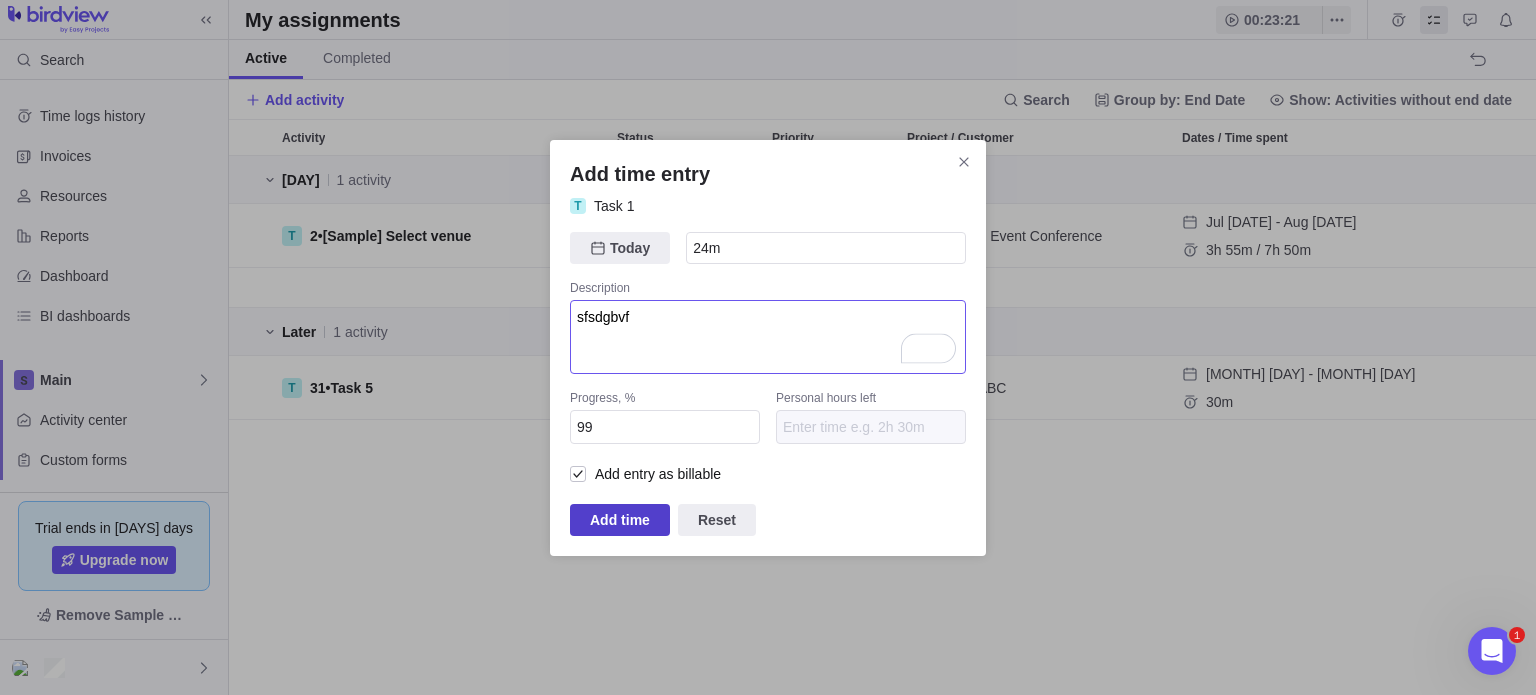 type on "sfsdgbvf" 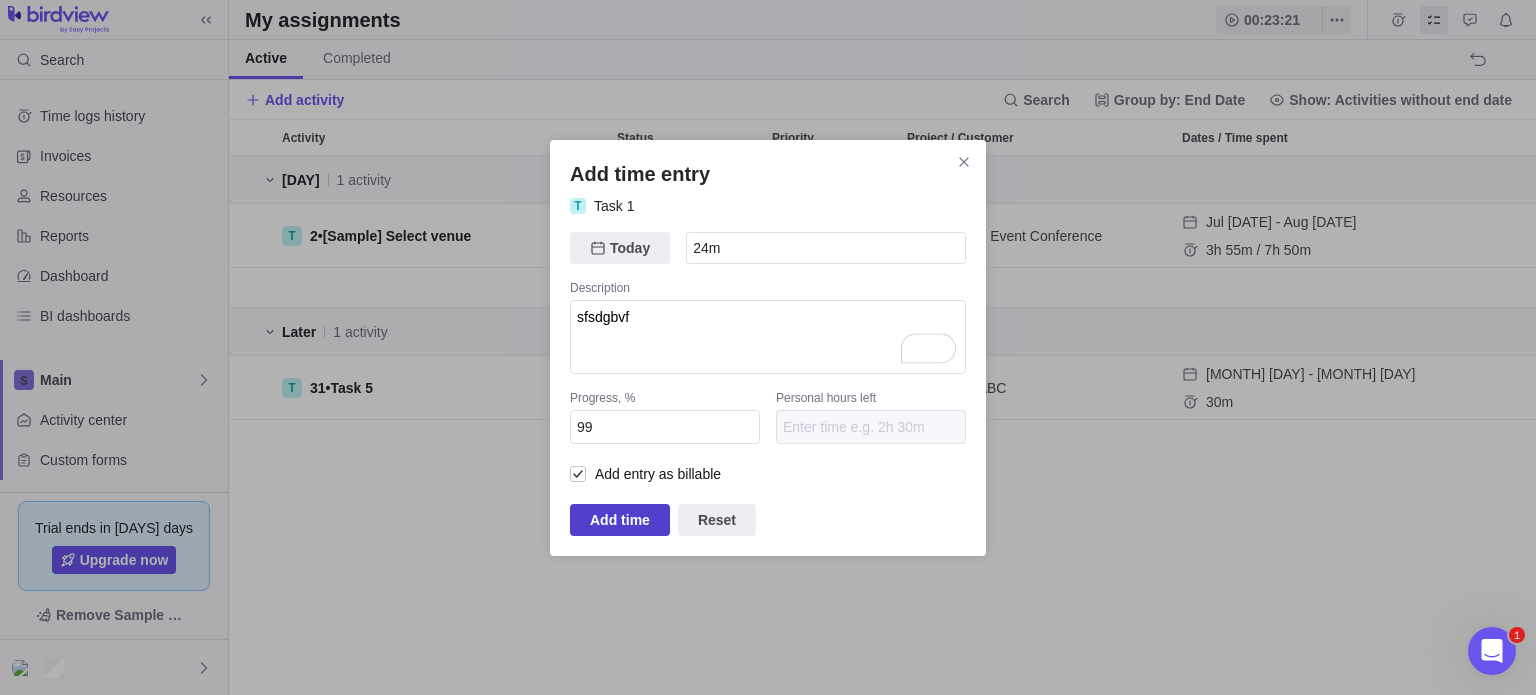 click on "Add time" at bounding box center (620, 520) 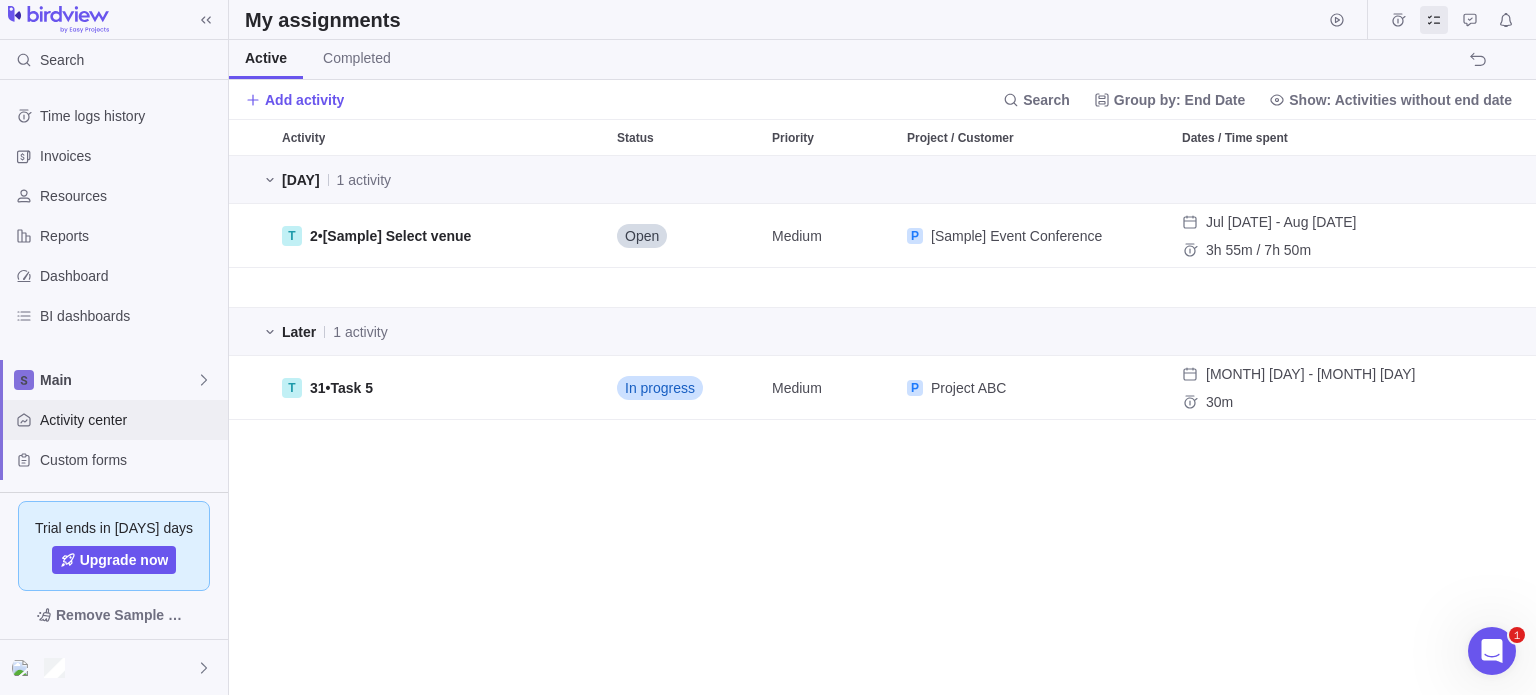 click on "Activity center" at bounding box center [130, 420] 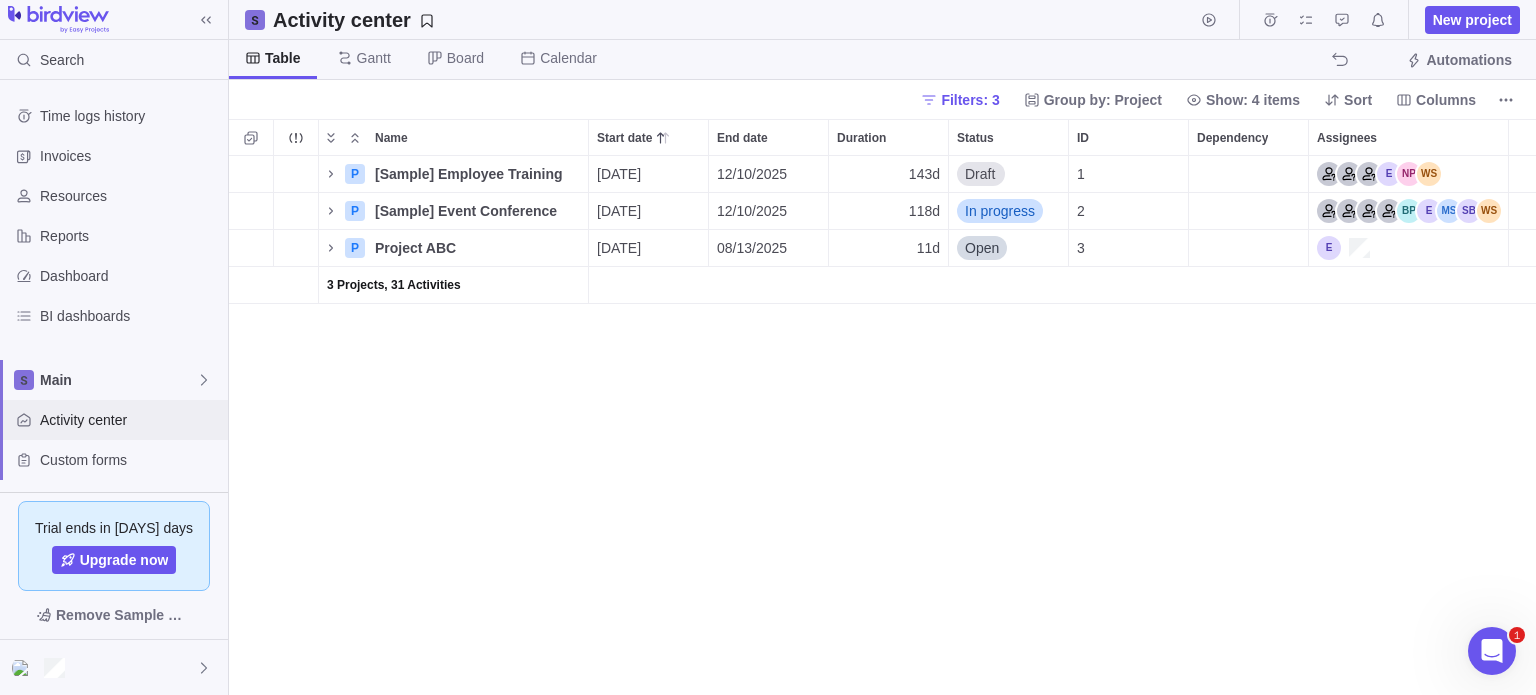 scroll, scrollTop: 16, scrollLeft: 16, axis: both 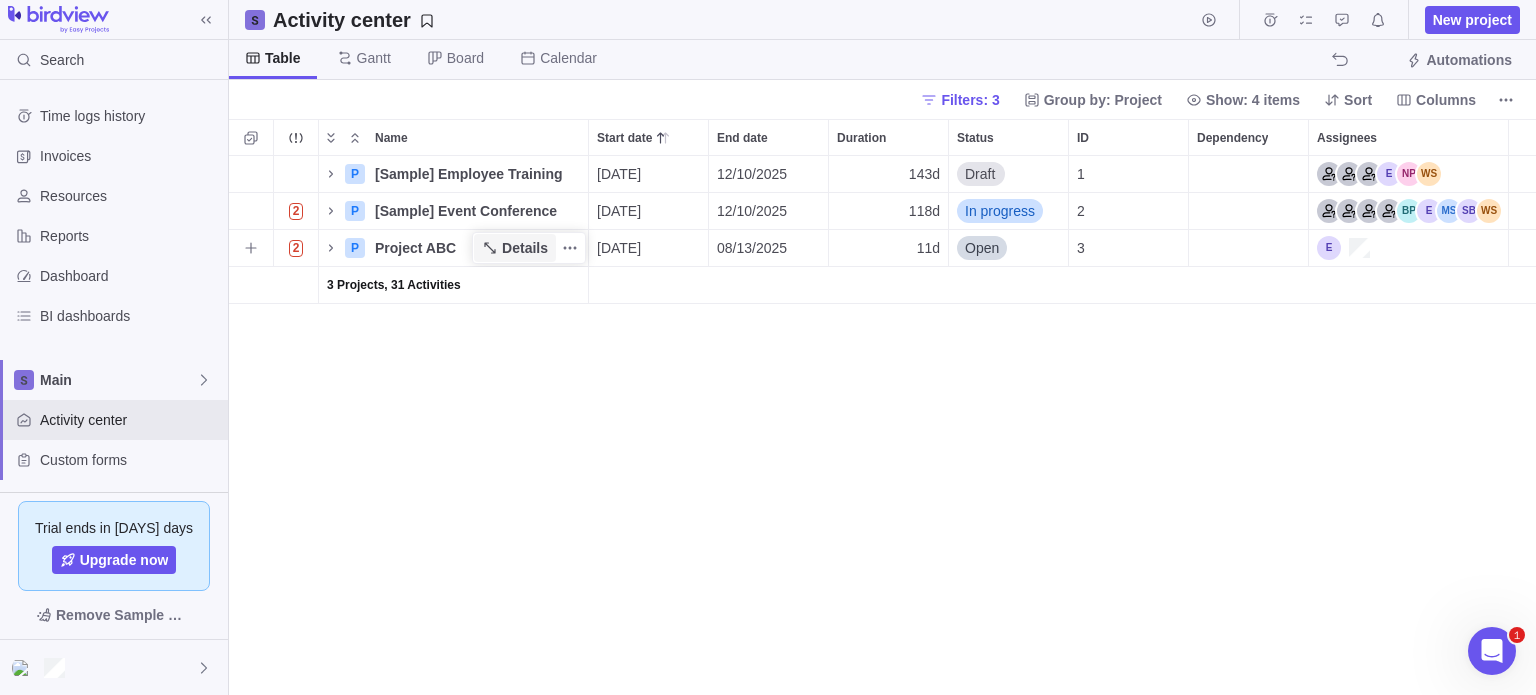 click on "Details" at bounding box center [525, 248] 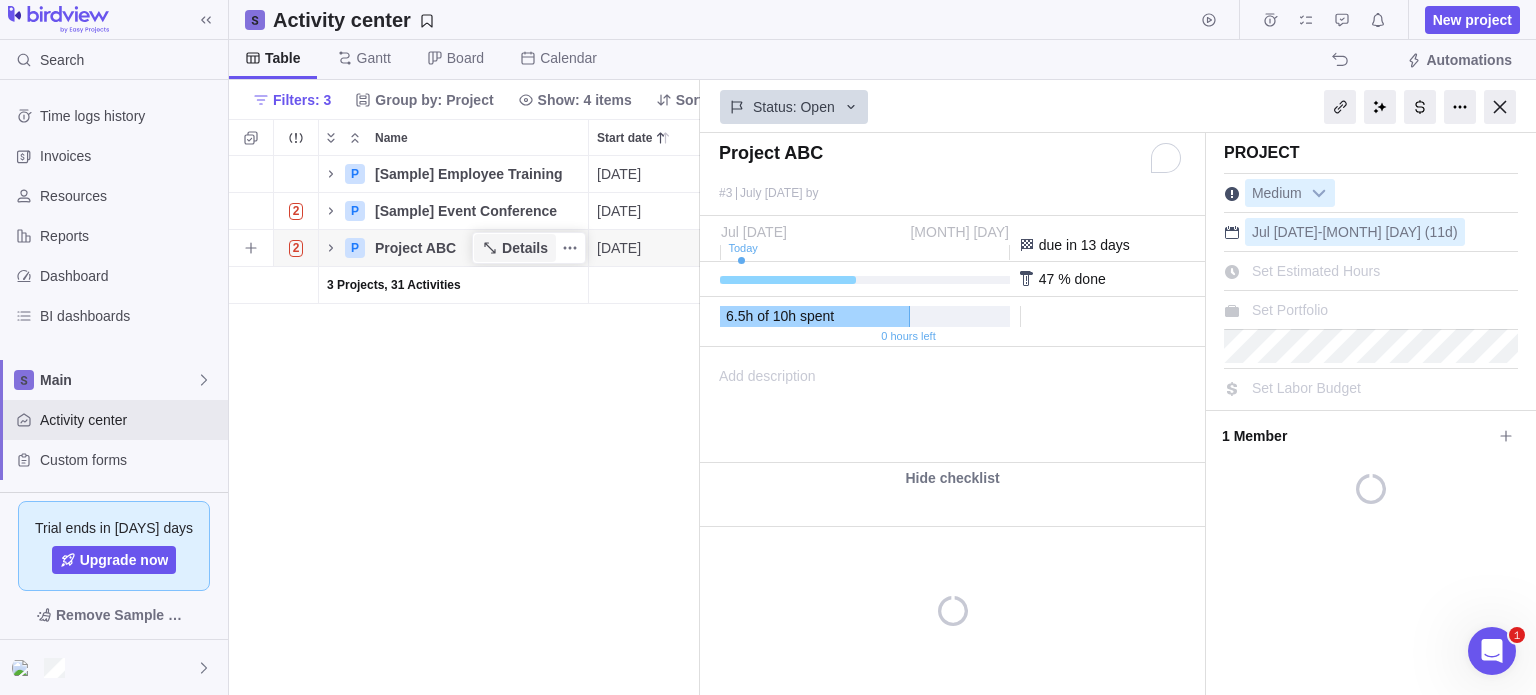 scroll, scrollTop: 524, scrollLeft: 456, axis: both 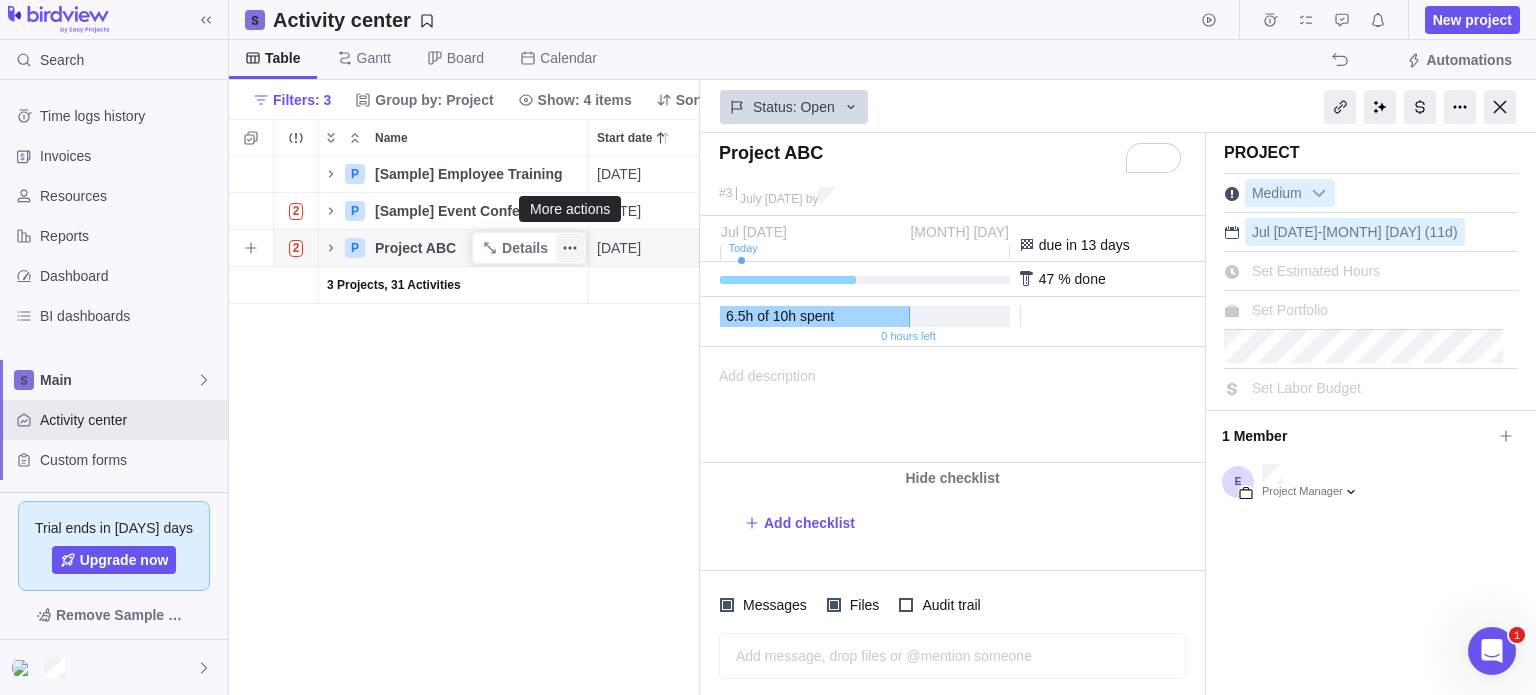 click 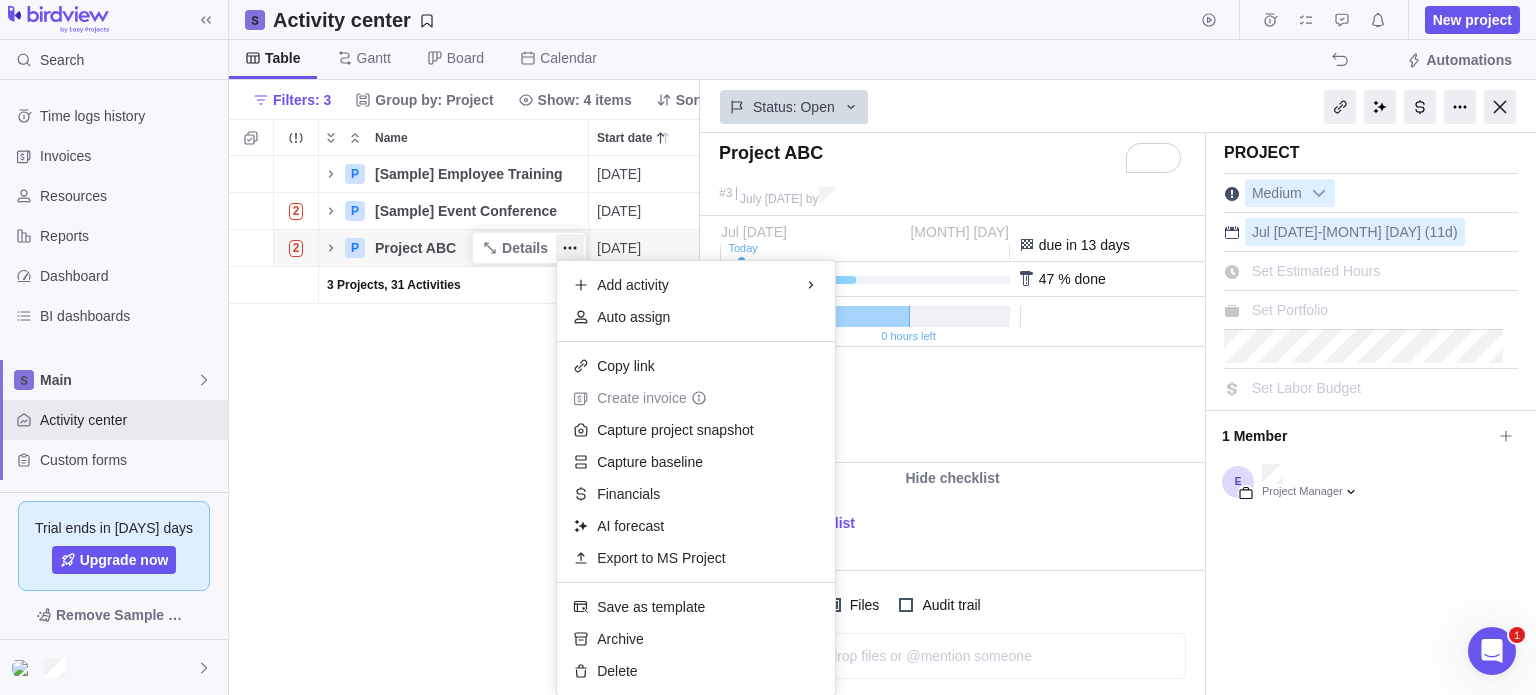 click on "P [Sample] Employee Training Details [DATE] [DATE] 143d Draft 1 2 P [Sample] Event Conference Details [DATE] [DATE] 118d In progress 2 2 P Project ABC Details [DATE] [DATE] 11d Open 3 3 Projects, 31 Activities" at bounding box center (464, 426) 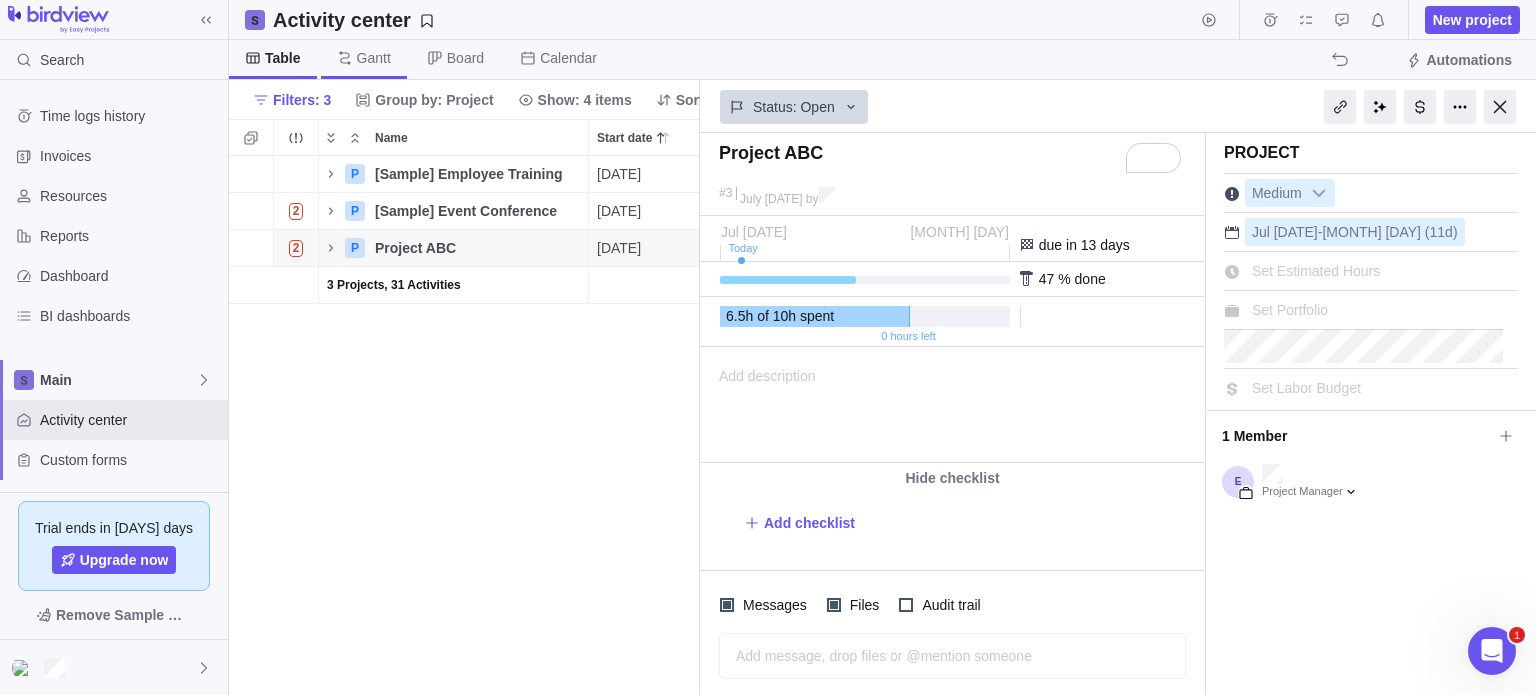 click on "Gantt" at bounding box center (374, 58) 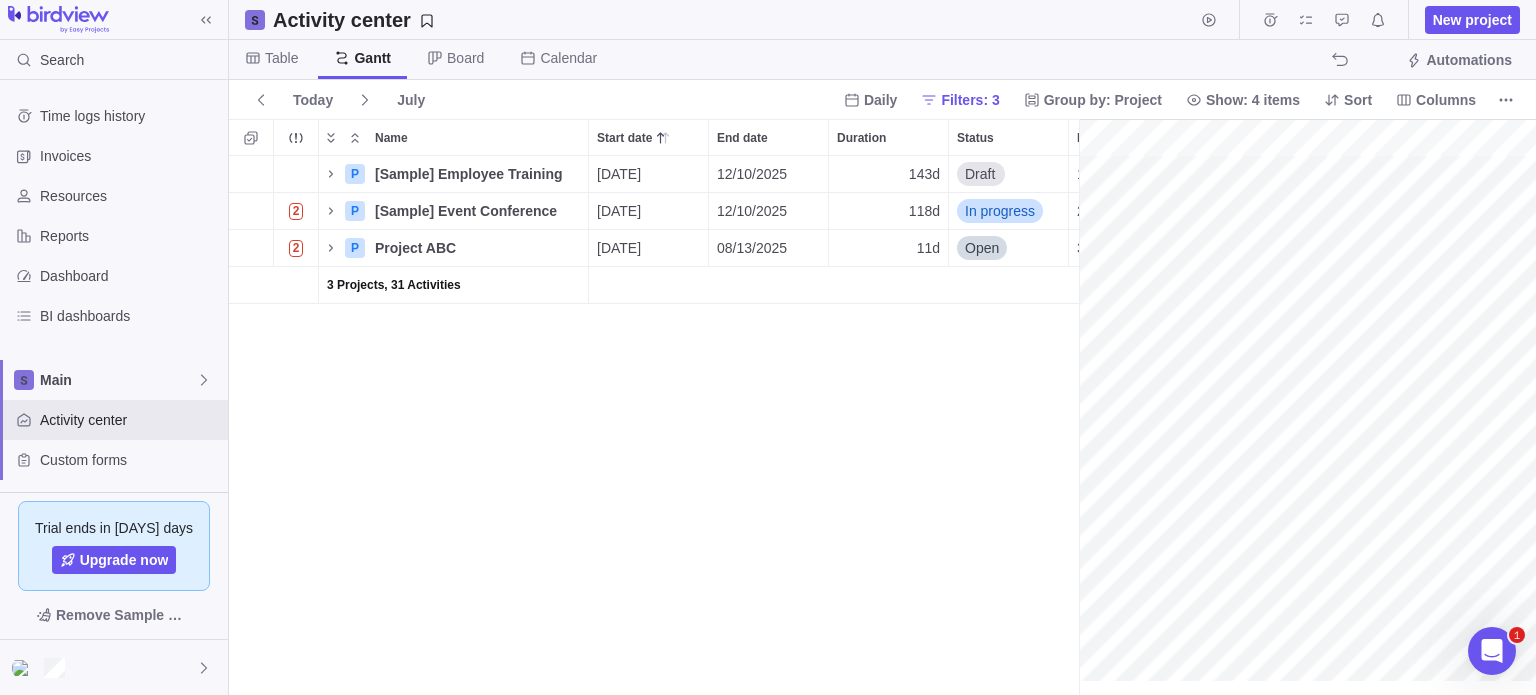scroll, scrollTop: 0, scrollLeft: 5644, axis: horizontal 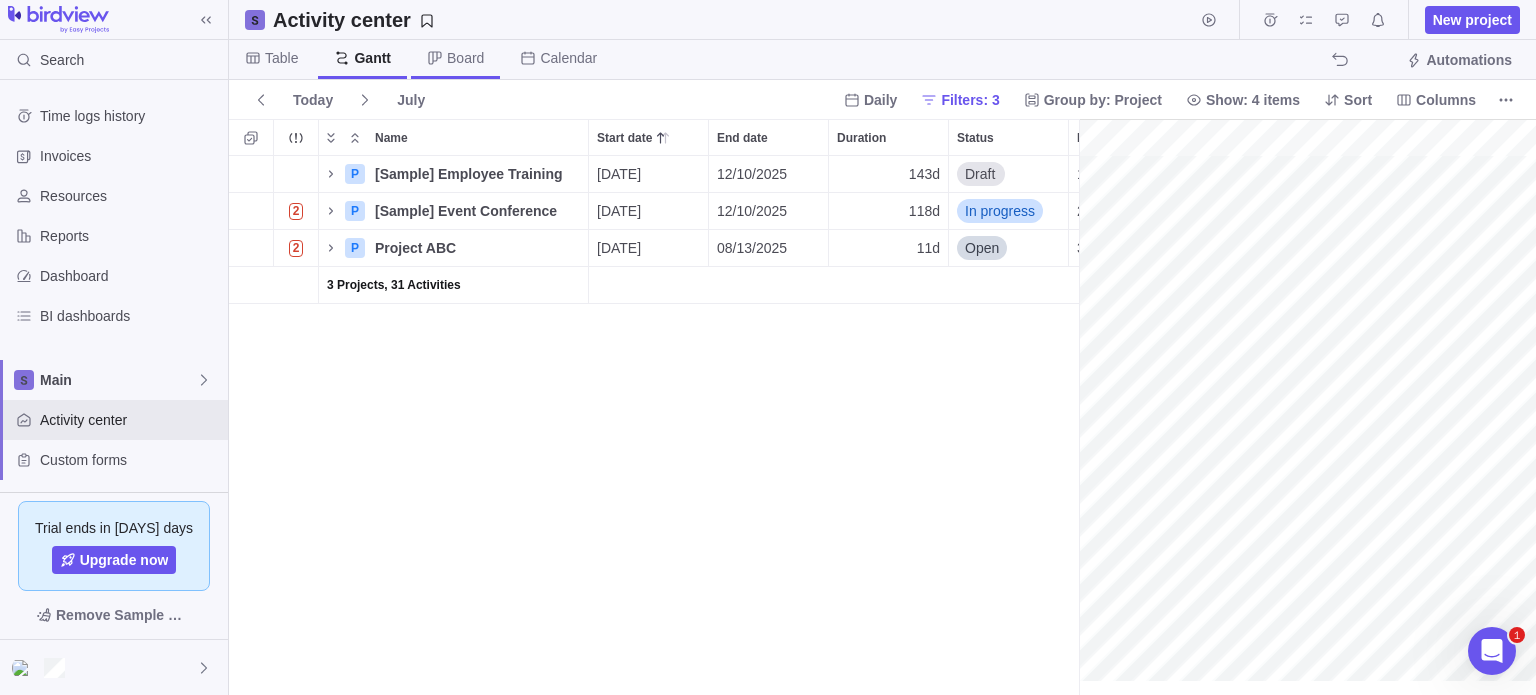click on "Board" at bounding box center [465, 58] 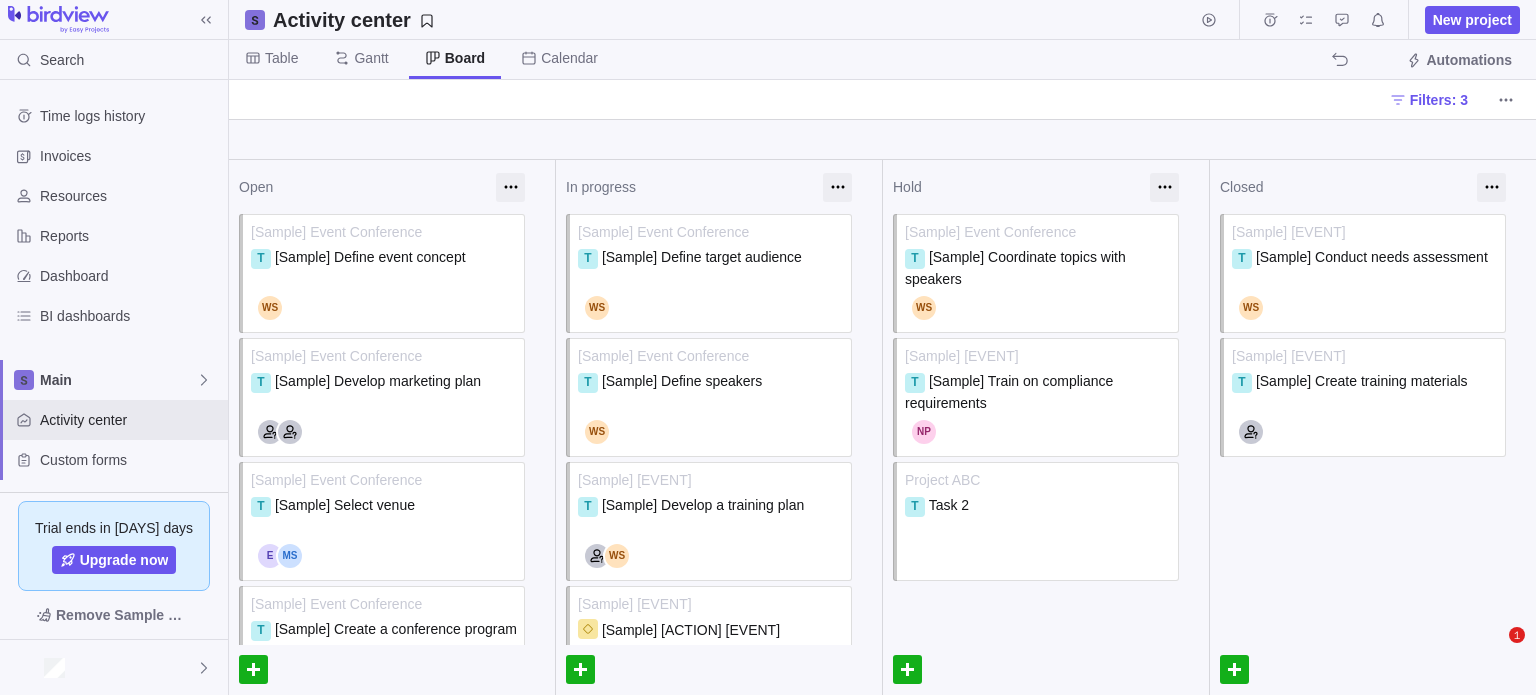 scroll, scrollTop: 0, scrollLeft: 0, axis: both 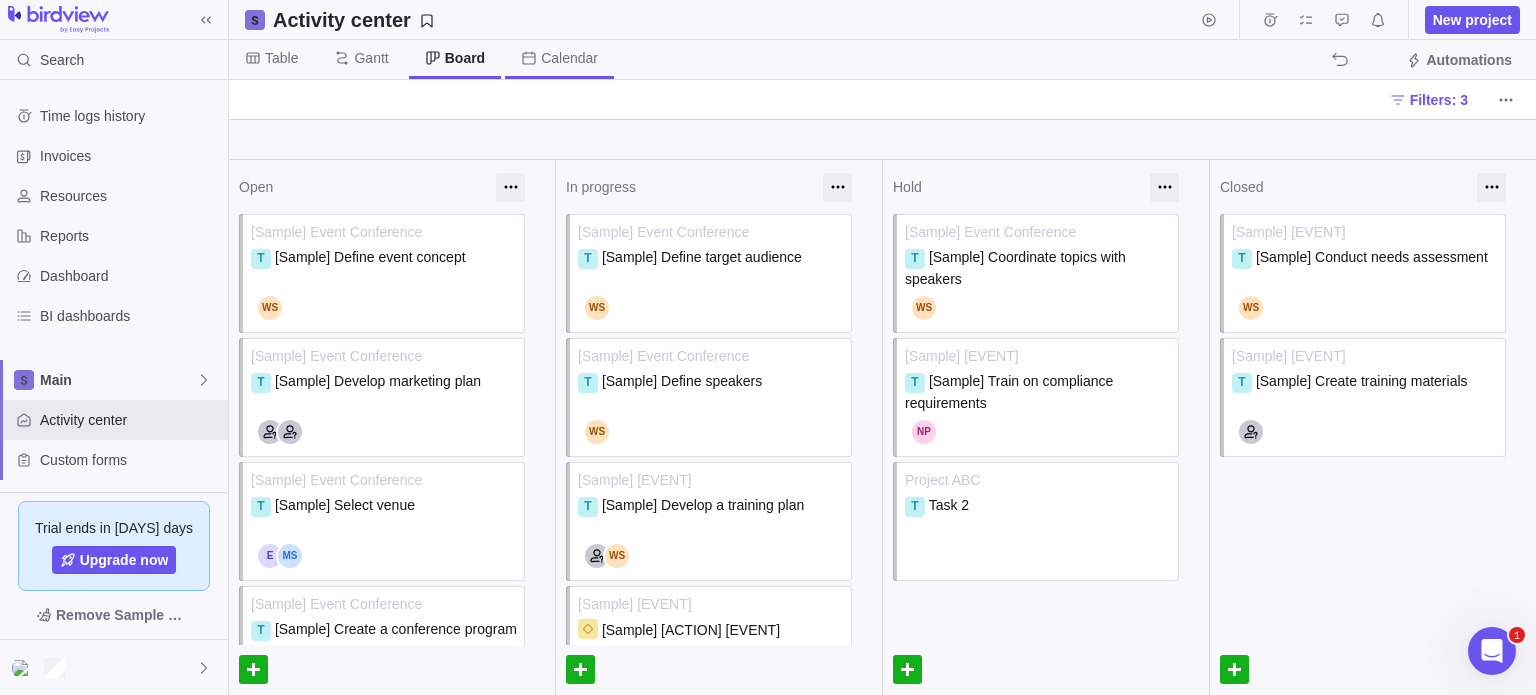 click on "Calendar" at bounding box center [569, 58] 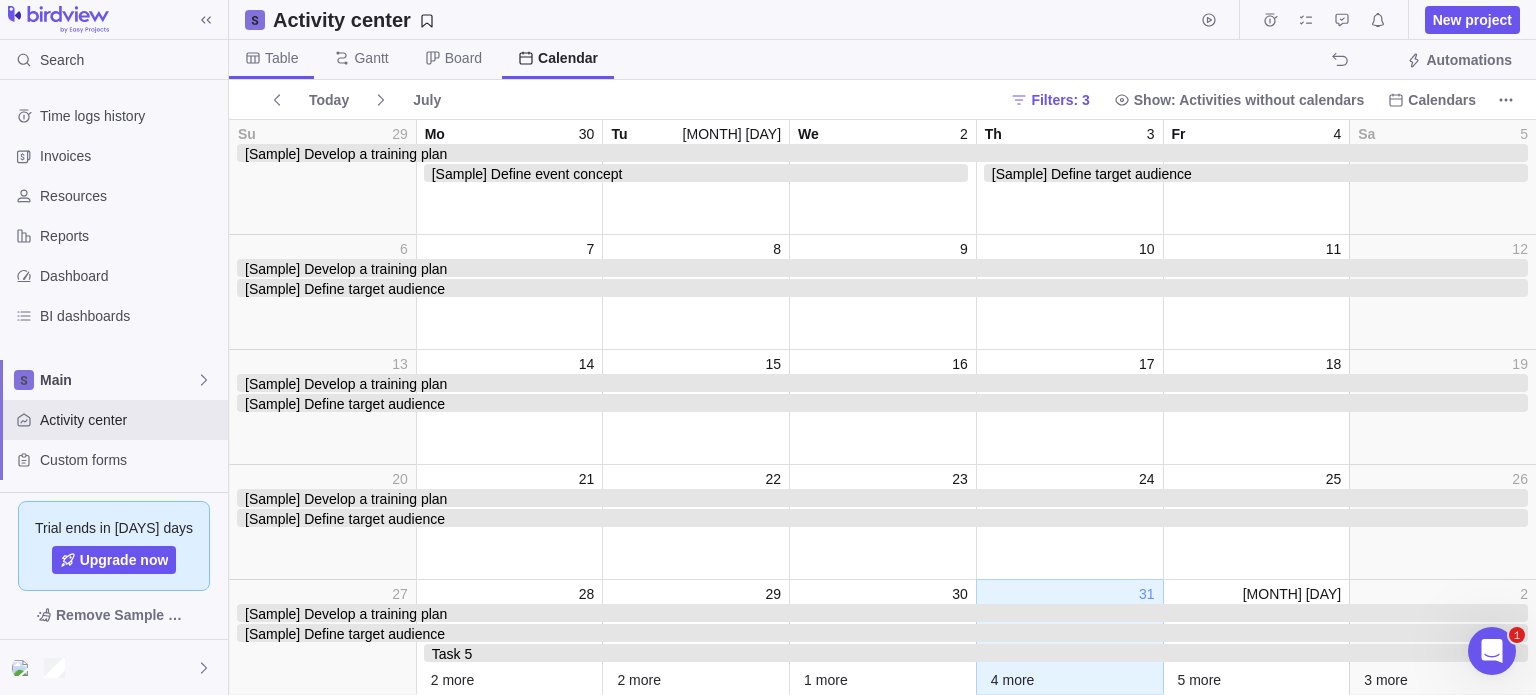 click on "Table" at bounding box center [281, 58] 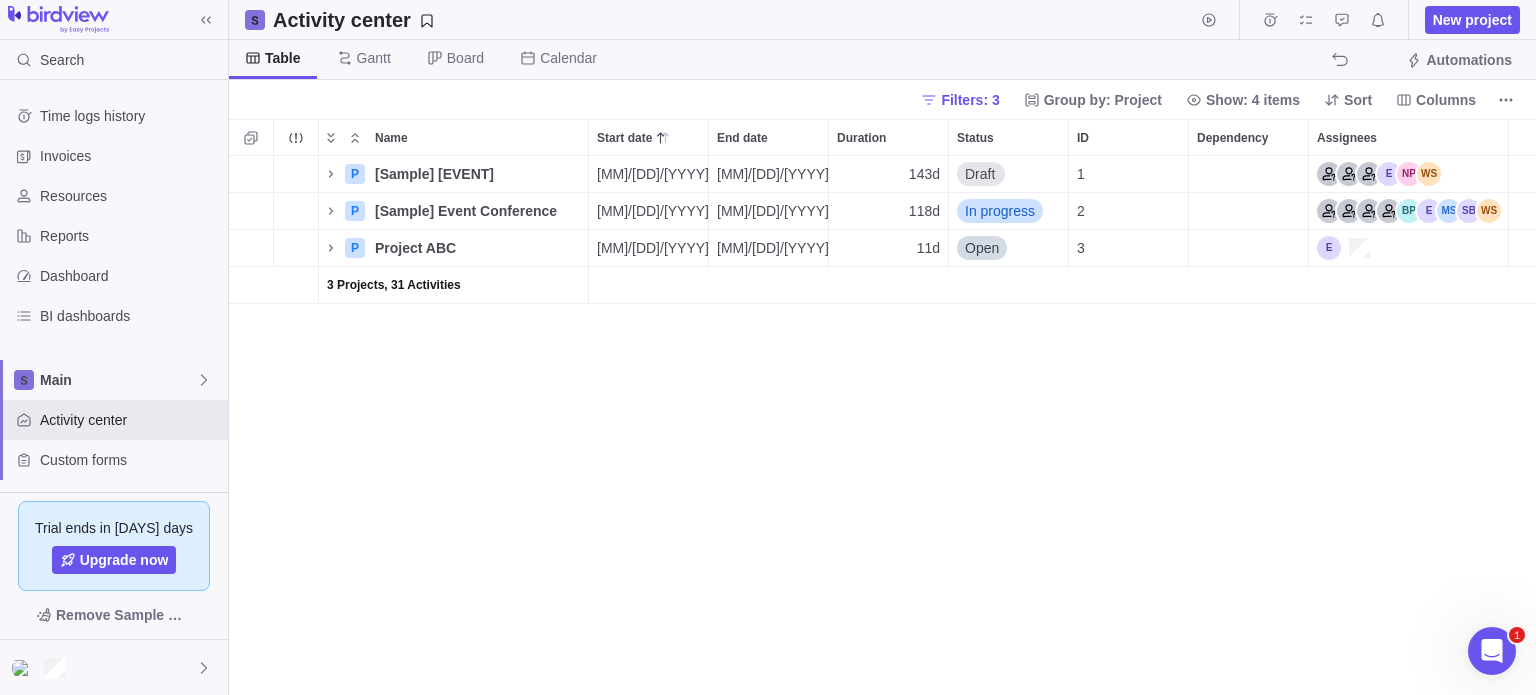 scroll, scrollTop: 16, scrollLeft: 16, axis: both 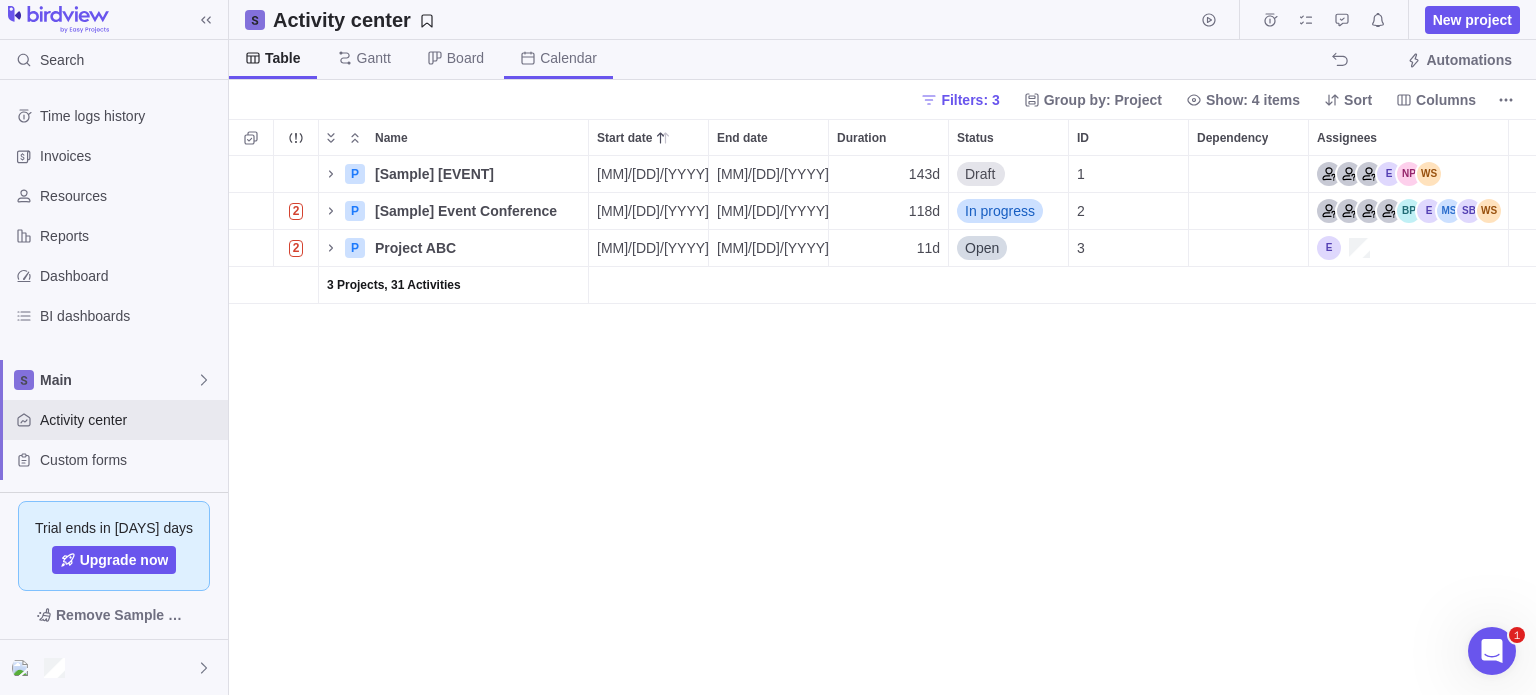click on "Calendar" at bounding box center [568, 58] 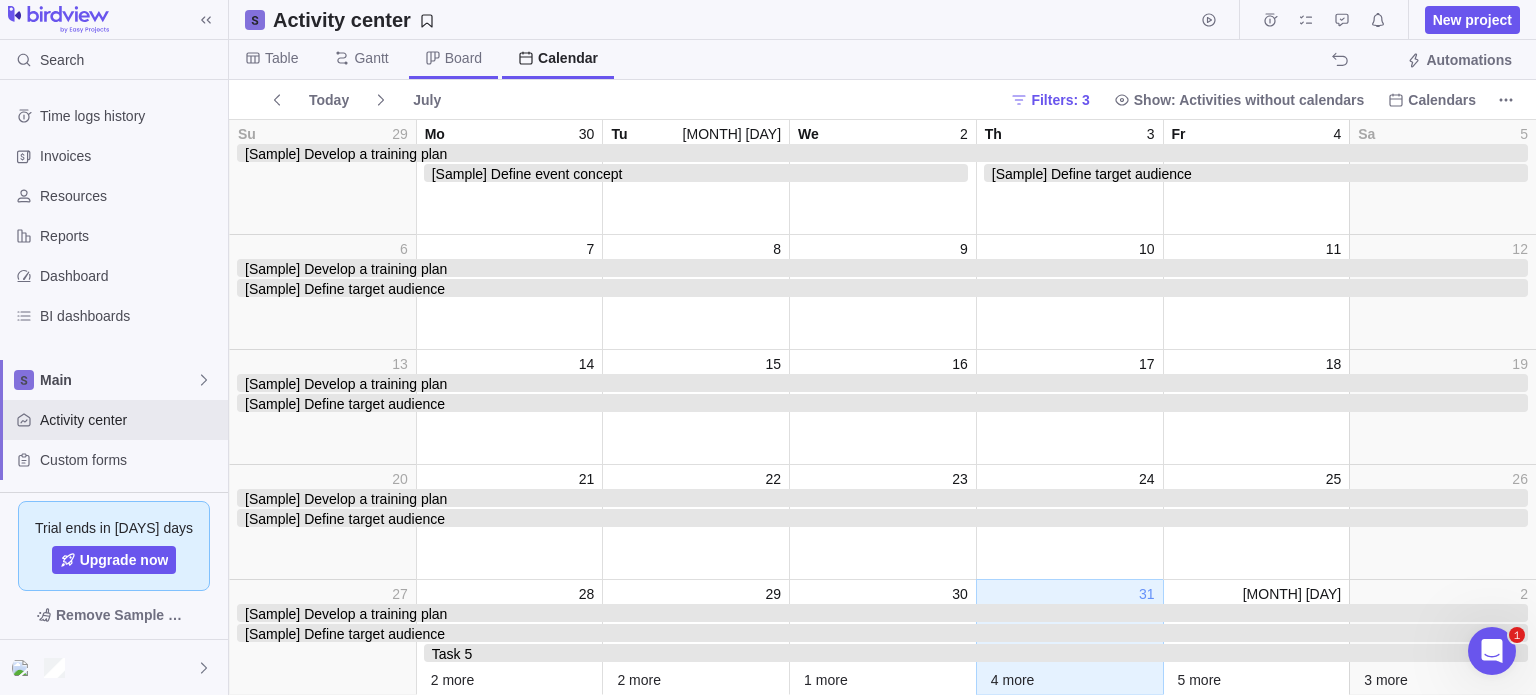 click on "Board" at bounding box center [463, 58] 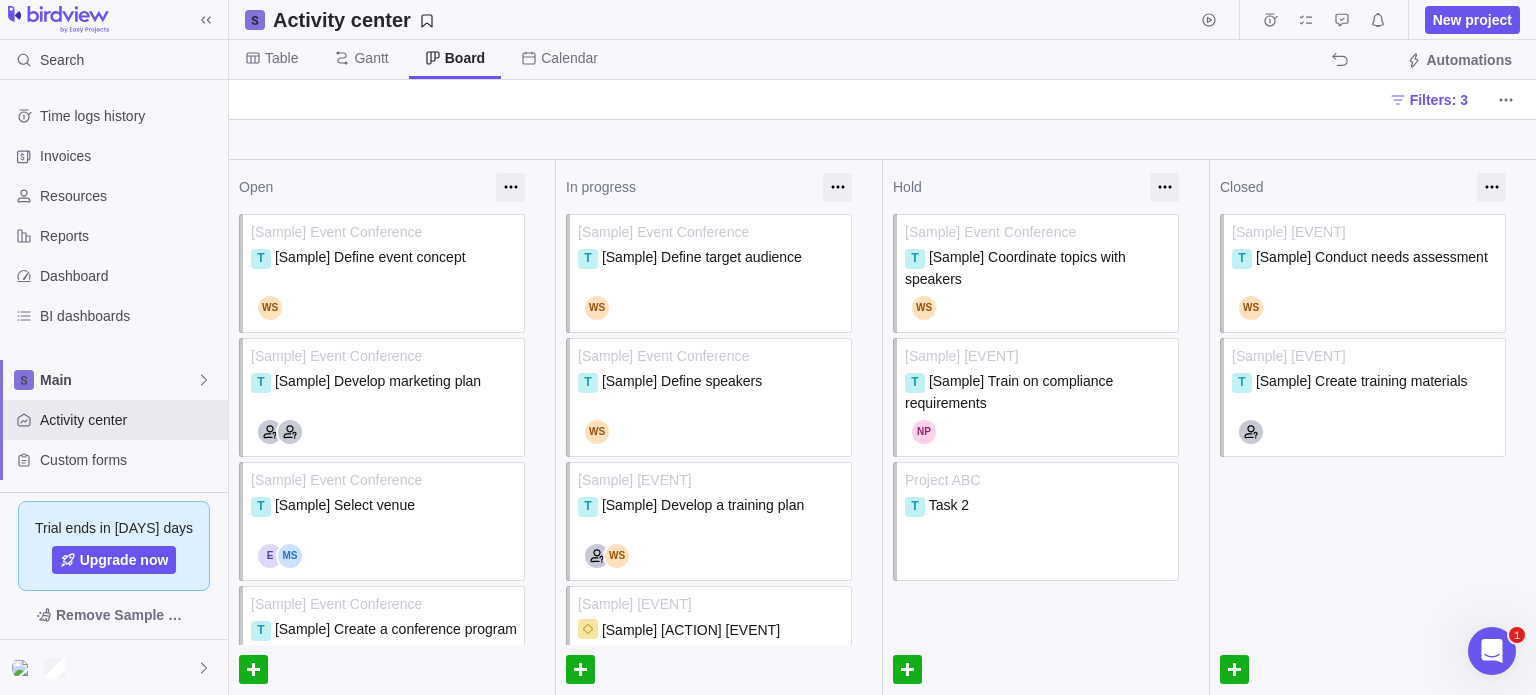drag, startPoint x: 362, startPoint y: 179, endPoint x: 532, endPoint y: 182, distance: 170.02647 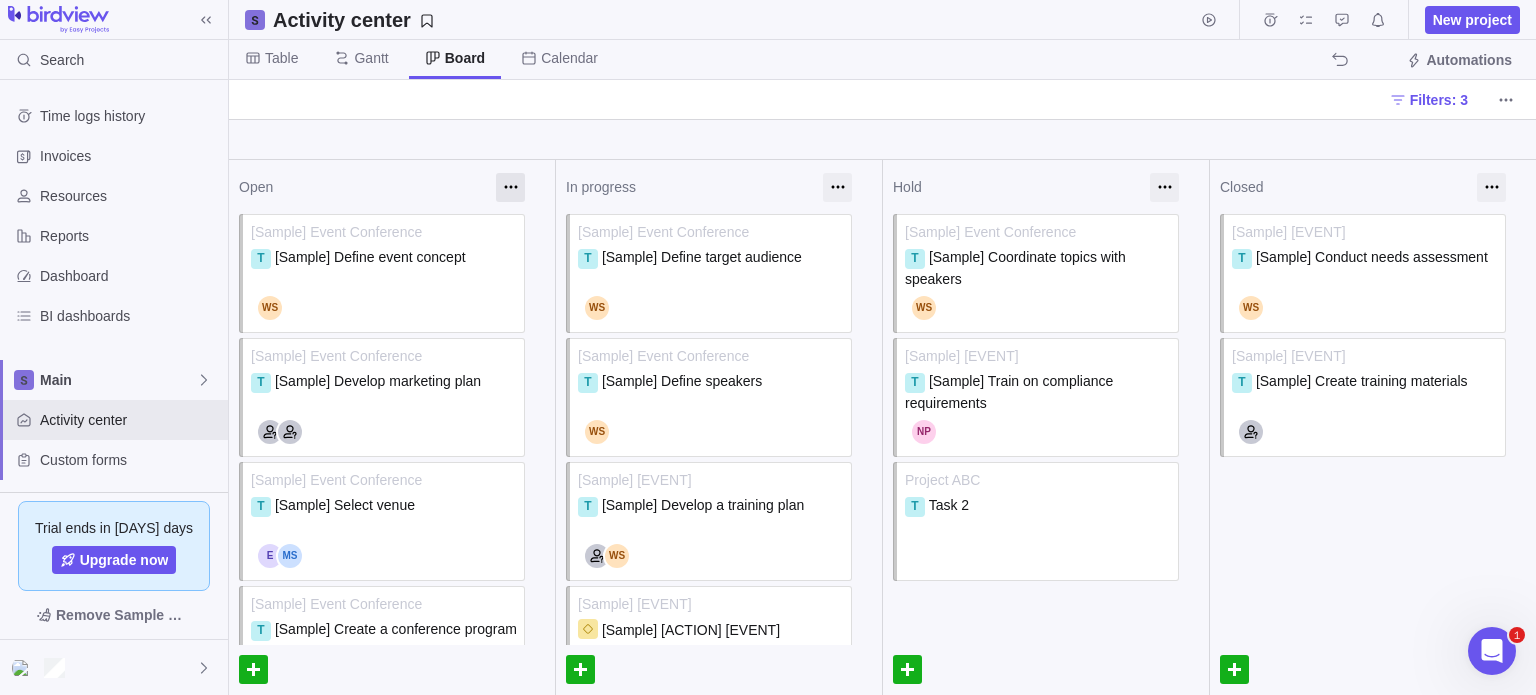 click at bounding box center [510, 187] 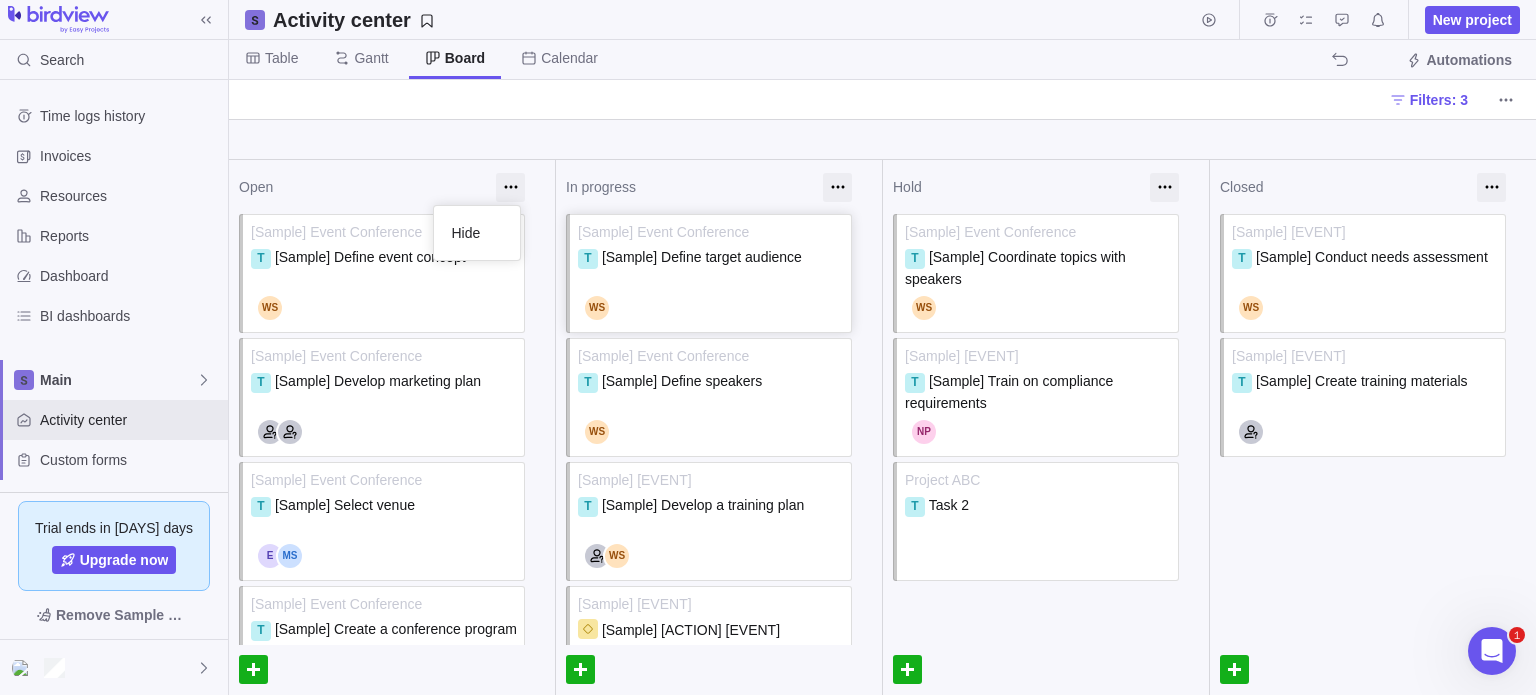 click on "Hide" at bounding box center (477, 233) 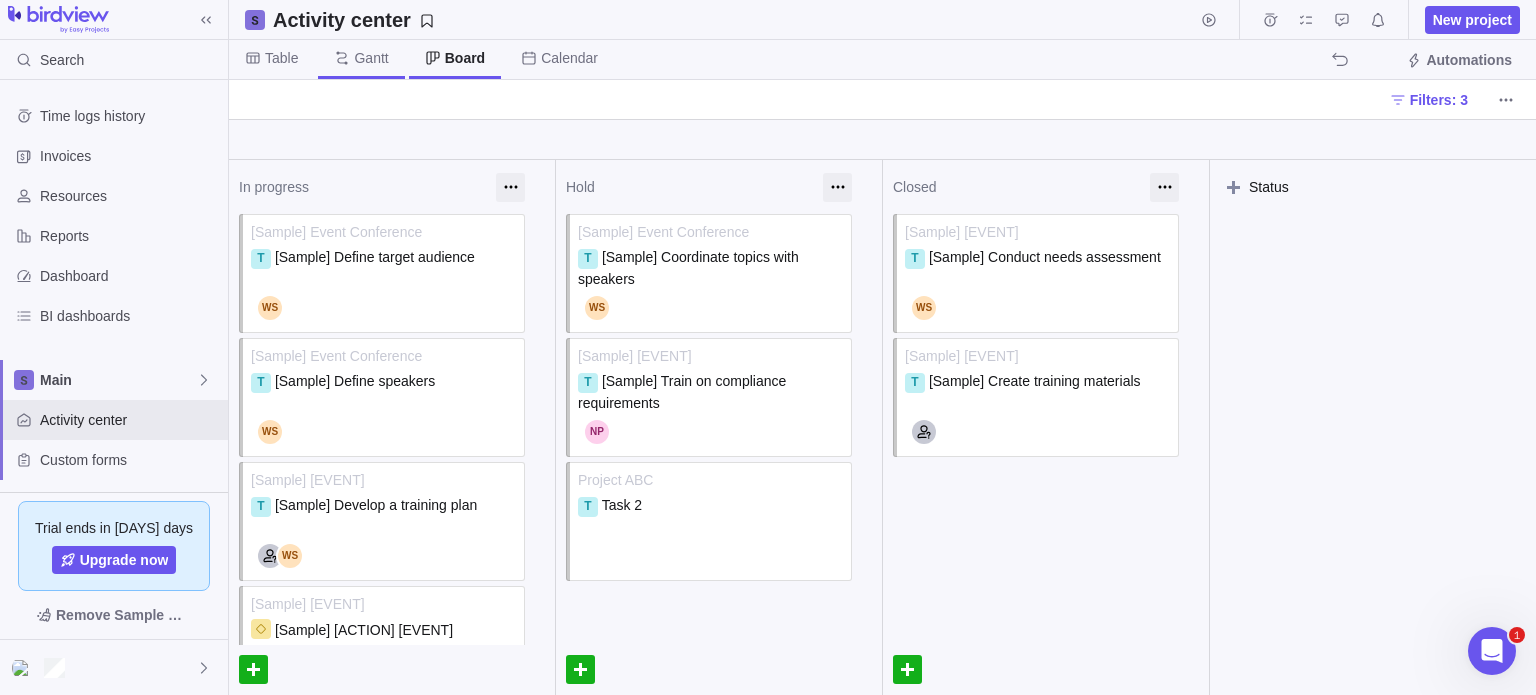 click on "Gantt" at bounding box center (361, 59) 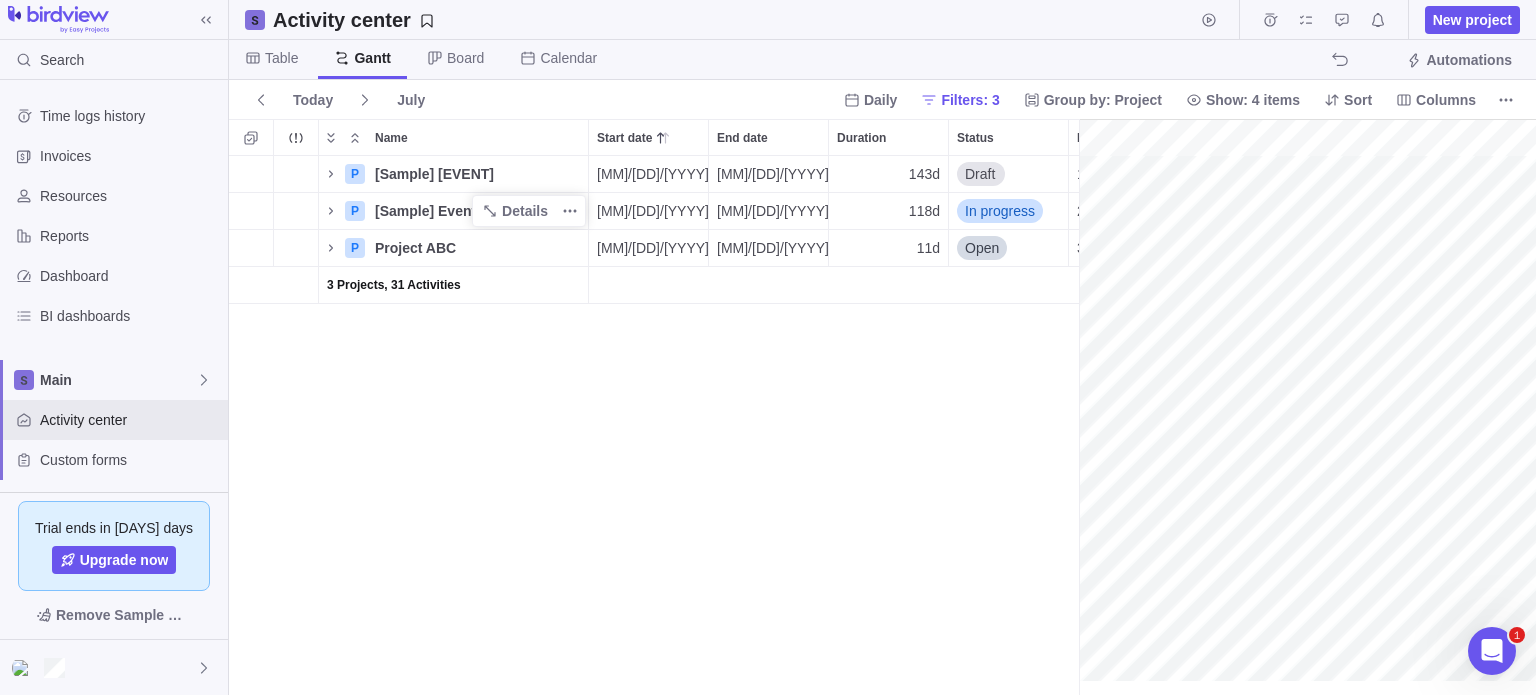 scroll, scrollTop: 16, scrollLeft: 16, axis: both 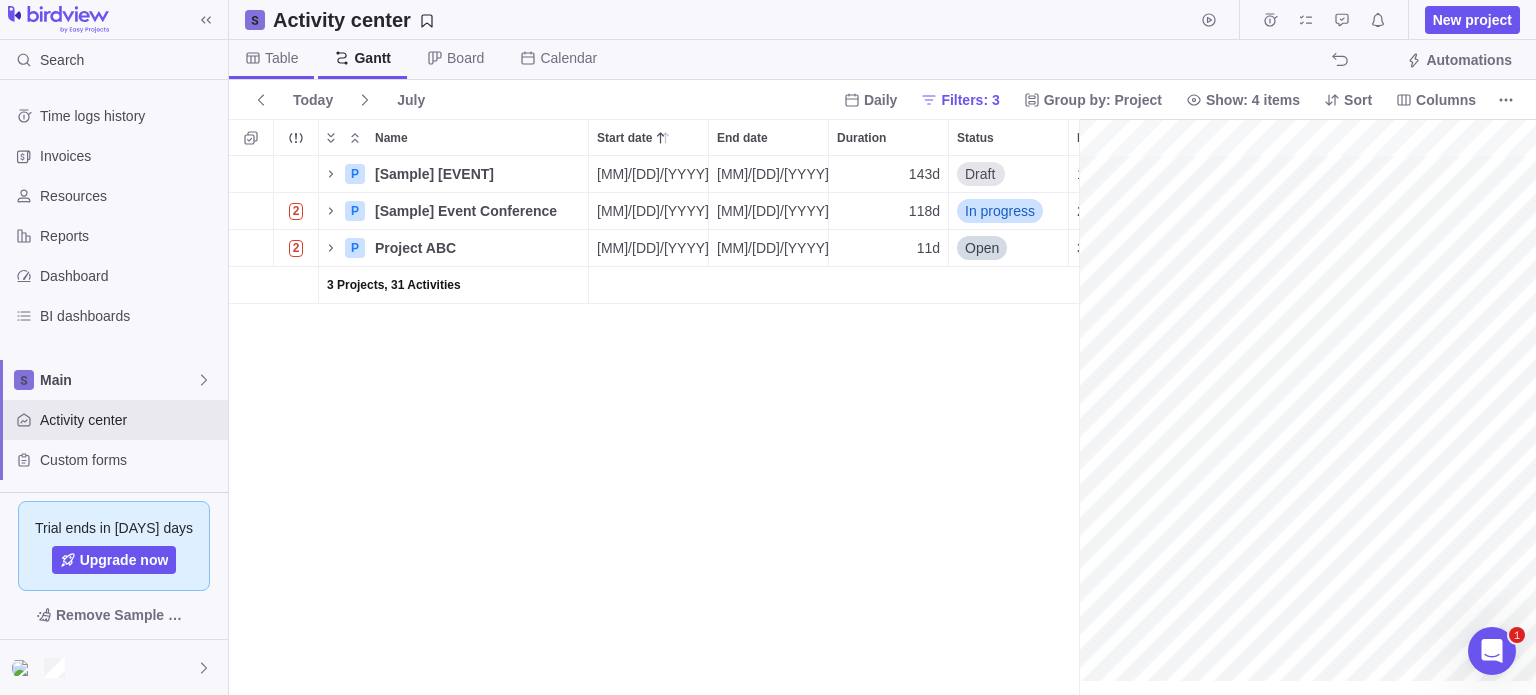 click 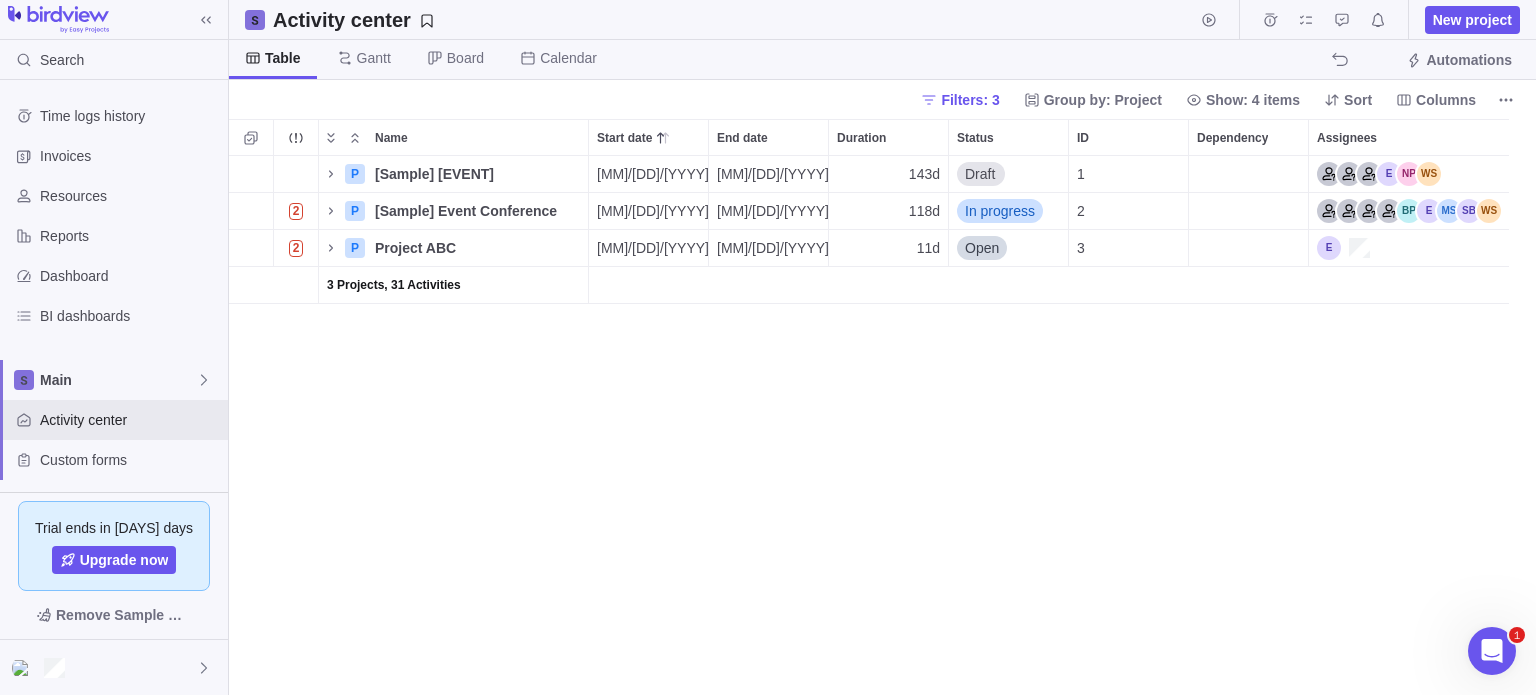 scroll, scrollTop: 16, scrollLeft: 16, axis: both 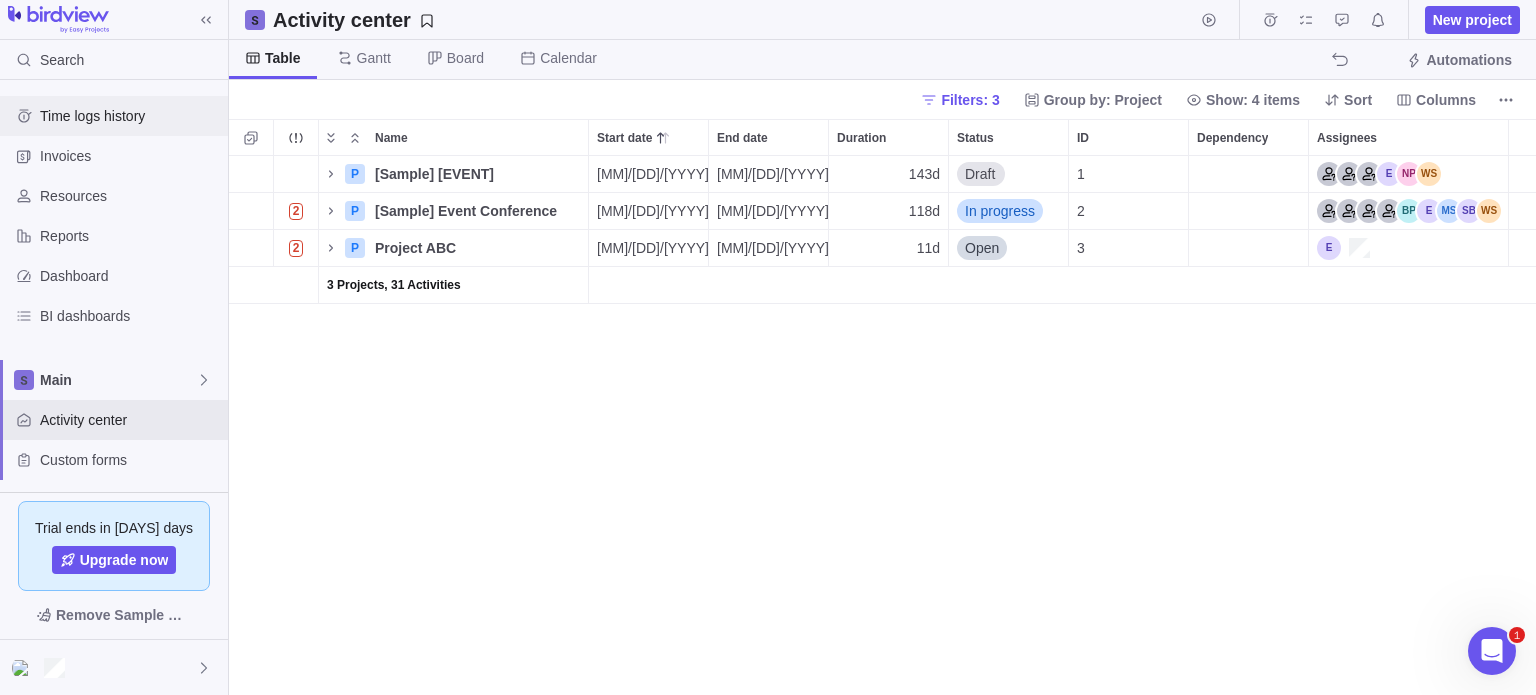 click on "Time logs history" at bounding box center (130, 116) 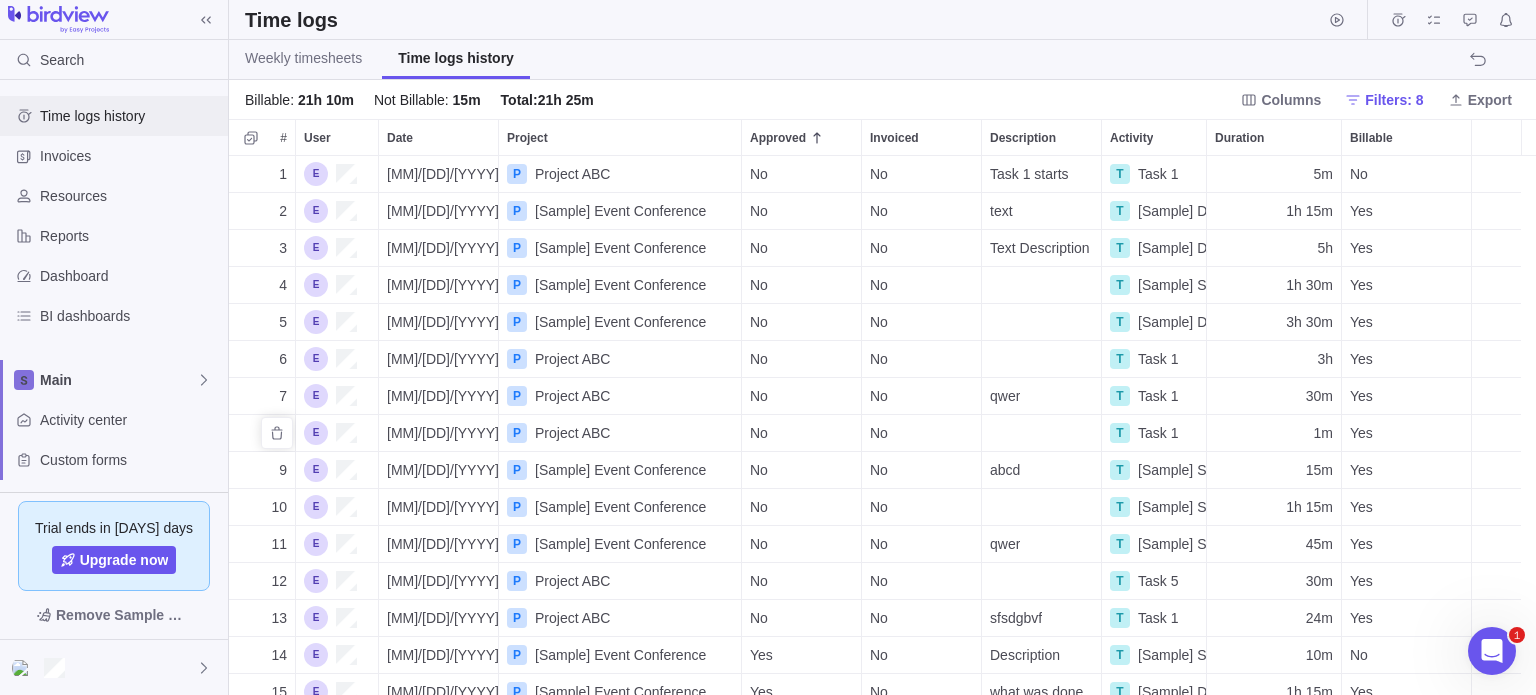 scroll, scrollTop: 16, scrollLeft: 16, axis: both 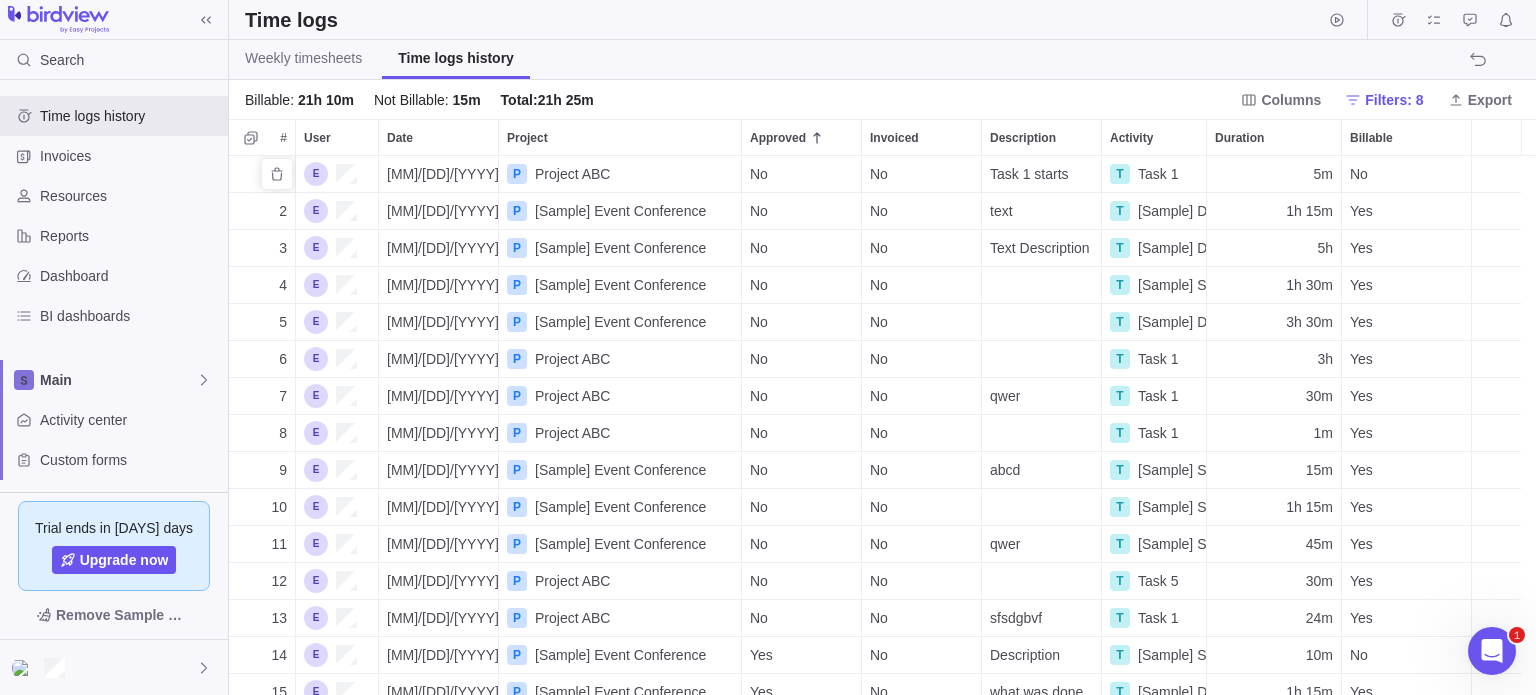 click on "No" at bounding box center [801, 174] 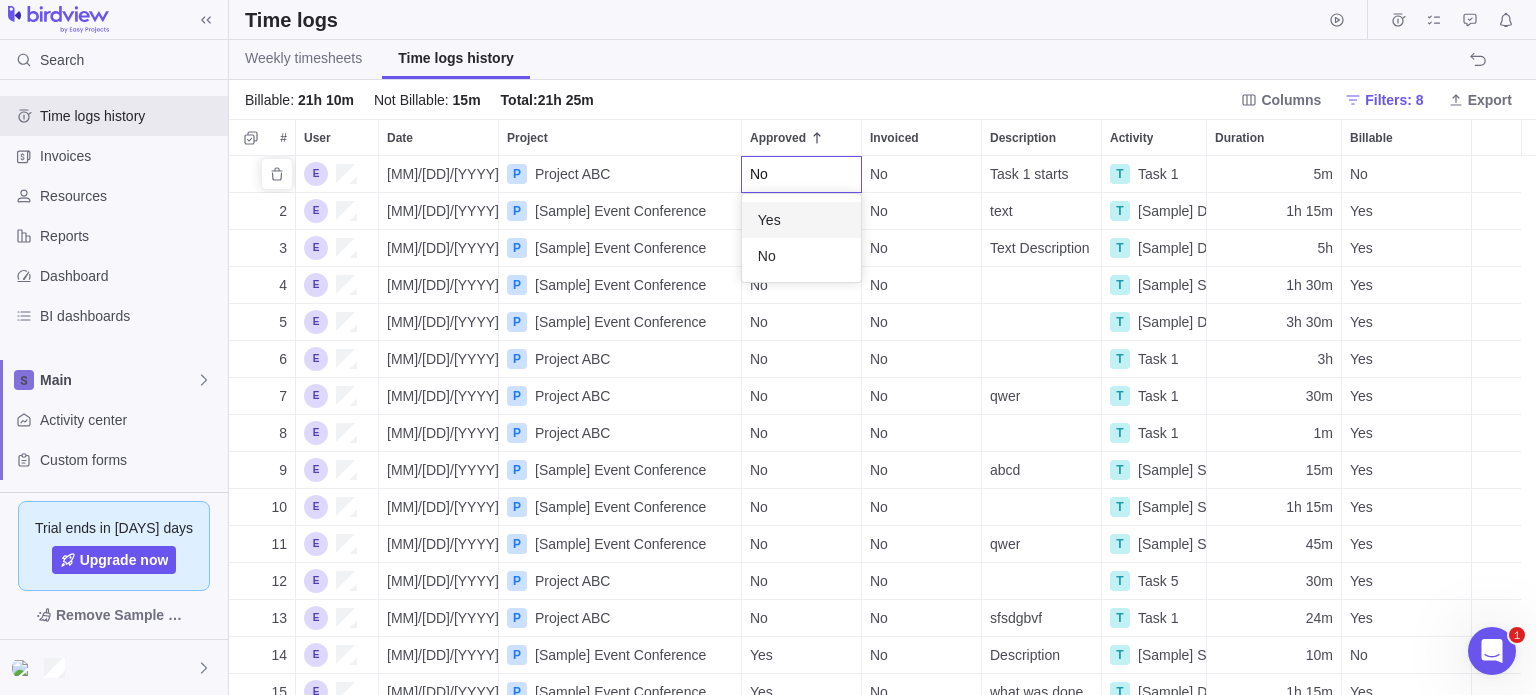 click on "Yes" at bounding box center (801, 220) 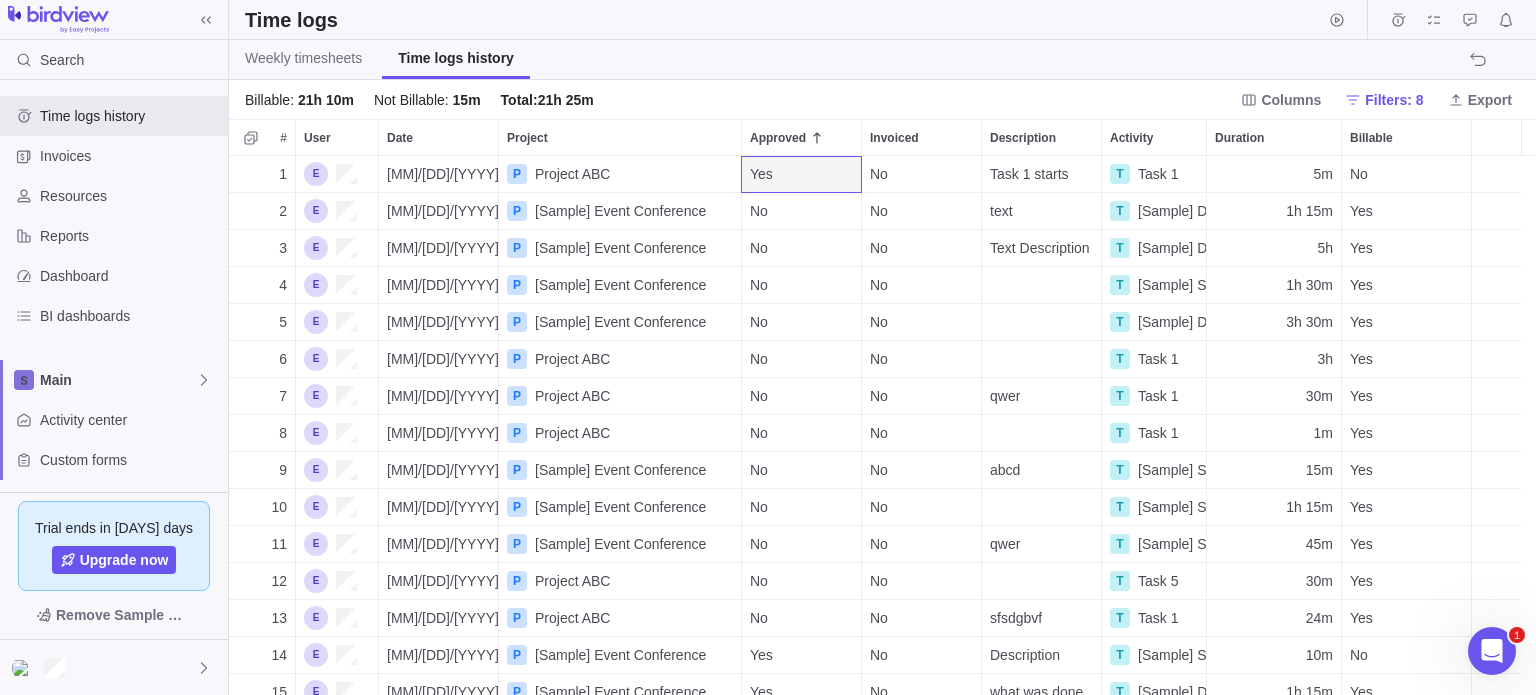 click on "Task 1 starts" at bounding box center (1041, 174) 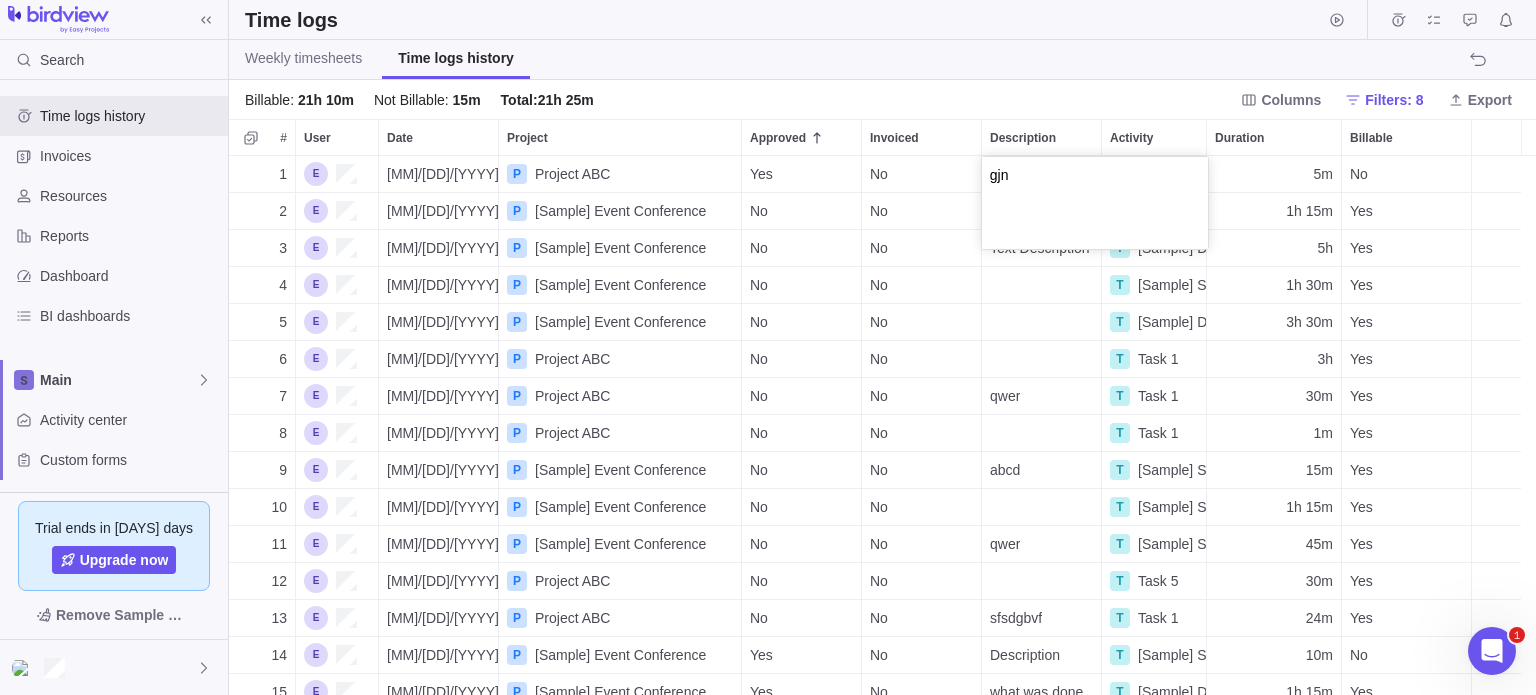type on "gjn" 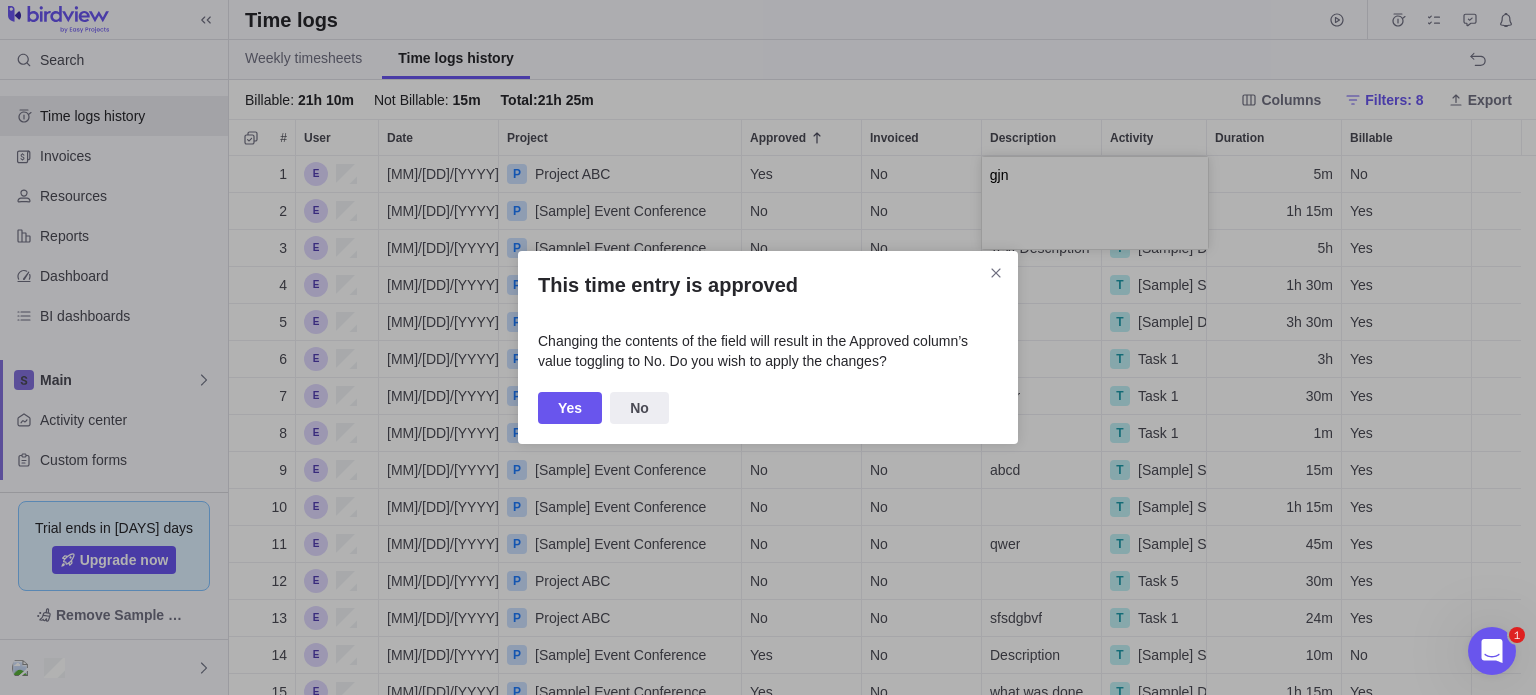 click on "Columns Filters: 8 Export # User Date Project Approved Invoiced Description Activity Duration Billable 1 [MM]/[DD]/[YYYY] P Project ABC Yes No T Task 1 5m No 2 [MM]/[DD]/[YYYY] P [Sample] Event Conference No No text T [Sample] Define target audience 1h 15m Yes 3 [MM]/[DD]/[YYYY] P [Sample] Event Conference No No Text Description T [Sample] Define target audience 5h Yes 4 [MM]/[DD]/[YYYY] P [Sample] Event Conference No No T [Sample] Select venue 1h 30m Yes 5 [MM]/[DD]/[YYYY] P [Sample] Event Conference No No T [Sample] Define target audience 3h 30m Yes 6 [MM]/[DD]/[YYYY] P Project ABC No No T Task 1 3h Yes 7 [MM]/[DD]/[YYYY] P No No qwer T Task 1 30m Yes 8 [MM]/[DD]/[YYYY] P No" at bounding box center (768, 347) 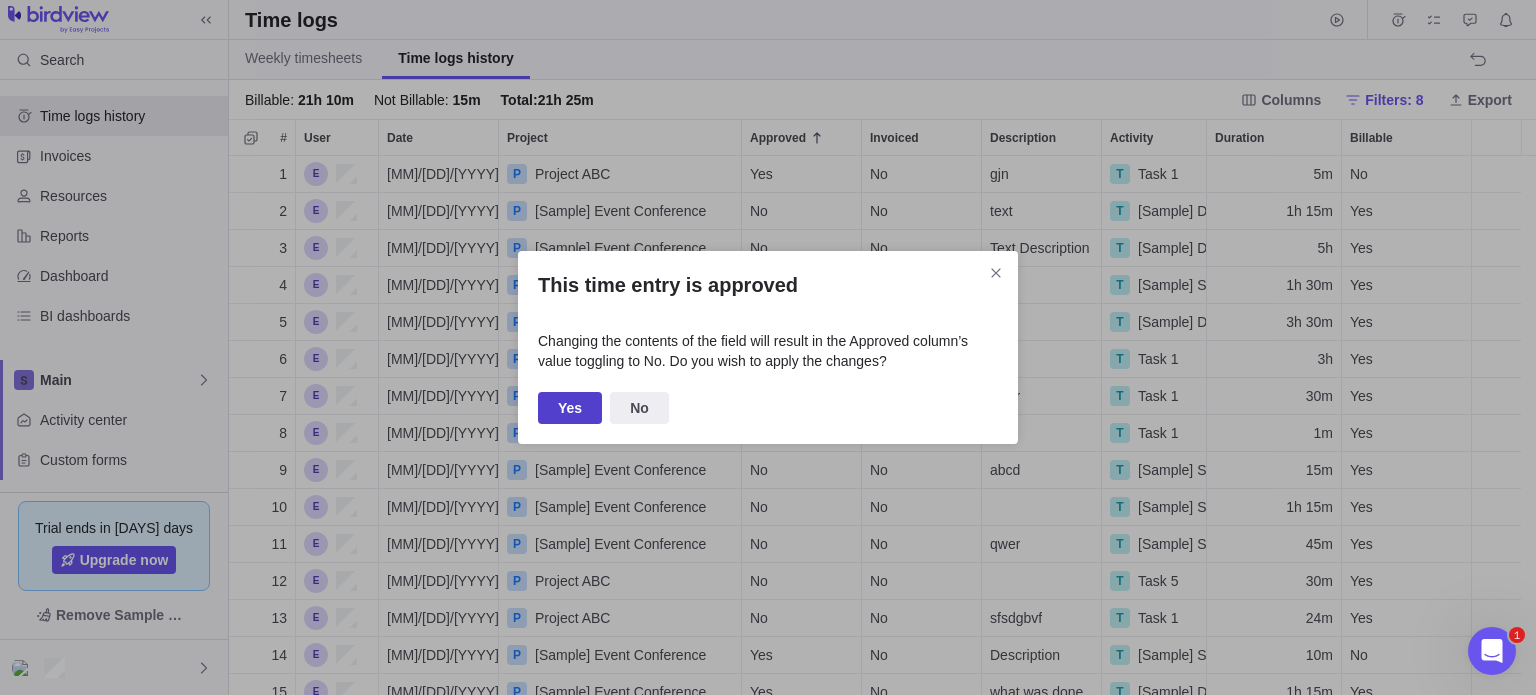 click on "Yes" at bounding box center (570, 408) 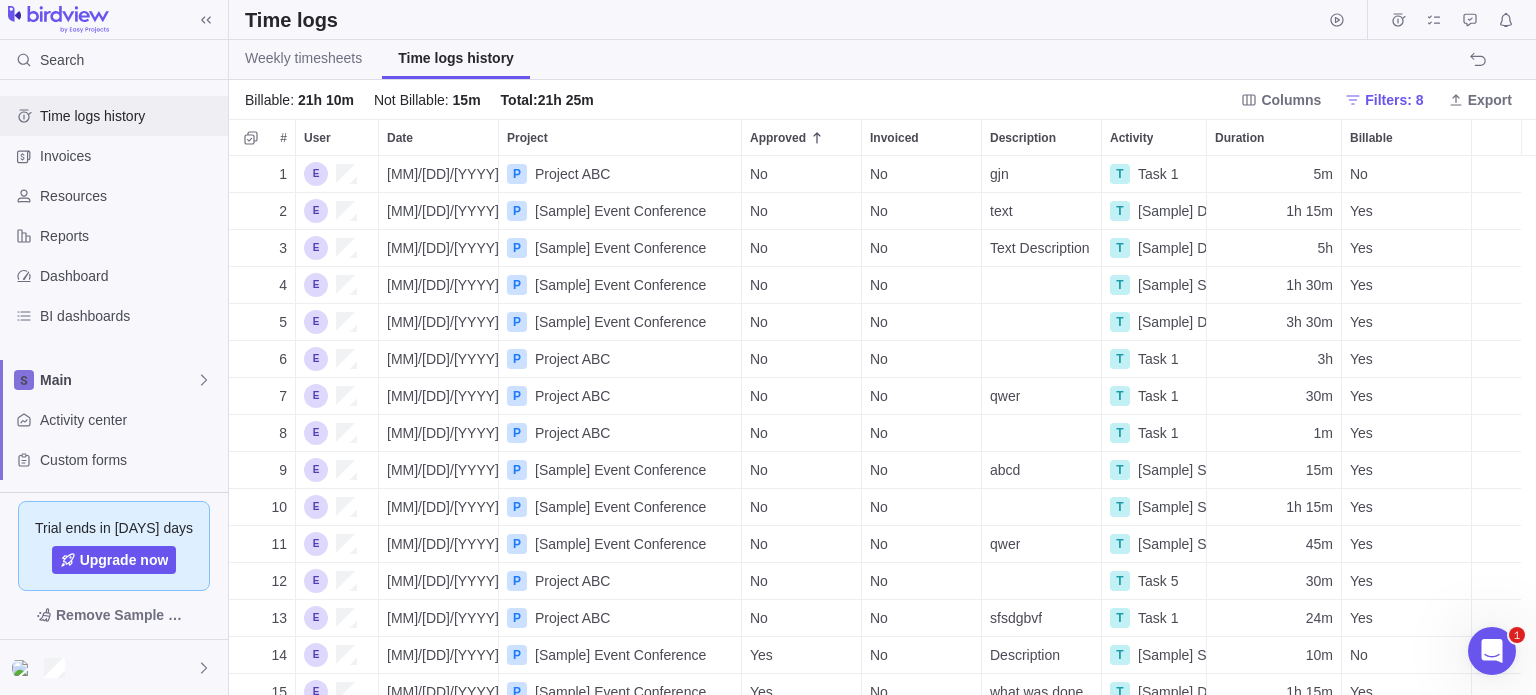 click on "Time logs history" at bounding box center (130, 116) 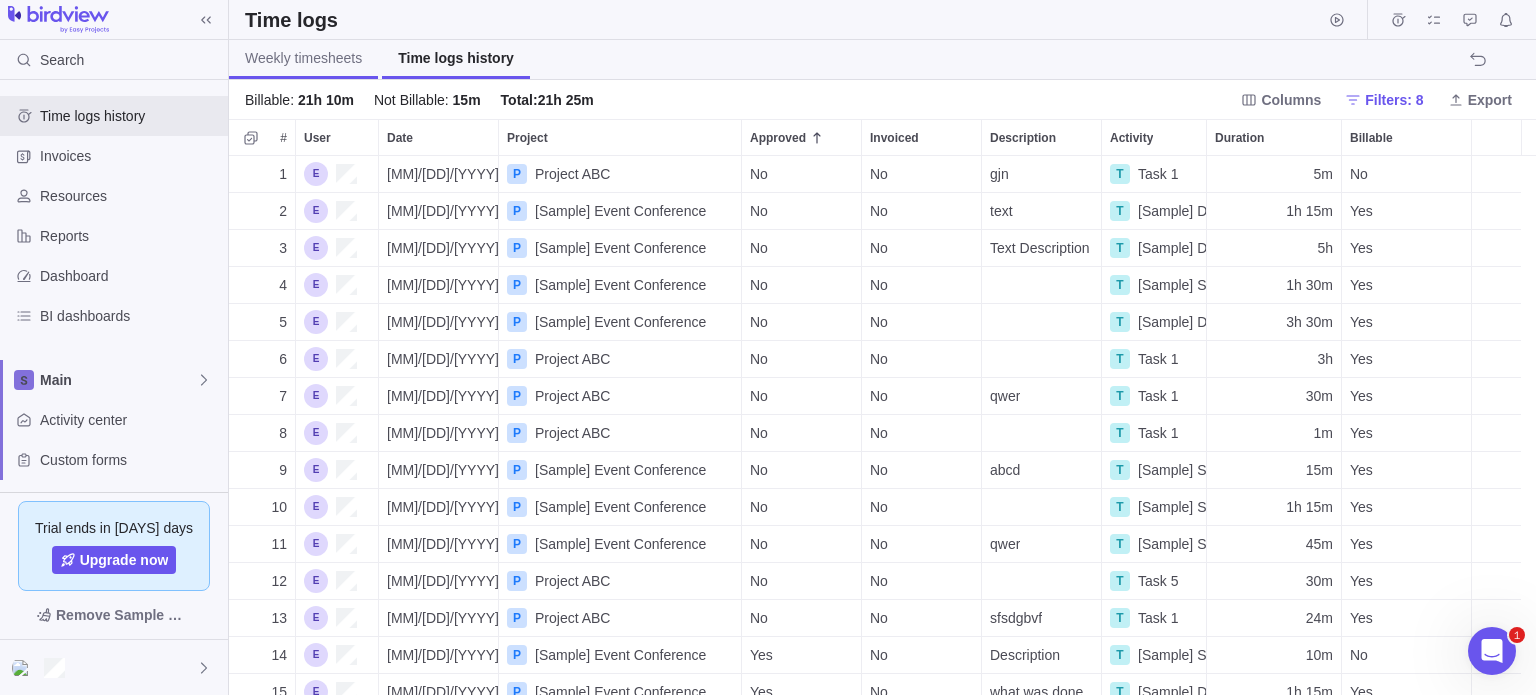 click on "Weekly timesheets" at bounding box center [303, 58] 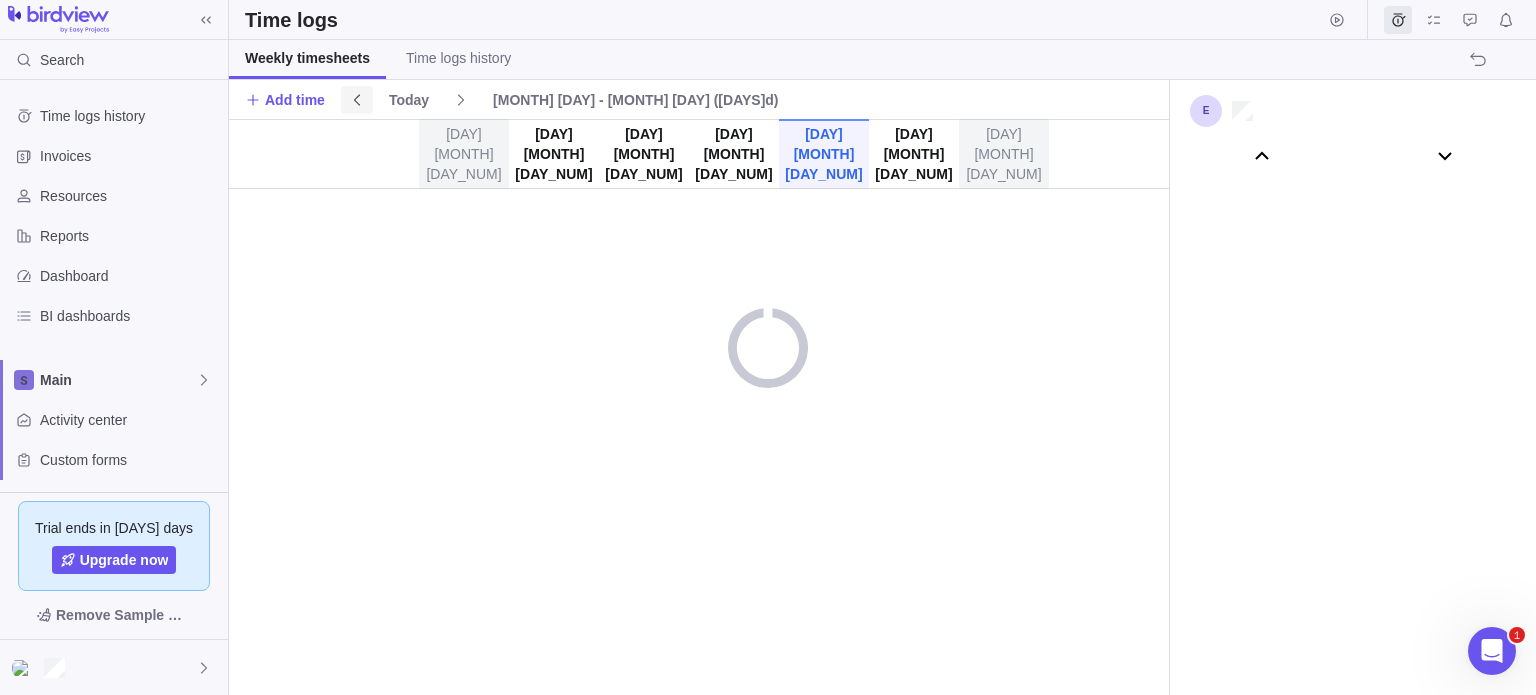 scroll, scrollTop: 111026, scrollLeft: 0, axis: vertical 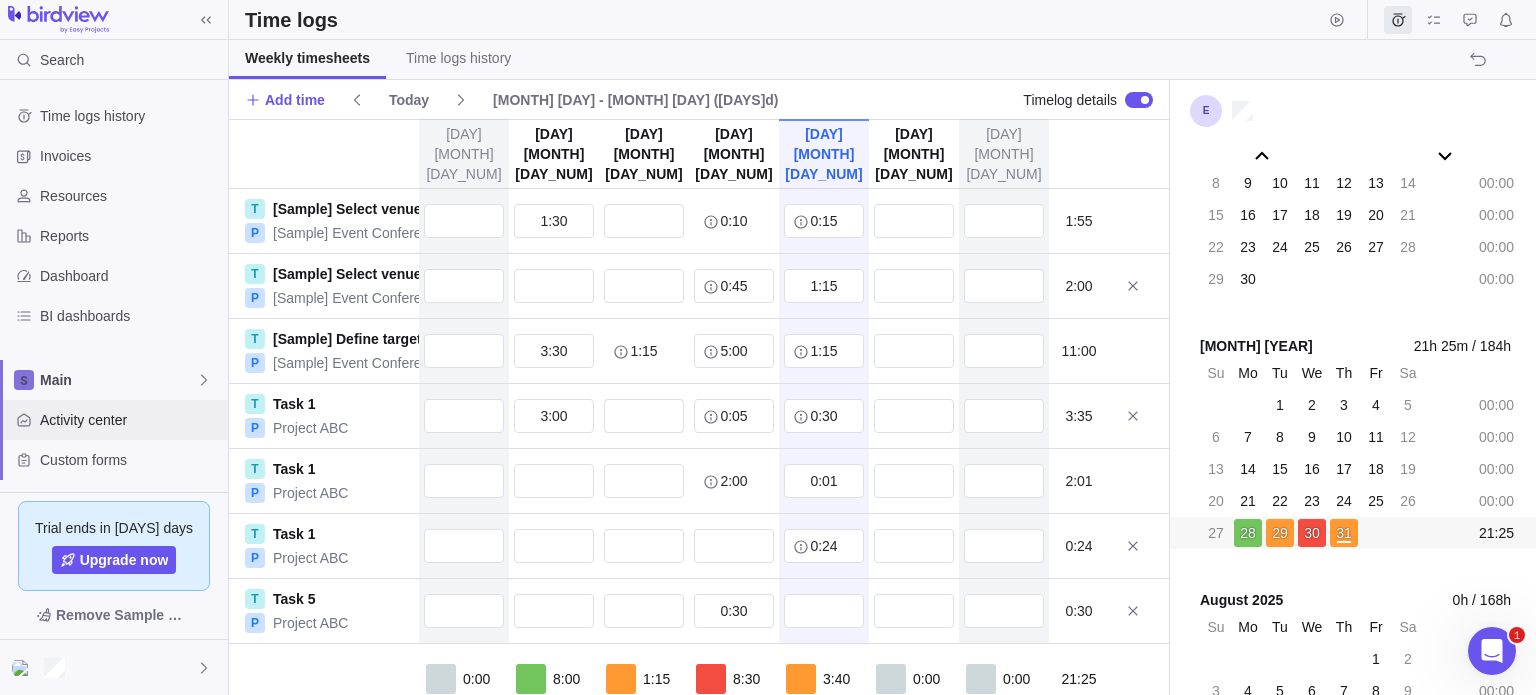 click on "Activity center" at bounding box center [130, 420] 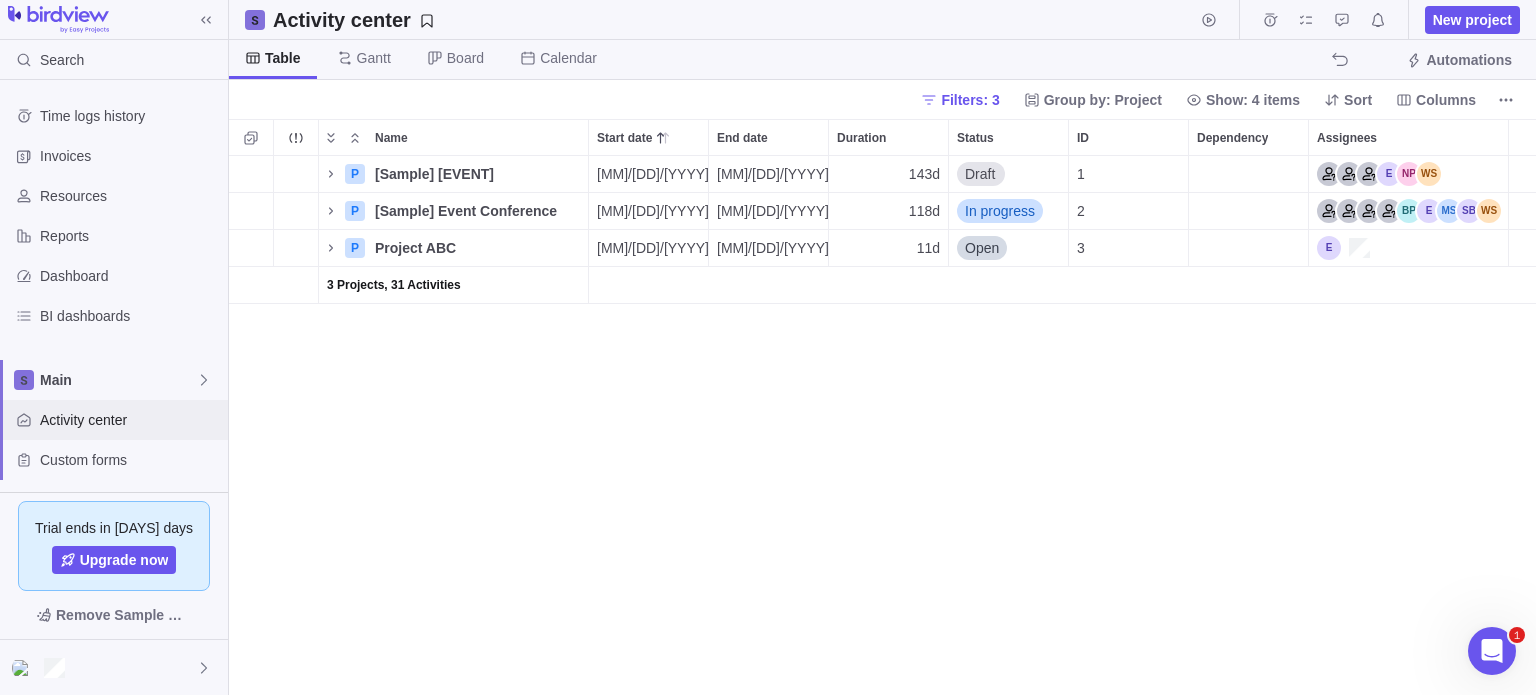 scroll, scrollTop: 16, scrollLeft: 16, axis: both 